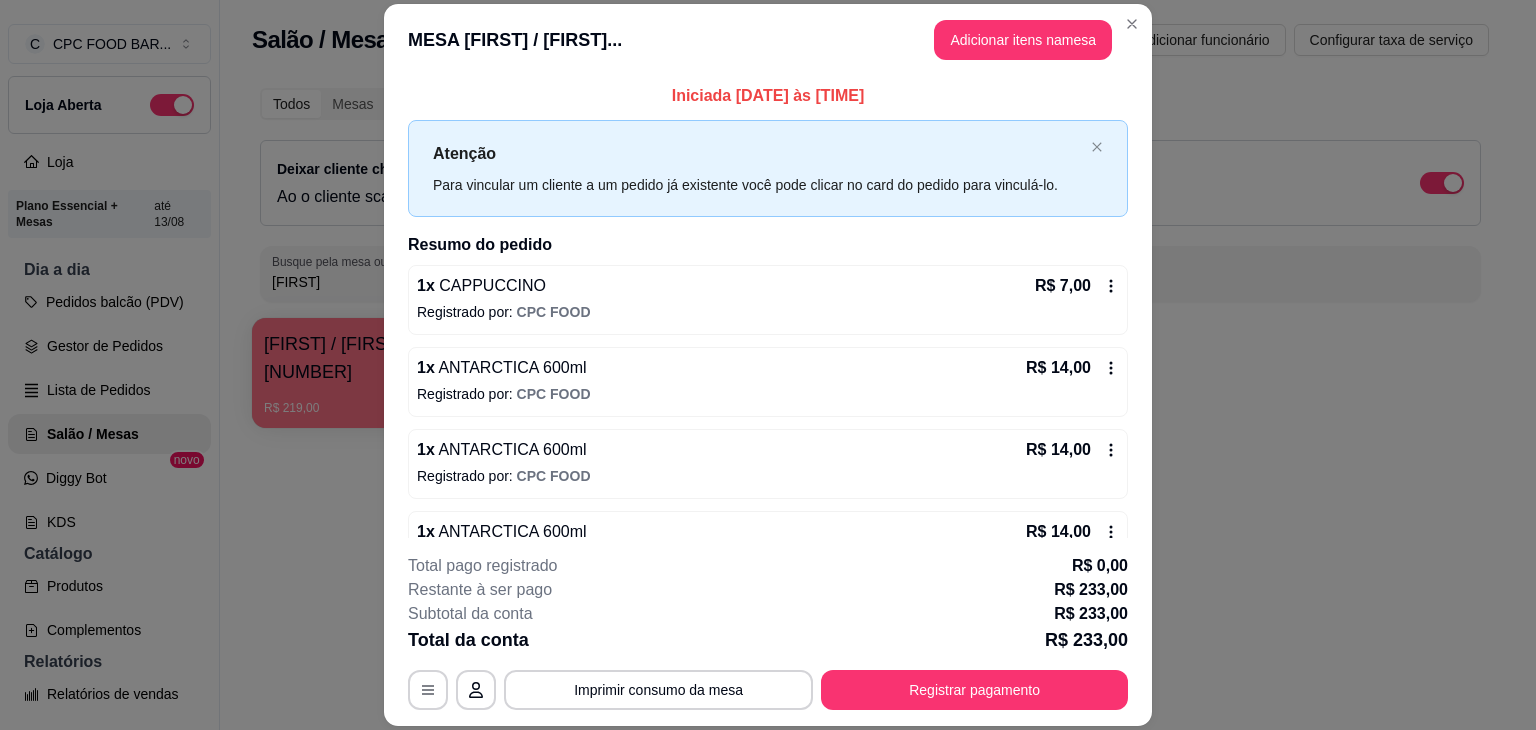 scroll, scrollTop: 0, scrollLeft: 0, axis: both 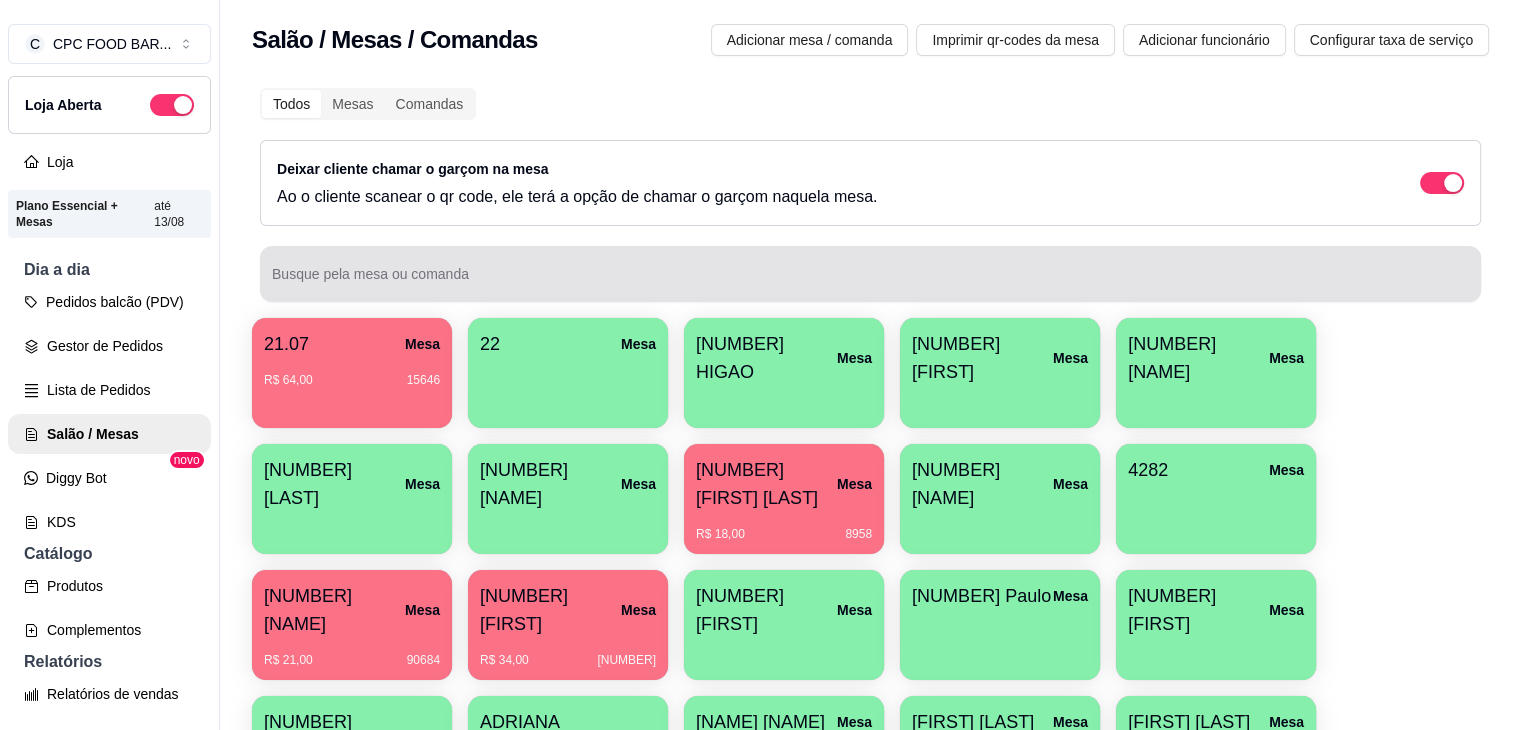 click on "Busque pela mesa ou comanda" at bounding box center [870, 282] 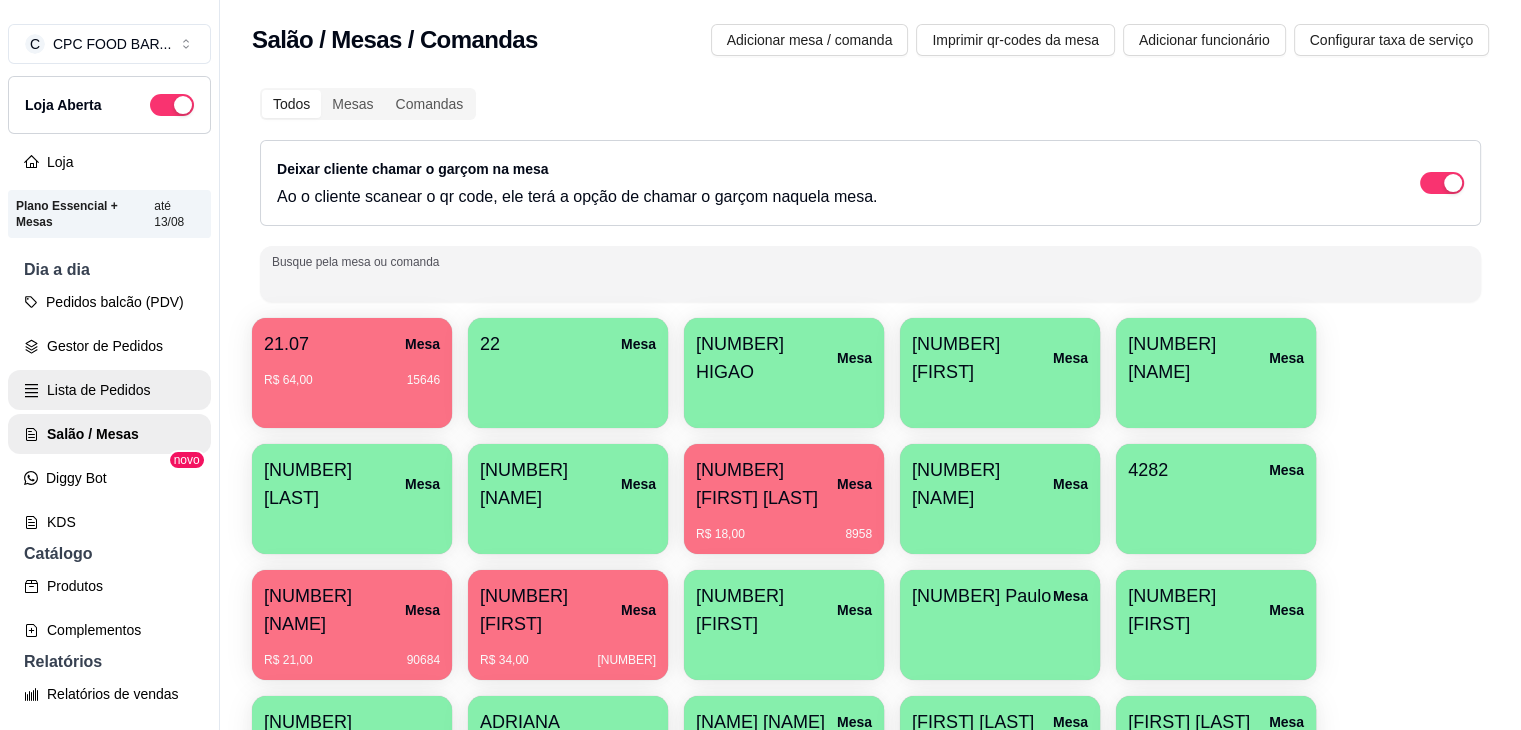 click on "Lista de Pedidos" at bounding box center [109, 390] 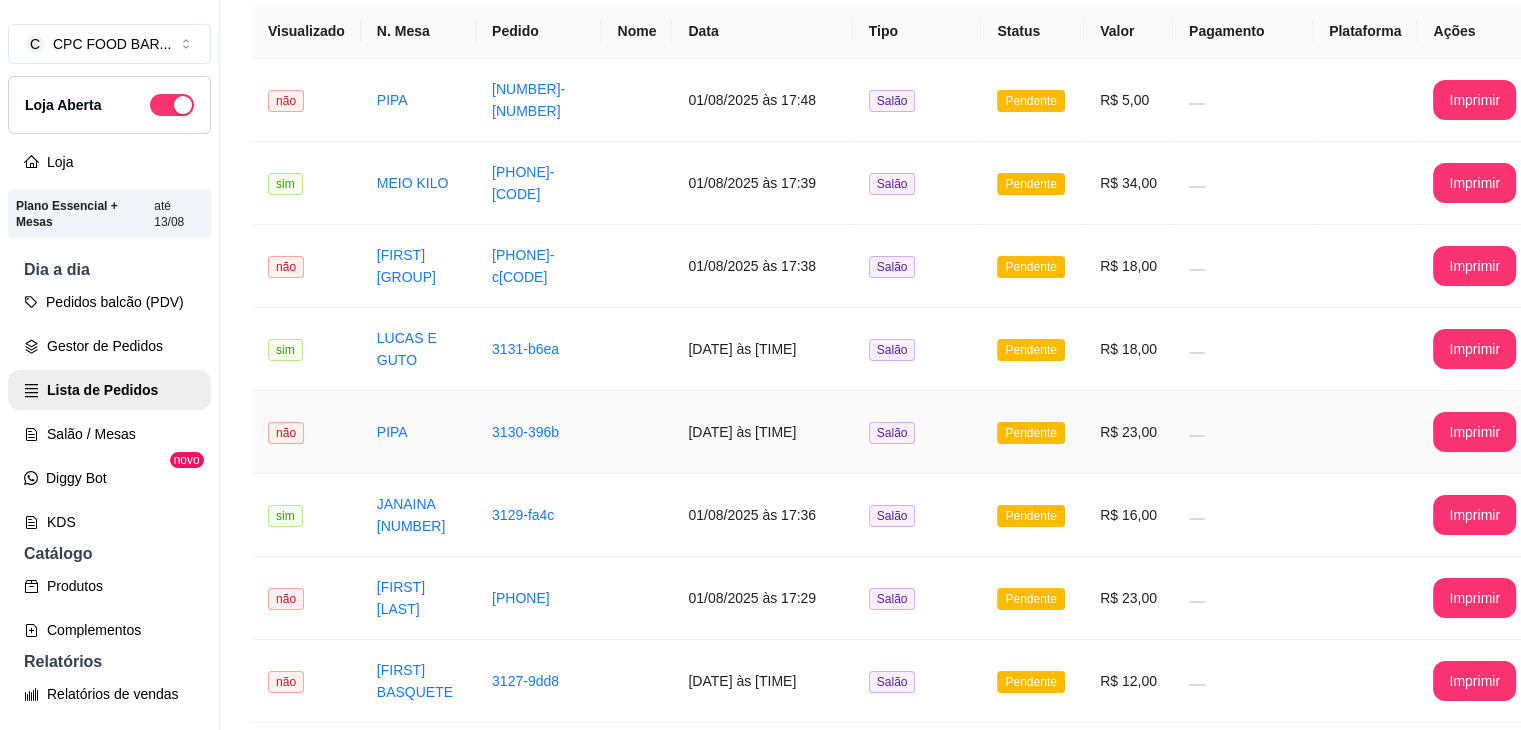scroll, scrollTop: 300, scrollLeft: 0, axis: vertical 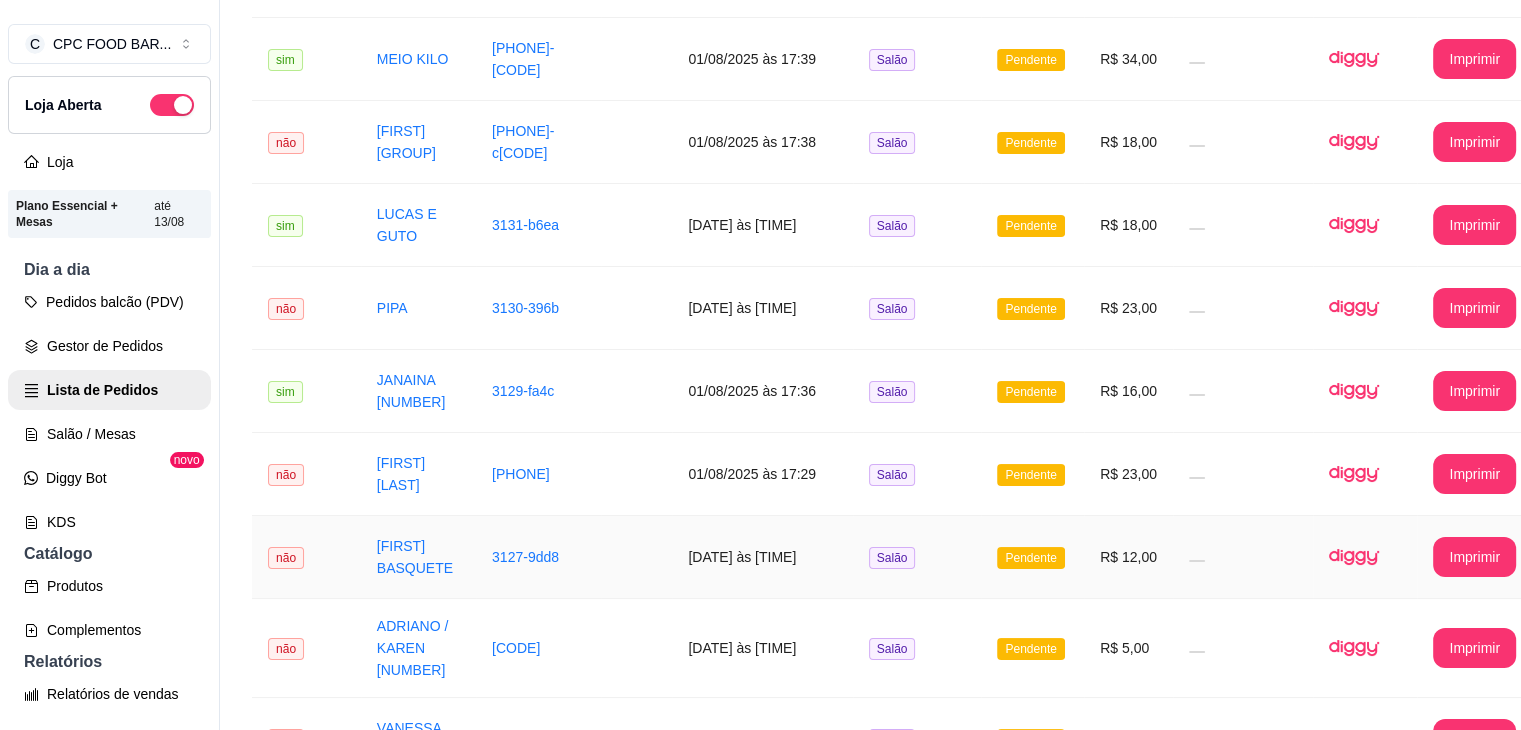 click at bounding box center [1243, 557] 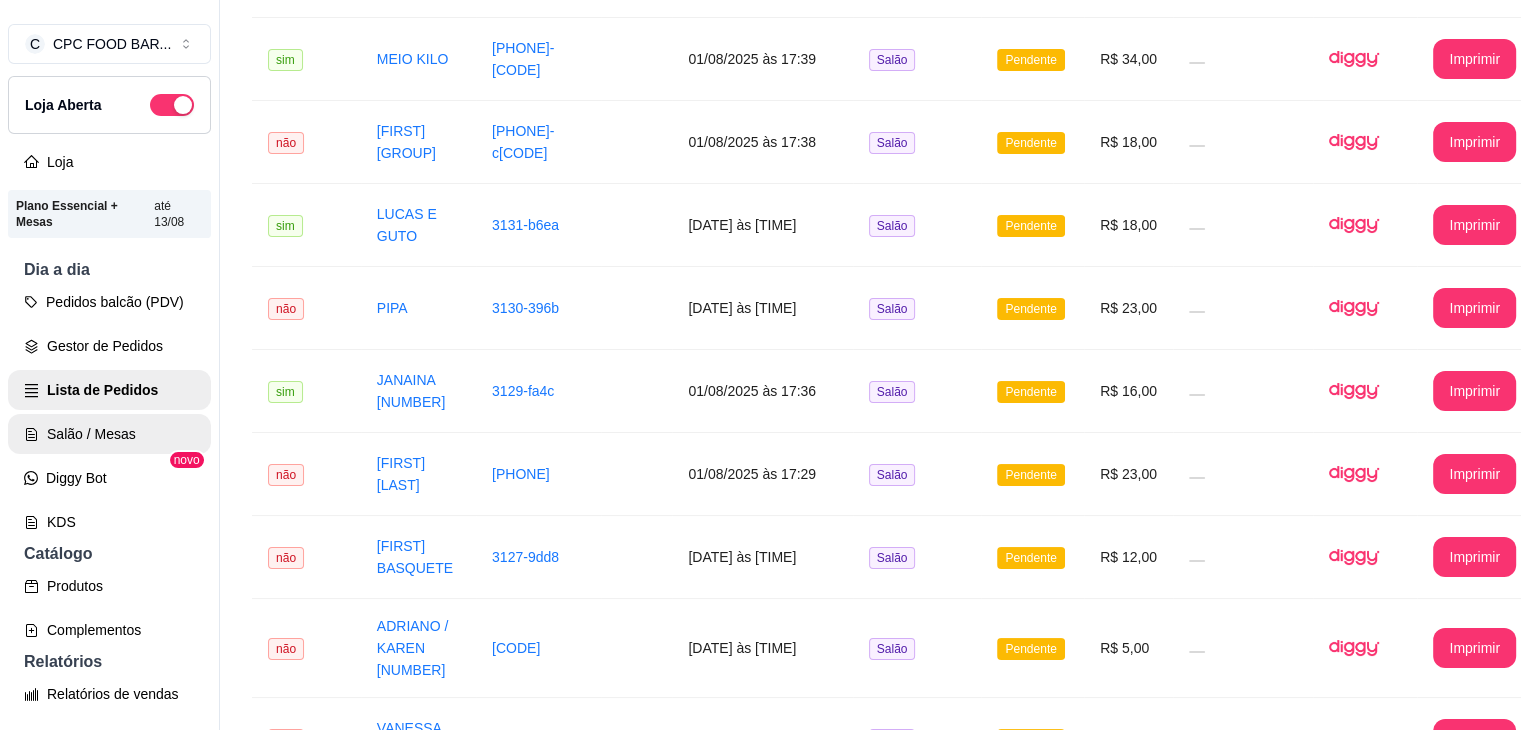 click on "Salão / Mesas" at bounding box center [109, 434] 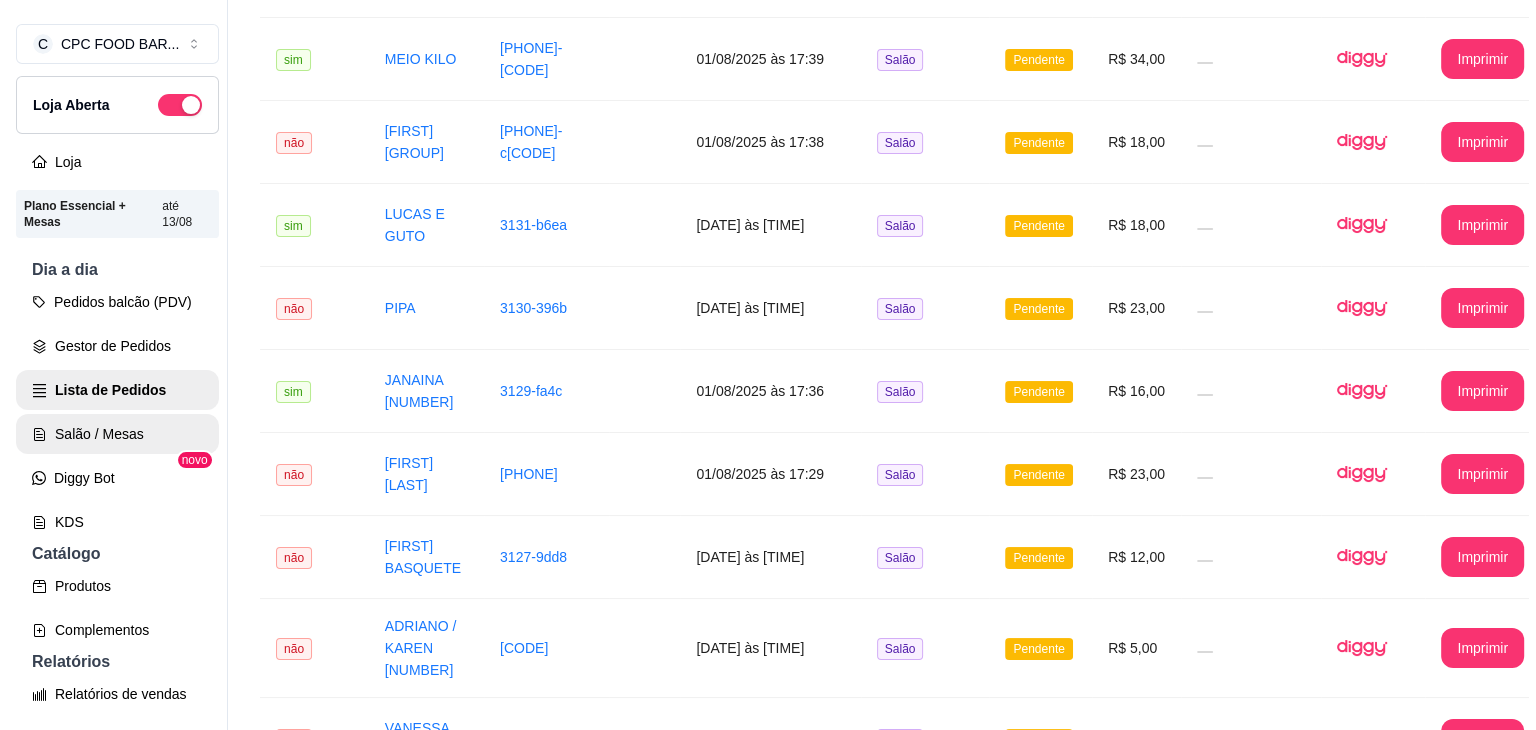 scroll, scrollTop: 0, scrollLeft: 0, axis: both 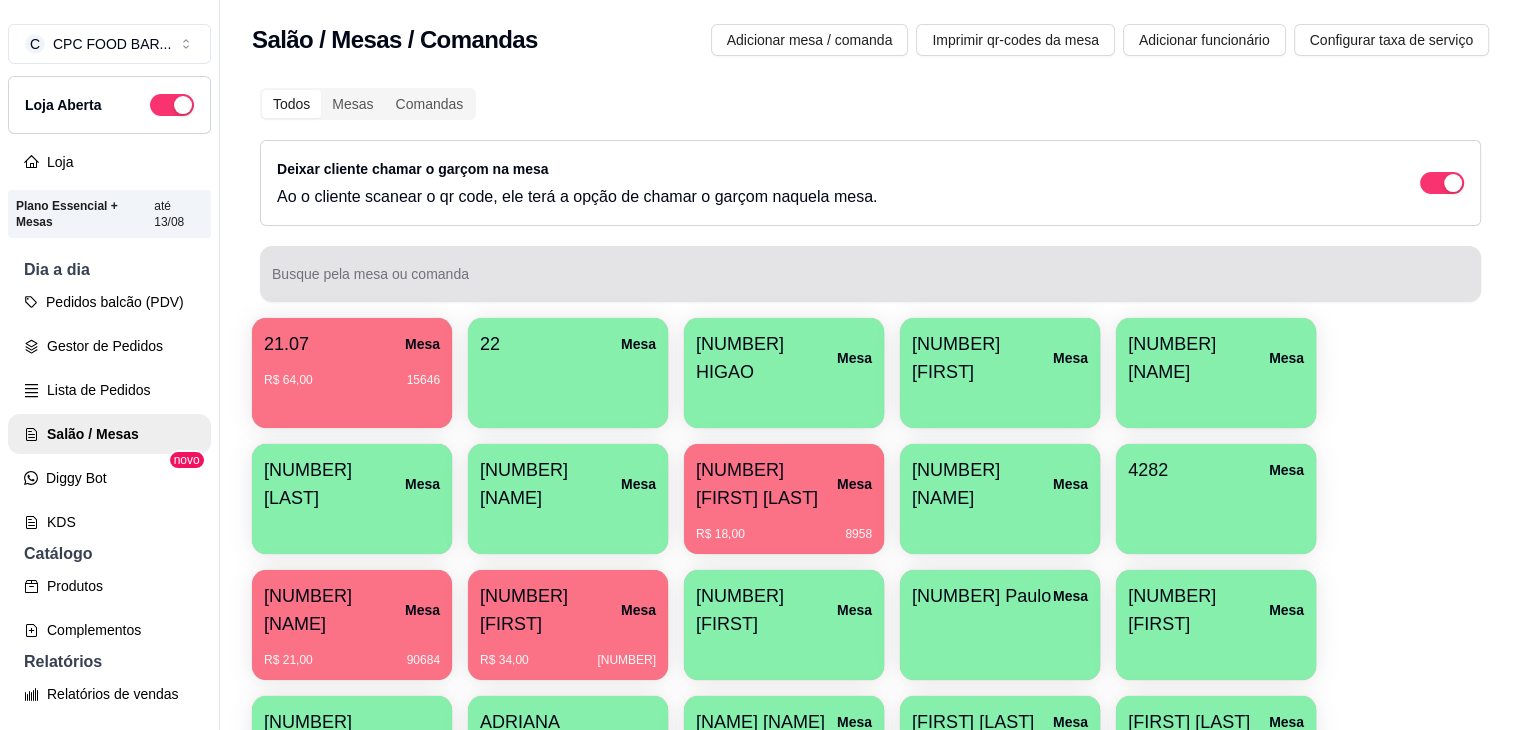 click on "Busque pela mesa ou comanda" at bounding box center (870, 282) 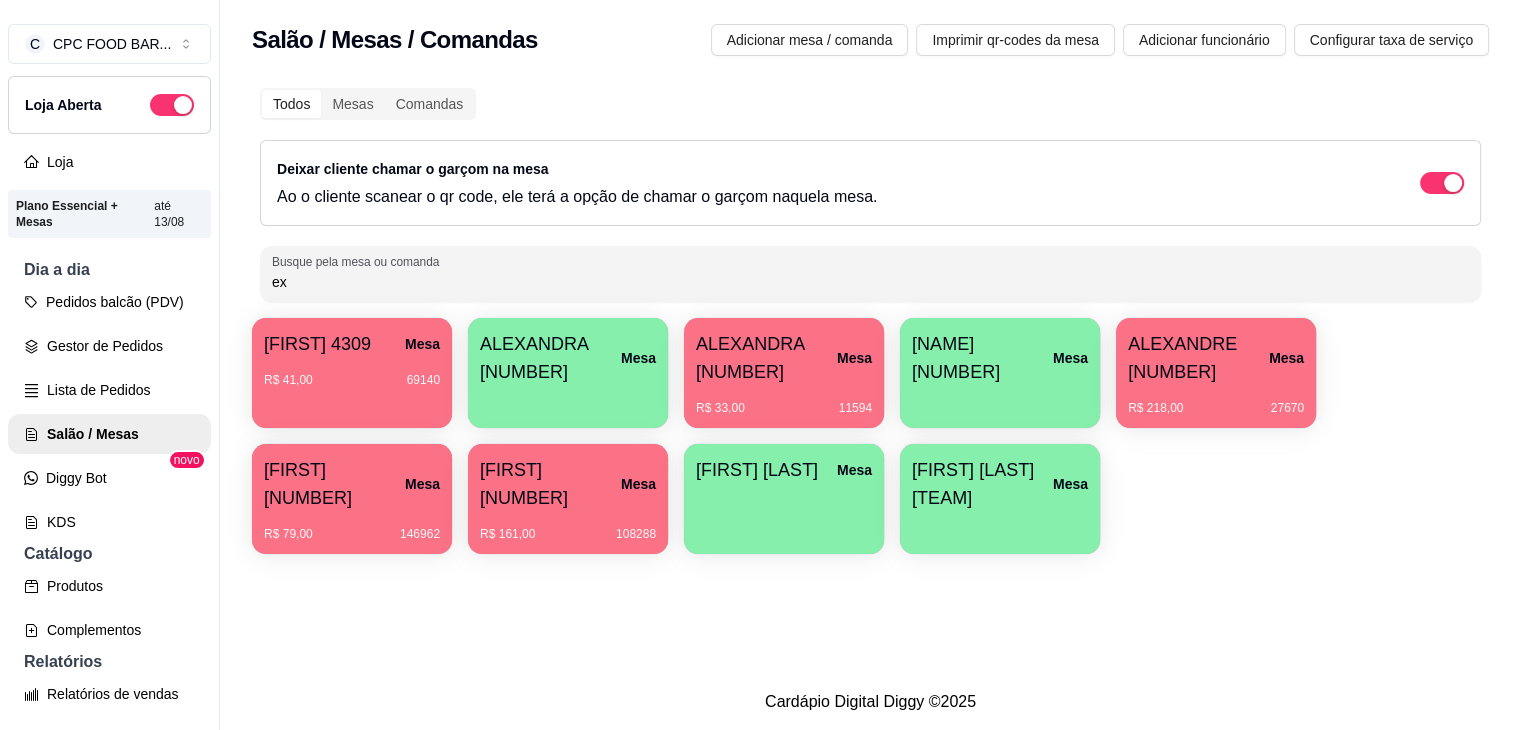 type on "e" 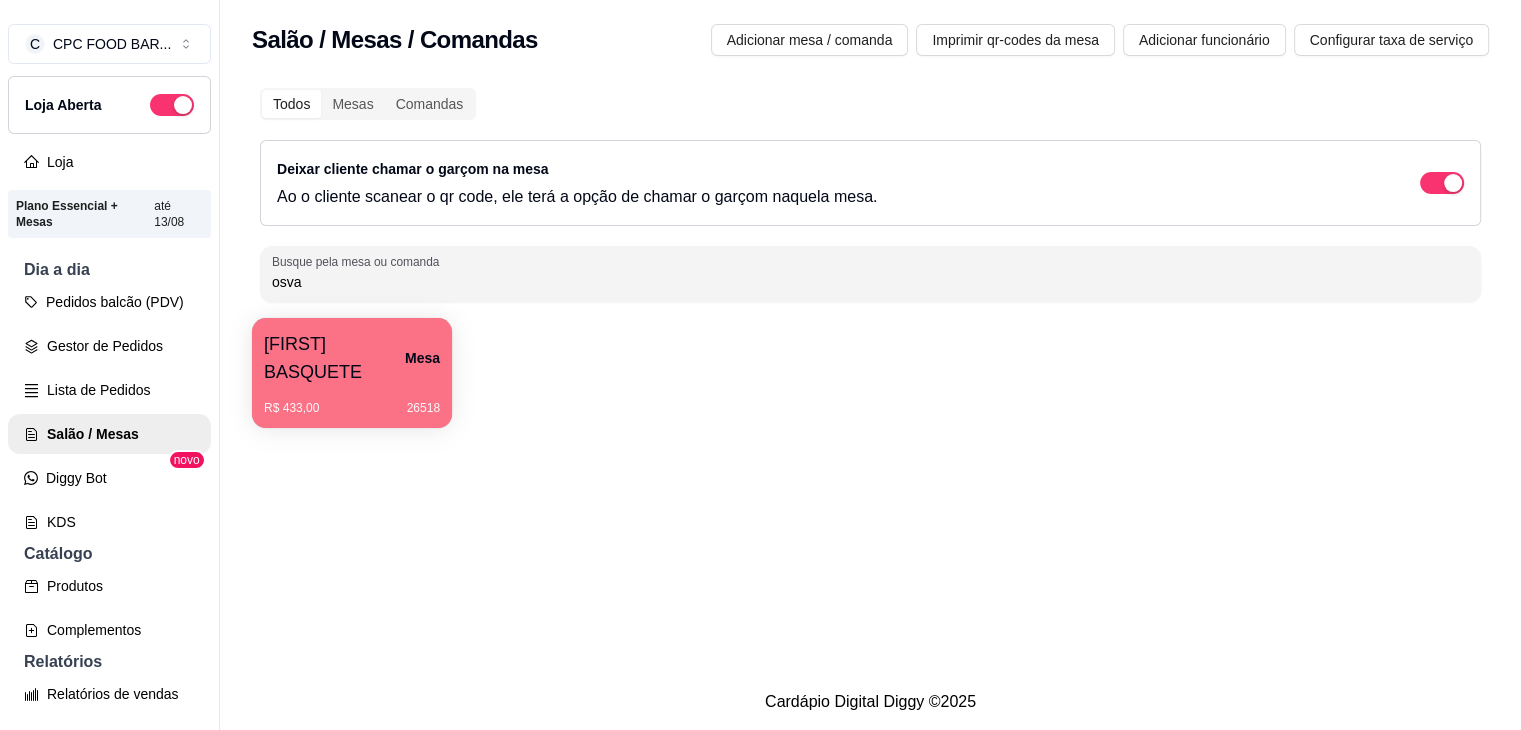 type on "osva" 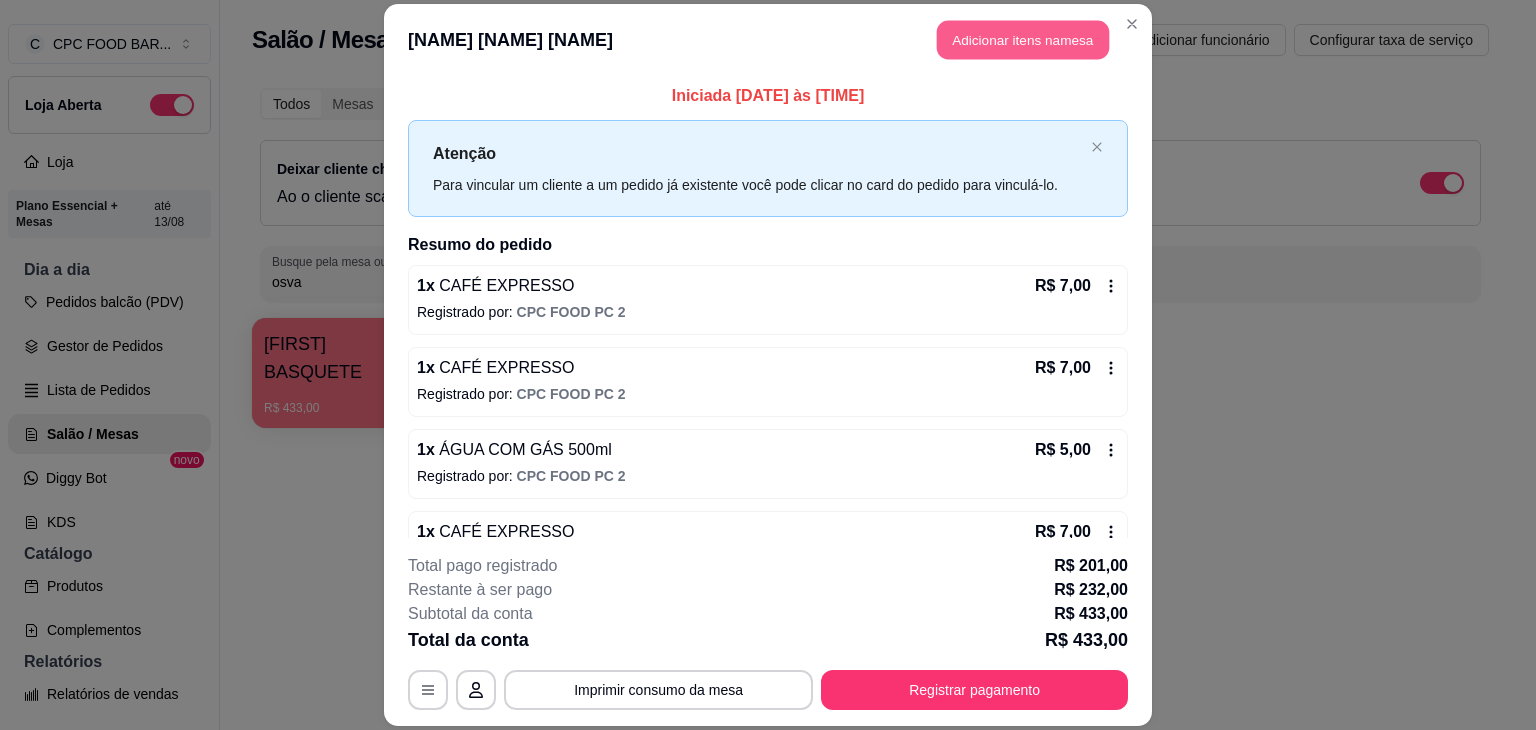 click on "Adicionar itens na  mesa" at bounding box center (1023, 39) 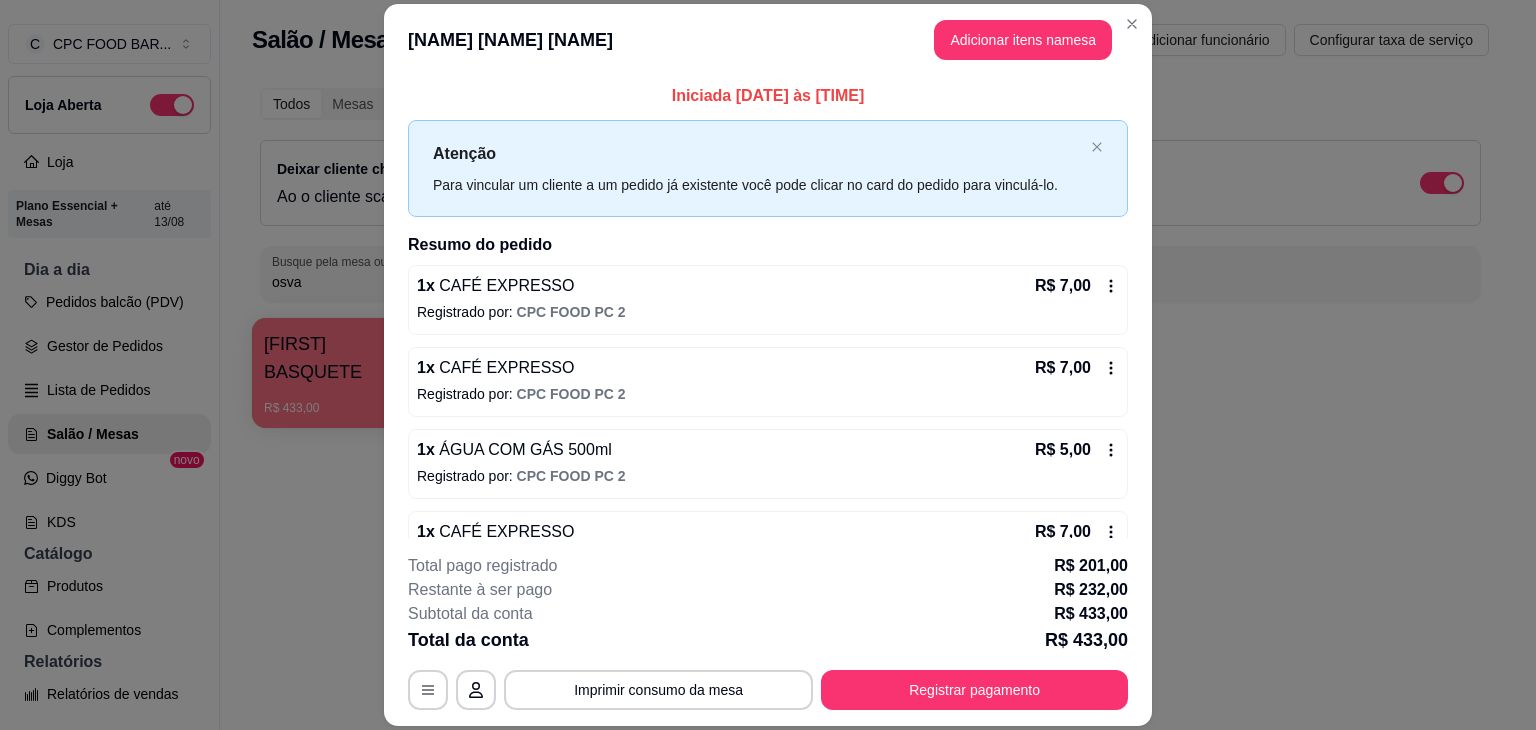 click on "Pesquisa" at bounding box center (550, 140) 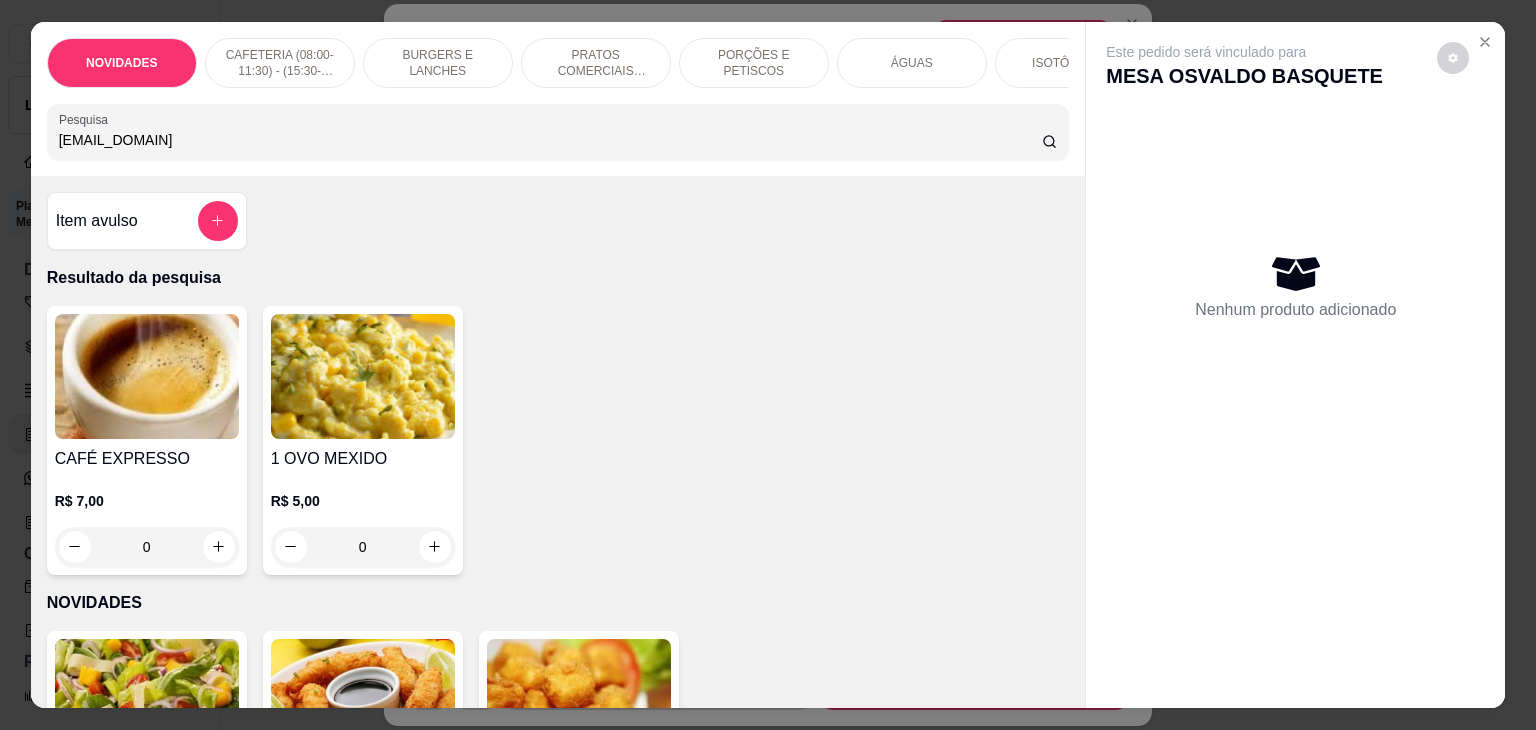 type on "e" 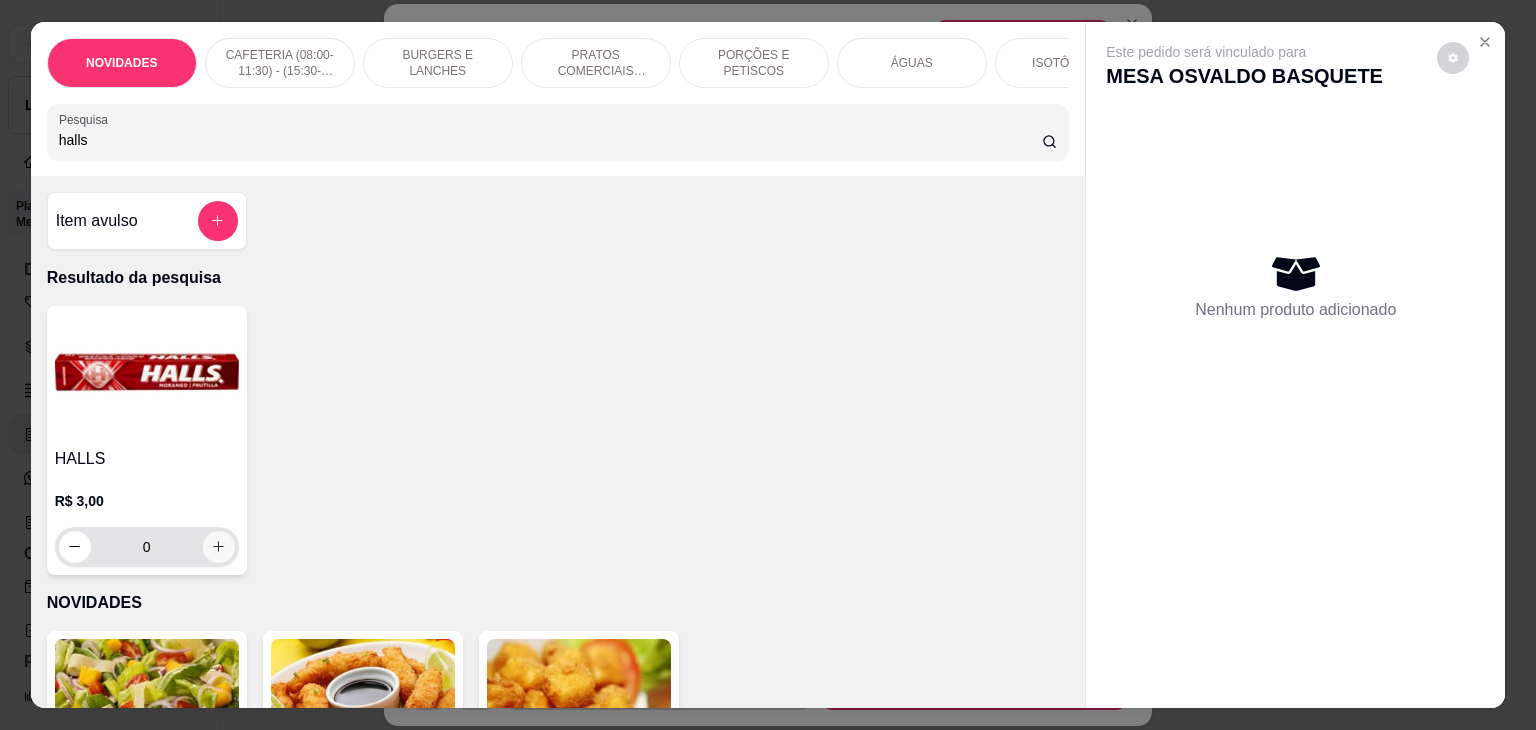 type on "halls" 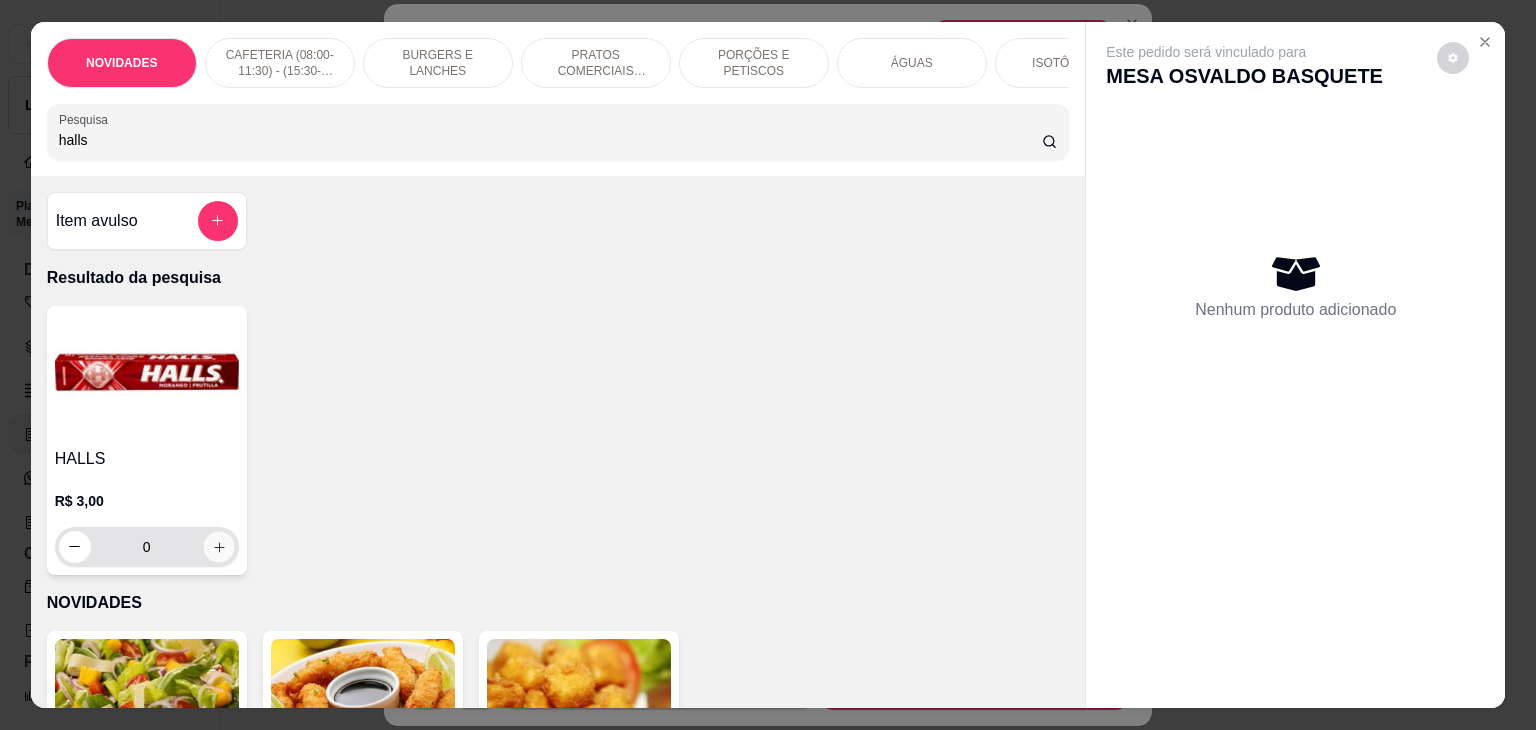 click 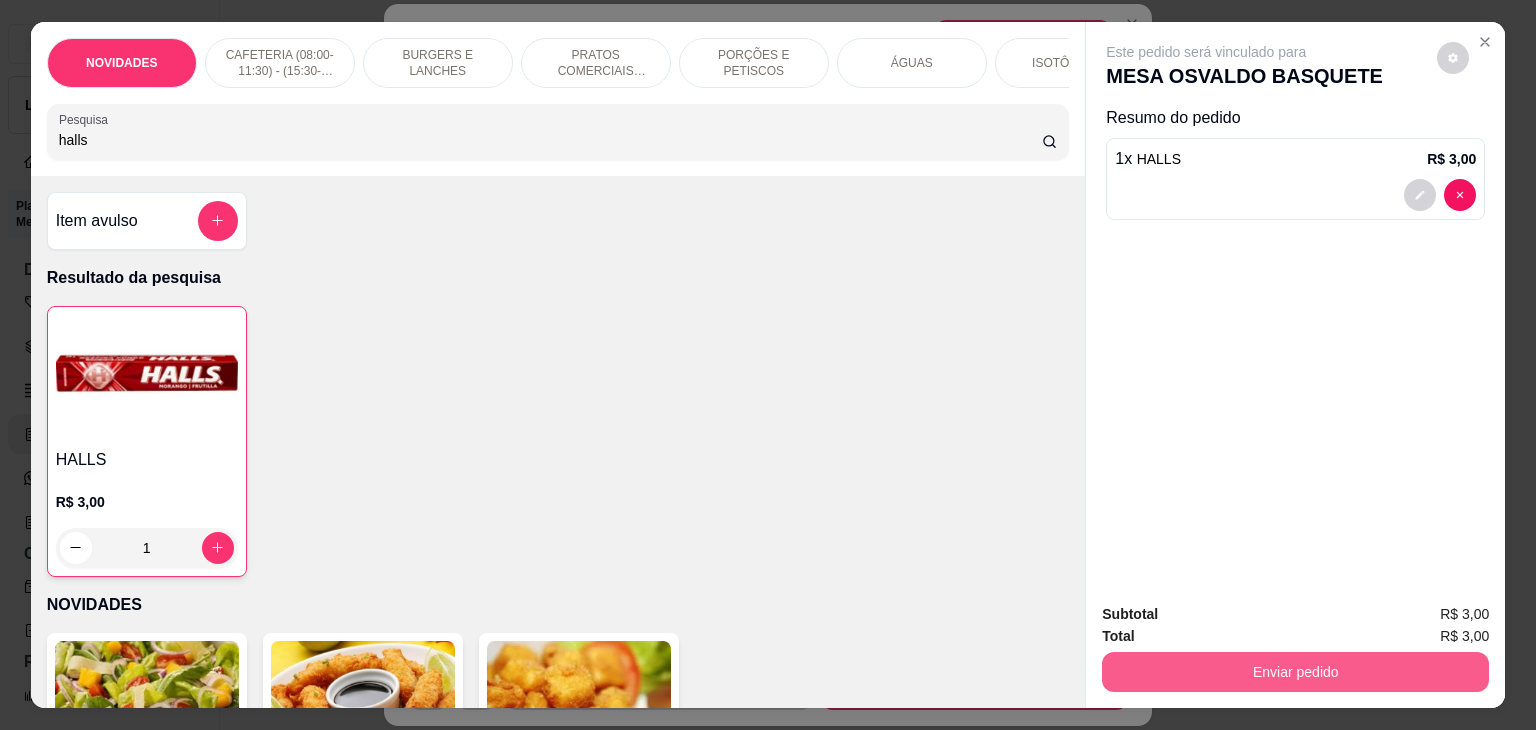 click on "Enviar pedido" at bounding box center [1295, 672] 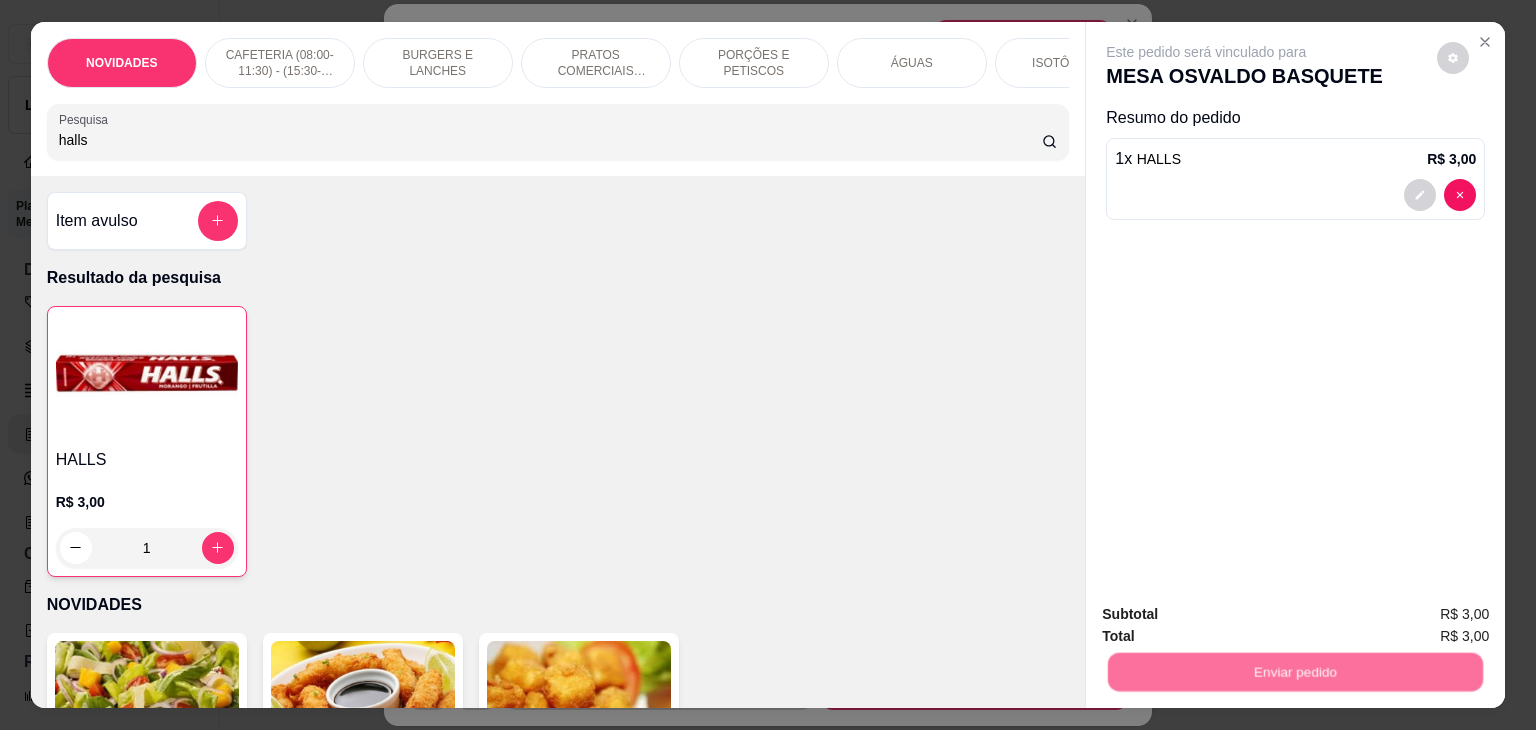 click on "Não registrar e enviar pedido" at bounding box center (1229, 615) 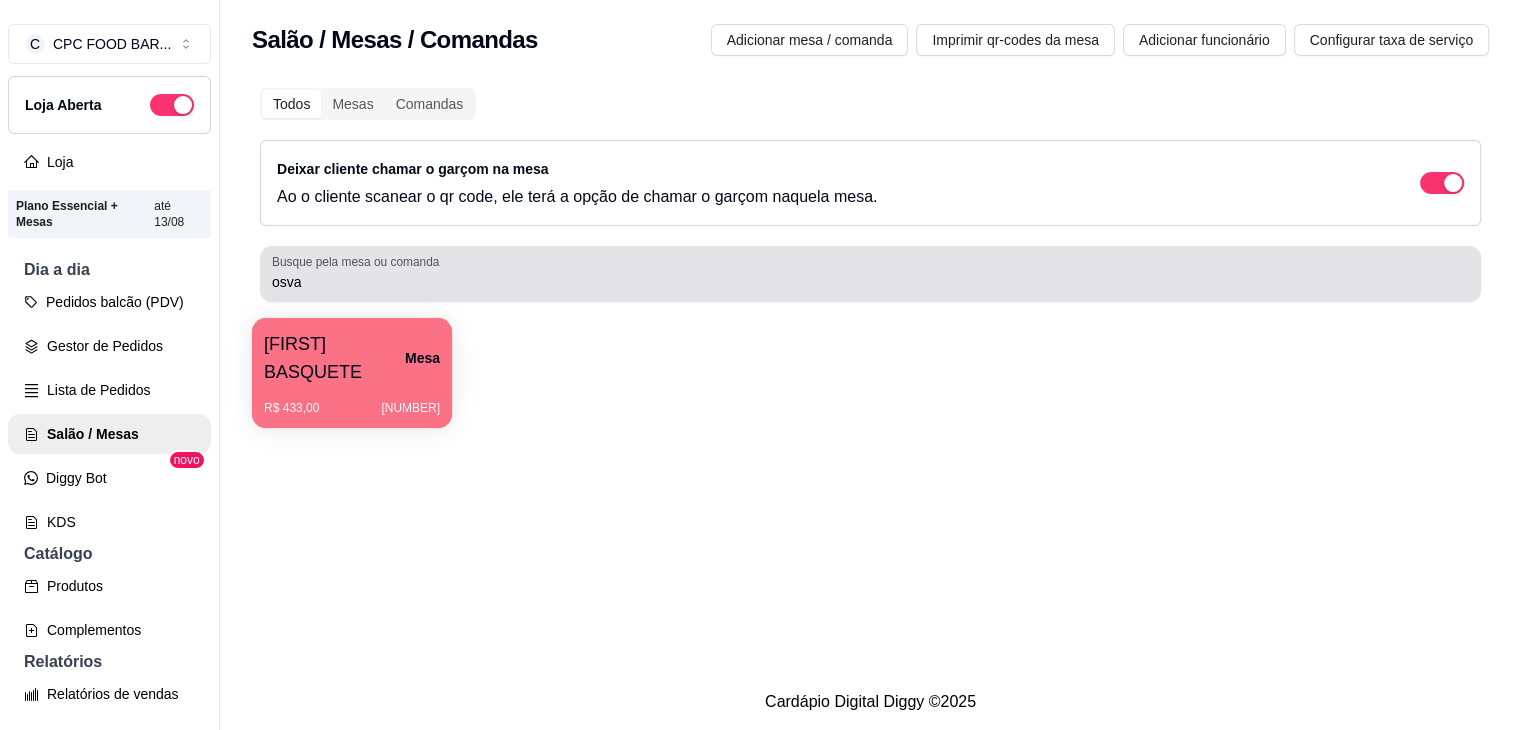 click on "osva" at bounding box center [870, 282] 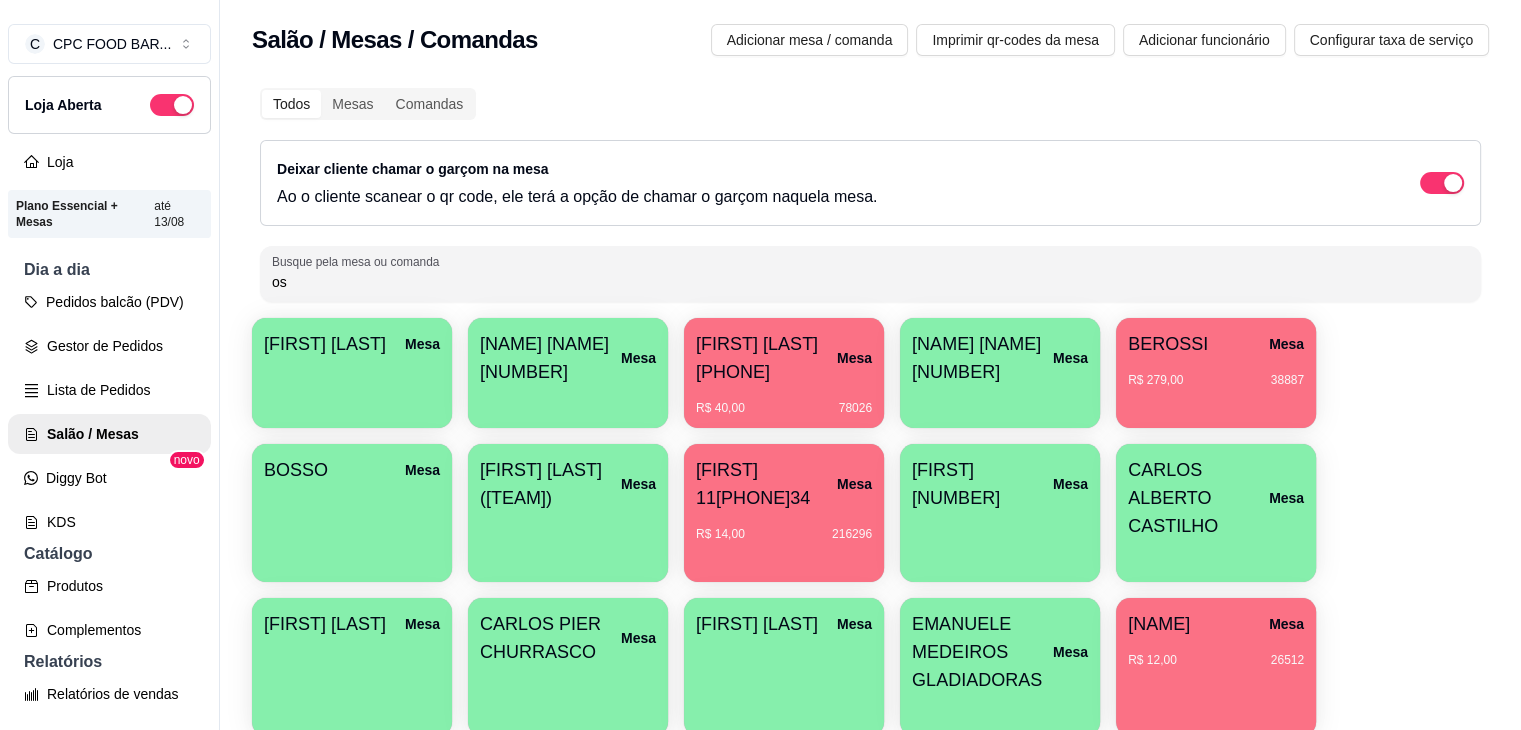 type on "o" 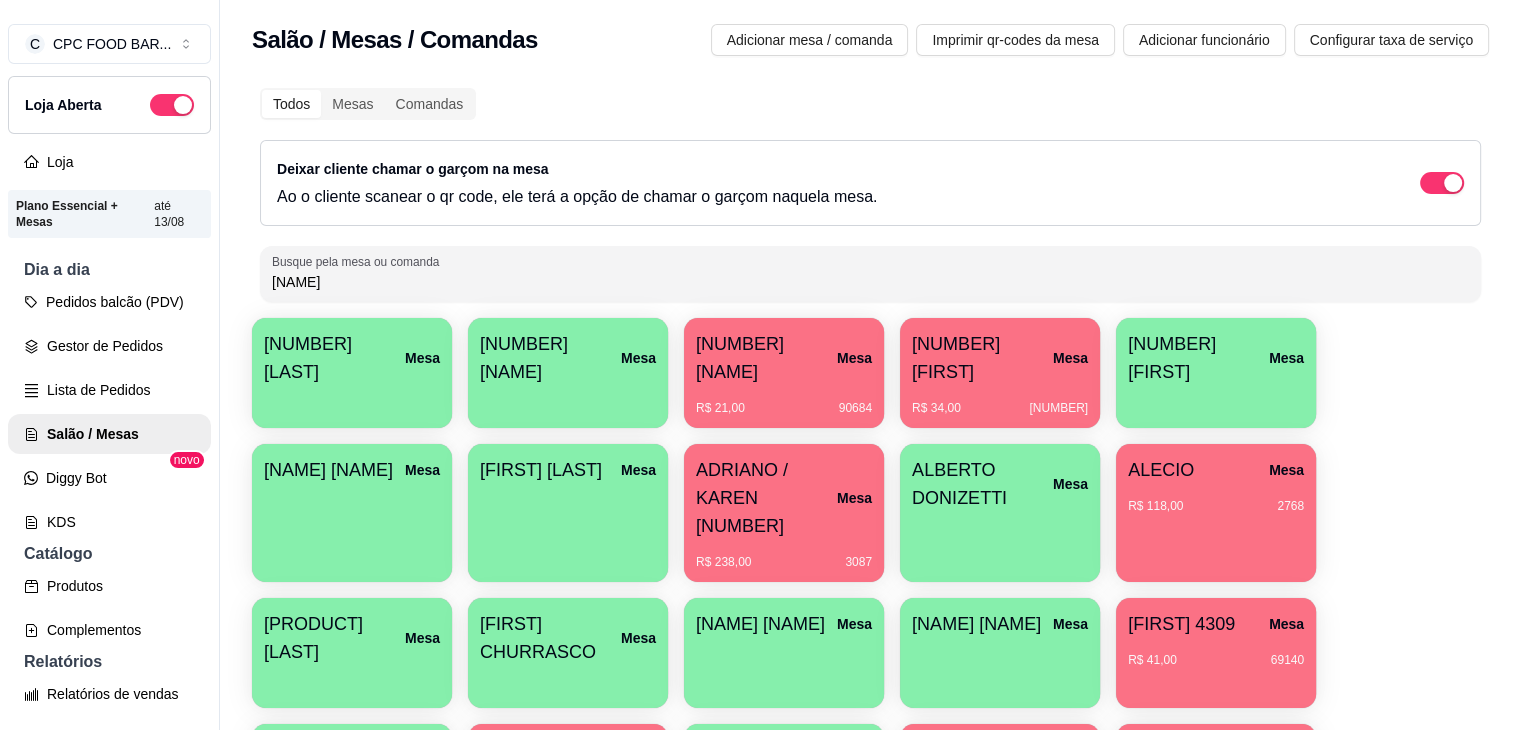 type on "E" 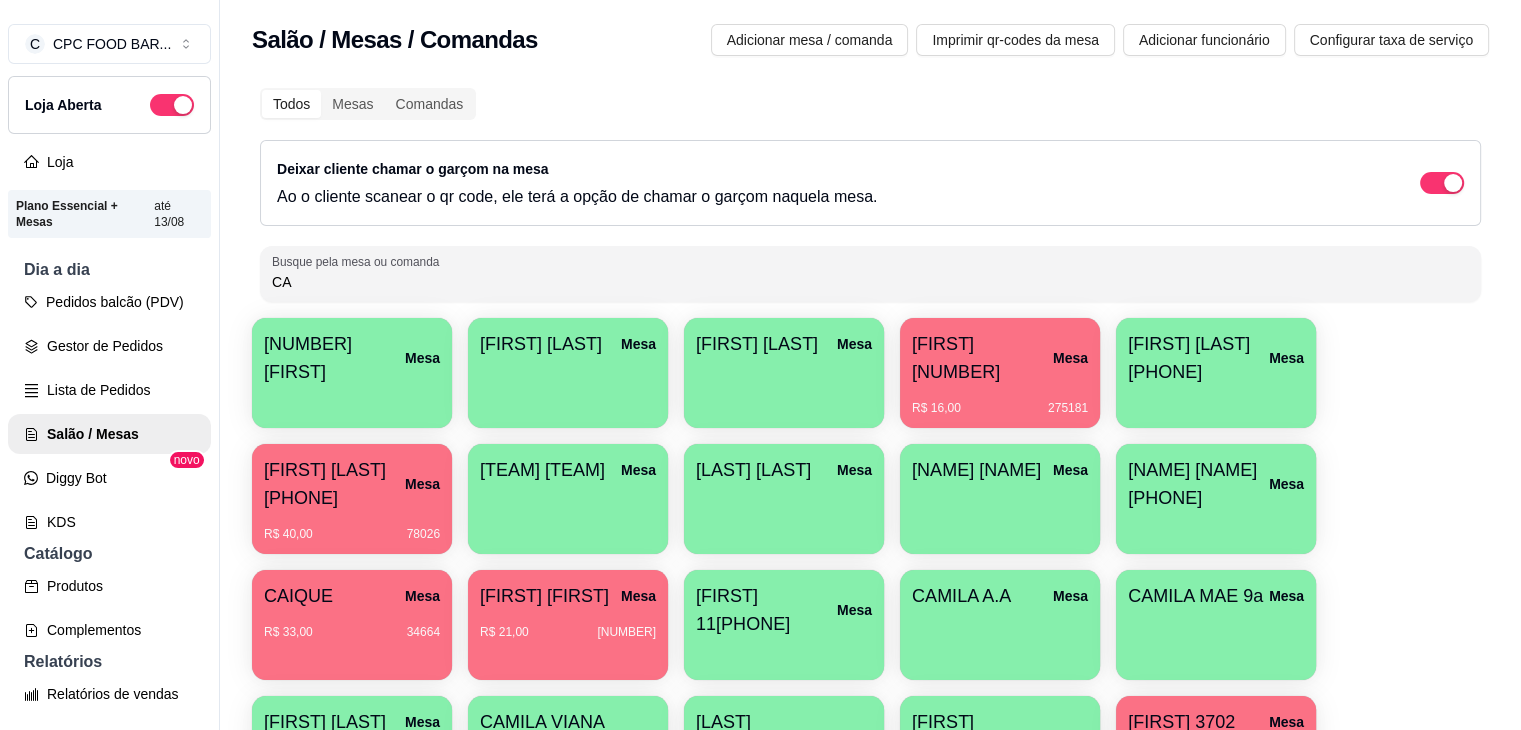 type on "C" 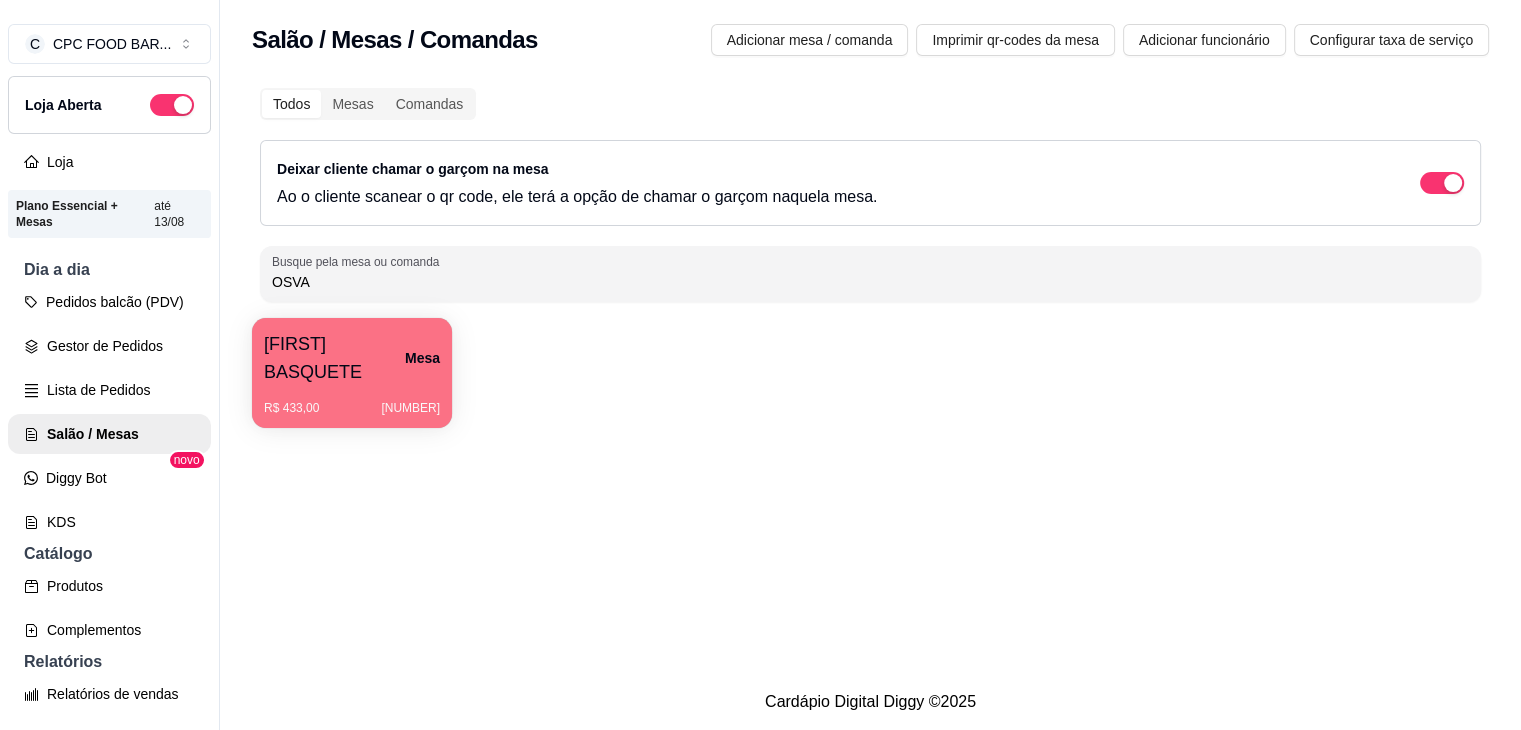 type on "OSVA" 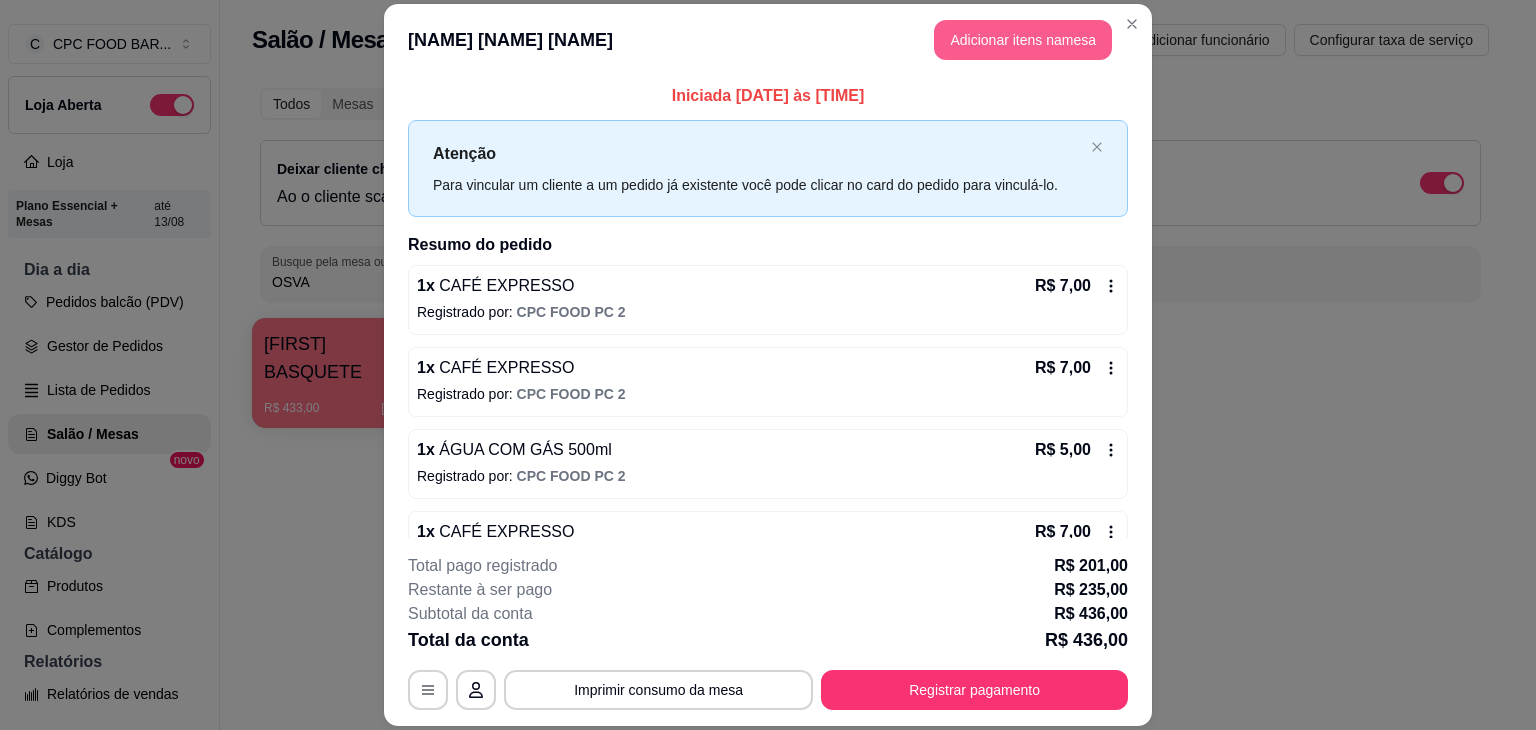 click on "Adicionar itens na  mesa" at bounding box center (1023, 40) 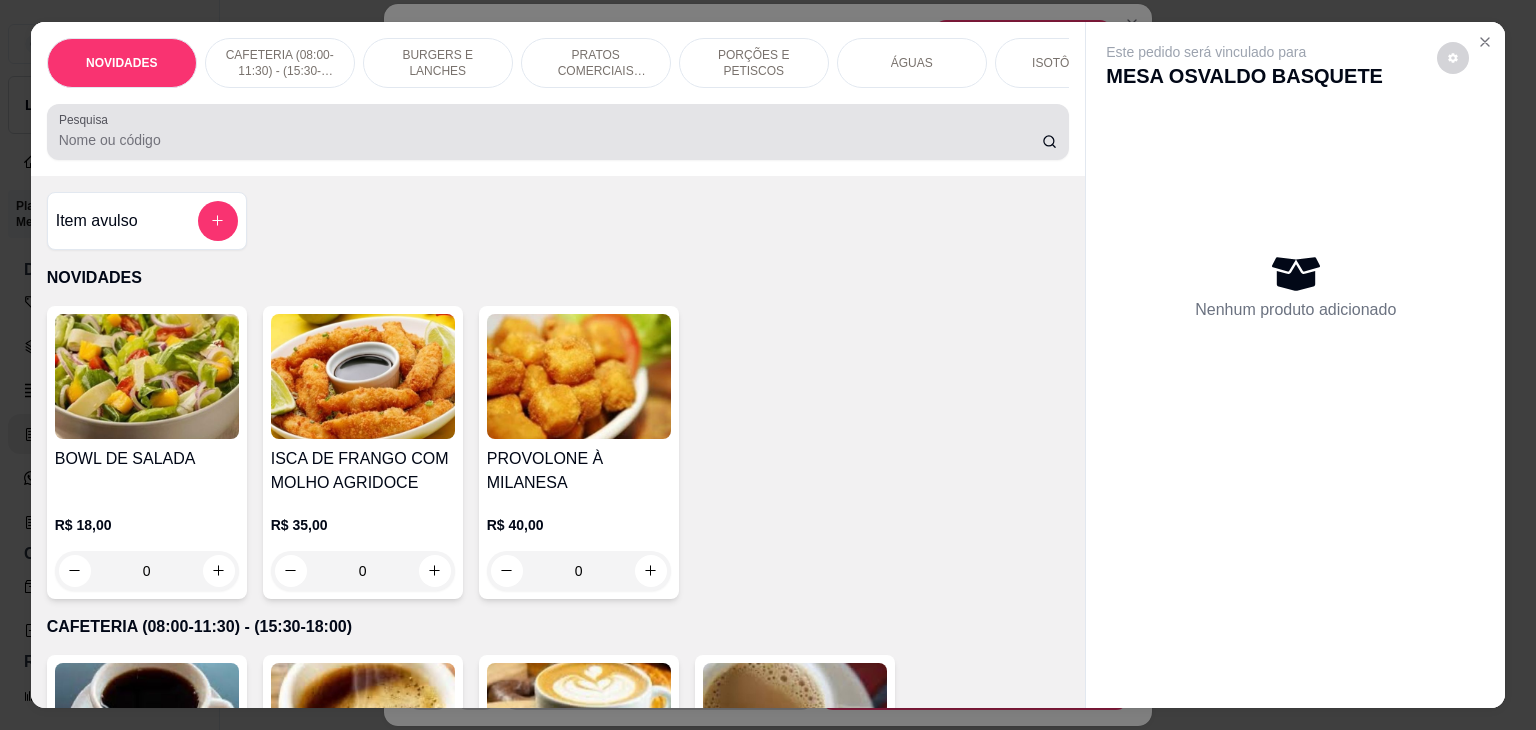 click on "Pesquisa" at bounding box center (550, 140) 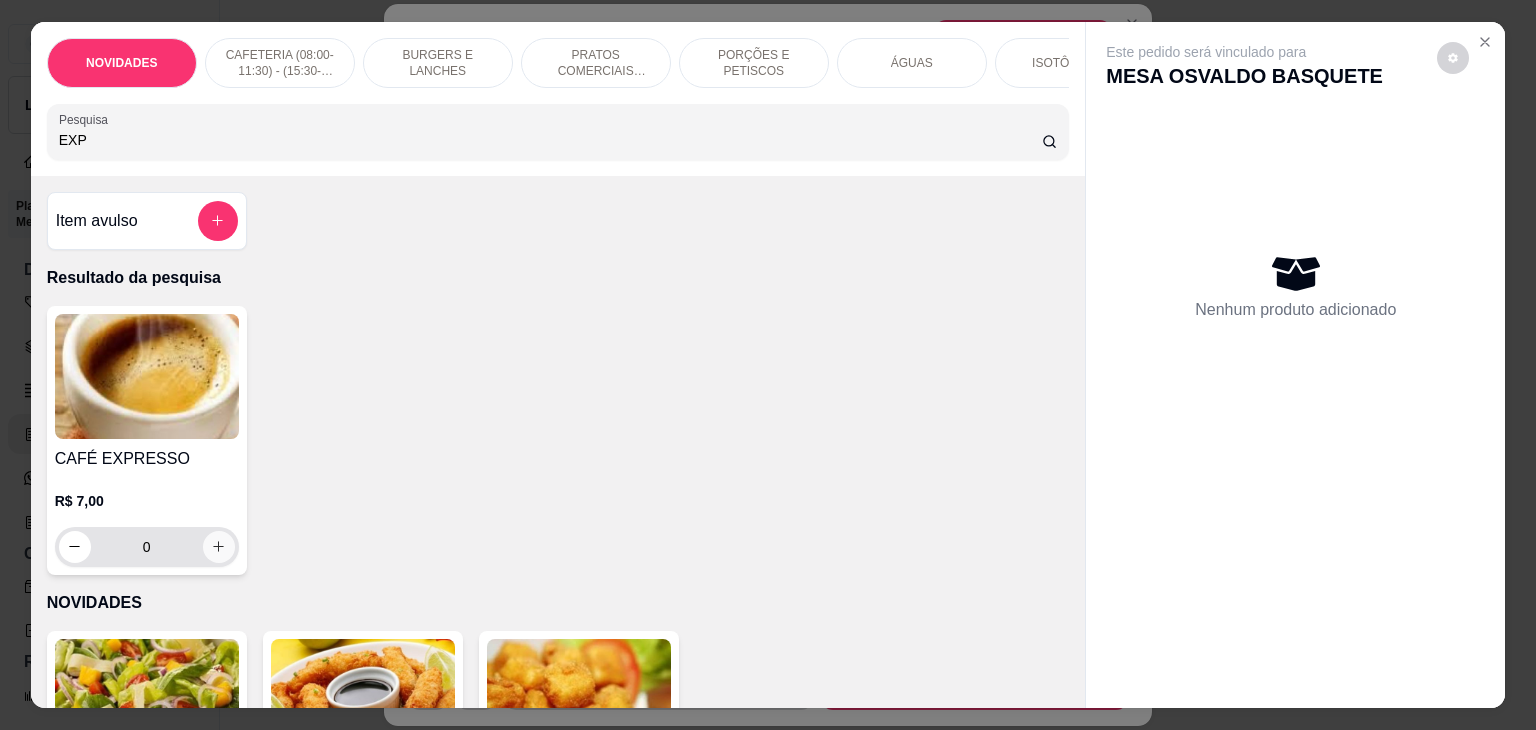 type on "EXPRE" 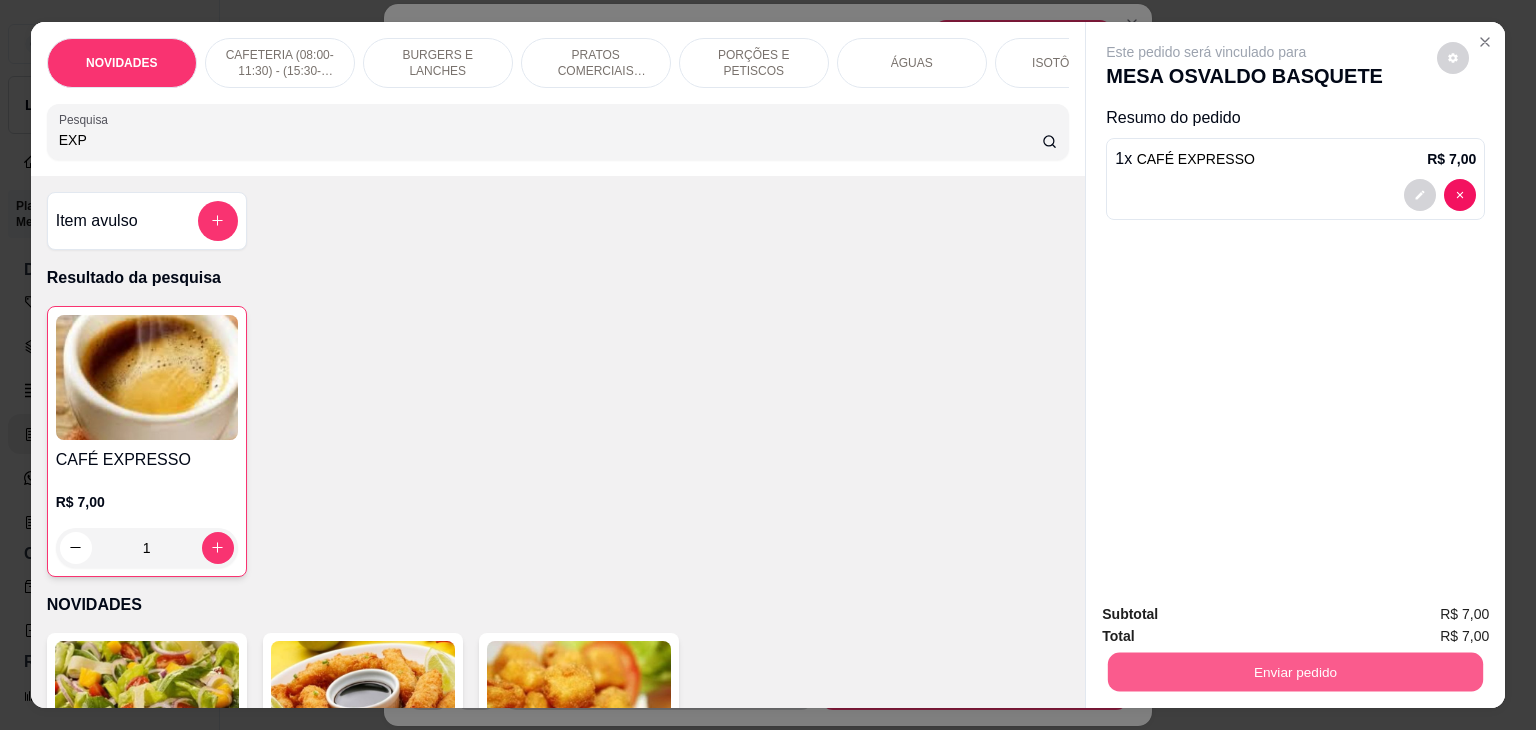 click on "Enviar pedido" at bounding box center [1295, 672] 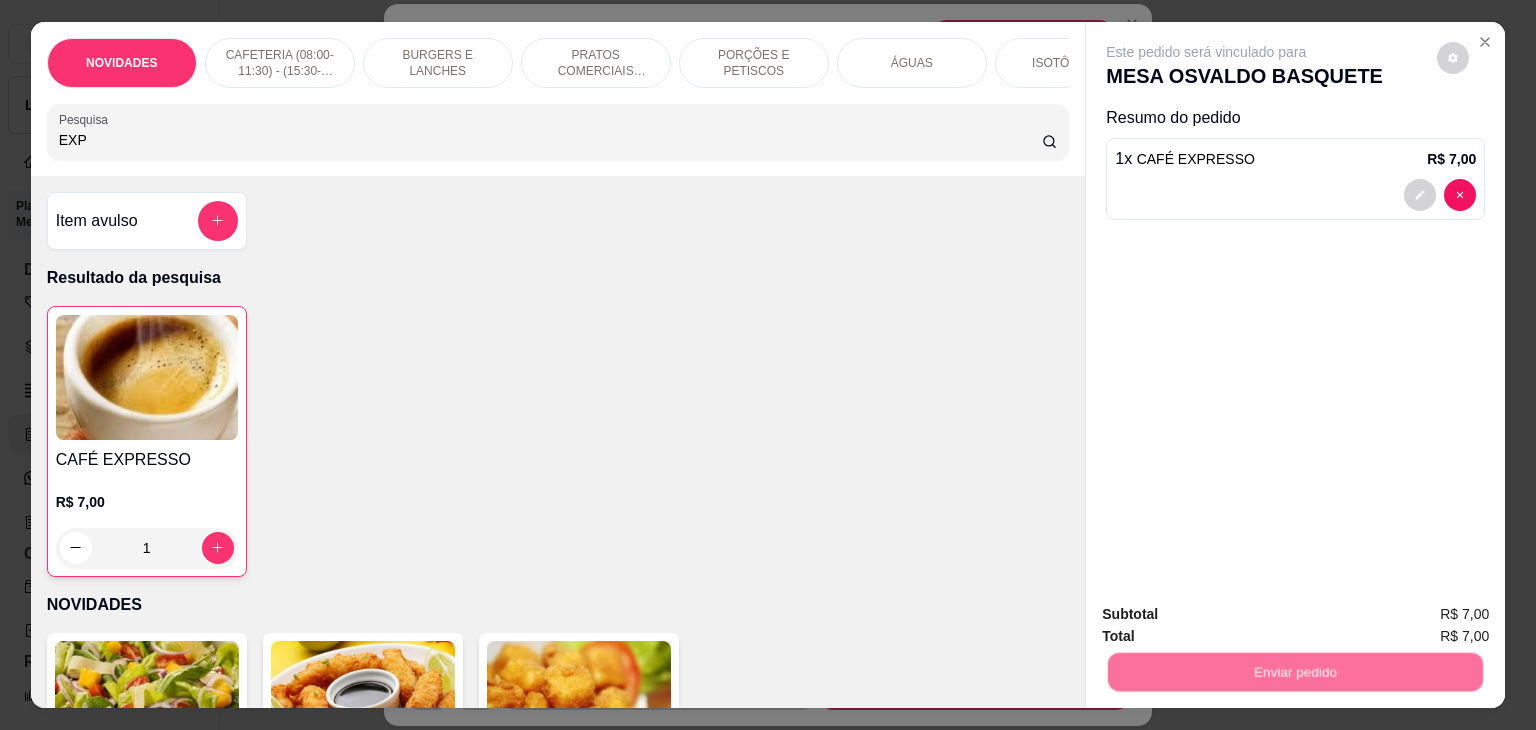 click on "Não registrar e enviar pedido" at bounding box center (1229, 615) 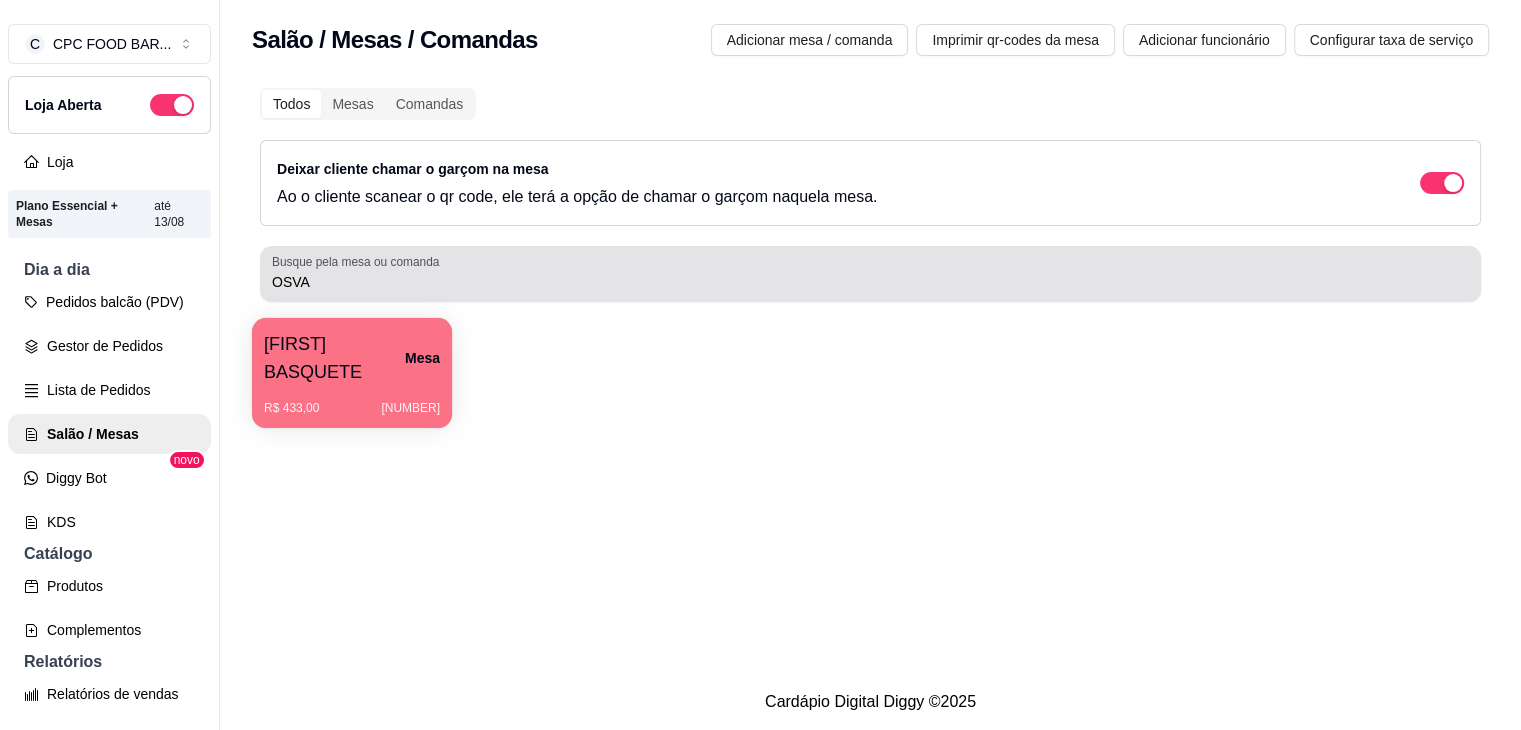 click on "OSVA" at bounding box center [870, 274] 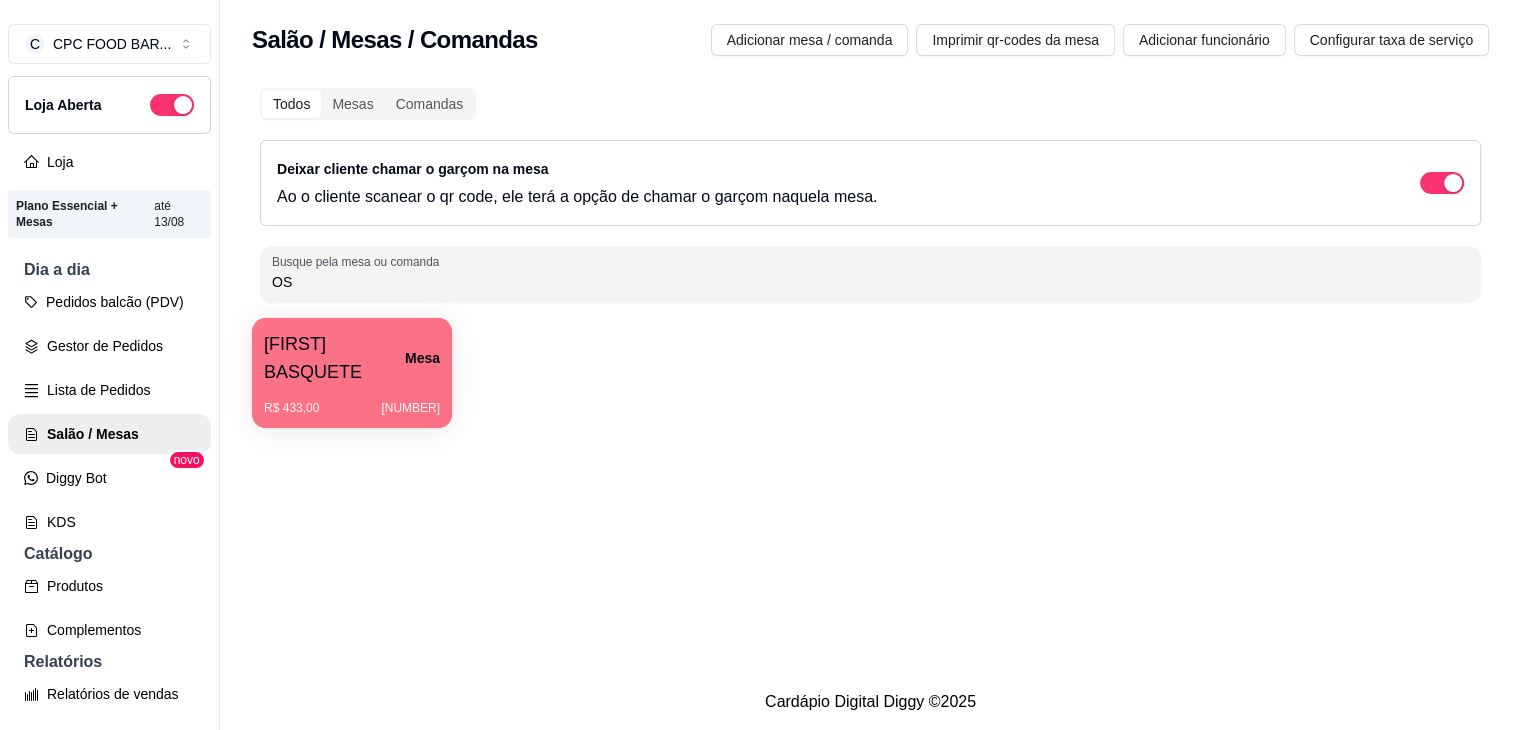 type on "O" 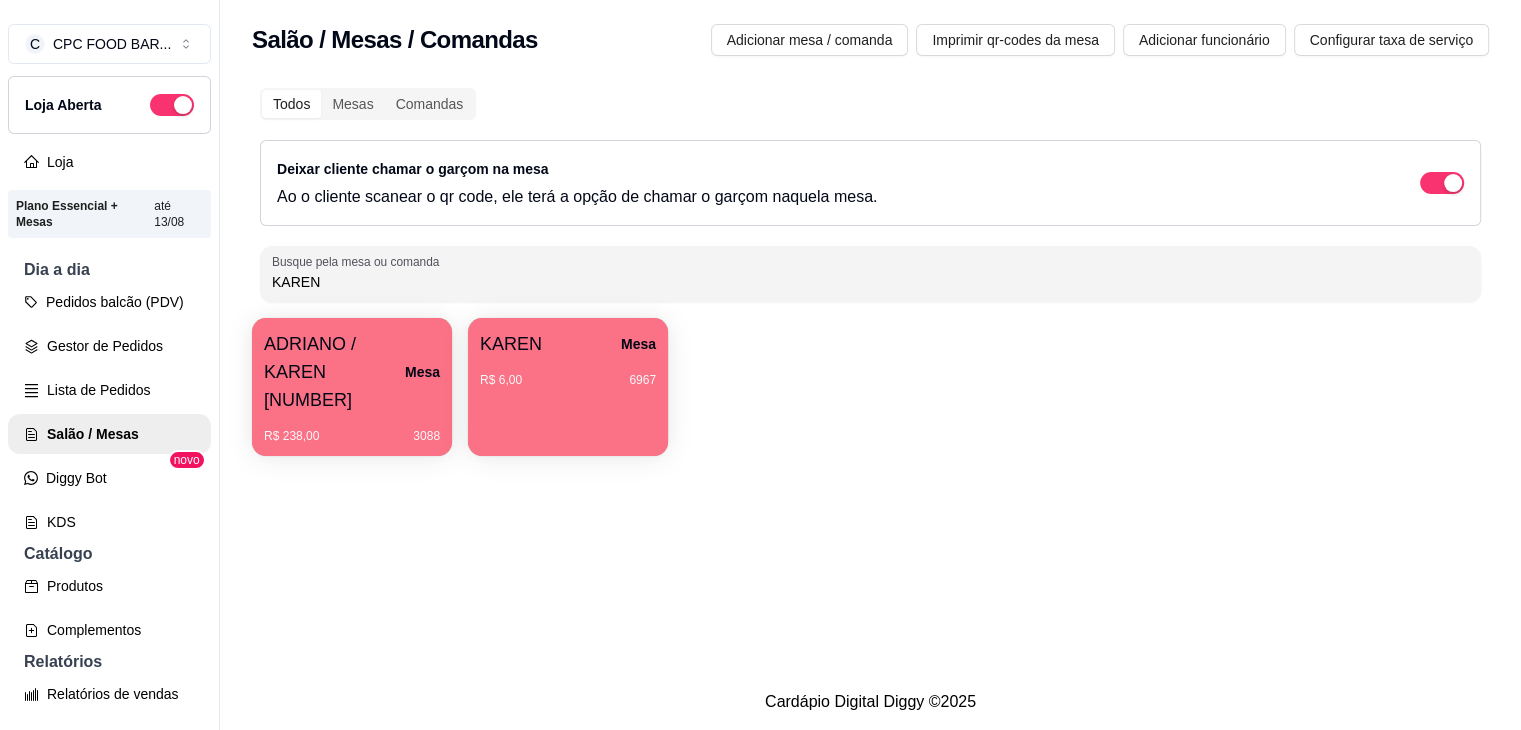 type on "[FIRST]" 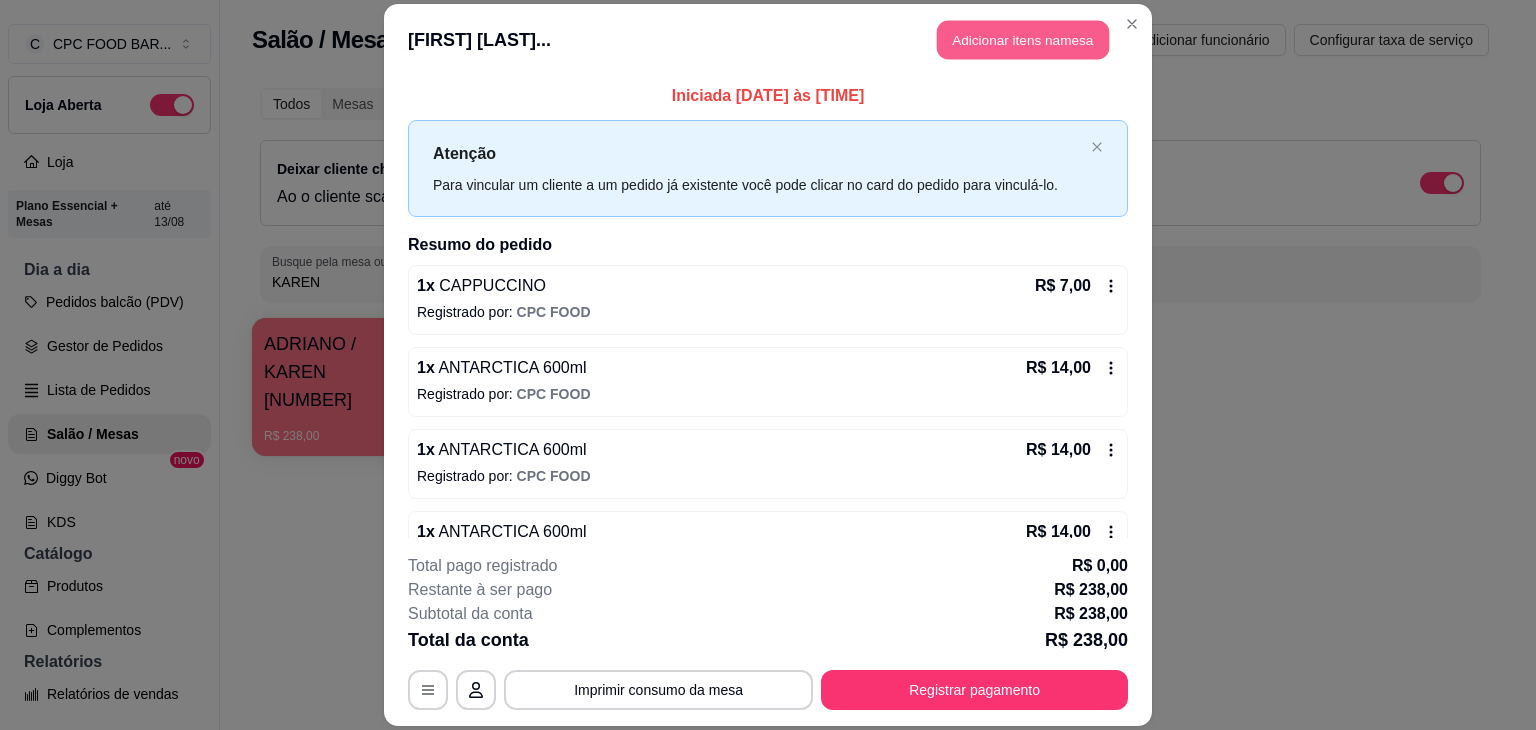 click on "Adicionar itens na  mesa" at bounding box center [1023, 39] 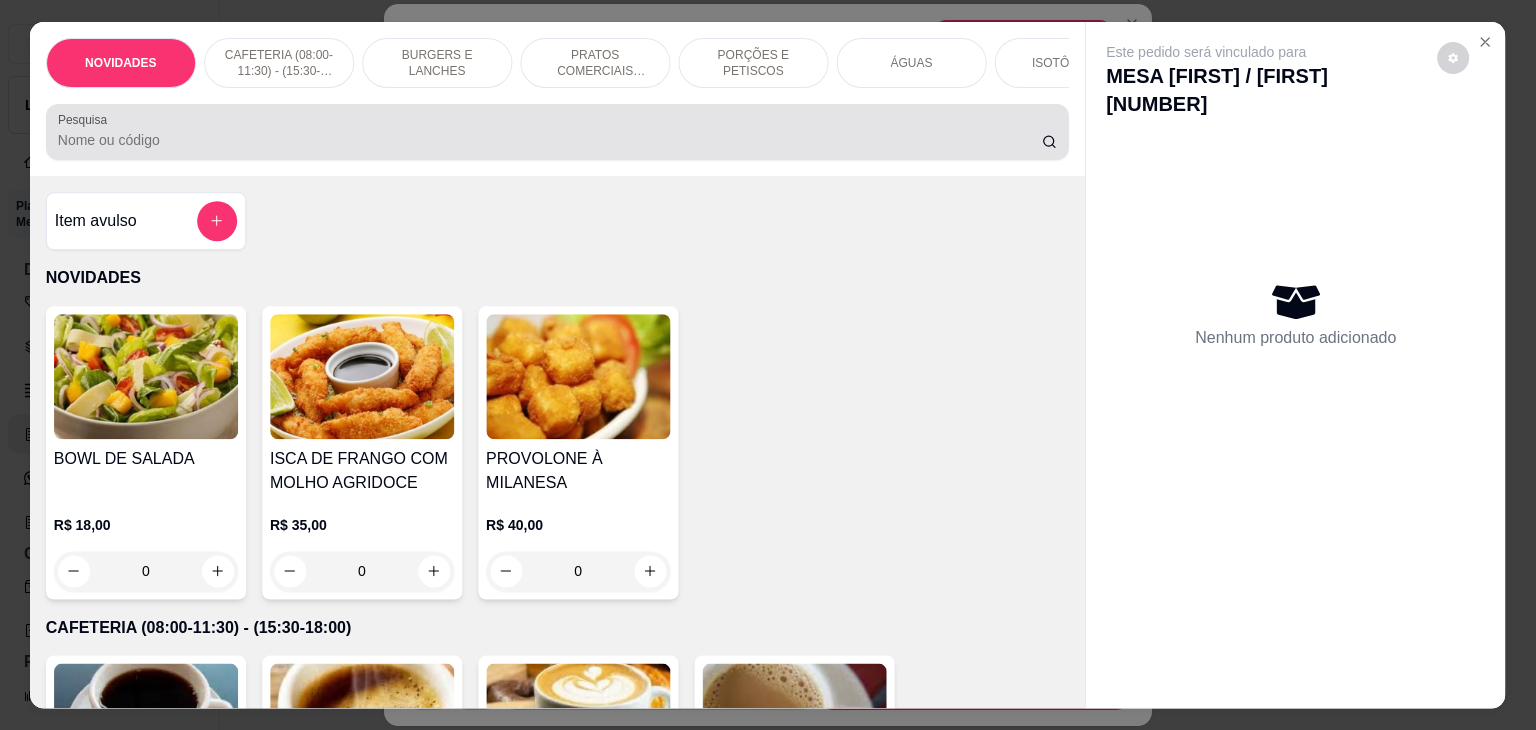 click on "Pesquisa" at bounding box center (550, 140) 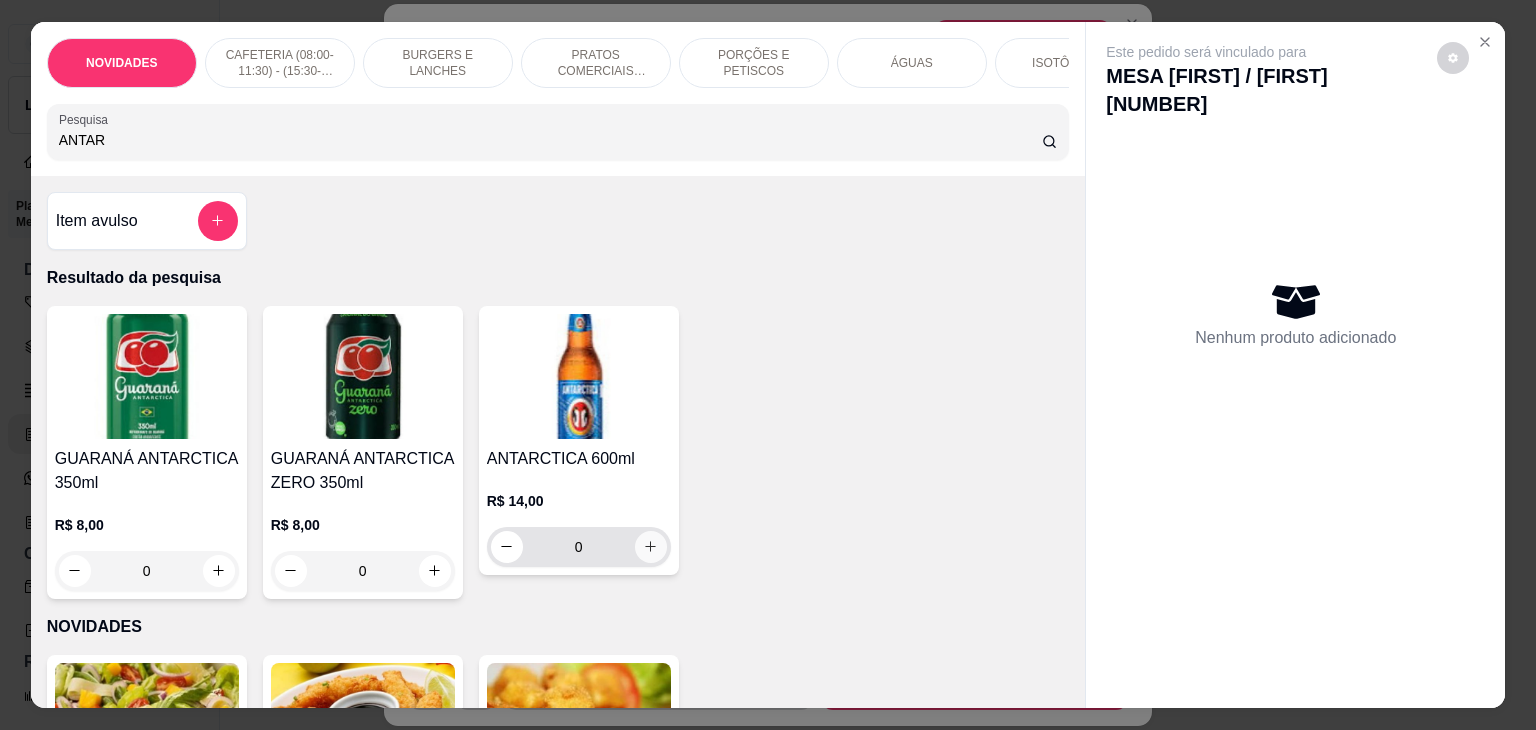 type on "ANTAR" 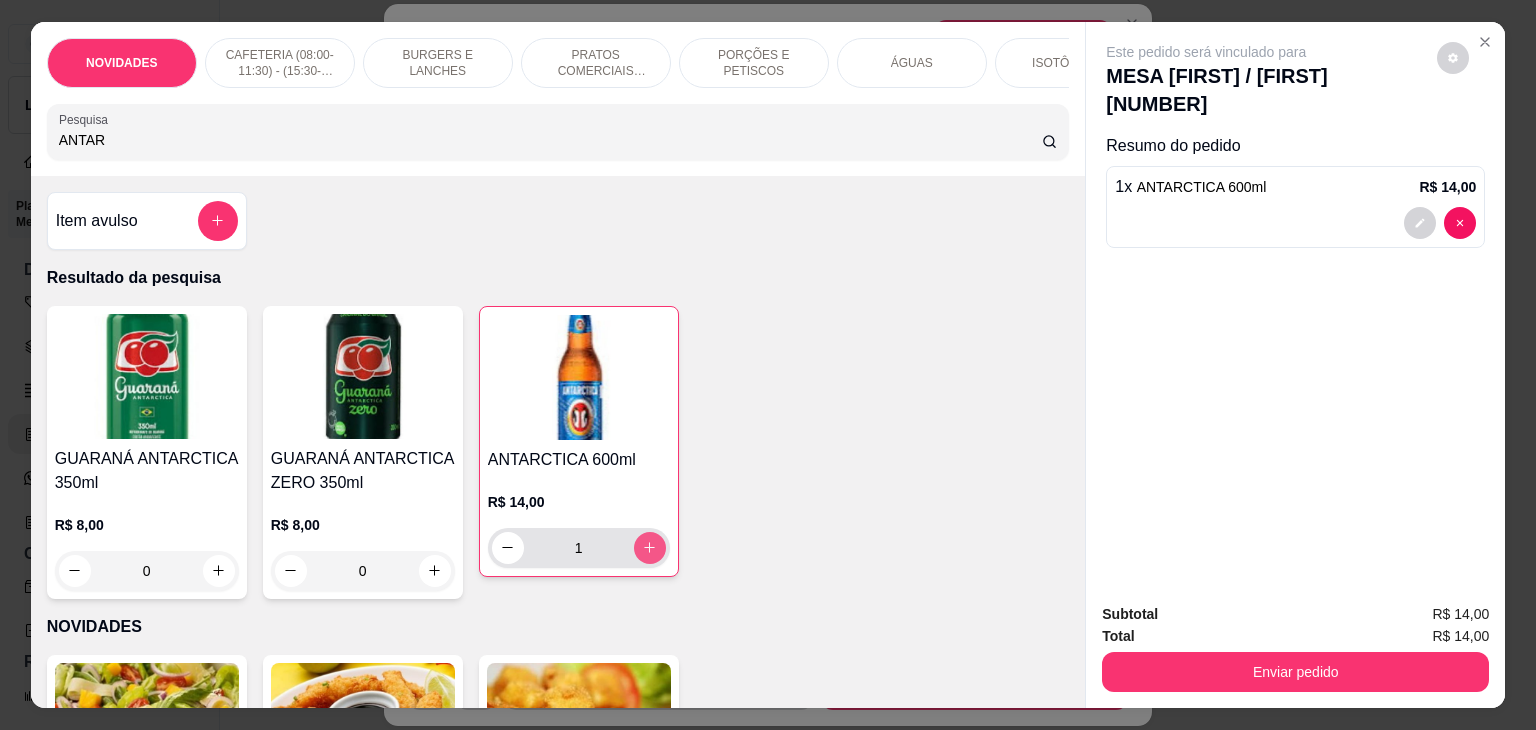 type on "1" 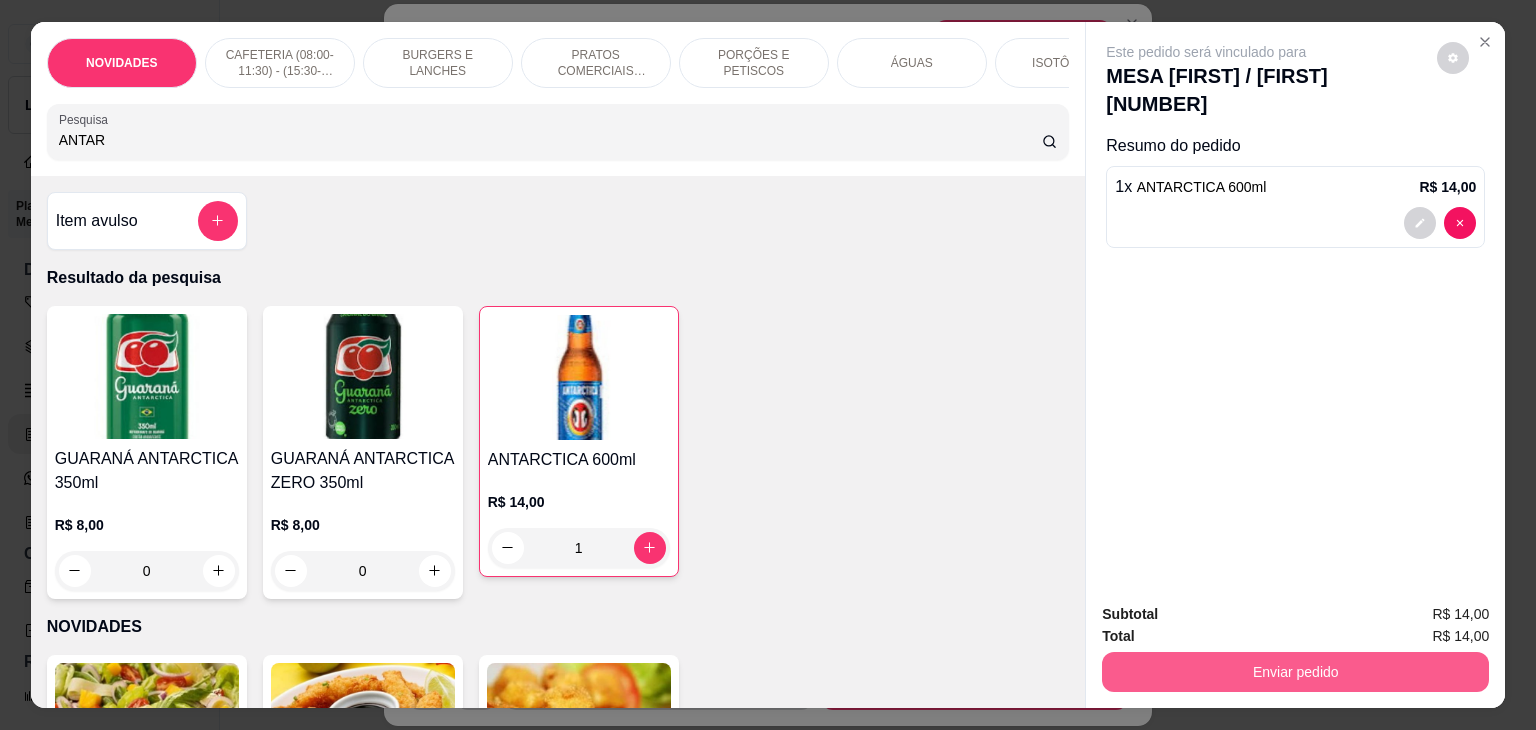 click on "Enviar pedido" at bounding box center [1295, 672] 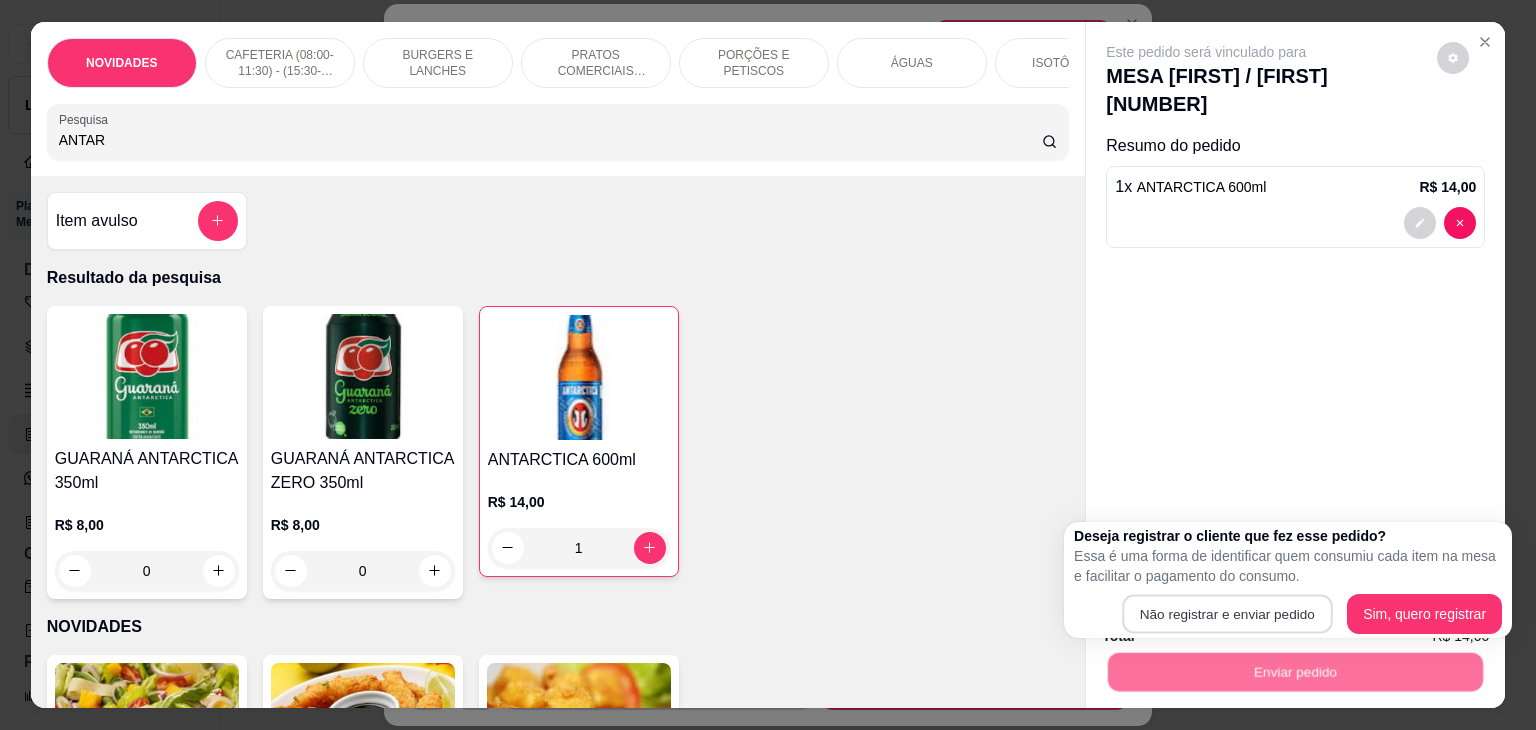 click on "Não registrar e enviar pedido" at bounding box center [1227, 614] 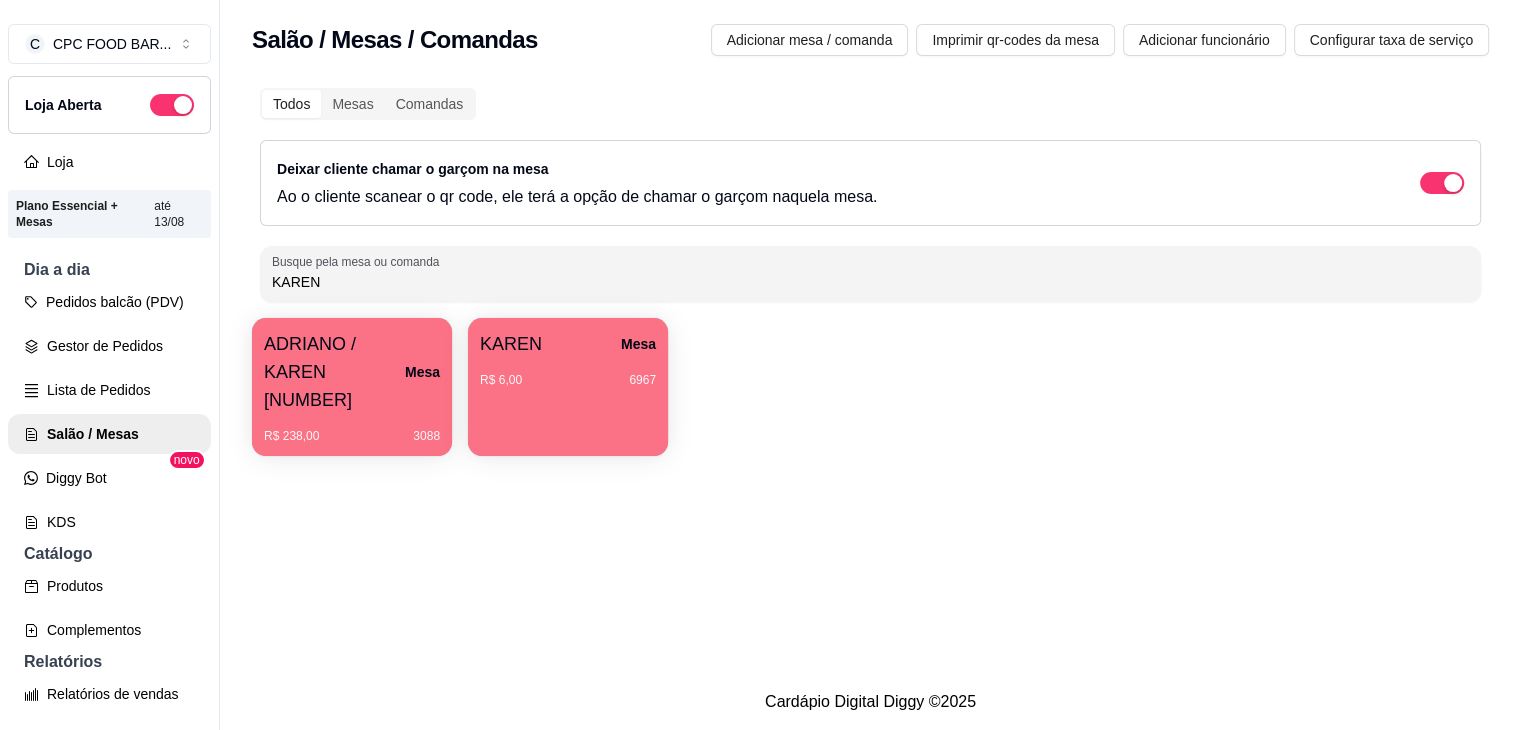 click on "Todos Mesas Comandas Deixar cliente chamar o garçom na mesa Ao o cliente scanear o qr code, ele terá a opção de chamar o garçom naquela mesa. Busque pela mesa ou comanda
KAREN ADRIANO / KAREN 3940 Mesa R$ 238,00 3088 KAREN Mesa R$ 6,00 6967" at bounding box center (870, 274) 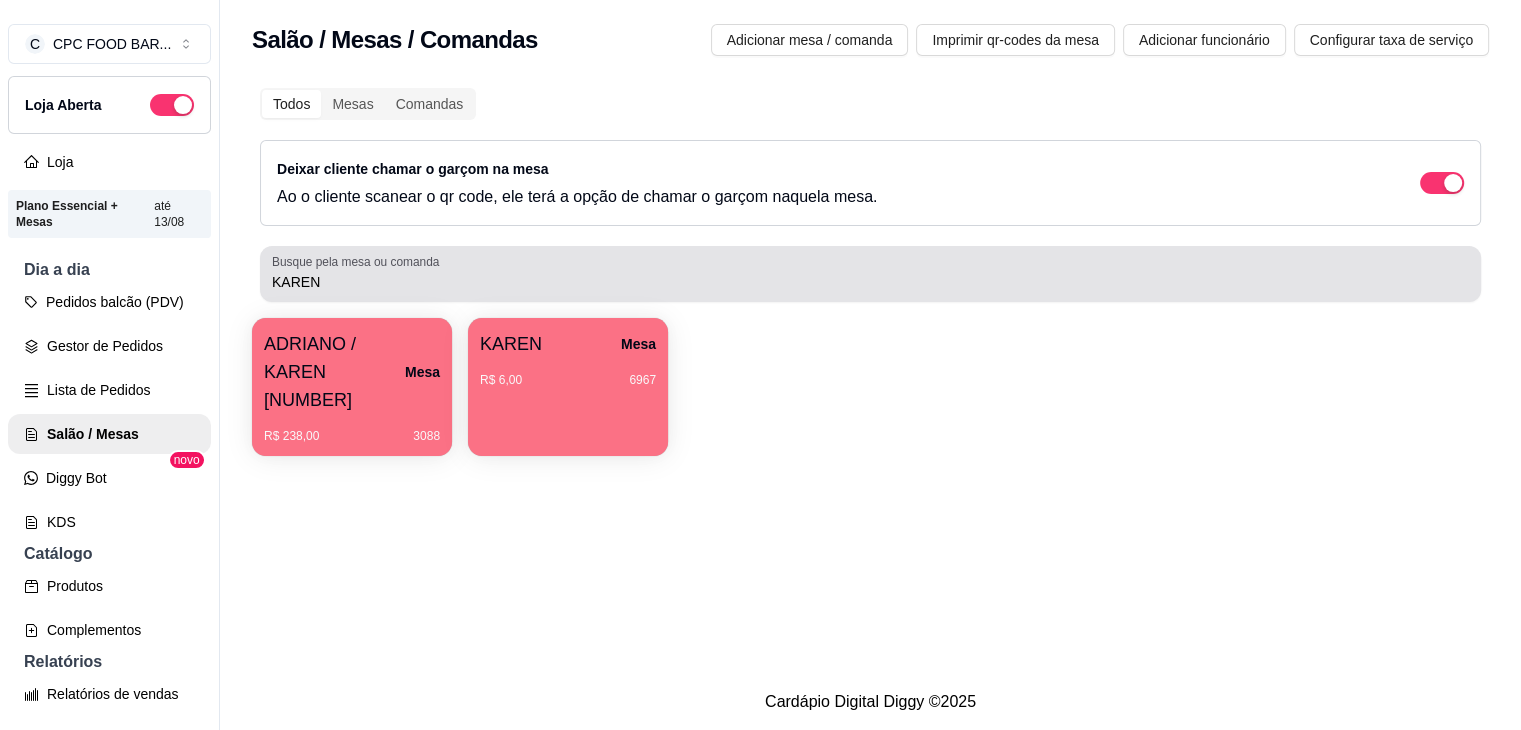 click on "[FIRST]" at bounding box center (870, 282) 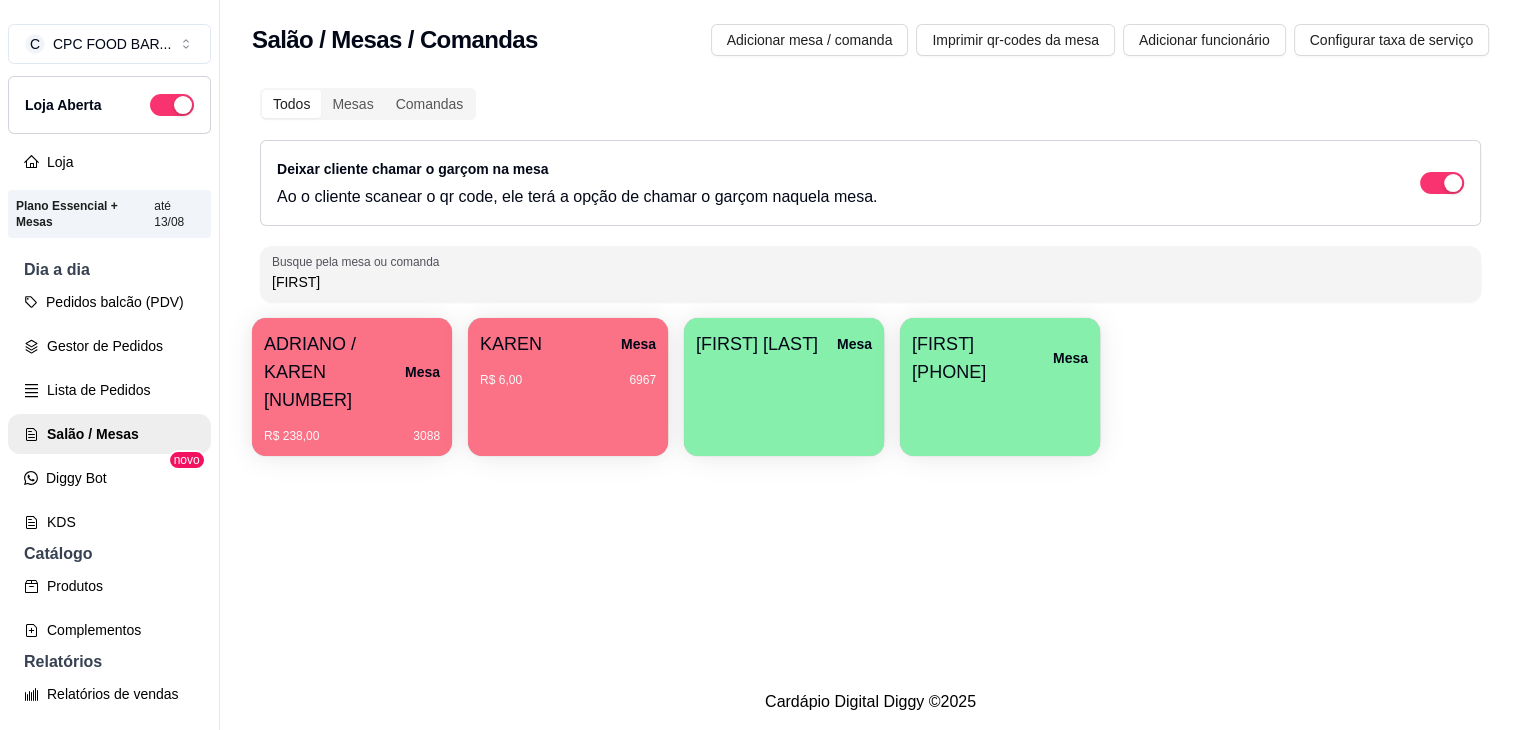 type on "K" 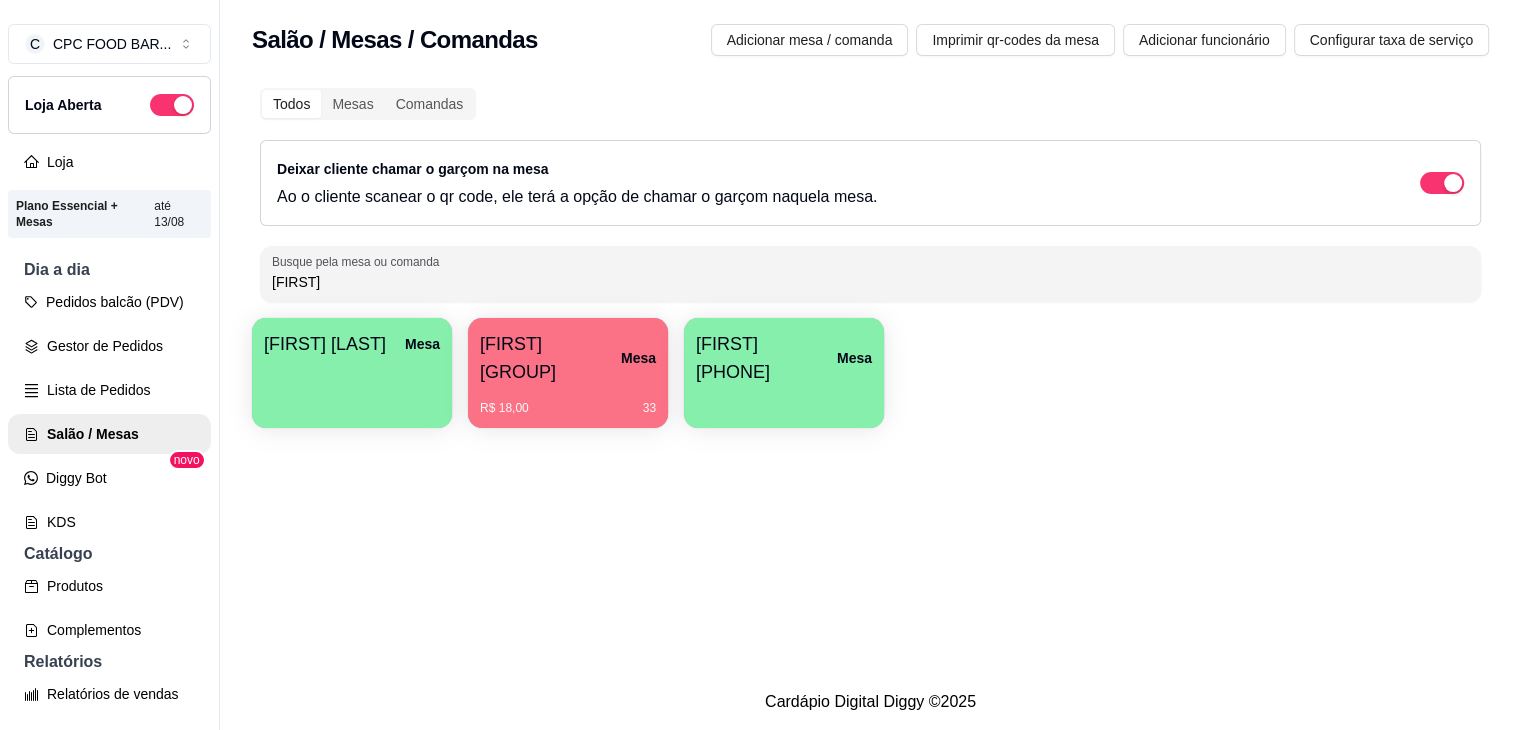 type on "TAIS" 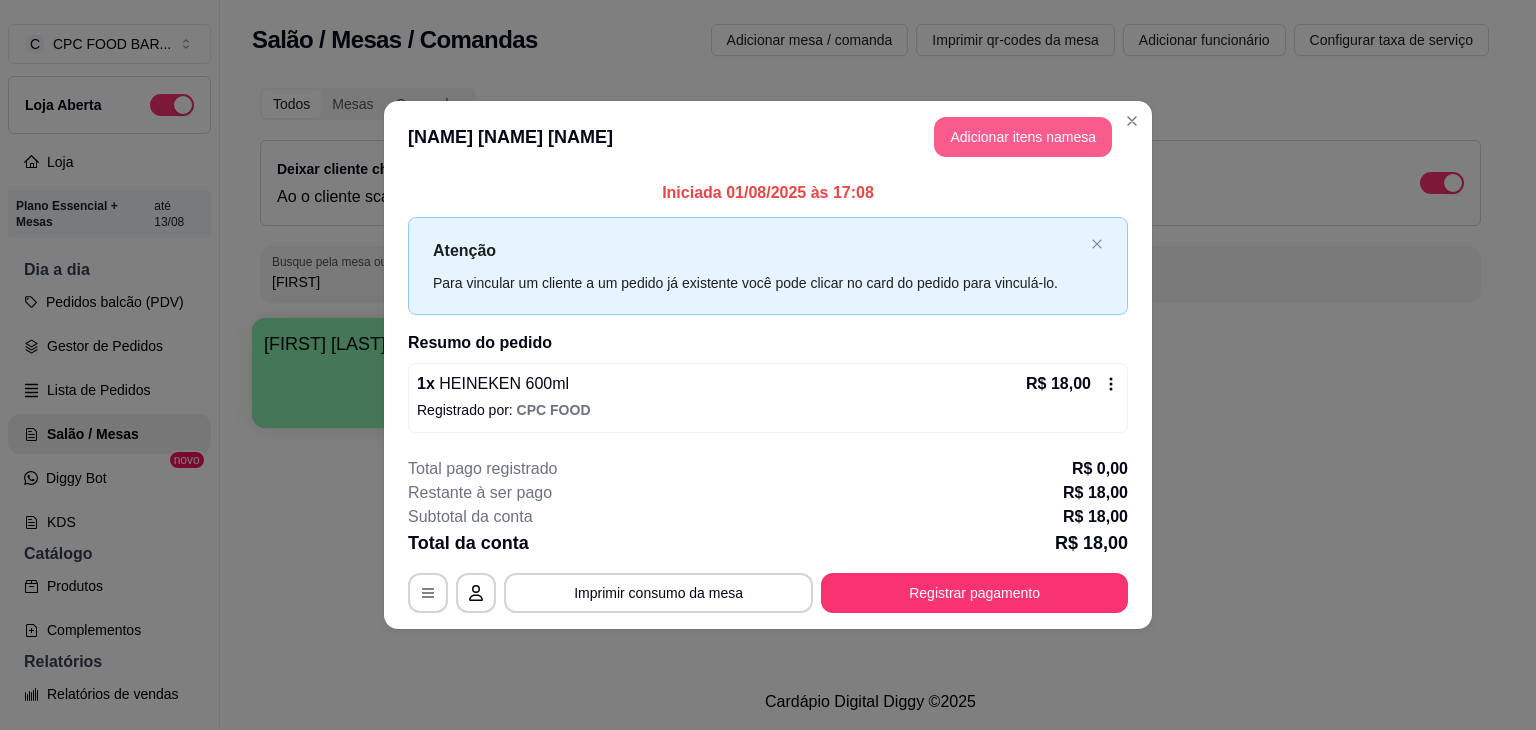 click on "Adicionar itens na  mesa" at bounding box center [1023, 137] 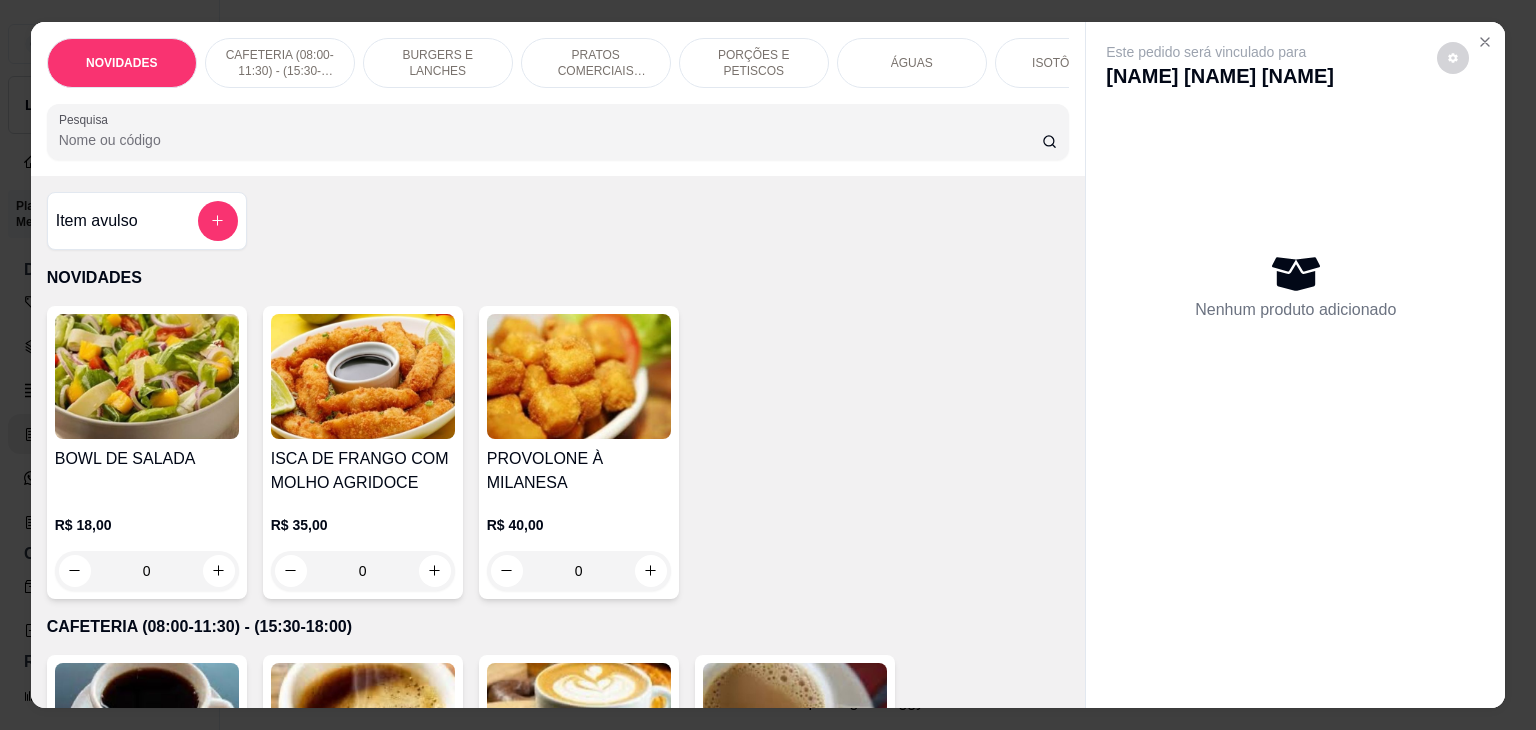 click on "Pesquisa" at bounding box center [558, 132] 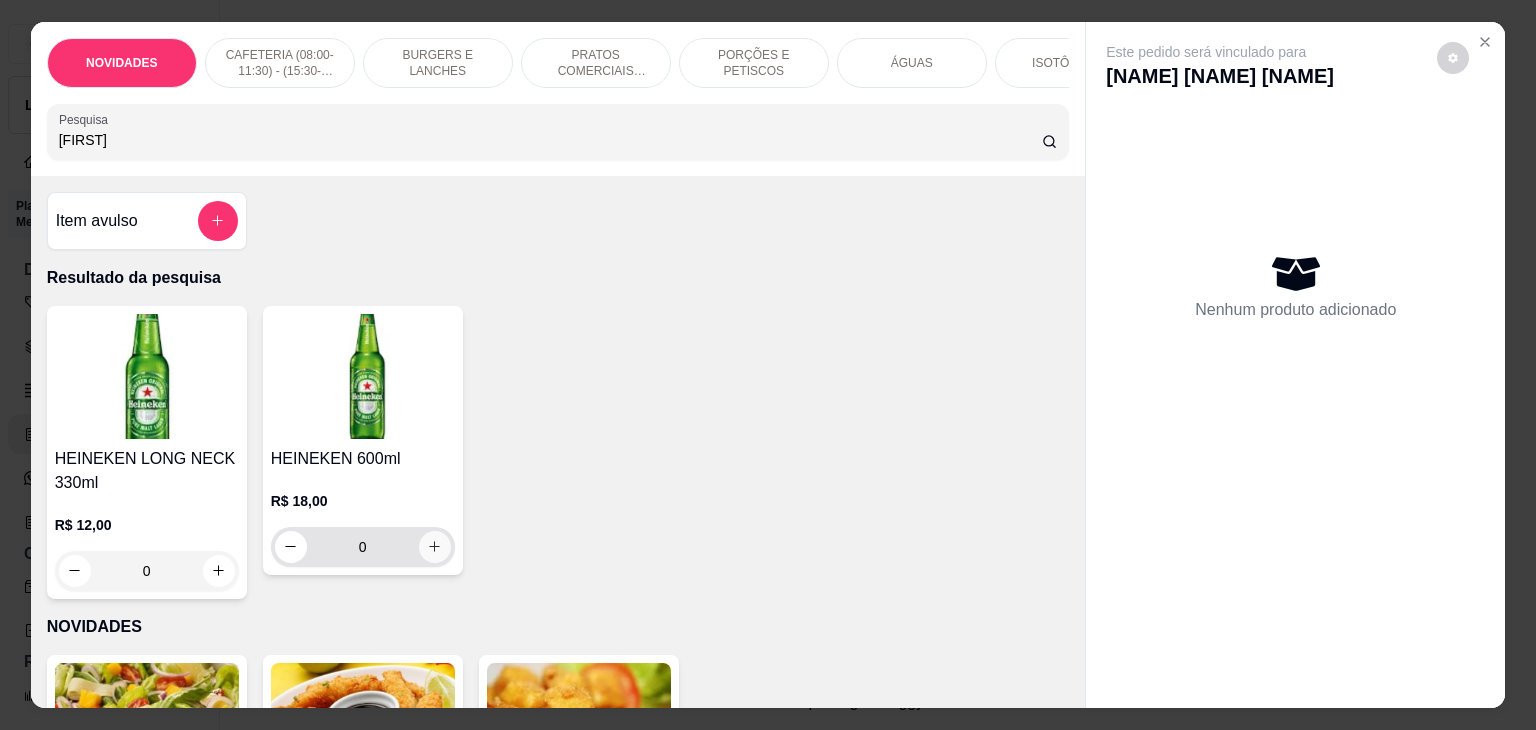 type on "HEIN" 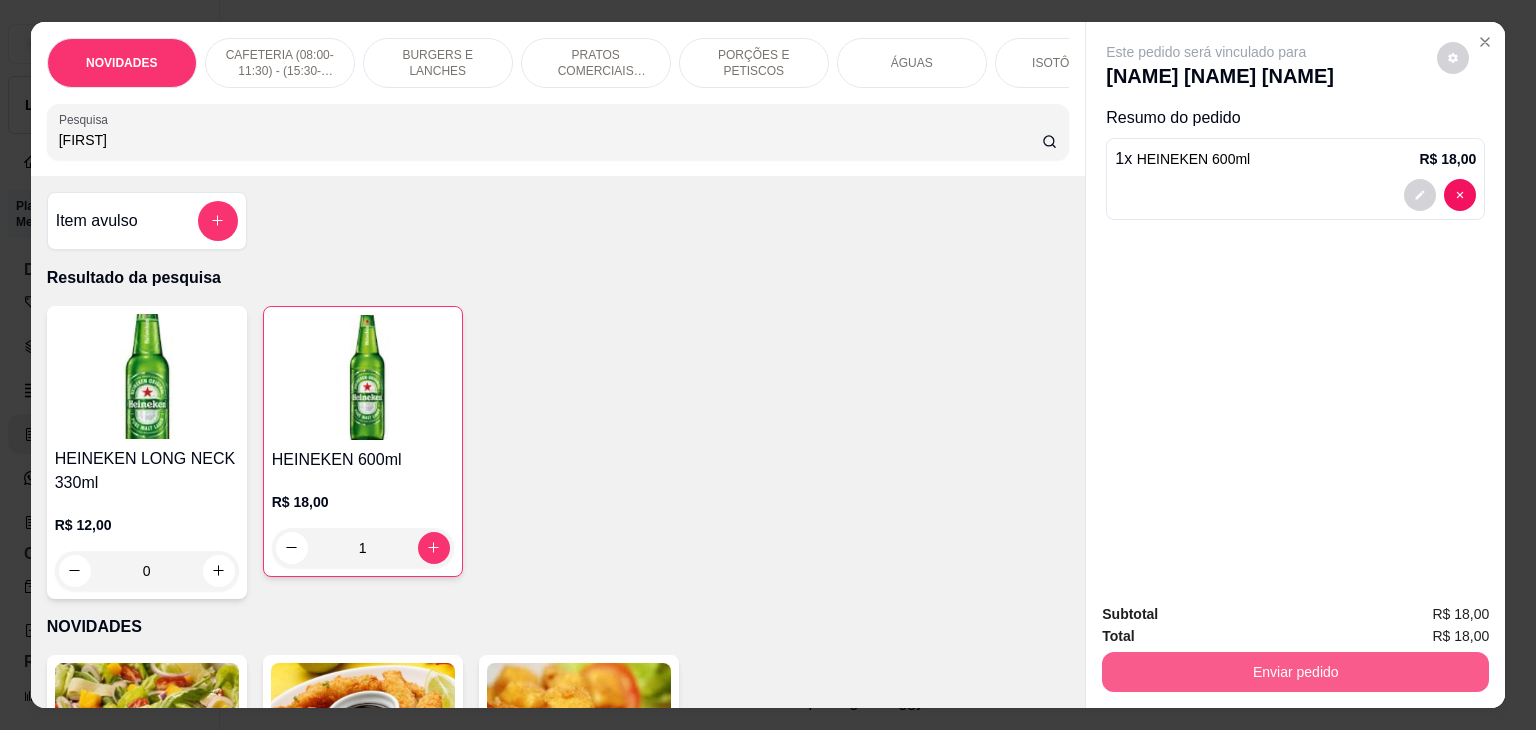 click on "Enviar pedido" at bounding box center (1295, 672) 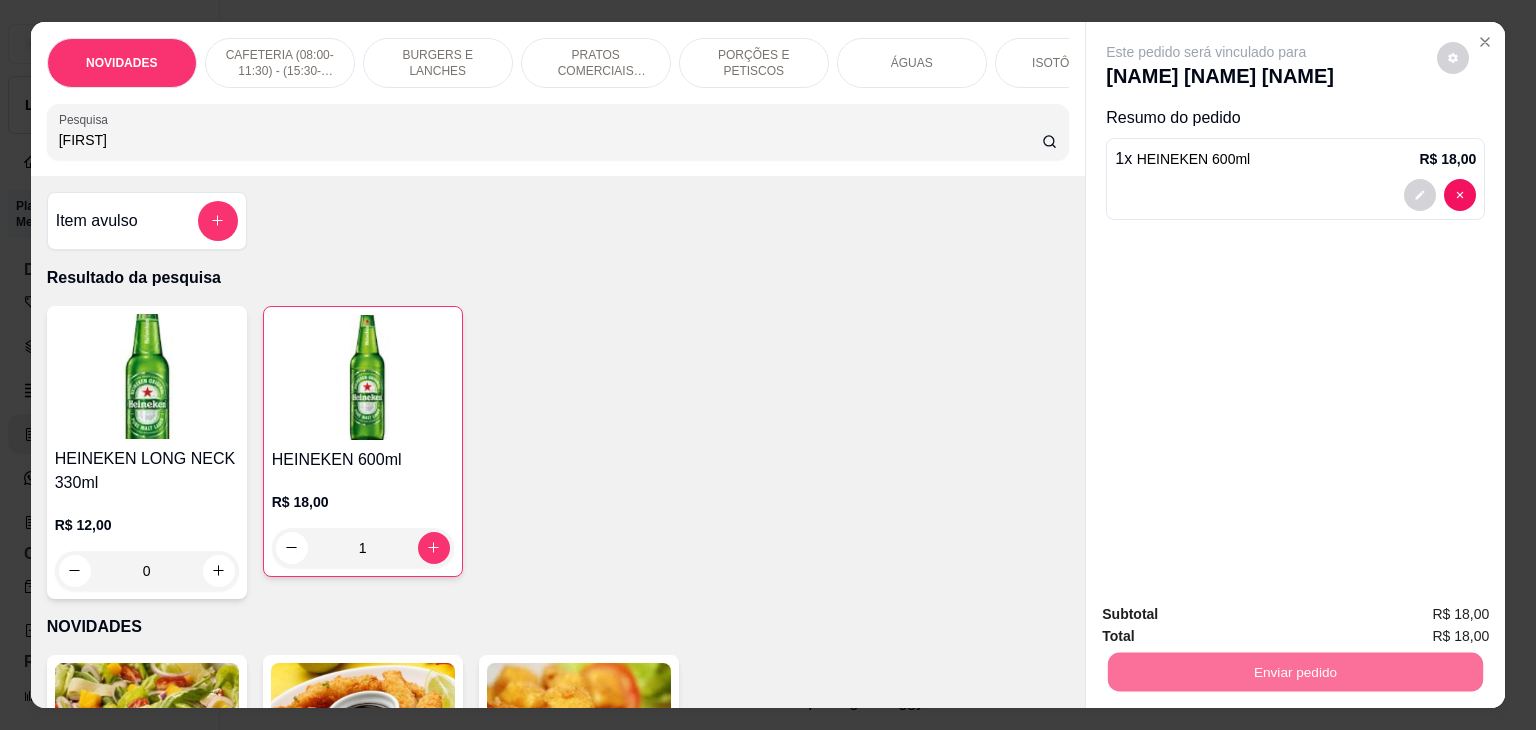click on "Não registrar e enviar pedido" at bounding box center [1229, 615] 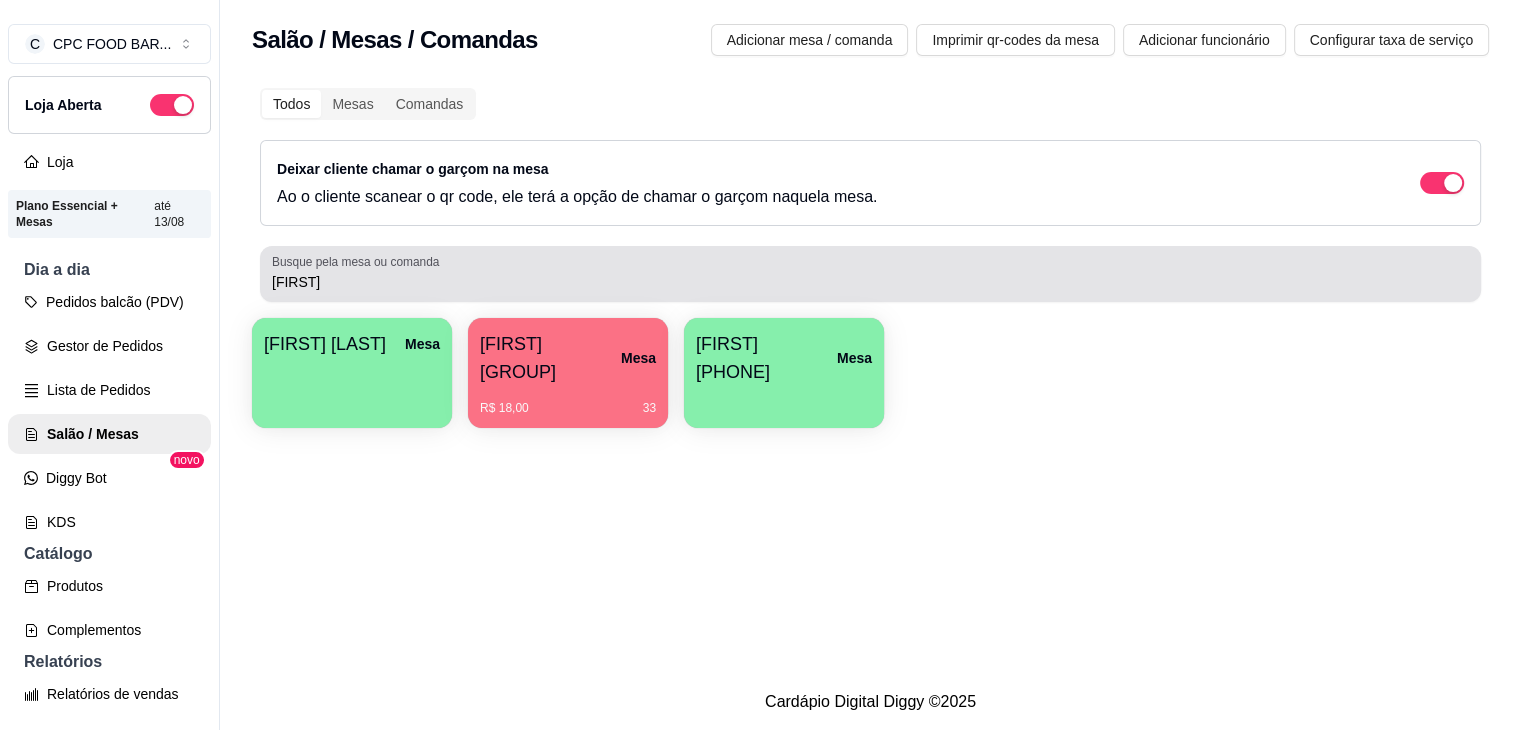 click on "TAIS" at bounding box center (870, 282) 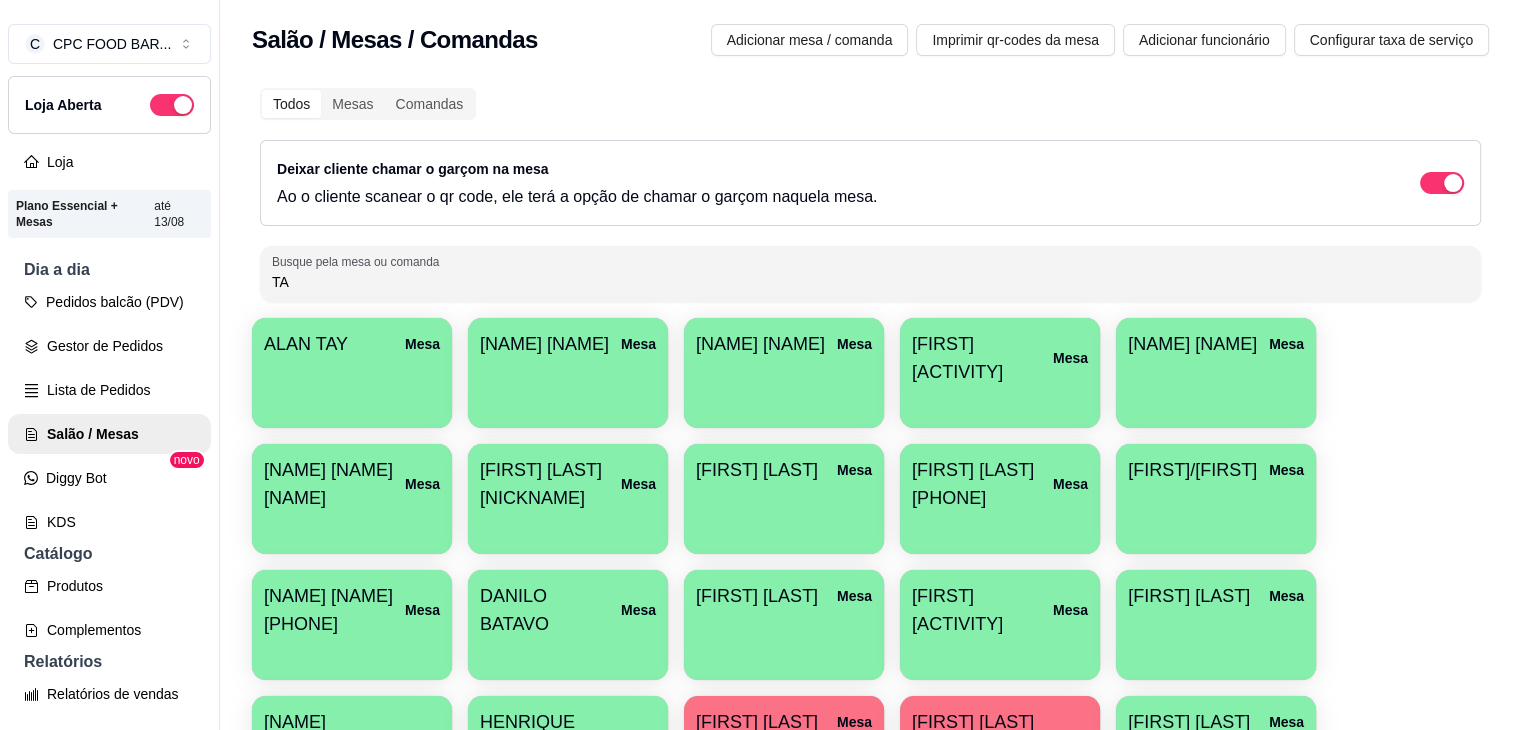 type on "T" 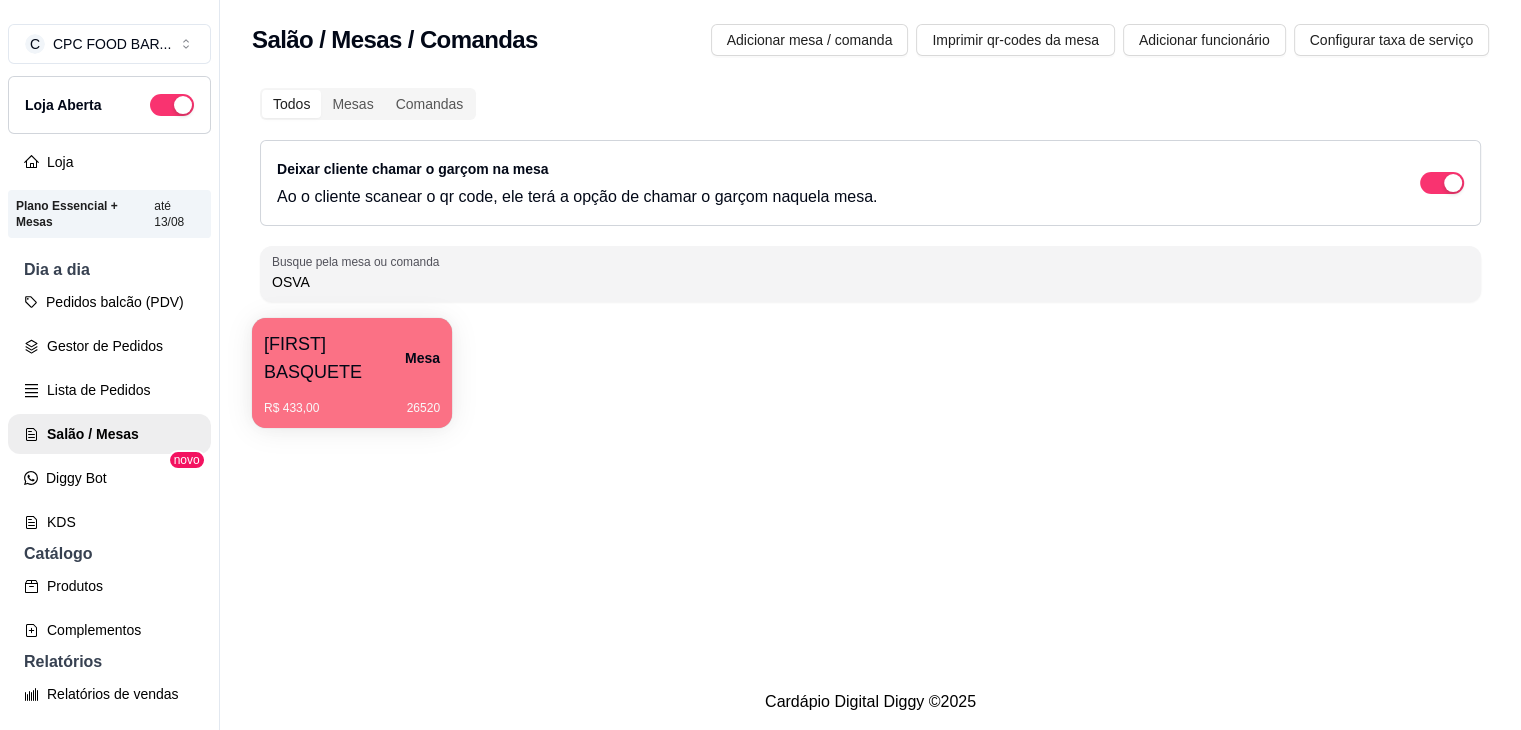 click on "R$ 433,00 26520" at bounding box center (352, 401) 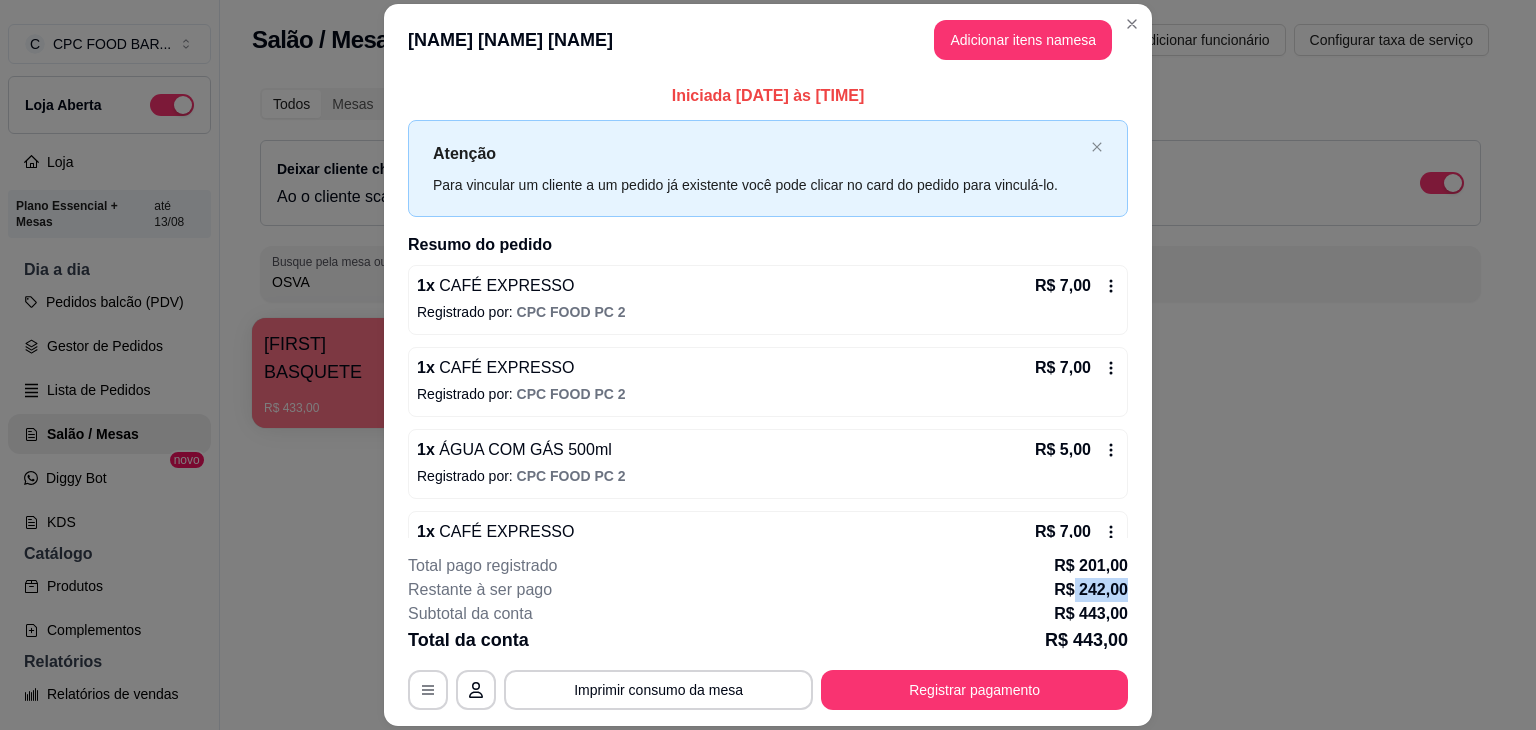 drag, startPoint x: 1102, startPoint y: 593, endPoint x: 1064, endPoint y: 600, distance: 38.63936 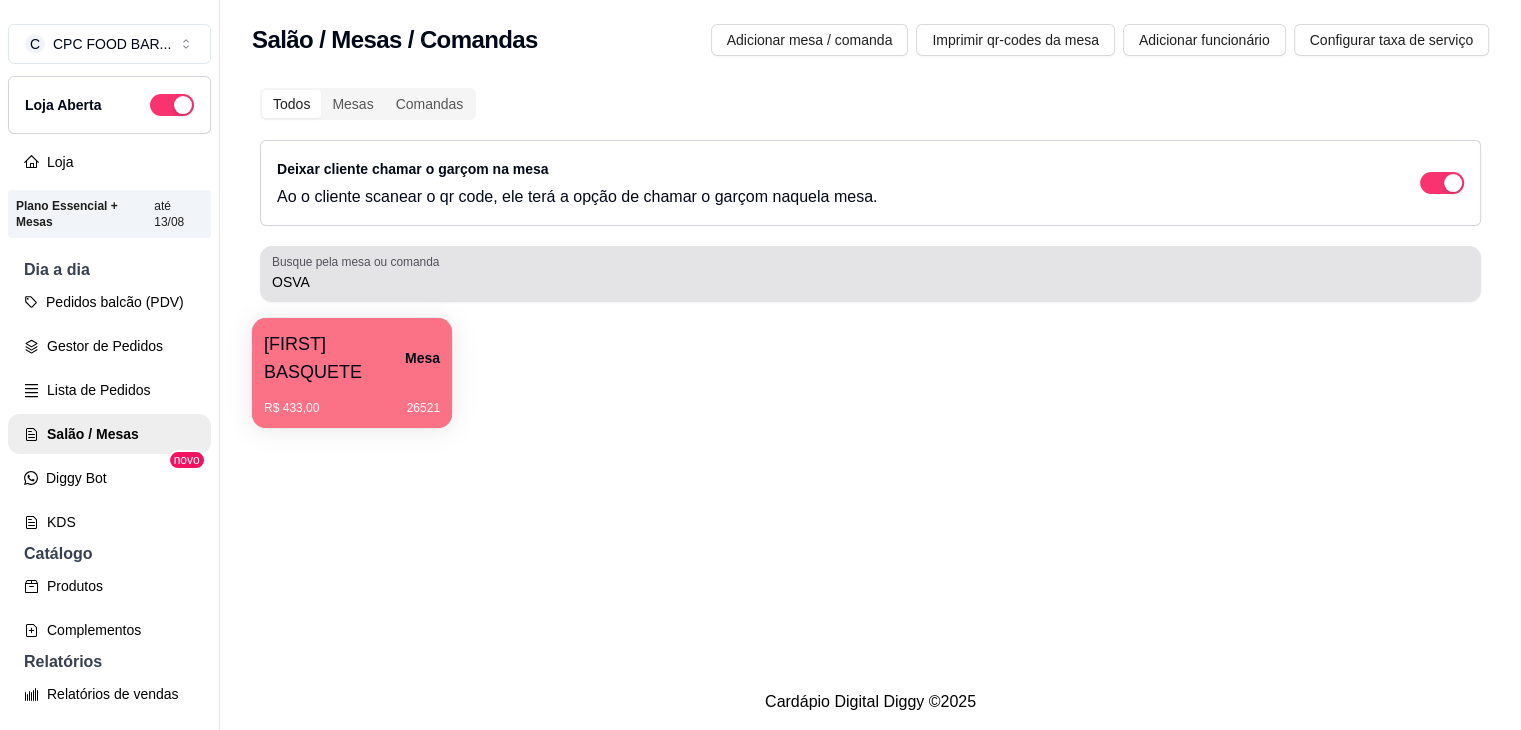 click on "OSVA" at bounding box center [870, 274] 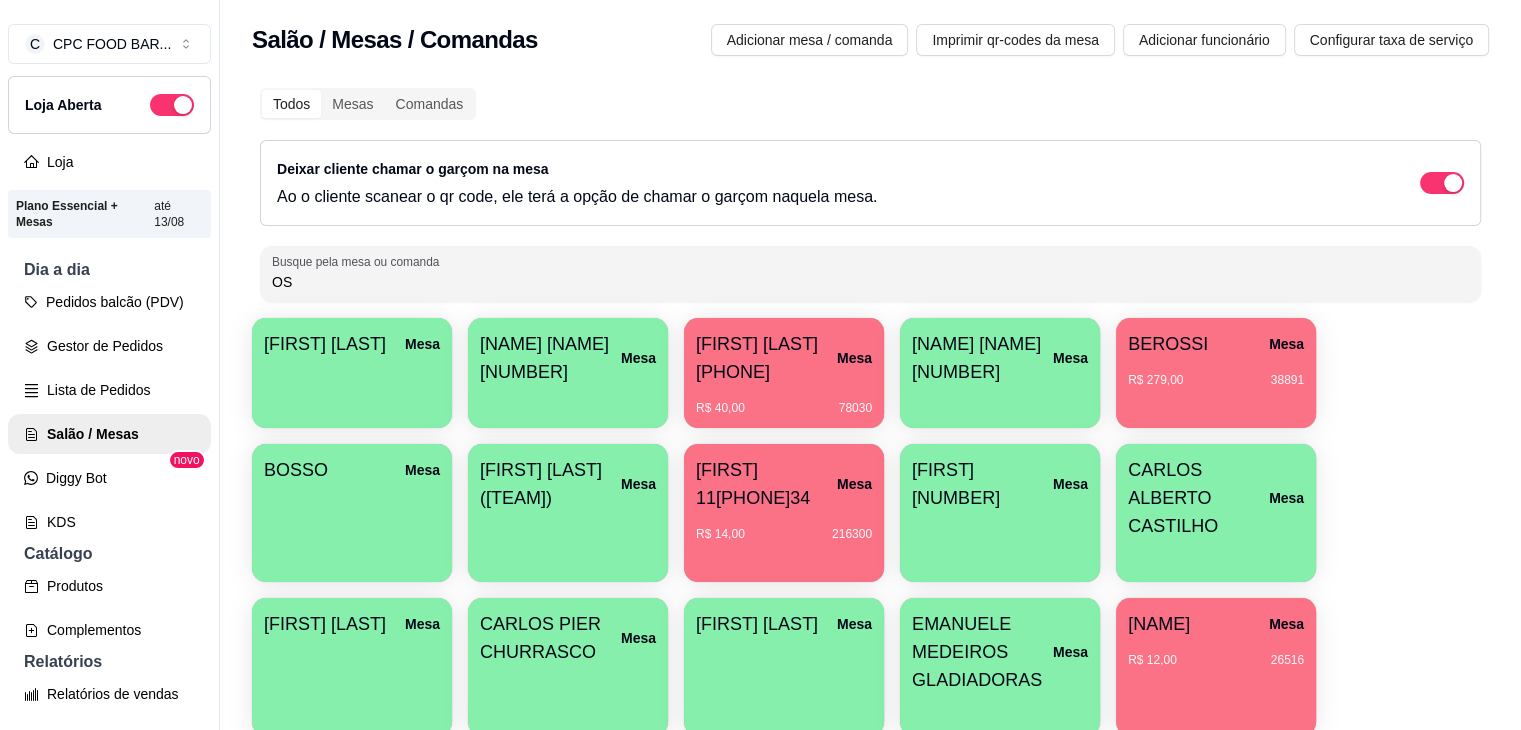 type on "O" 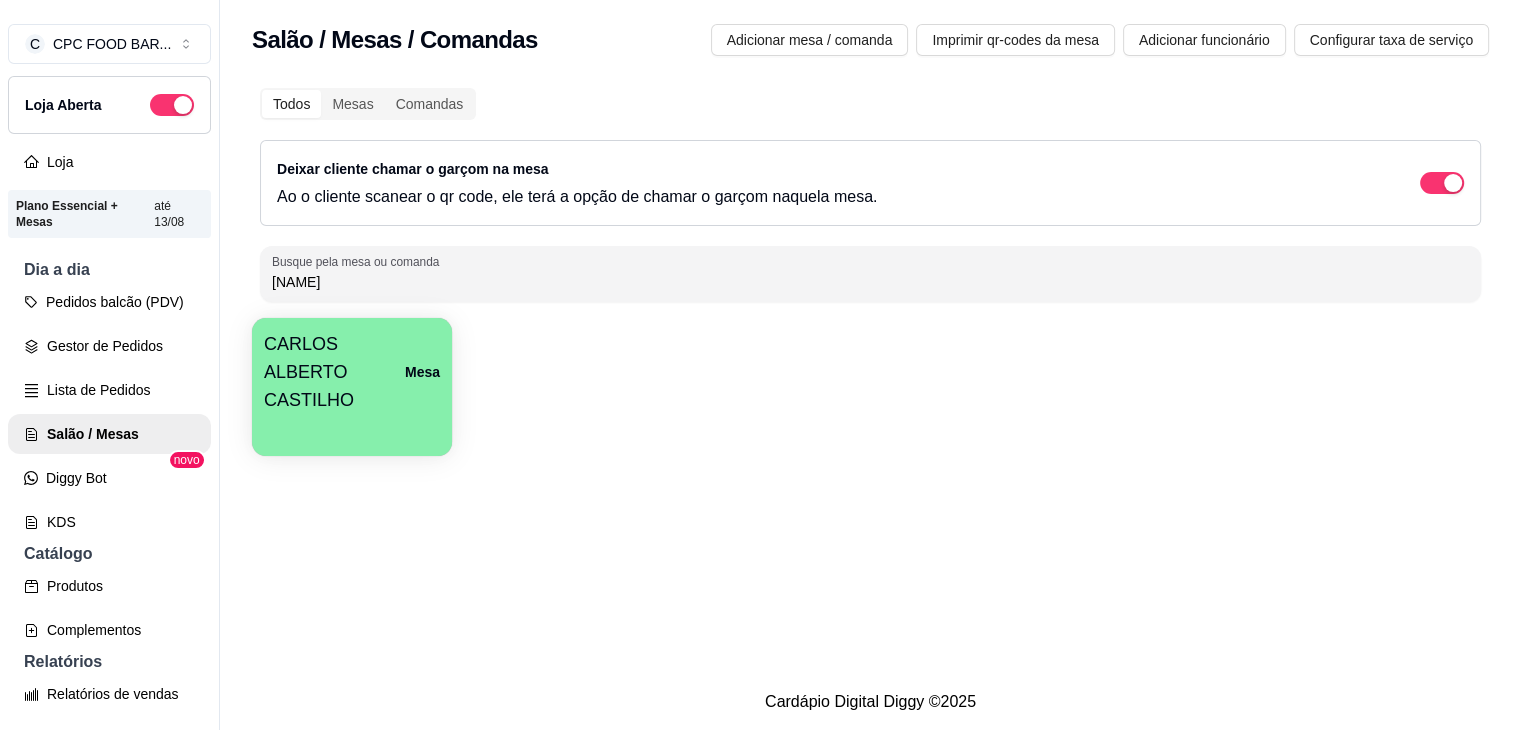 type on "CASTI" 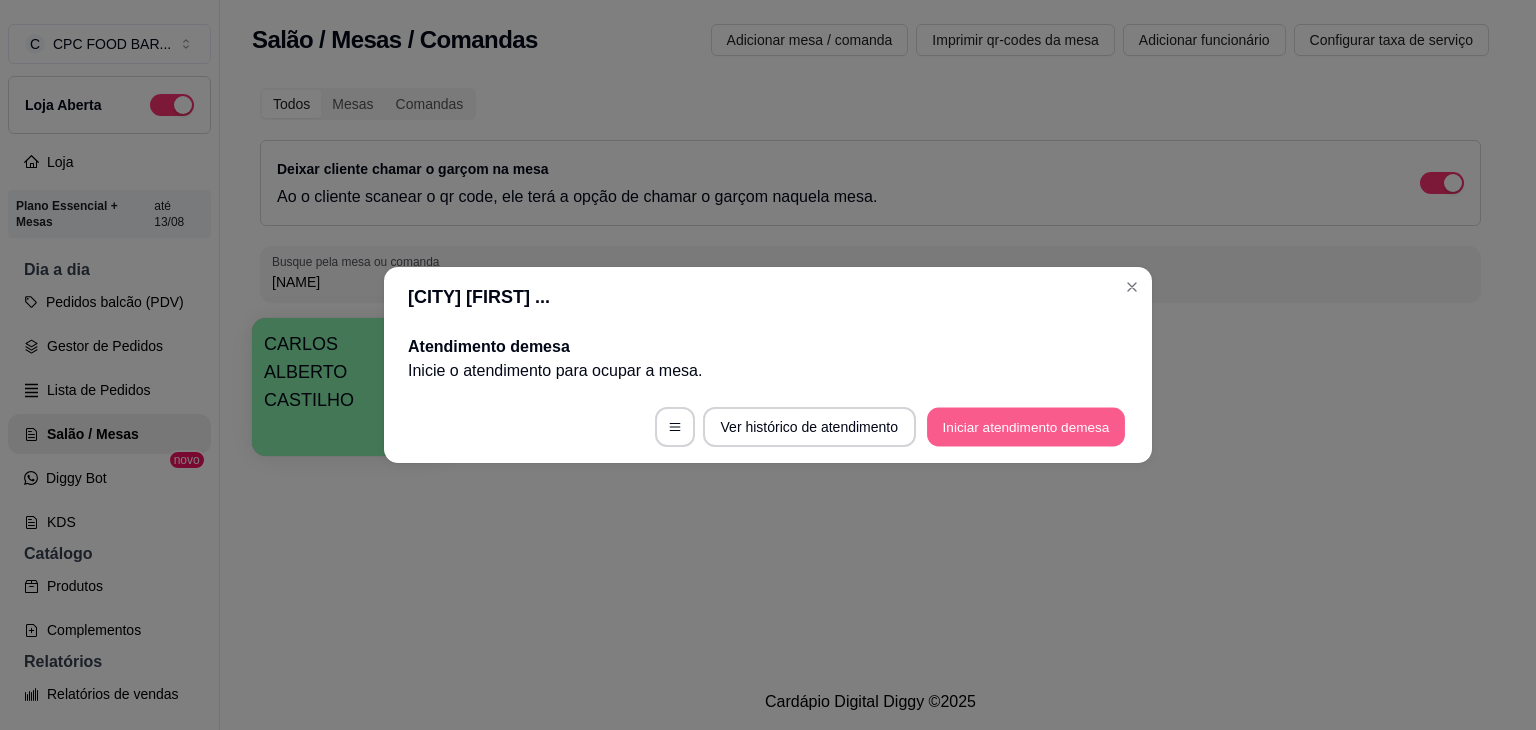 click on "Iniciar atendimento de  mesa" at bounding box center [1026, 427] 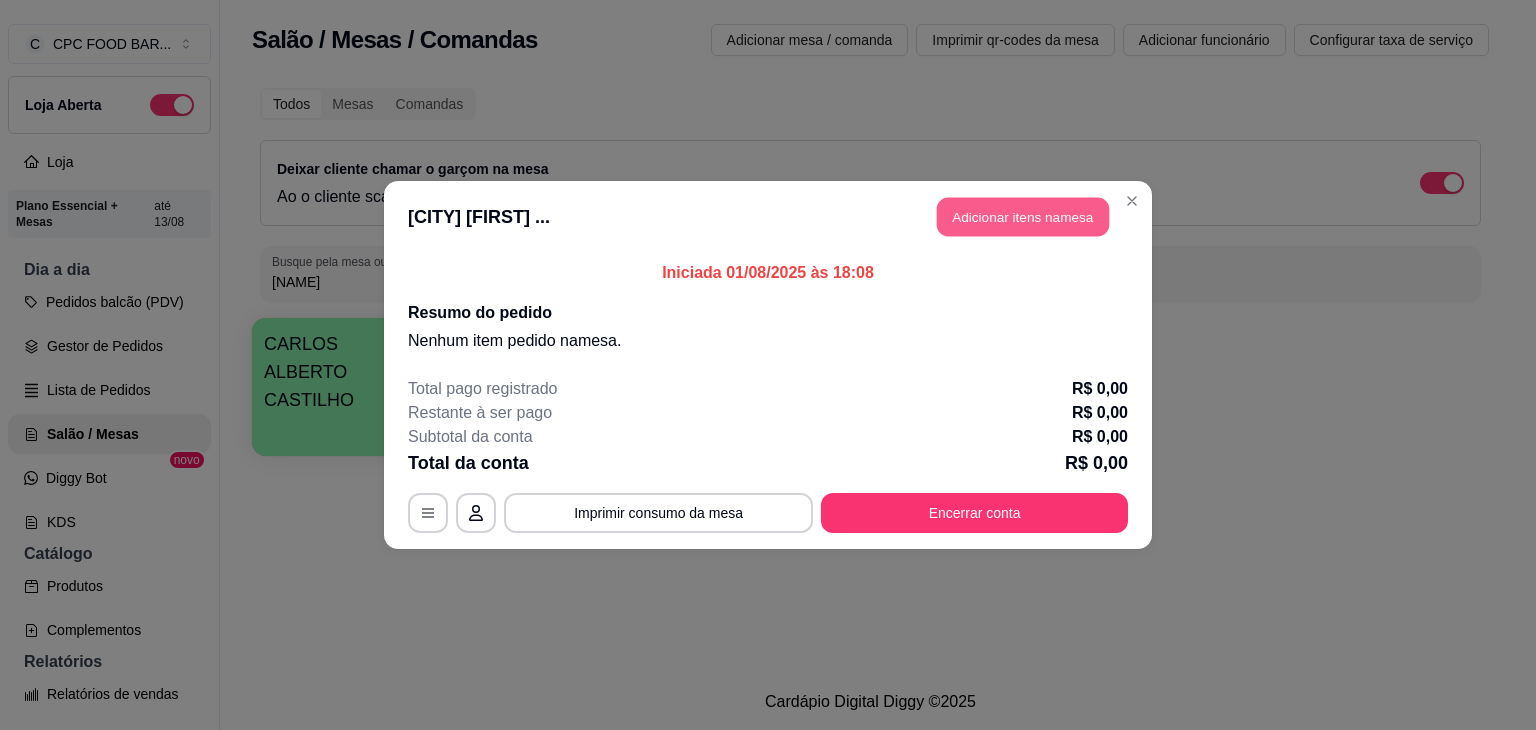 click on "Adicionar itens na  mesa" at bounding box center [1023, 217] 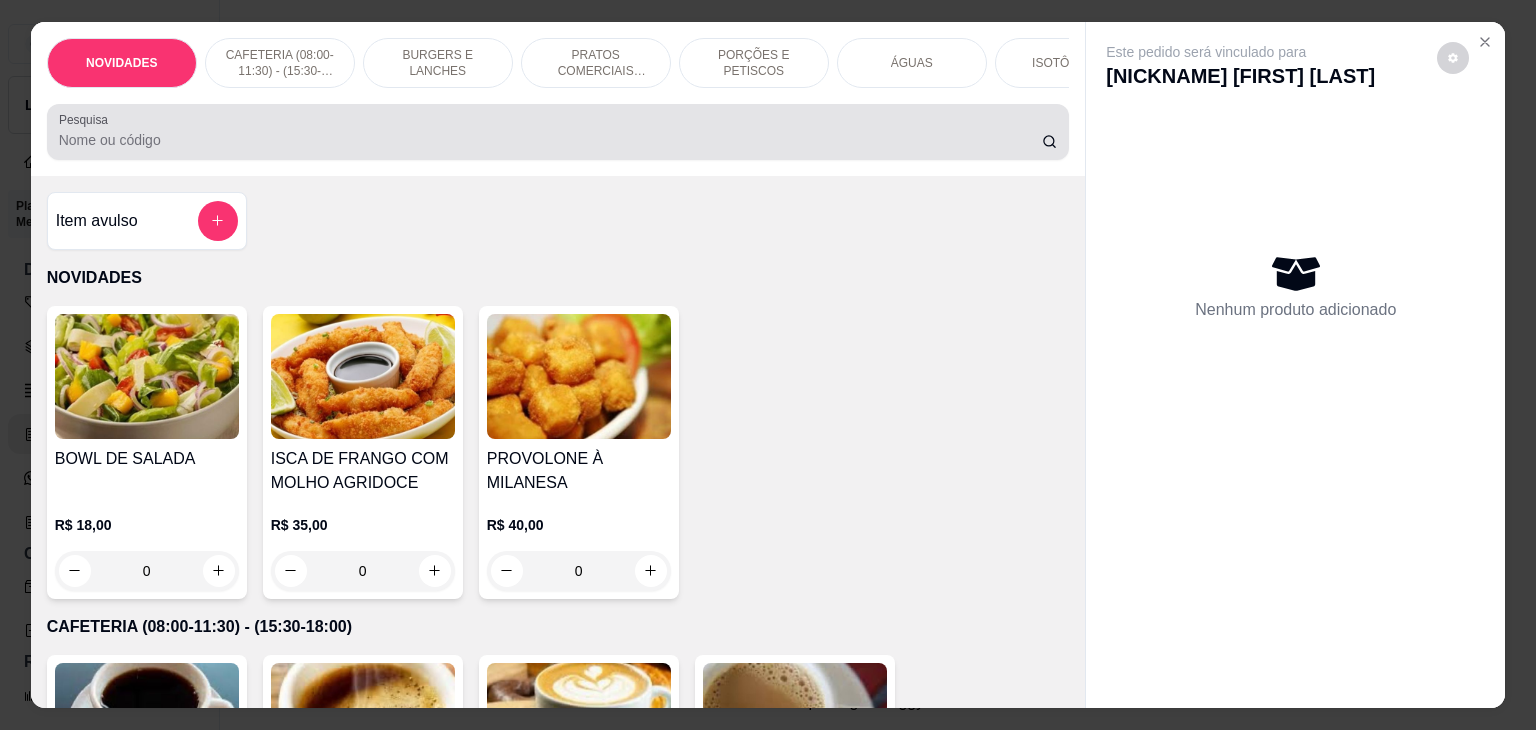 click at bounding box center [558, 132] 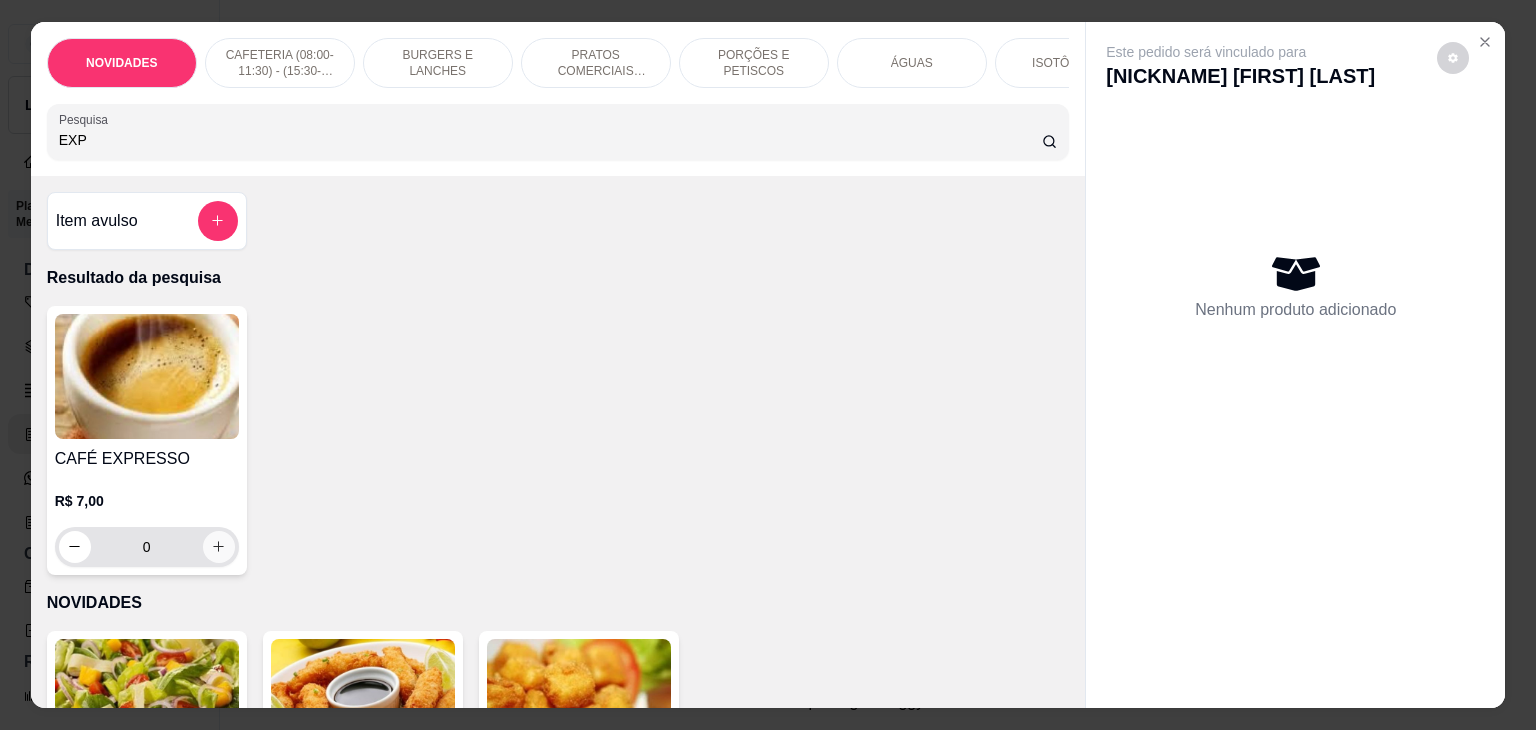 type on "EXPRE" 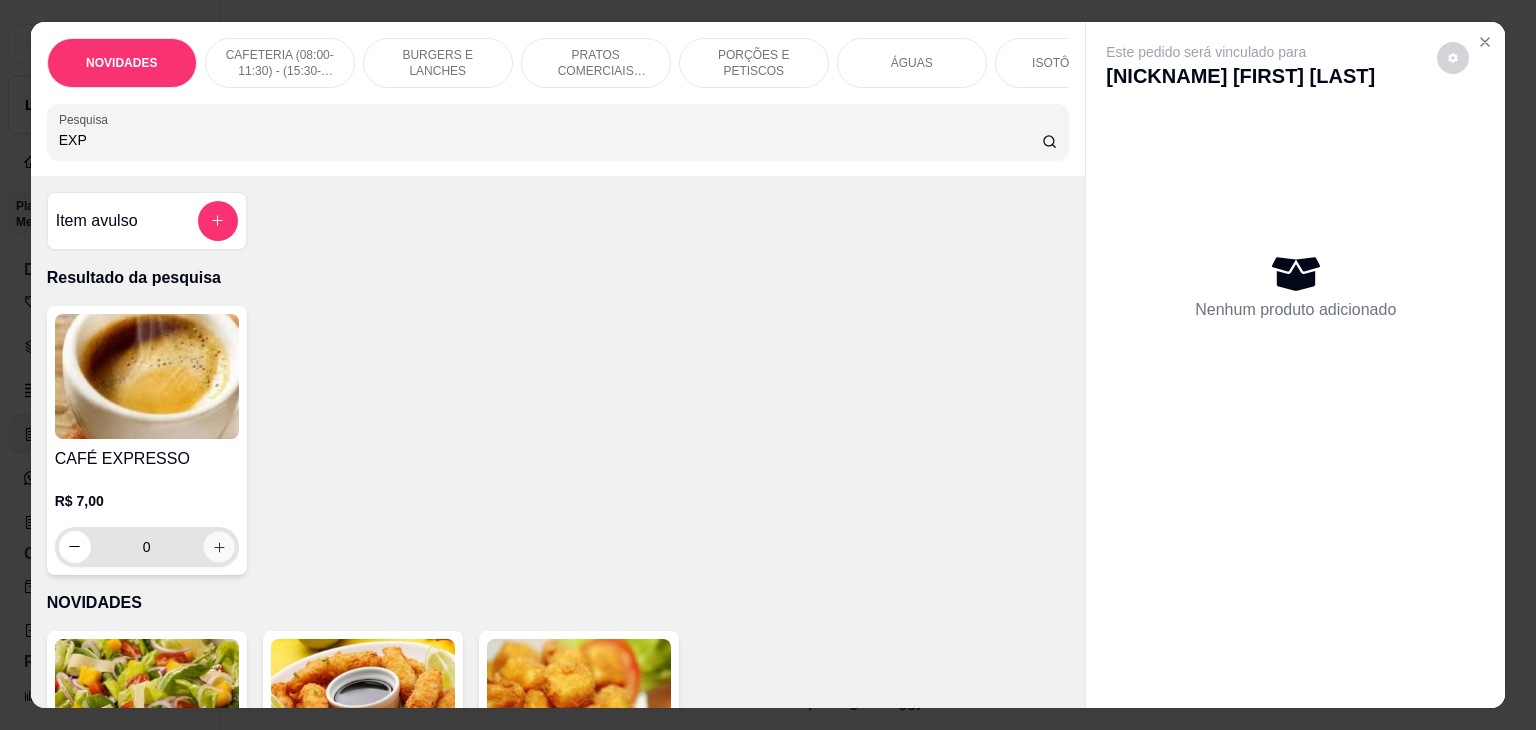 click at bounding box center (218, 546) 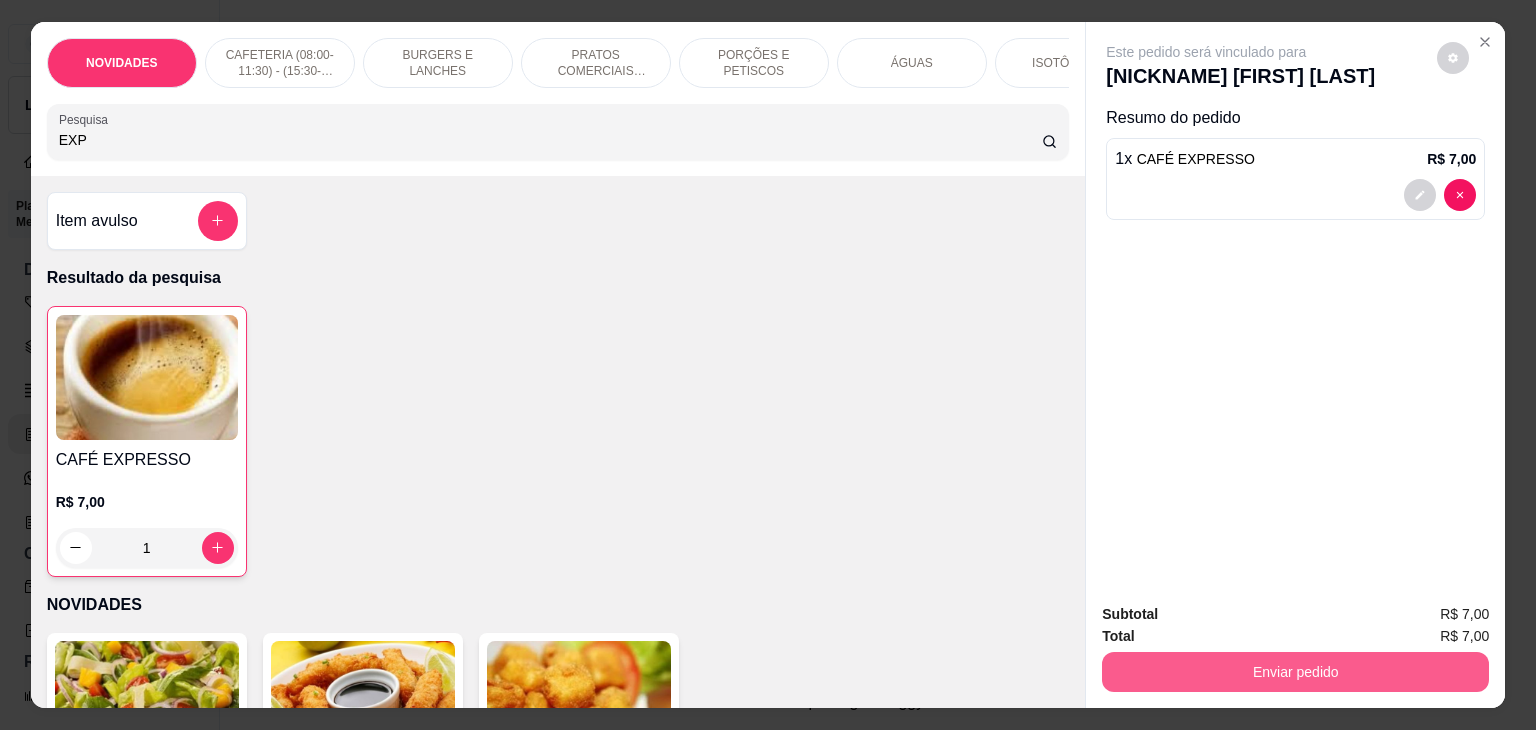 click on "Enviar pedido" at bounding box center (1295, 672) 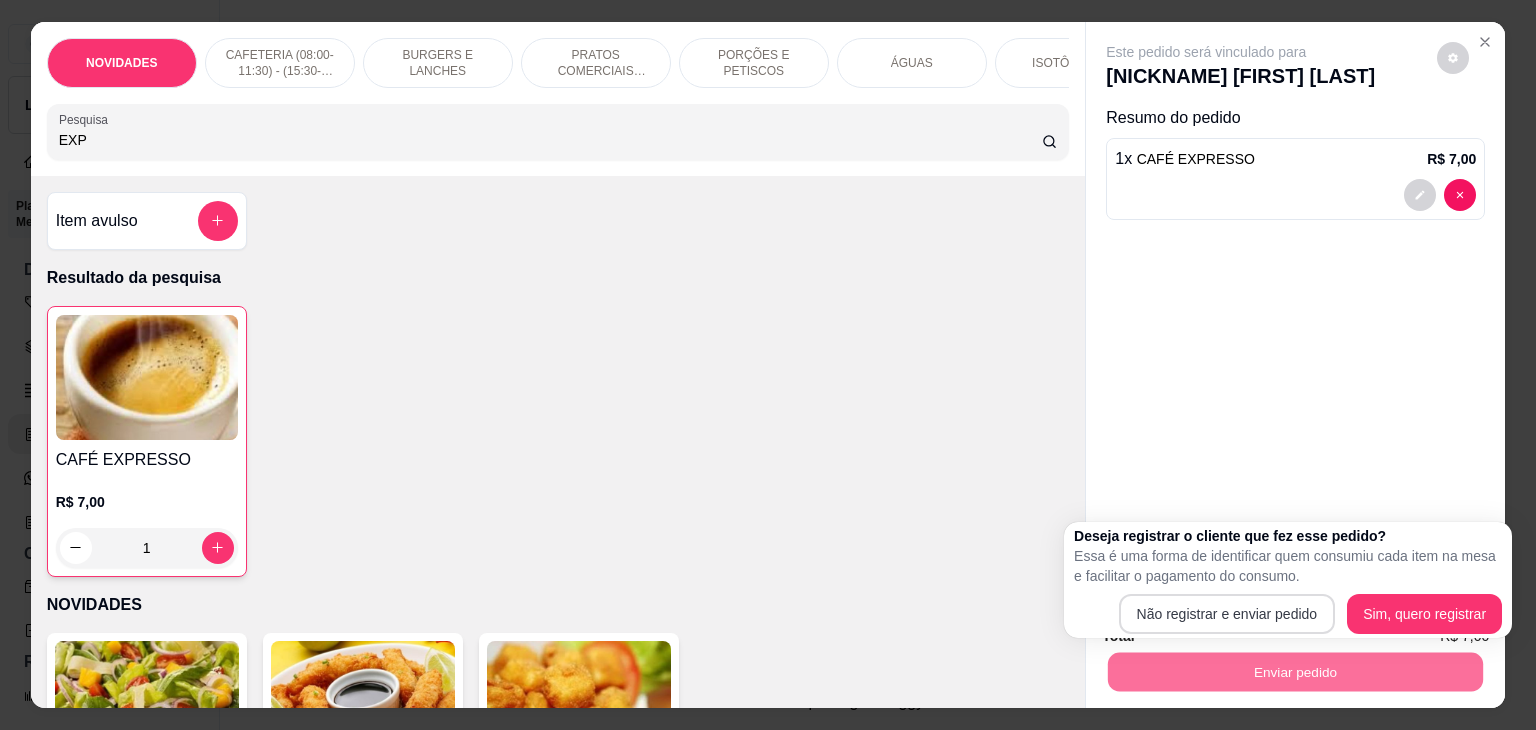 click on "Não registrar e enviar pedido Sim, quero registrar" at bounding box center [1288, 614] 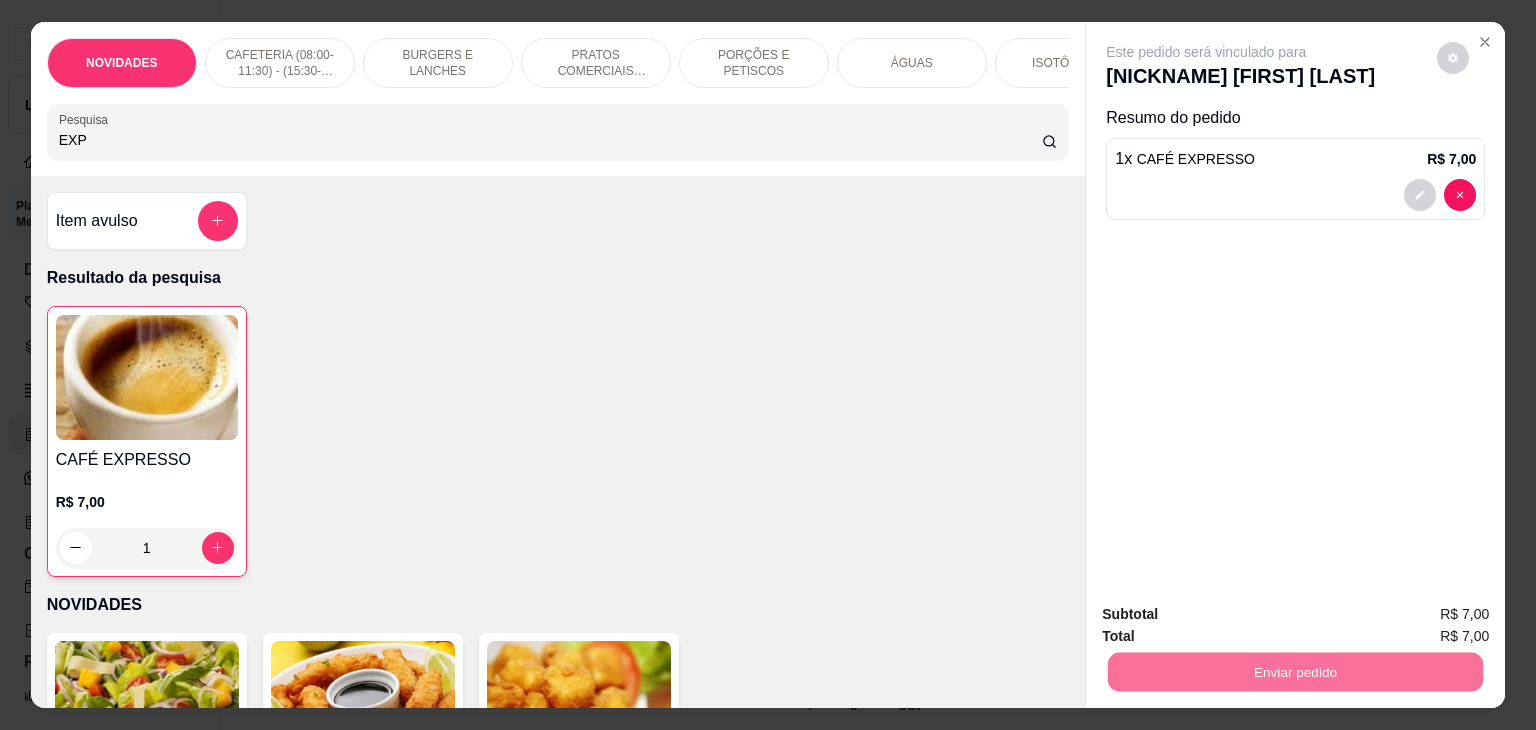 click on "Não registrar e enviar pedido" at bounding box center [1229, 615] 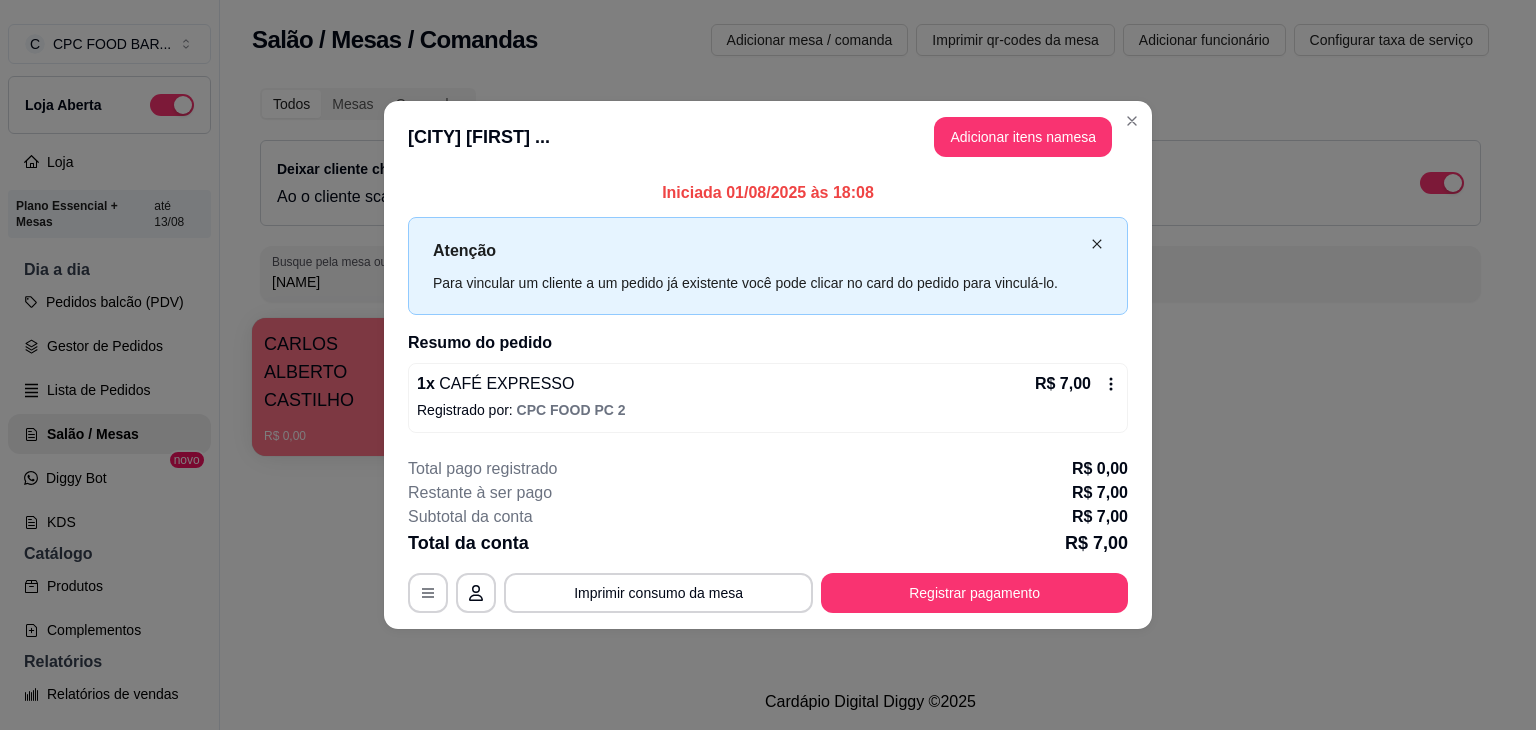 click 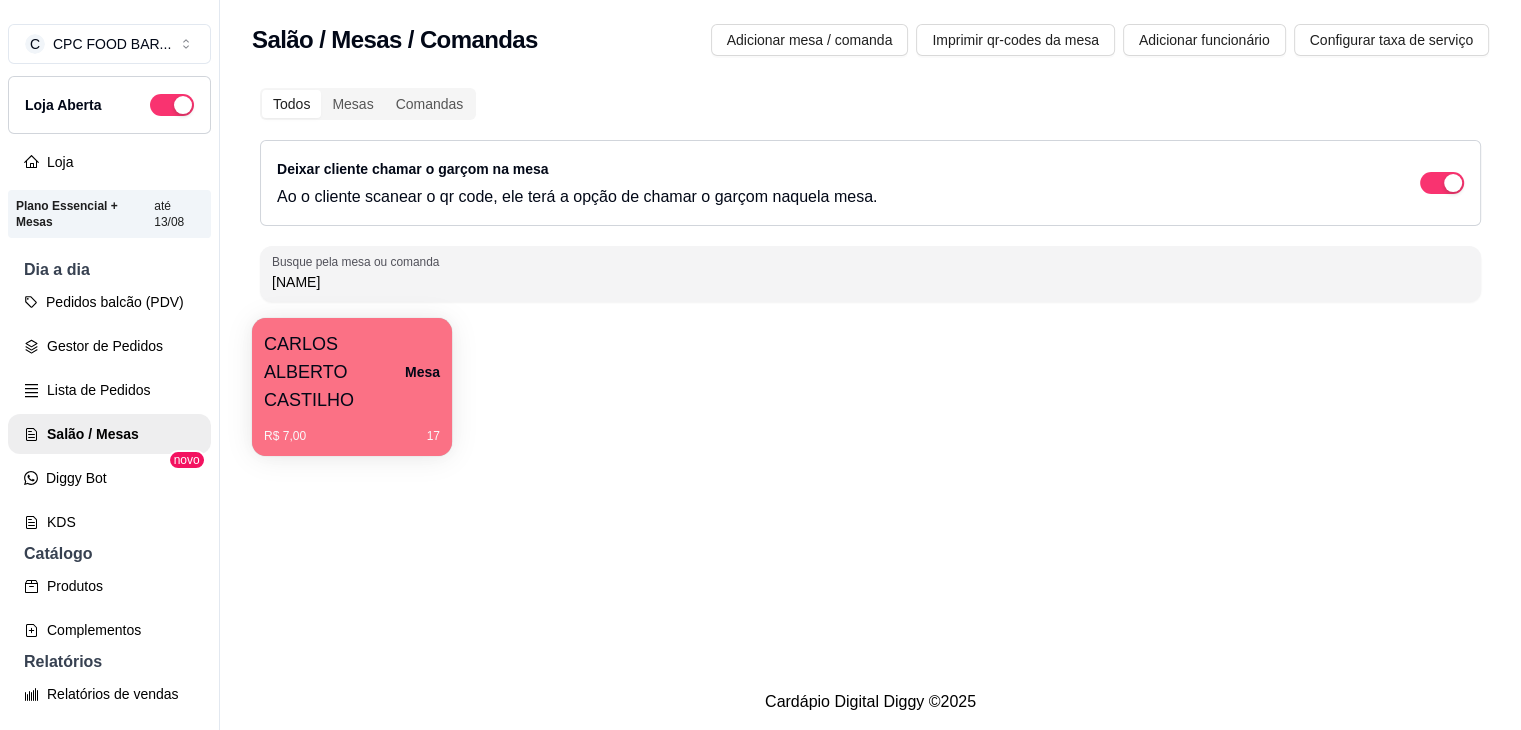 drag, startPoint x: 321, startPoint y: 274, endPoint x: 262, endPoint y: 281, distance: 59.413803 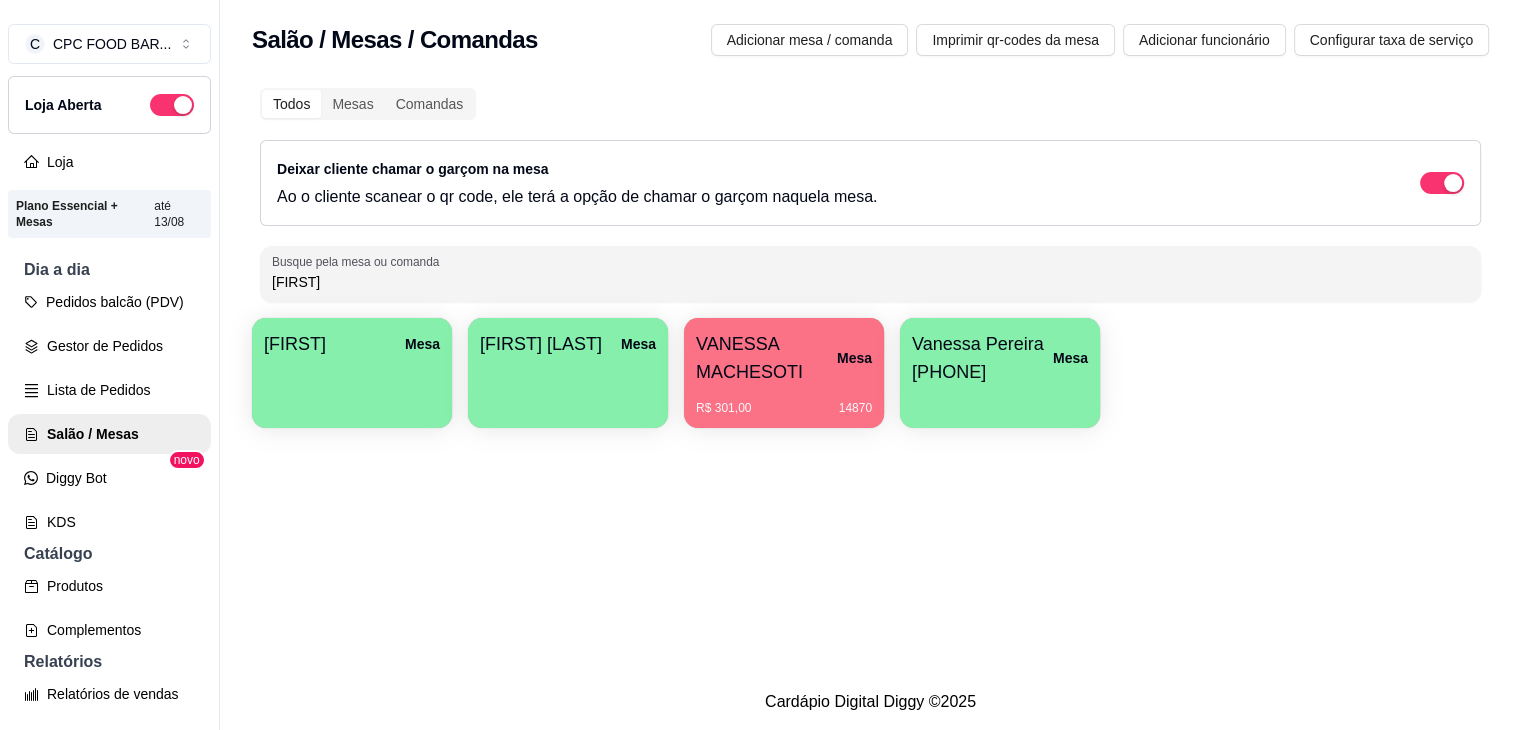 type on "VANESS" 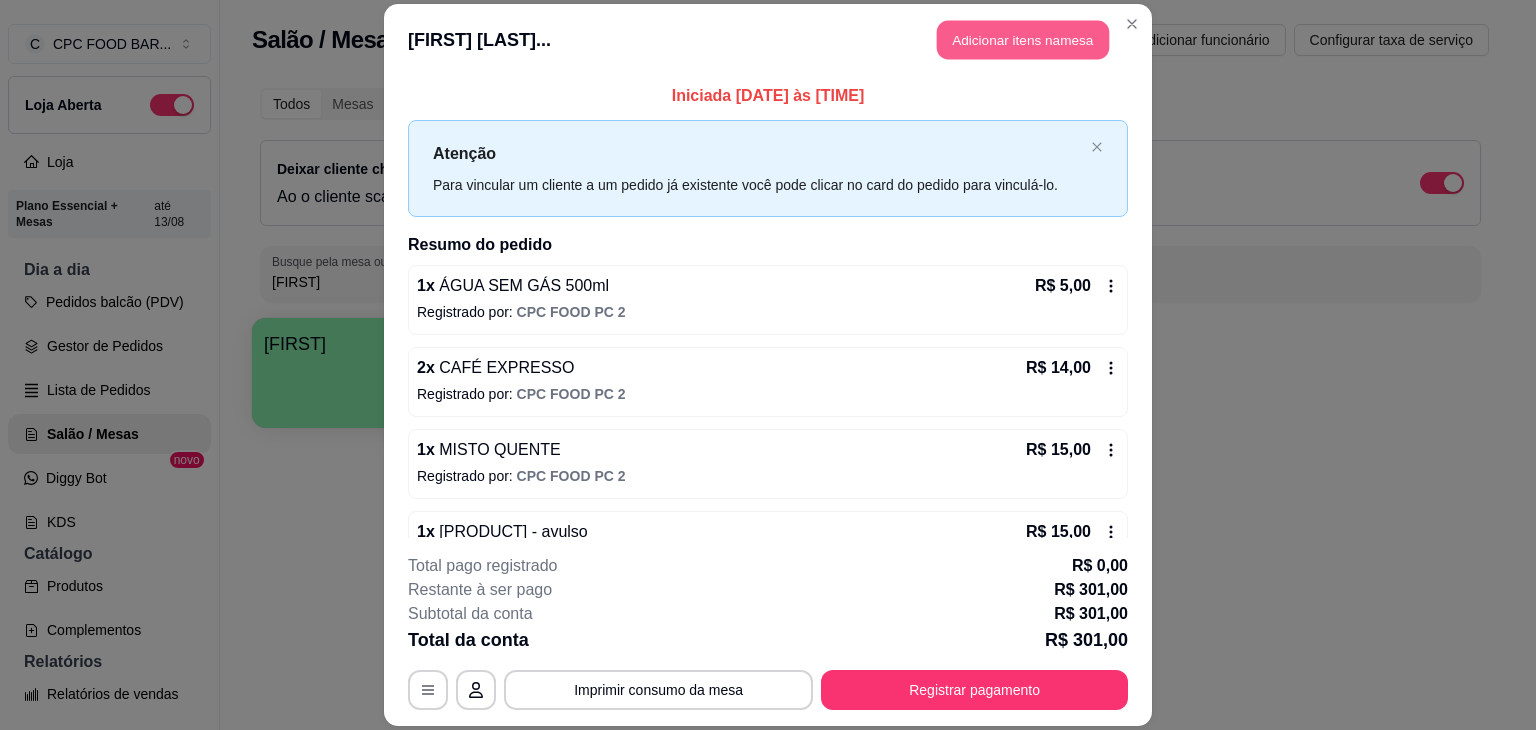 click on "Adicionar itens na  mesa" at bounding box center [1023, 39] 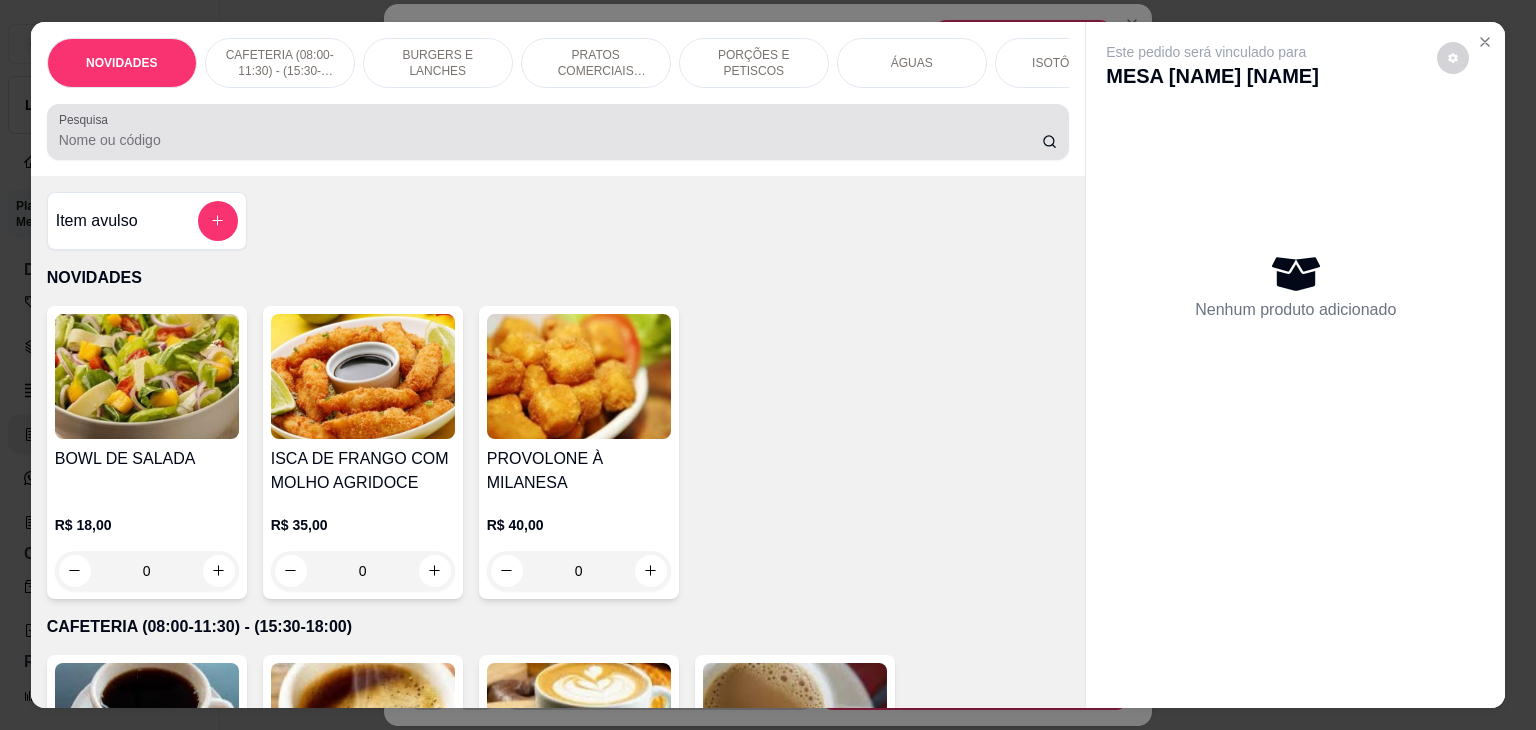 click on "Pesquisa" at bounding box center (550, 140) 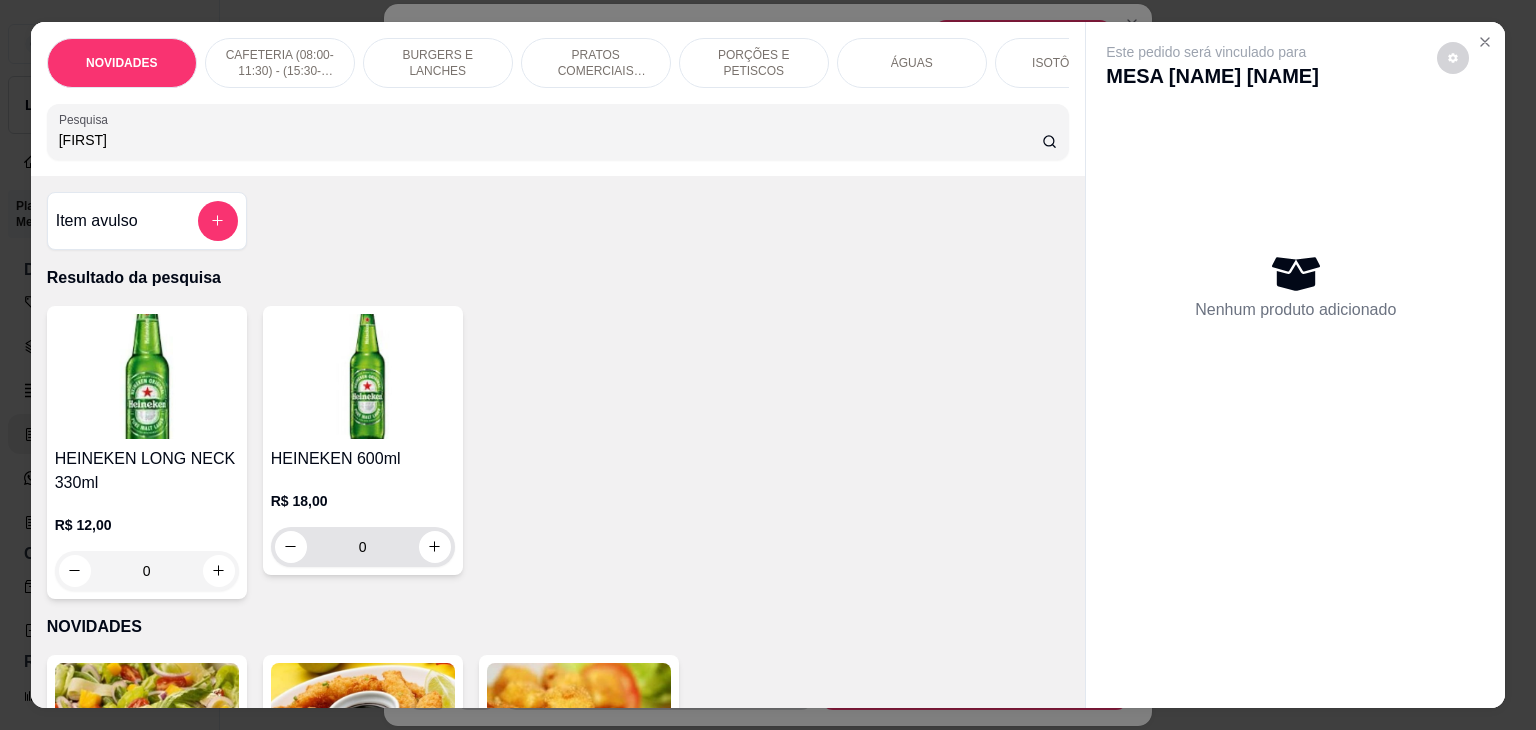 type on "HEIN" 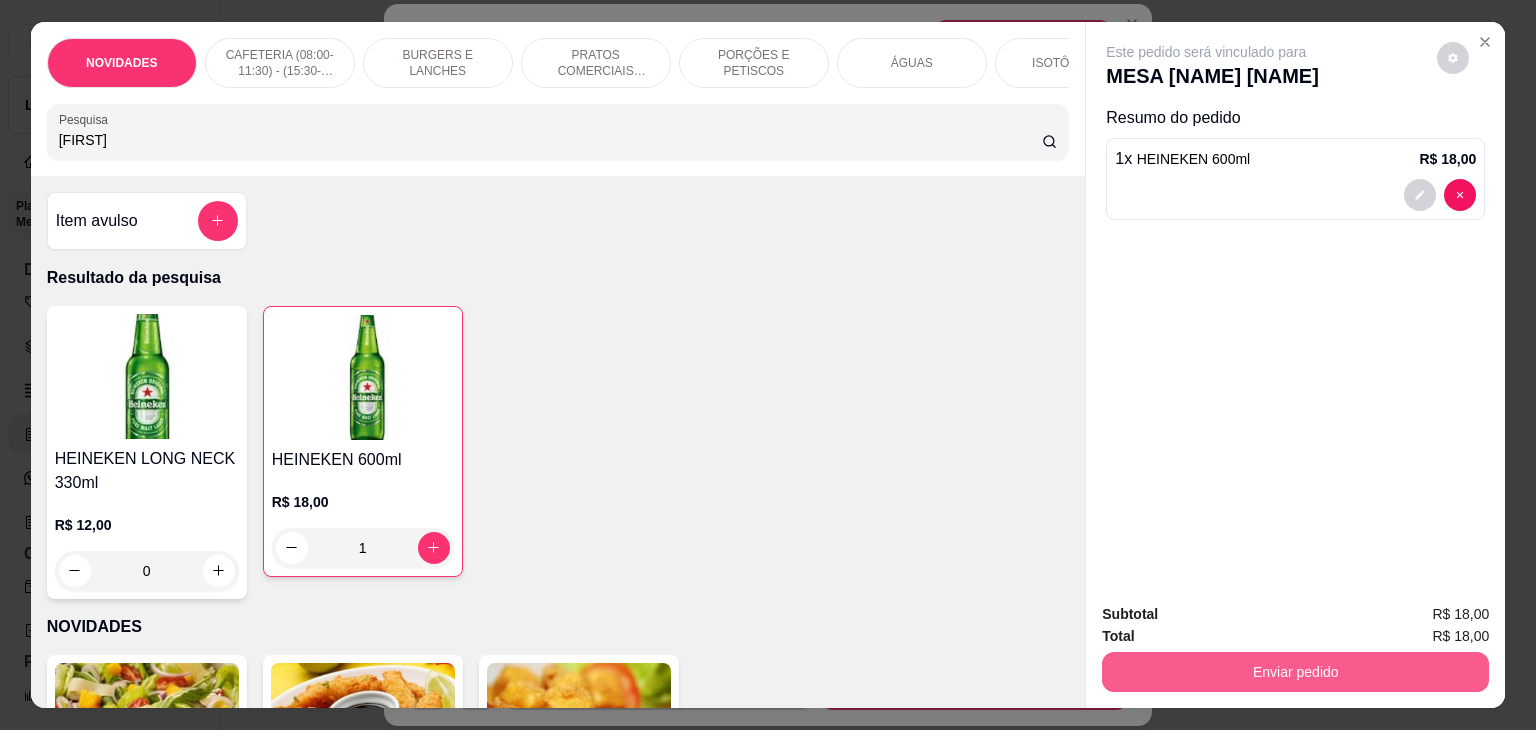 click on "Enviar pedido" at bounding box center [1295, 672] 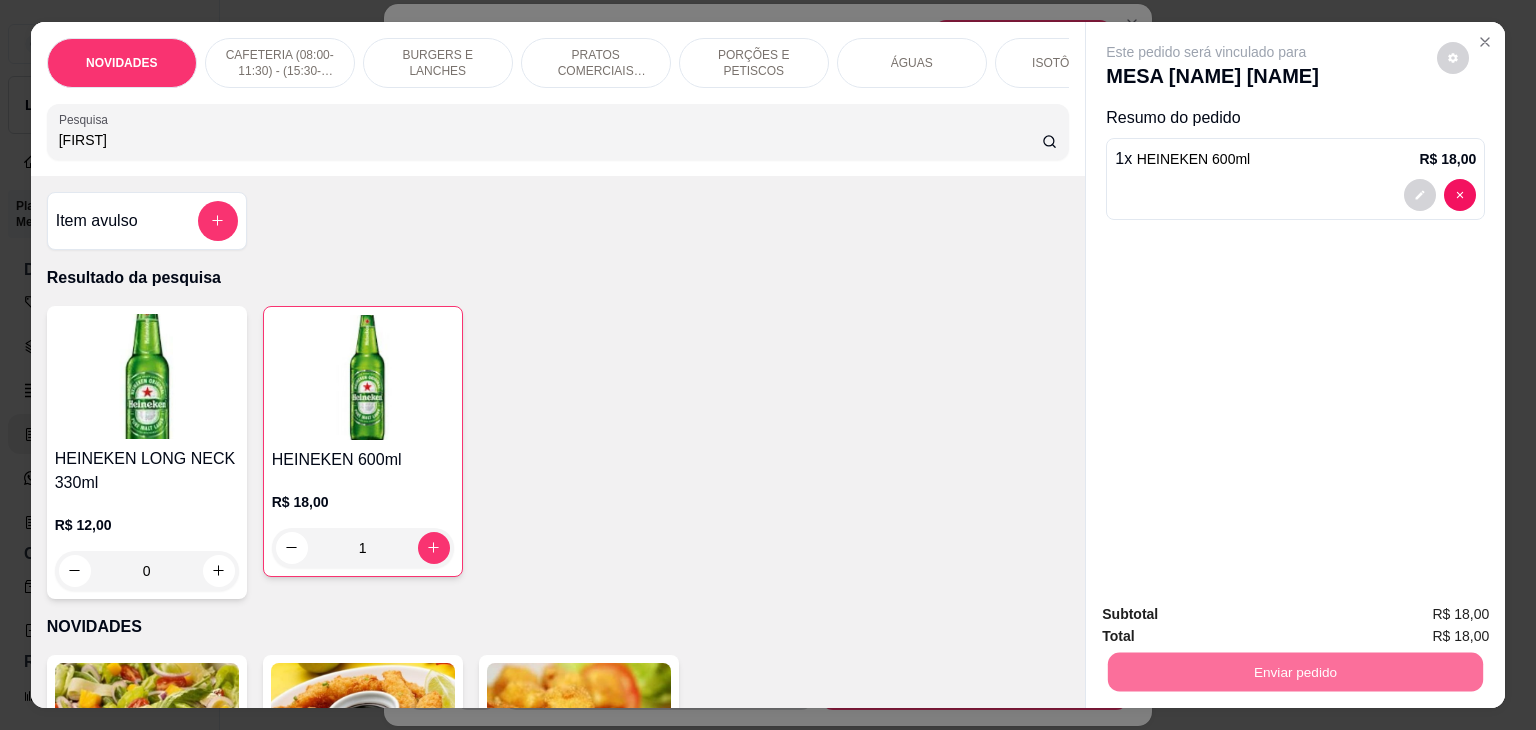 click on "Não registrar e enviar pedido" at bounding box center (1229, 614) 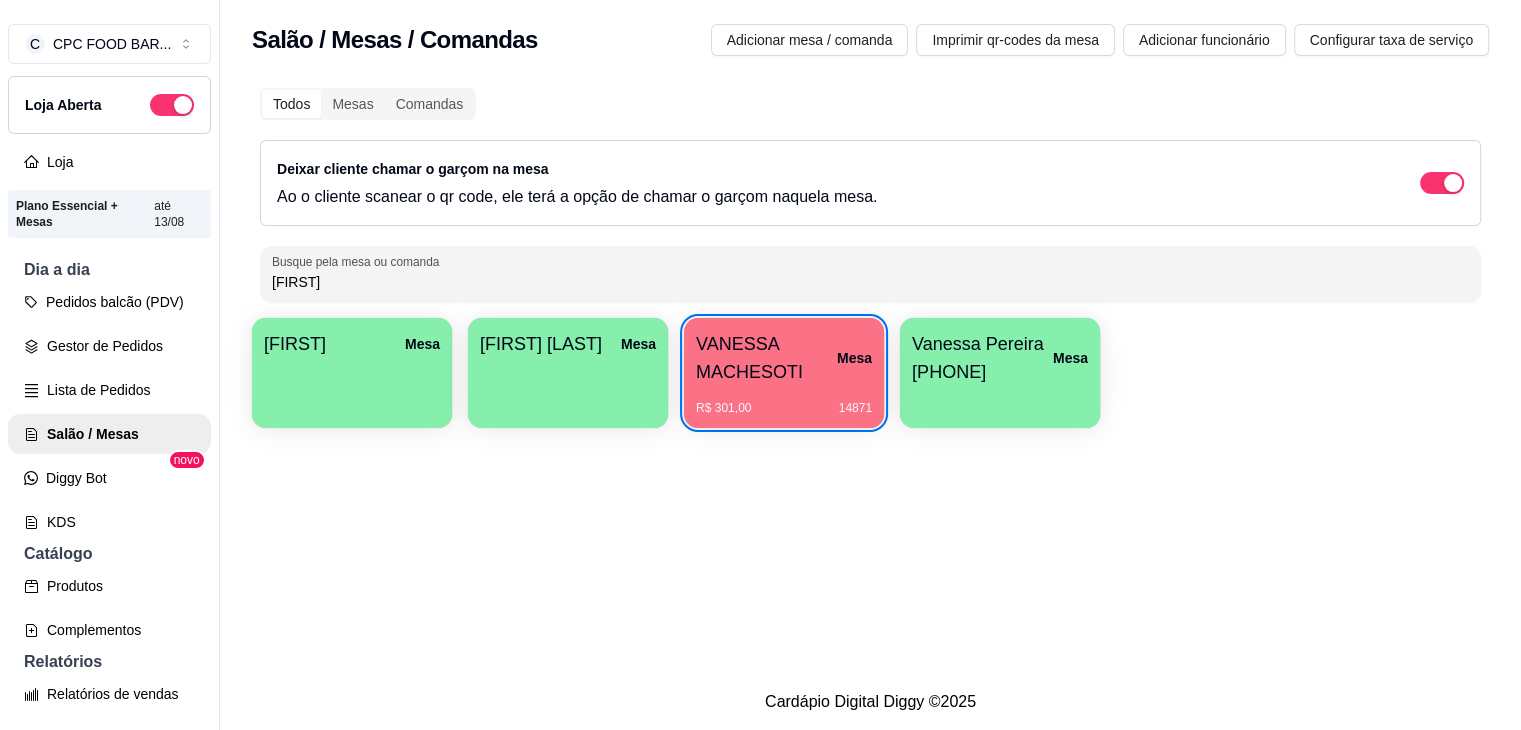type 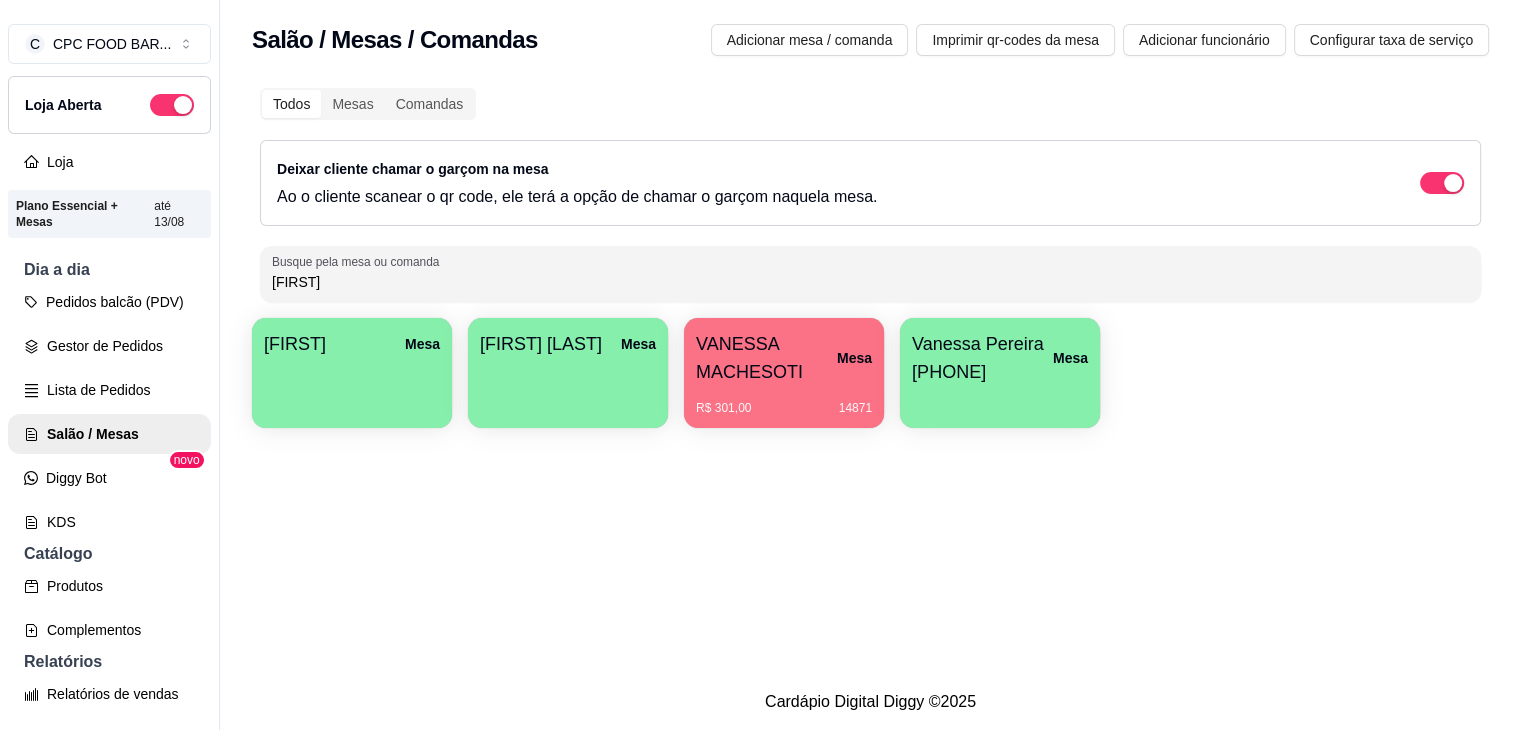 drag, startPoint x: 324, startPoint y: 275, endPoint x: 260, endPoint y: 269, distance: 64.28063 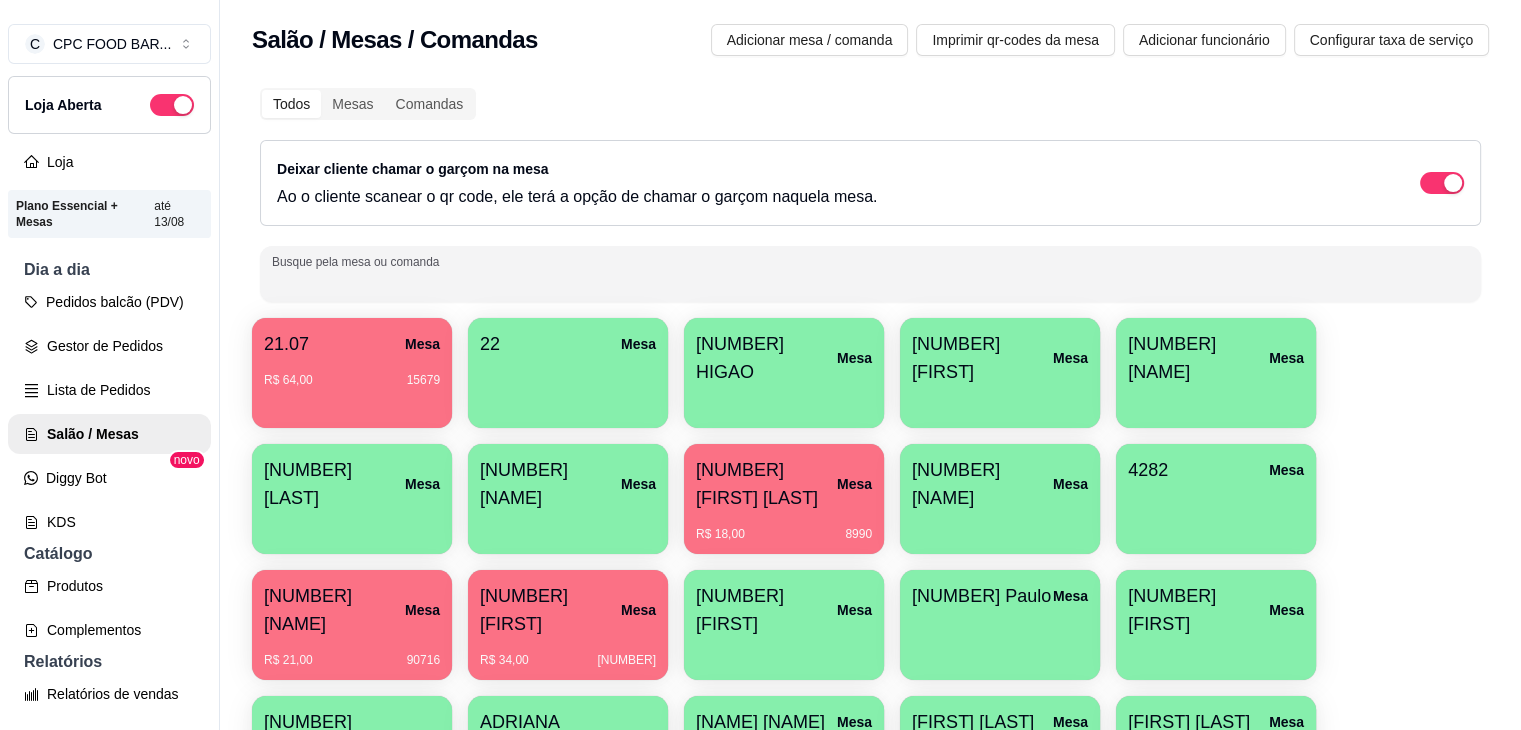 click on "Busque pela mesa ou comanda" at bounding box center (870, 274) 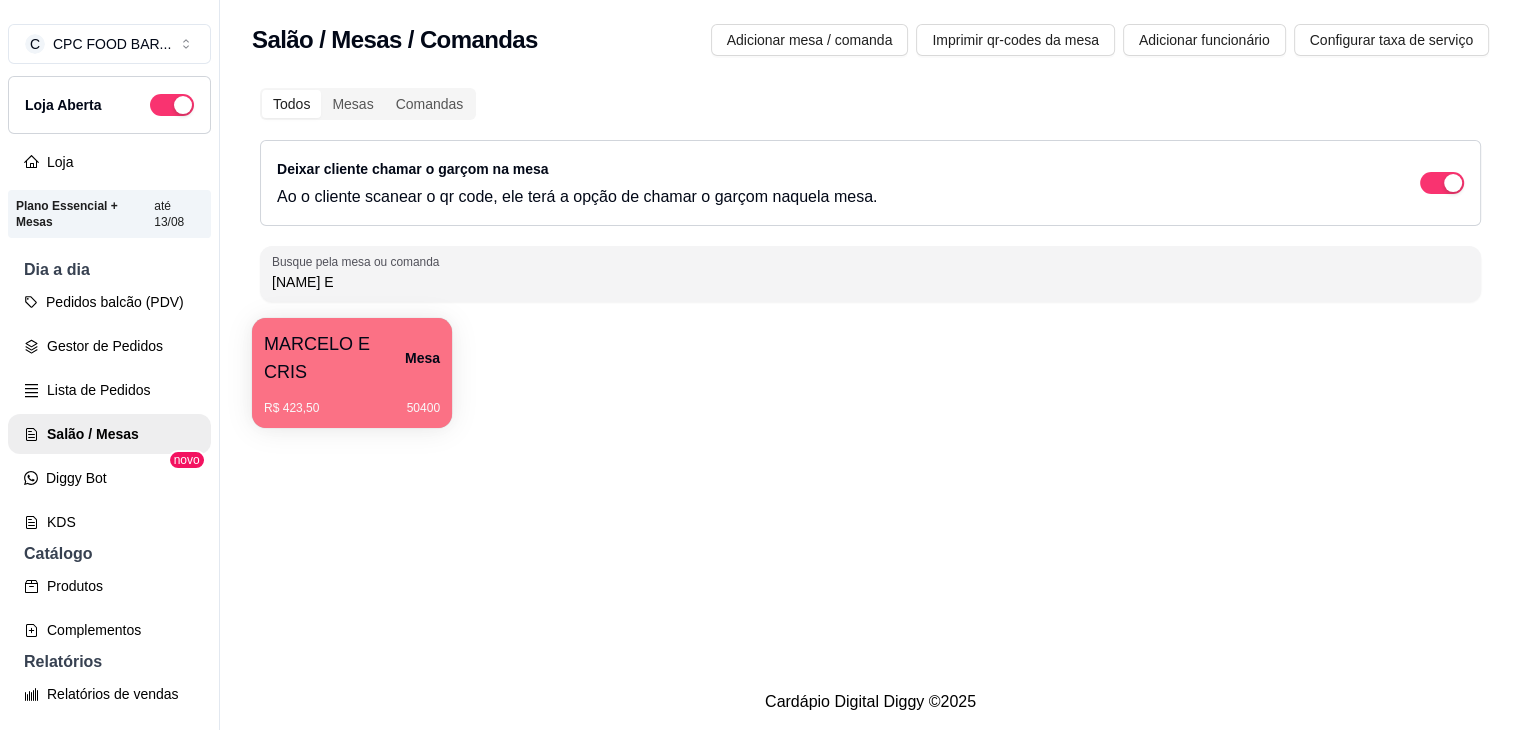 type on "[NAME]" 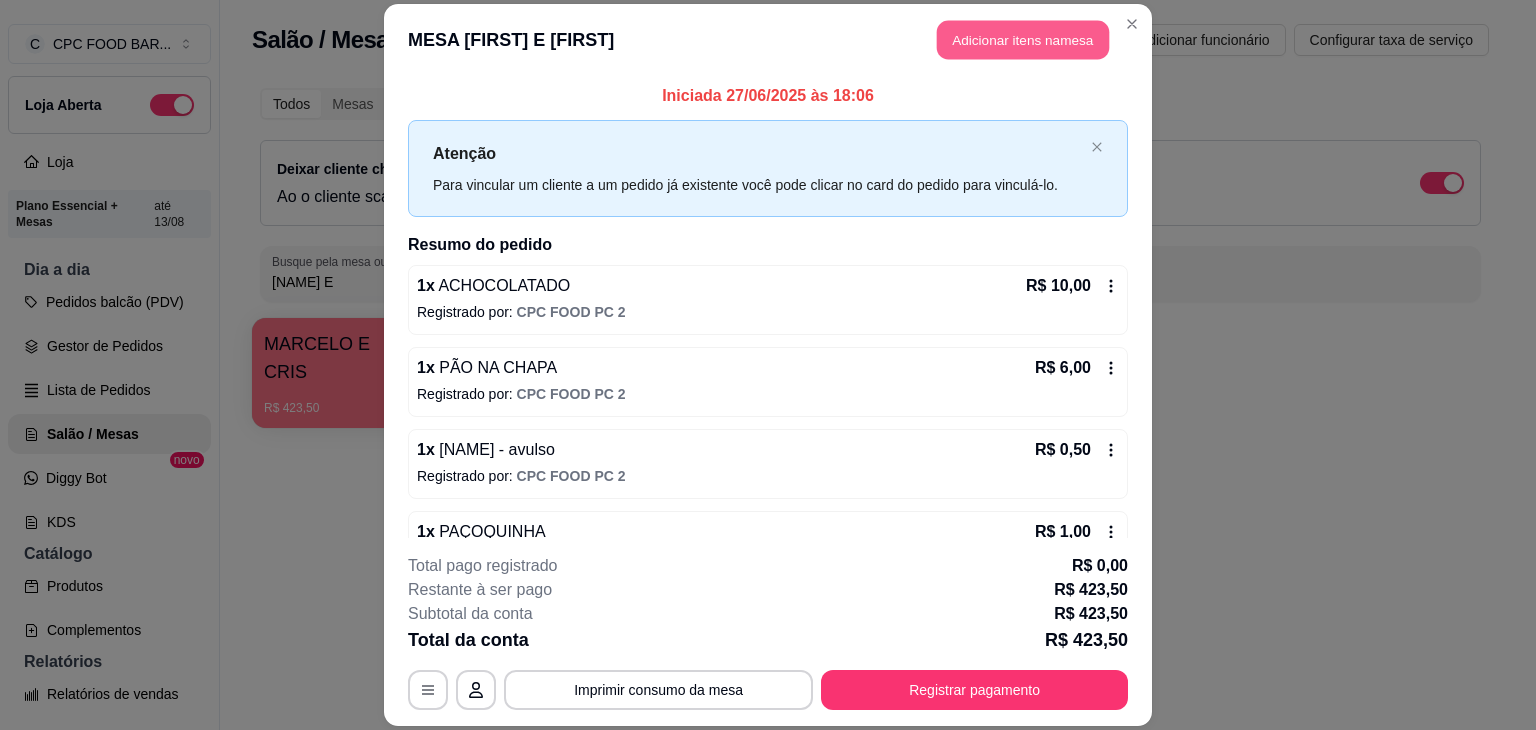click on "Adicionar itens na  mesa" at bounding box center [1023, 39] 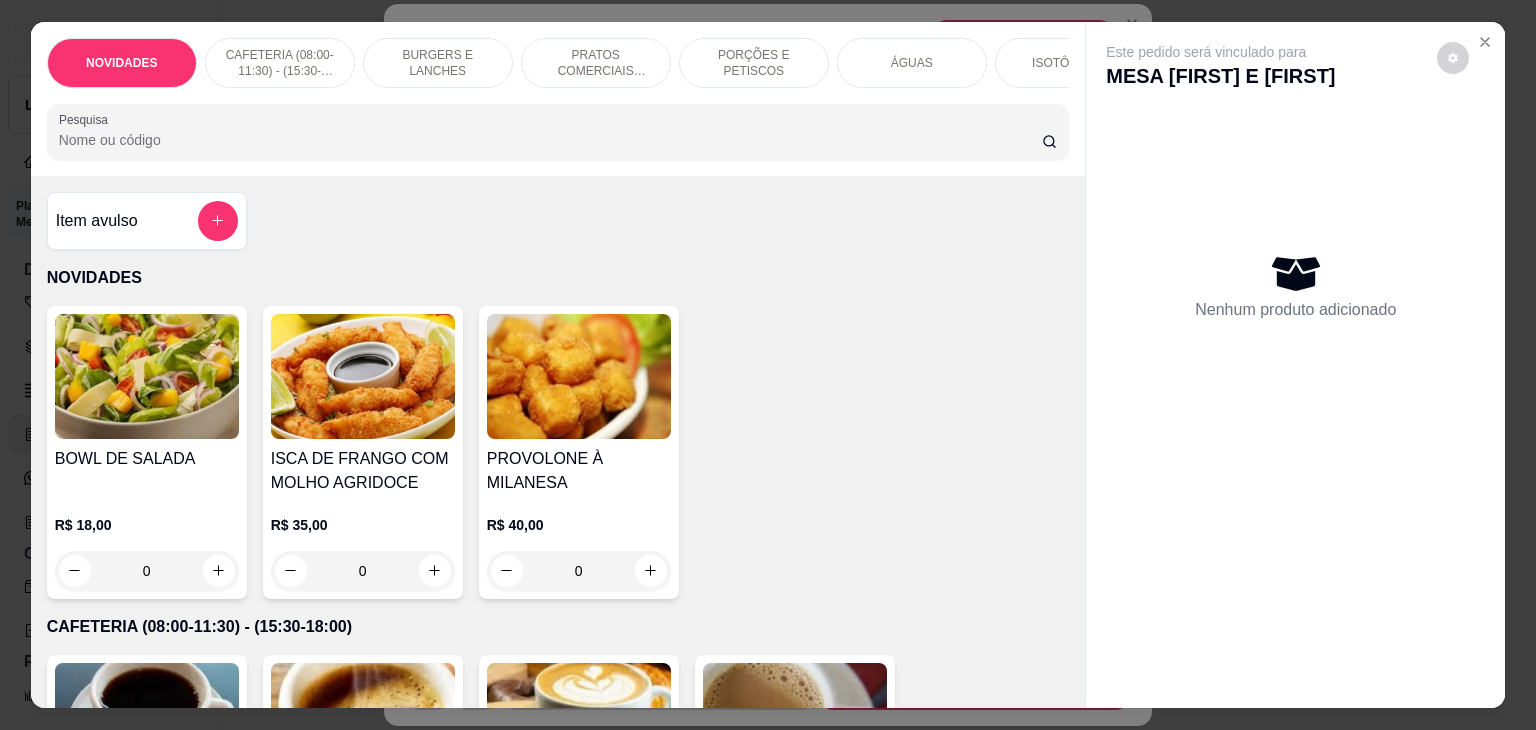 click on "Pesquisa" at bounding box center (550, 140) 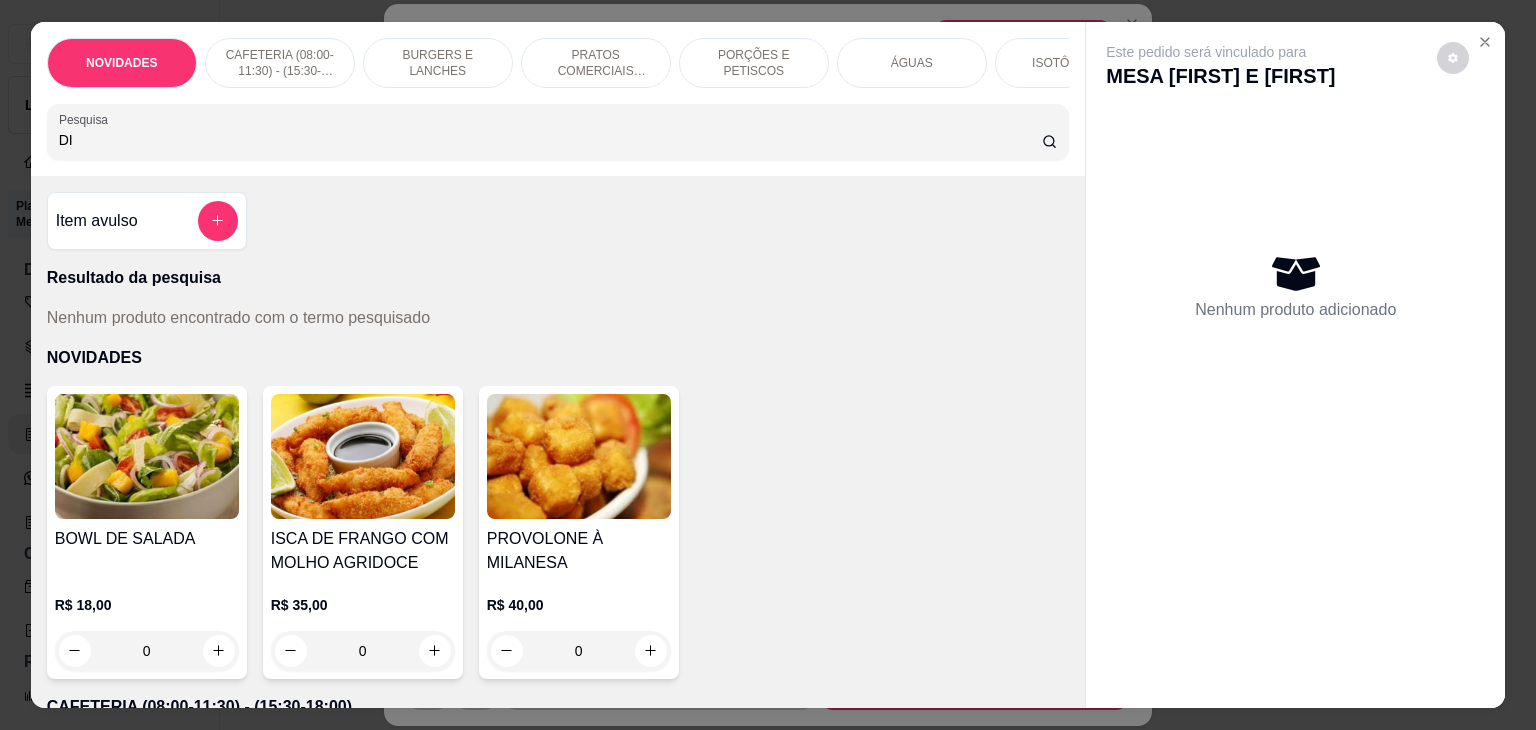 type on "D" 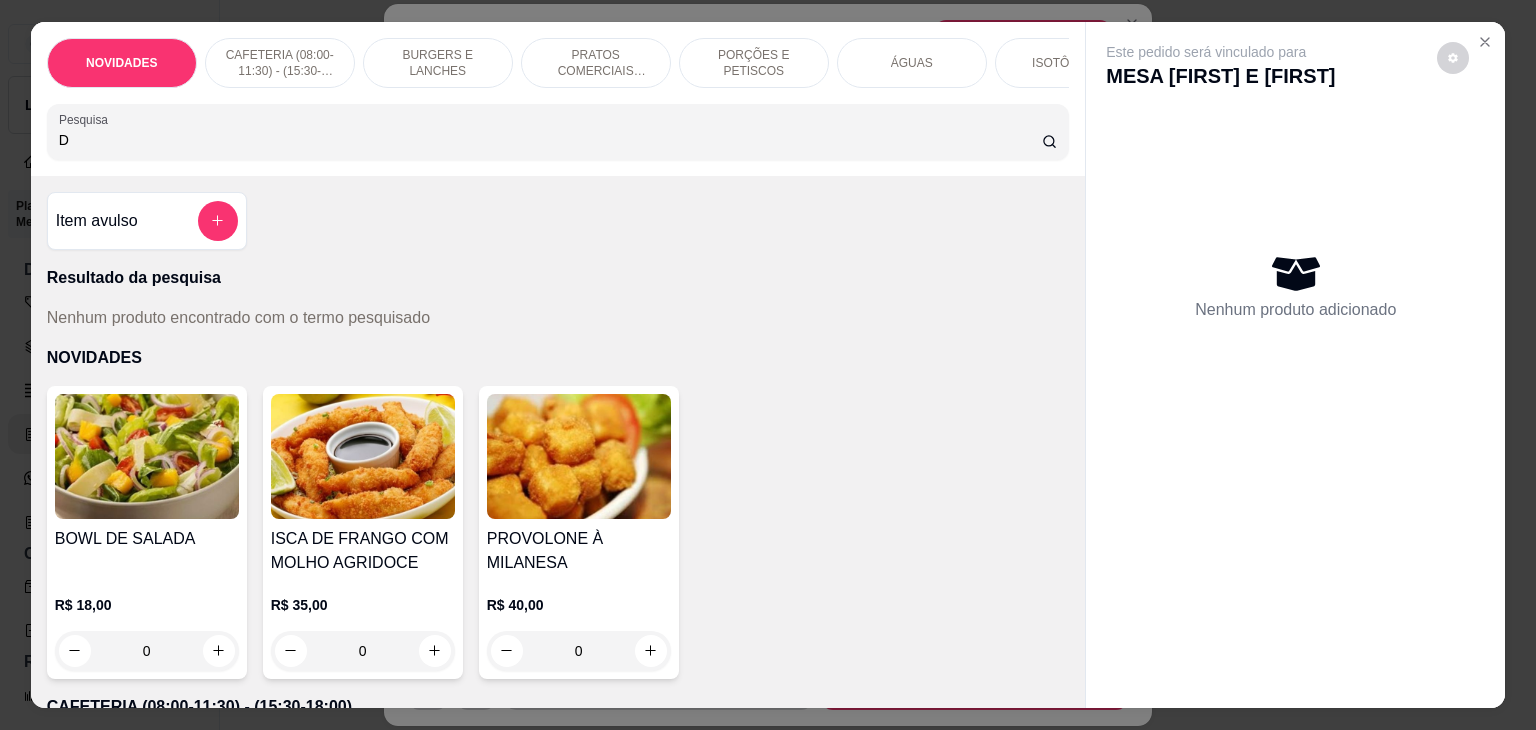 type 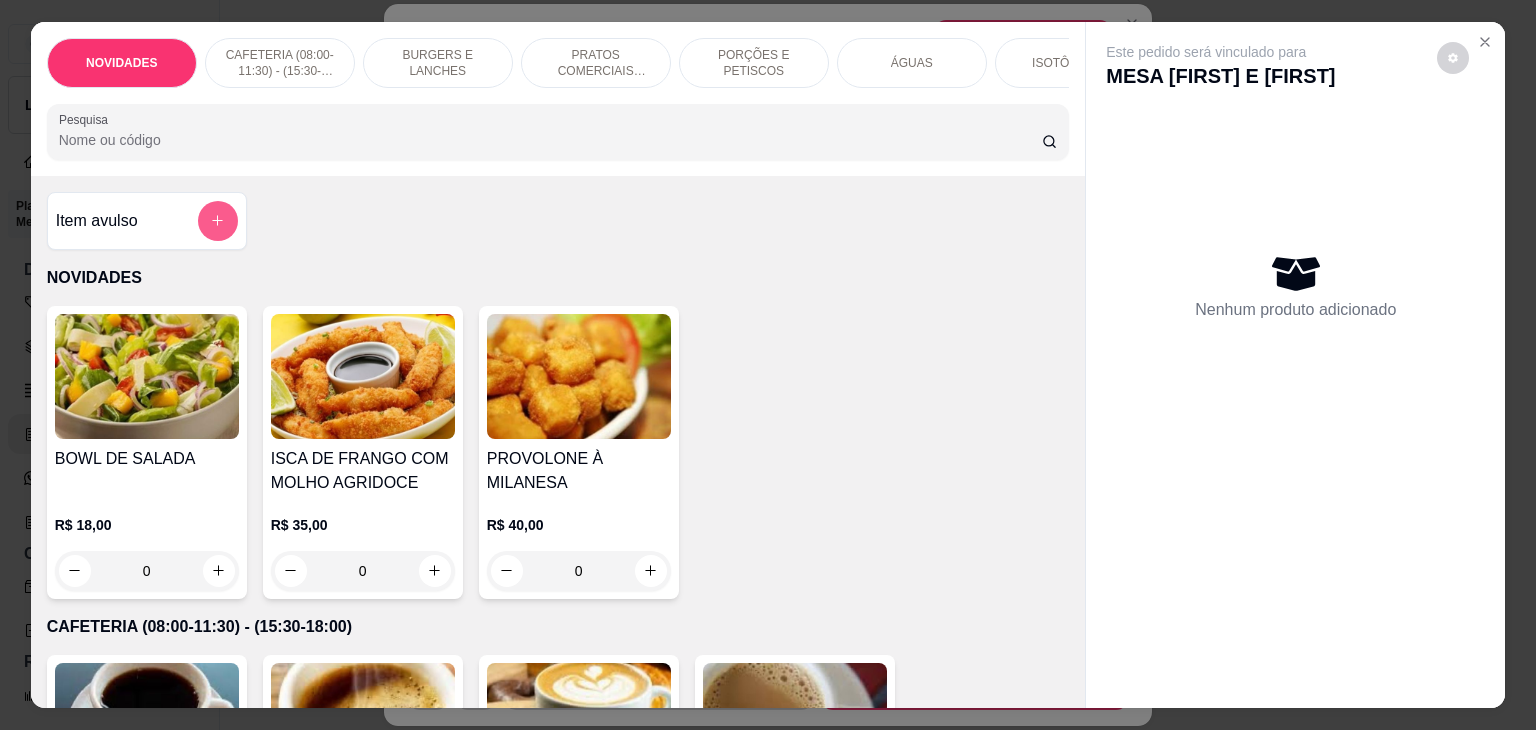 click 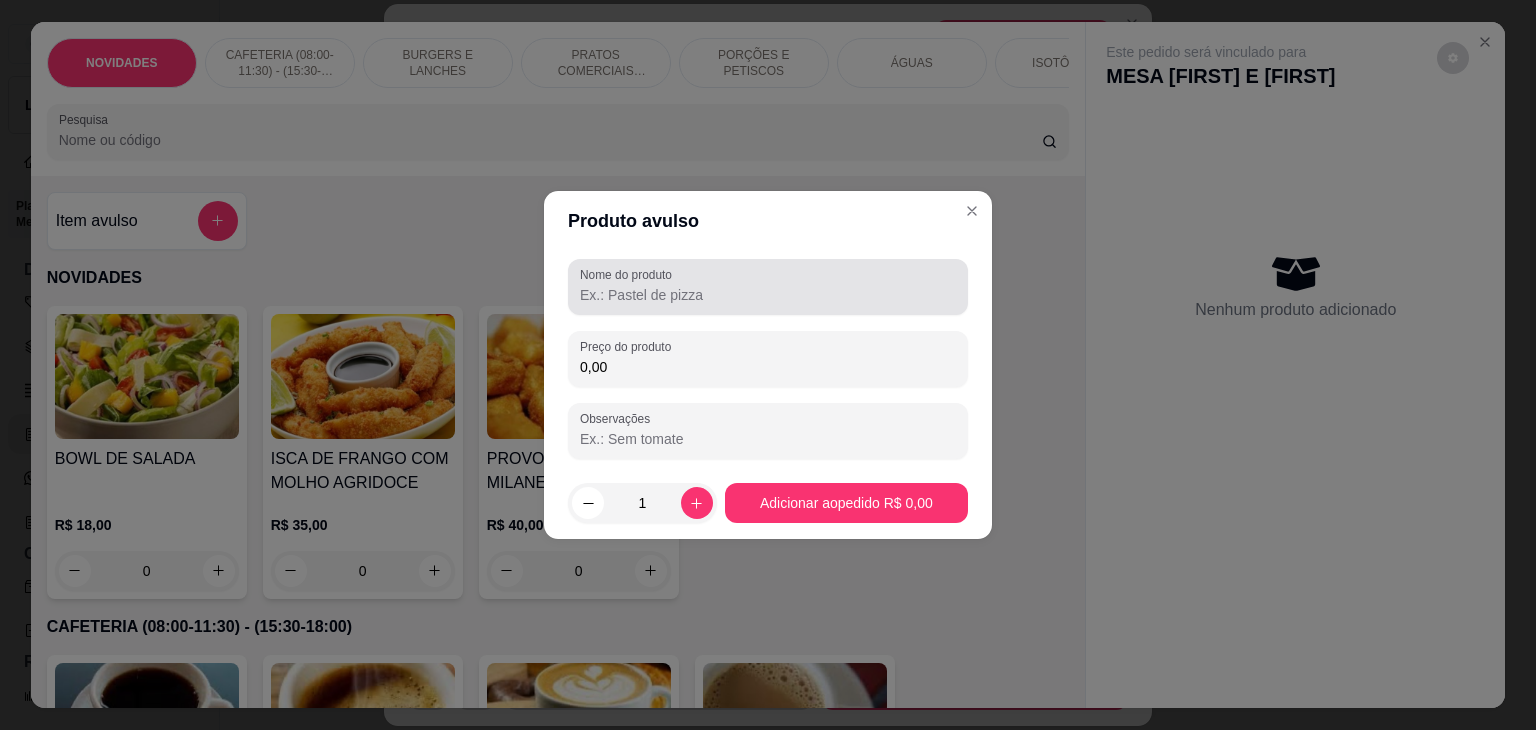 click on "Nome do produto" at bounding box center (629, 274) 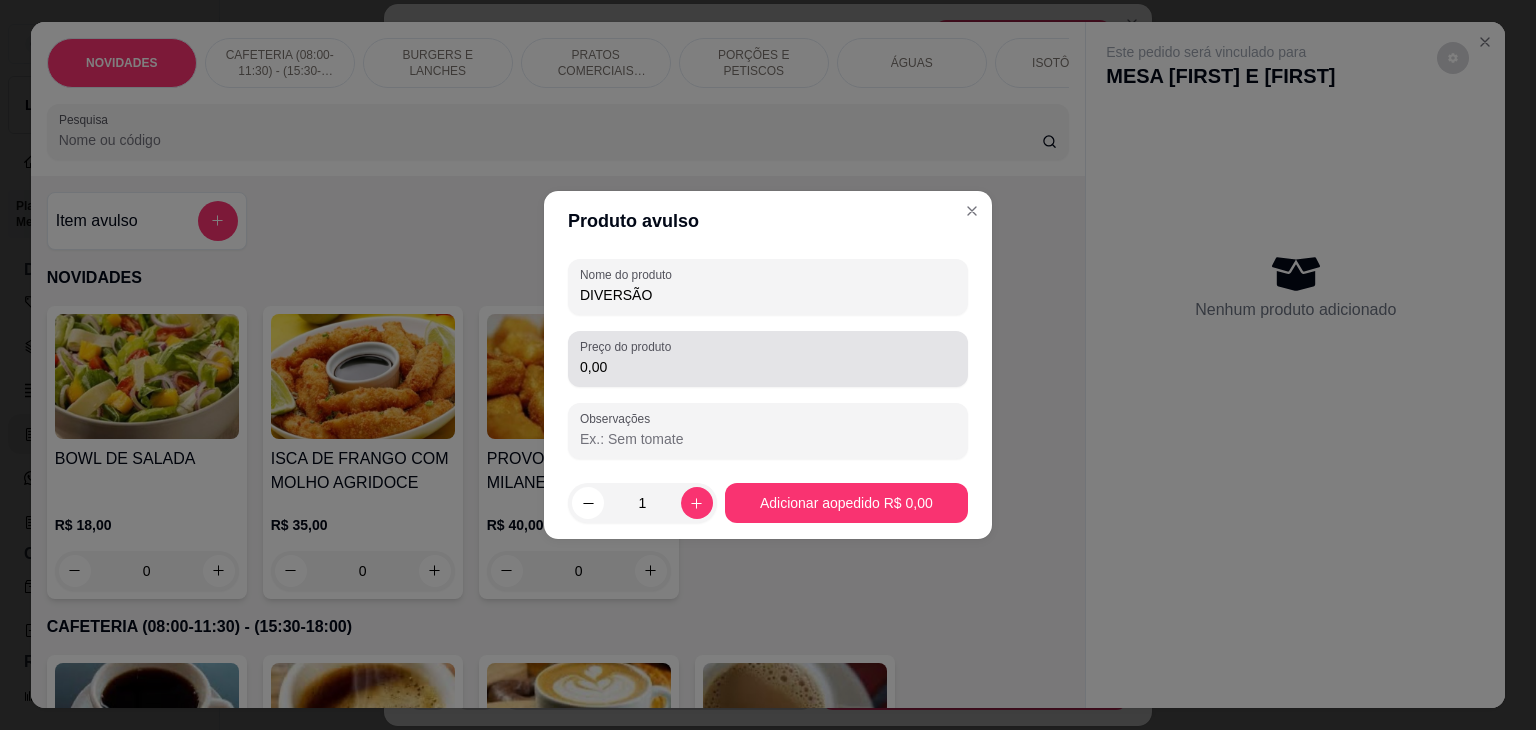 type on "DIVERSÃO" 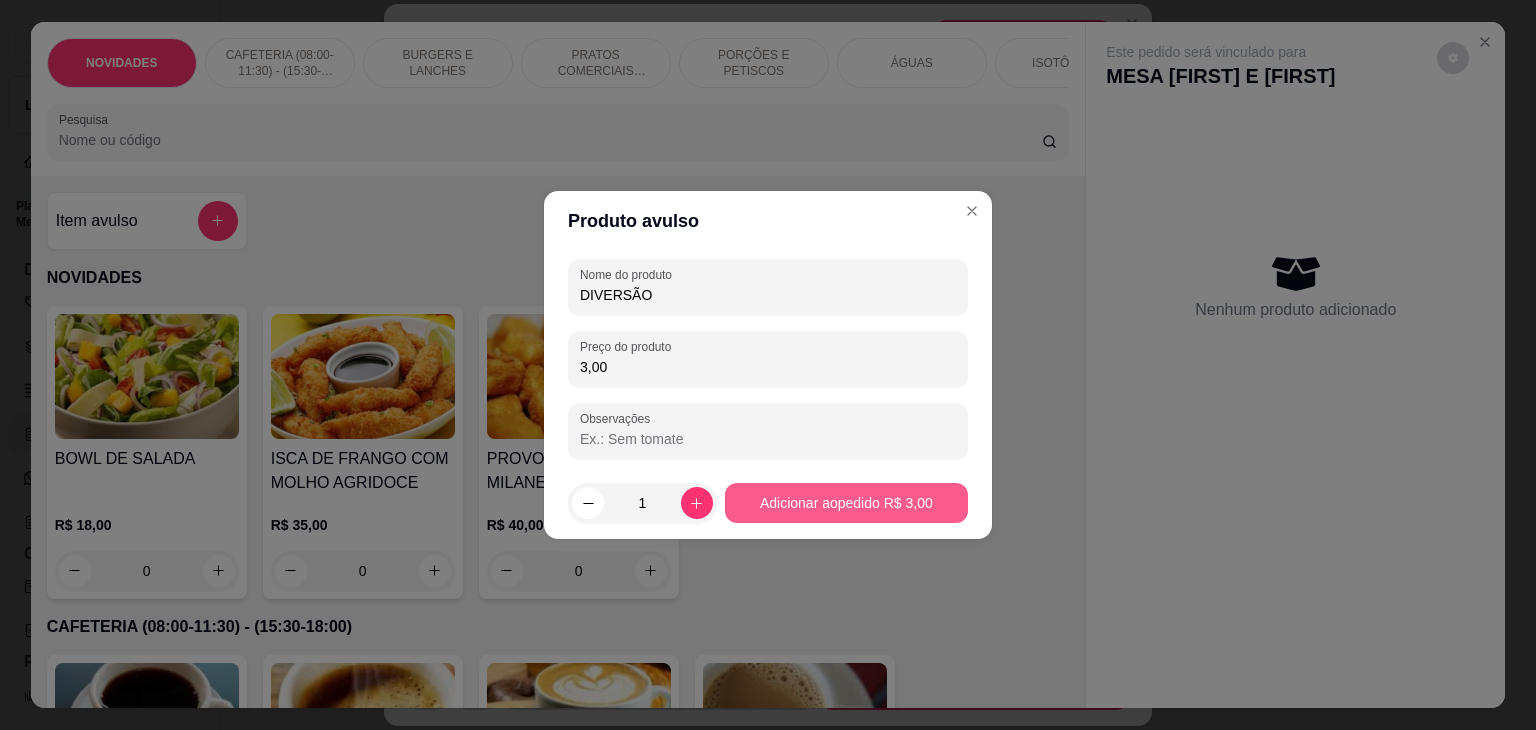 type on "3,00" 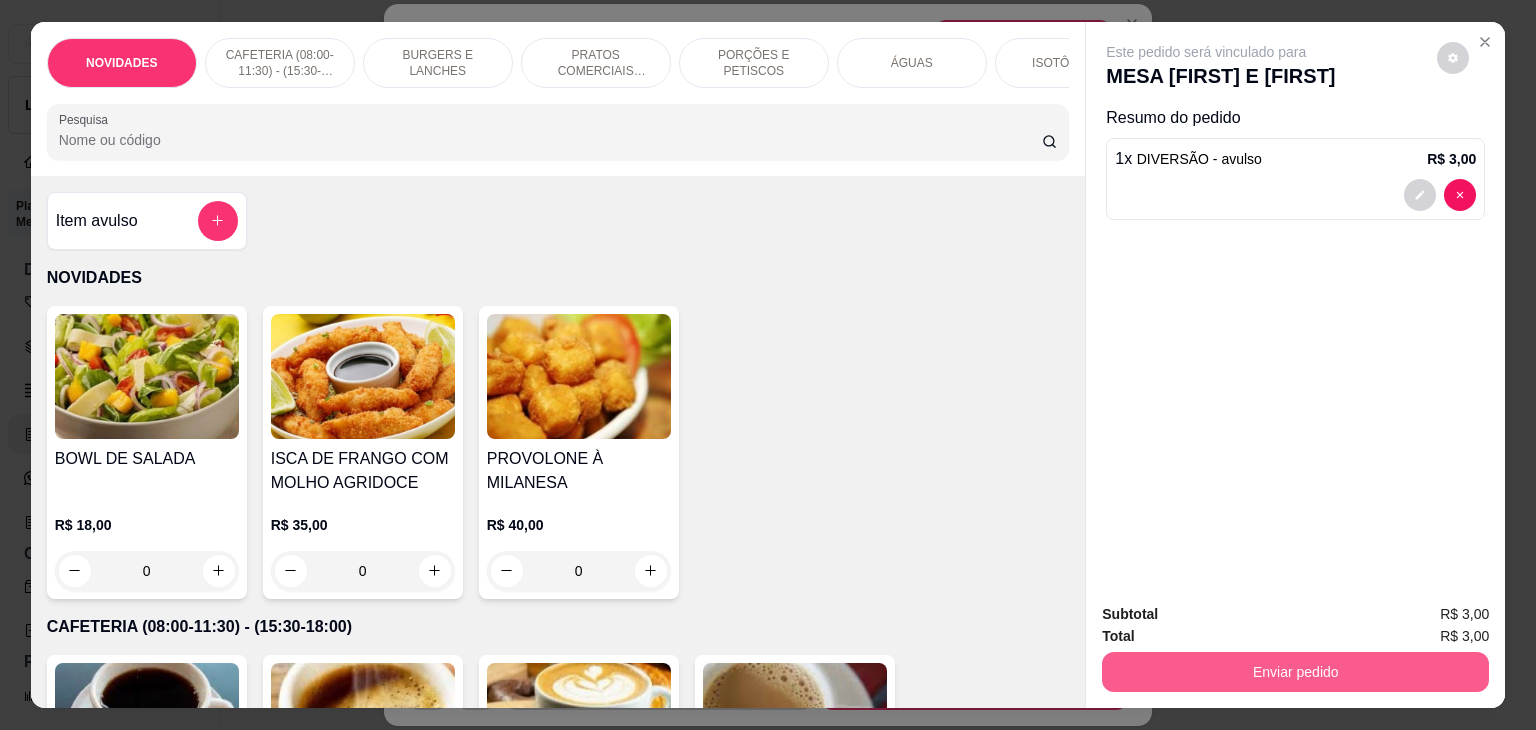 click on "Enviar pedido" at bounding box center (1295, 672) 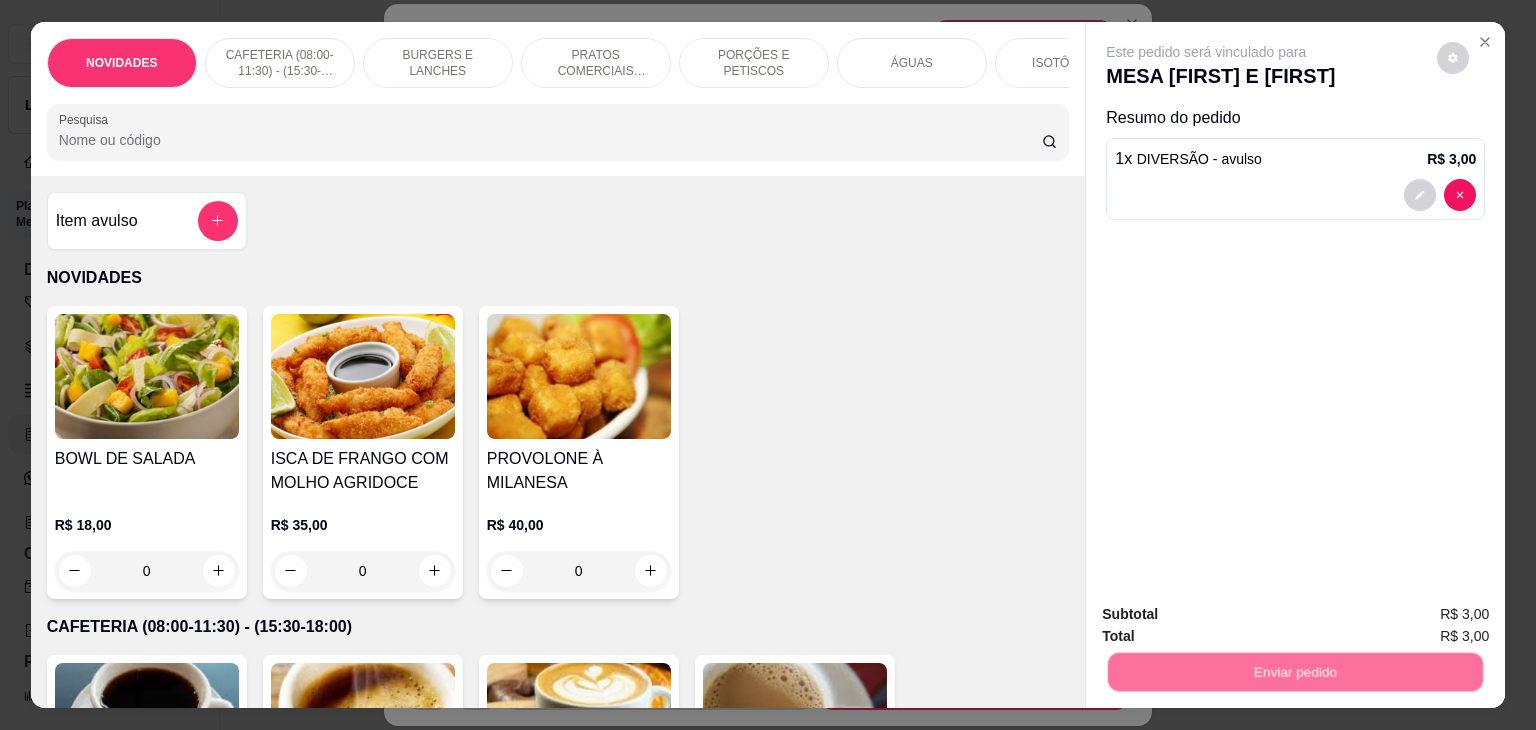 click on "Não registrar e enviar pedido" at bounding box center (1229, 615) 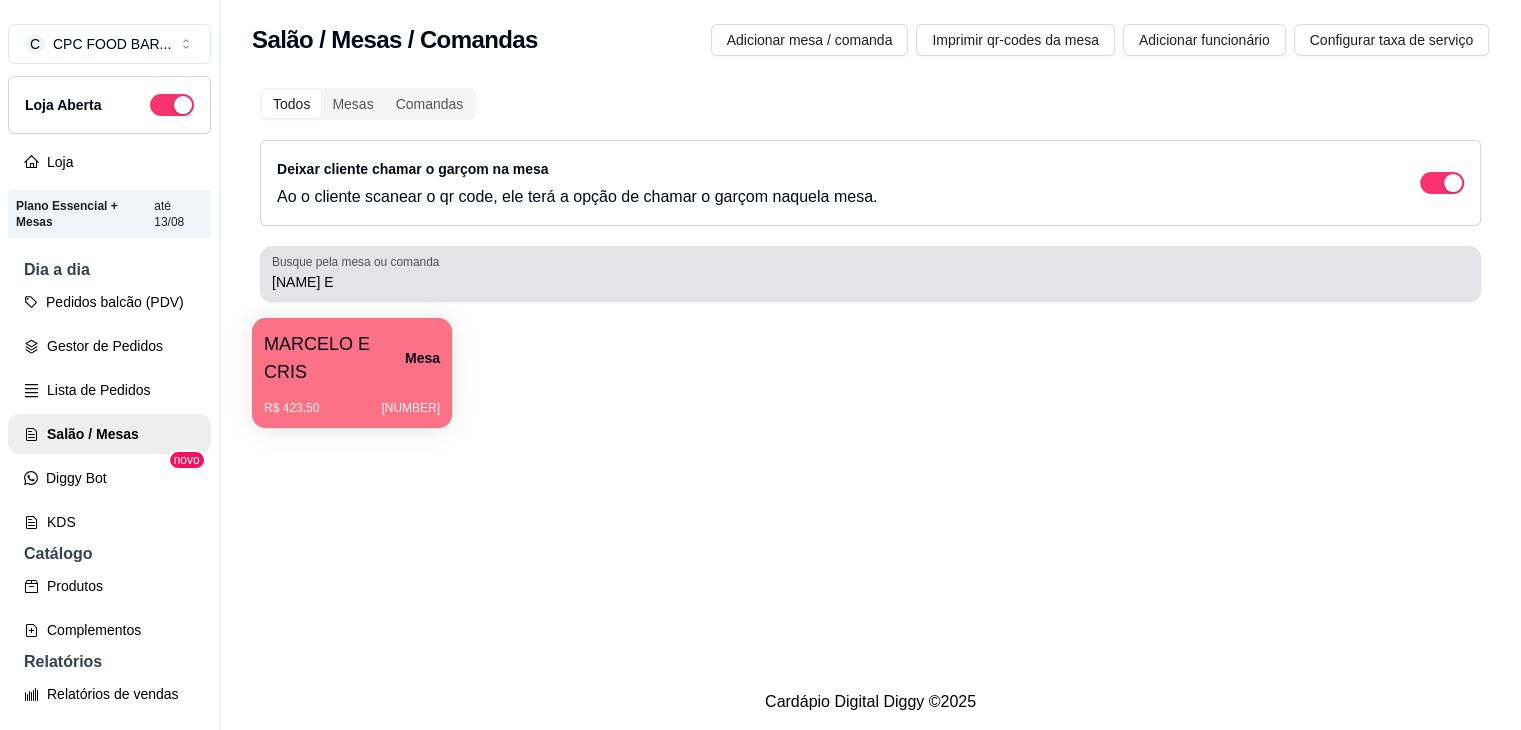 click on "Busque pela mesa ou comanda" at bounding box center (359, 261) 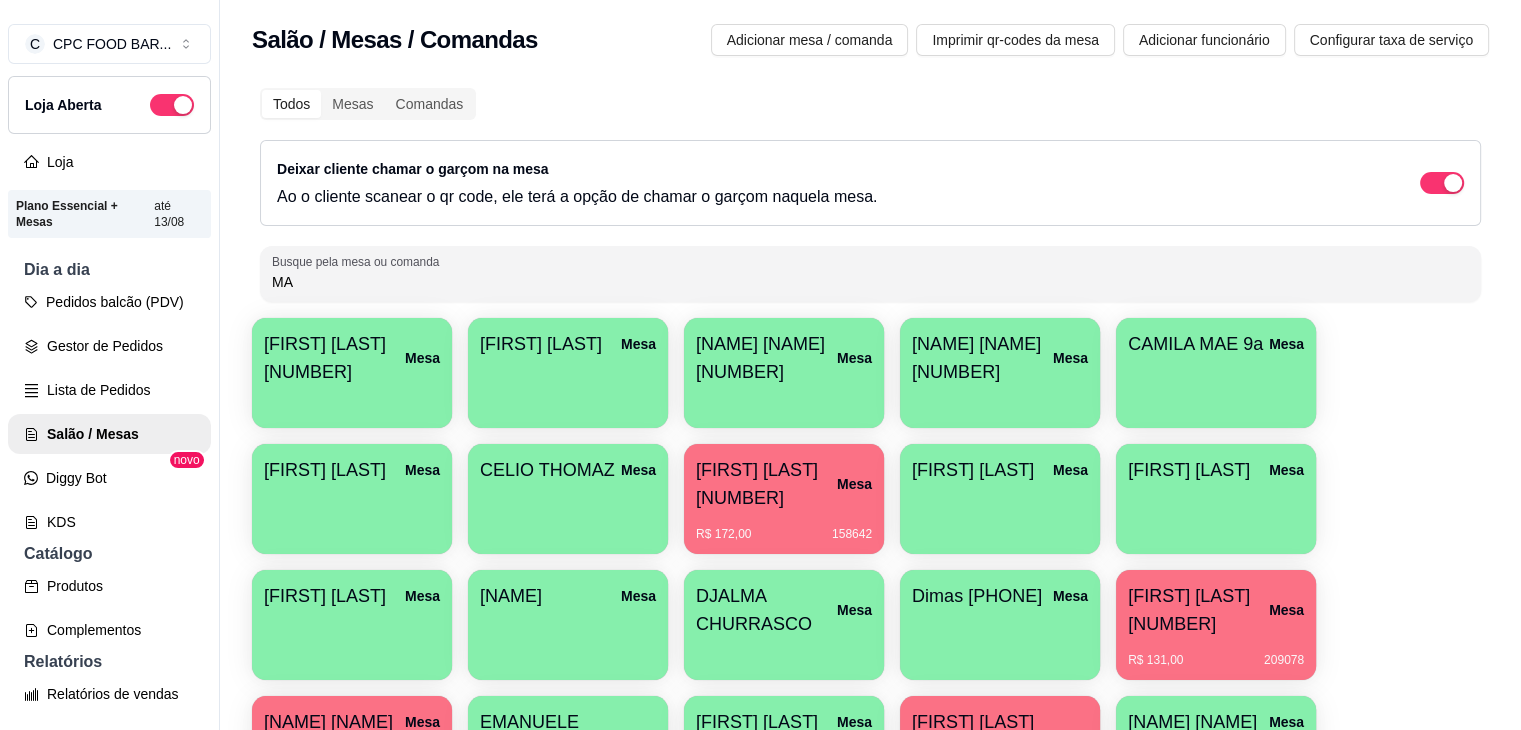 type on "M" 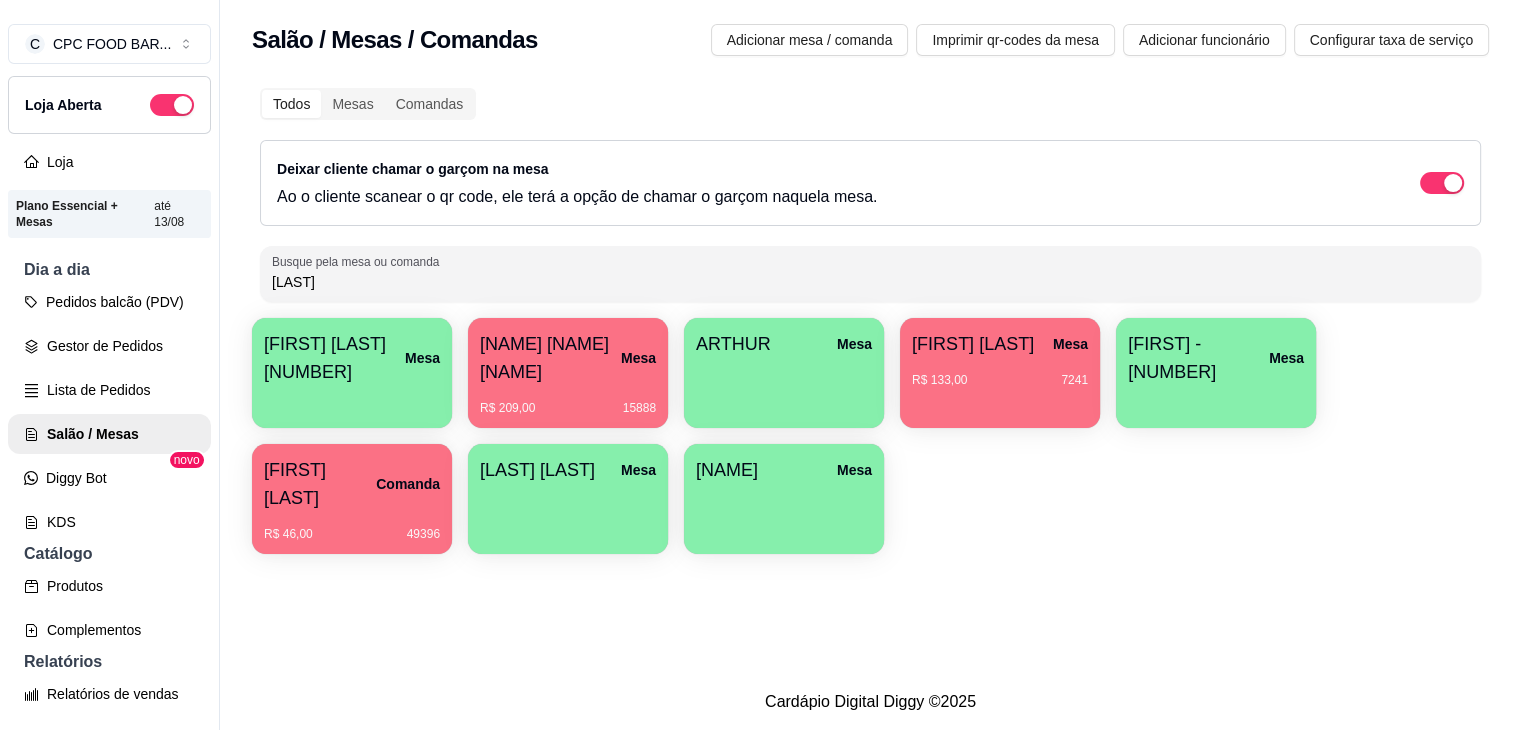 type on "ART" 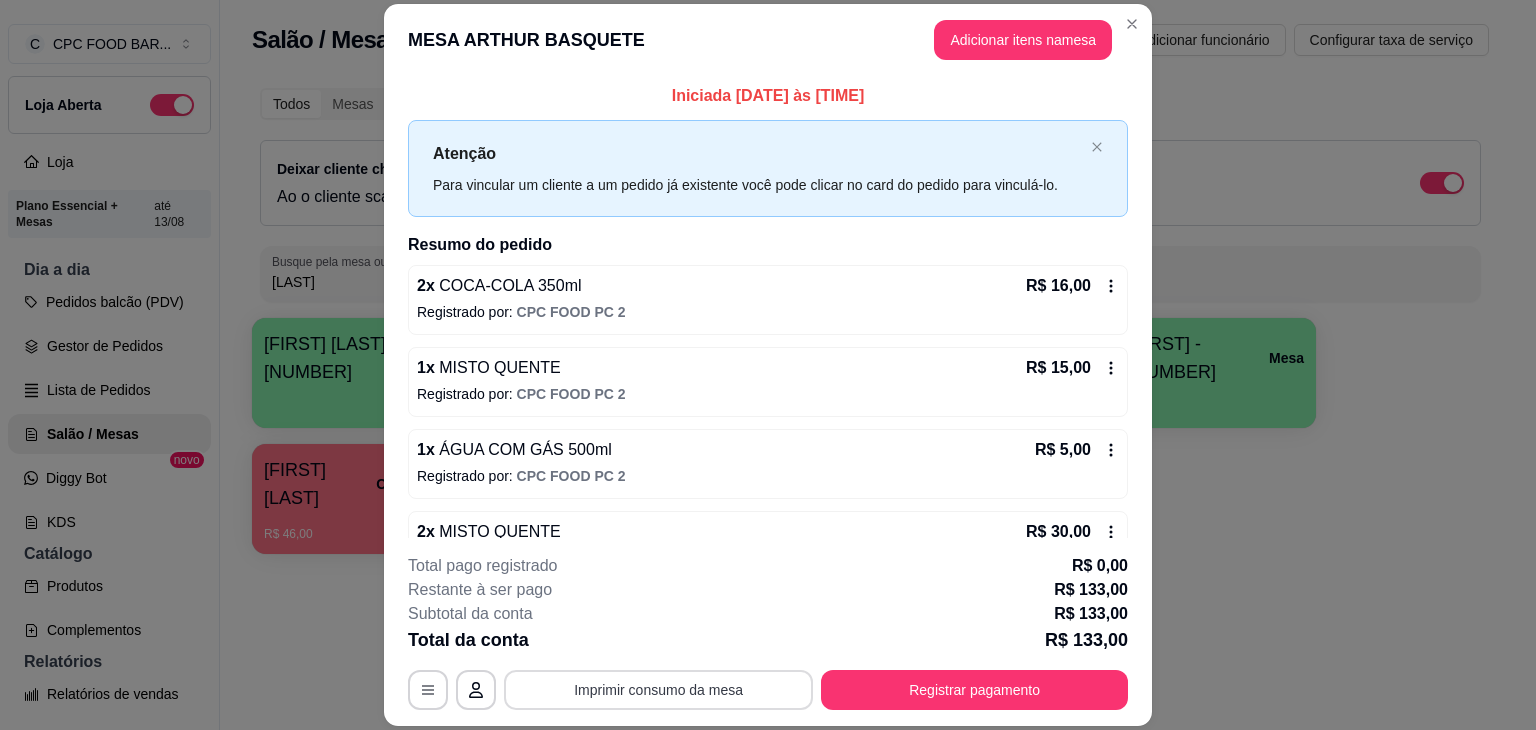 click on "Imprimir consumo da mesa" at bounding box center (658, 690) 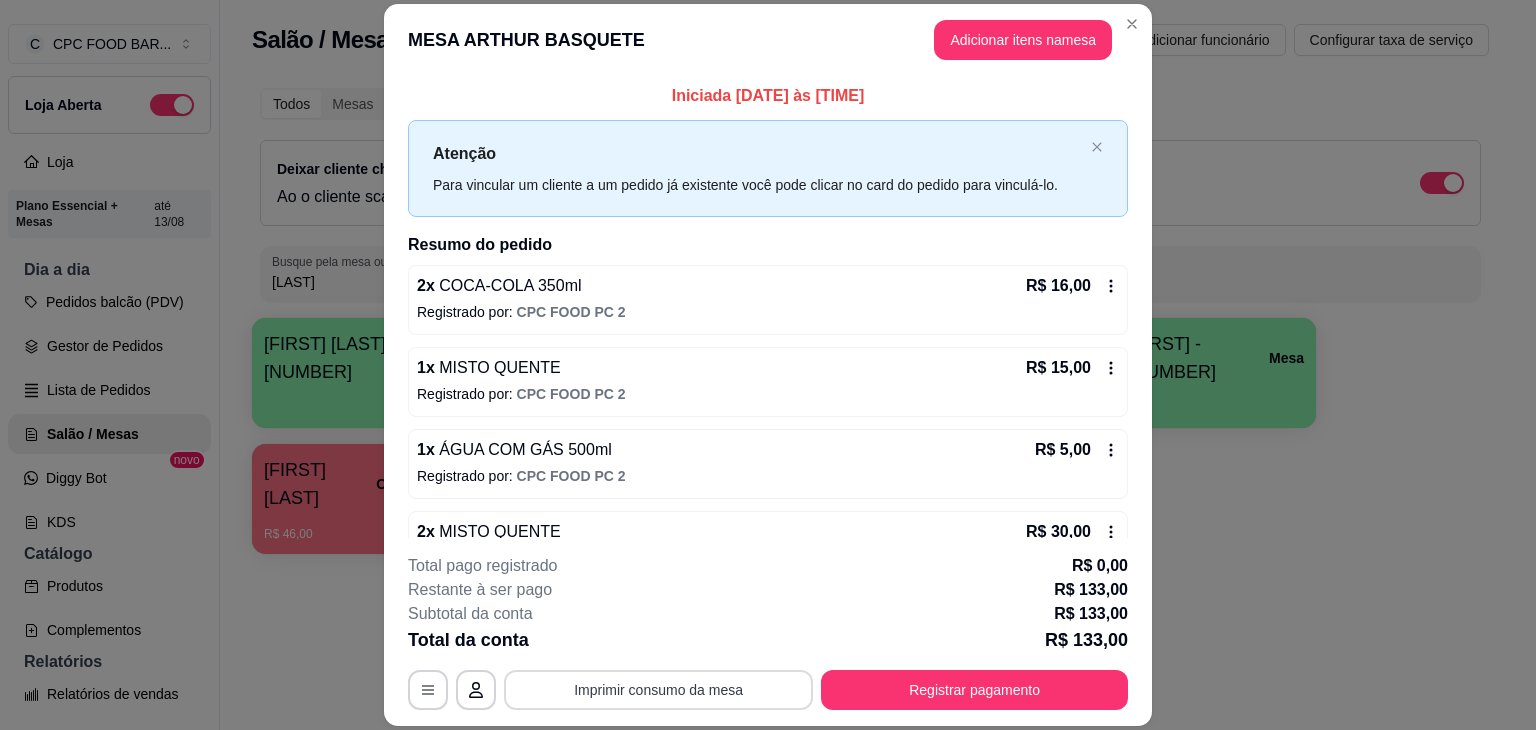 scroll, scrollTop: 0, scrollLeft: 0, axis: both 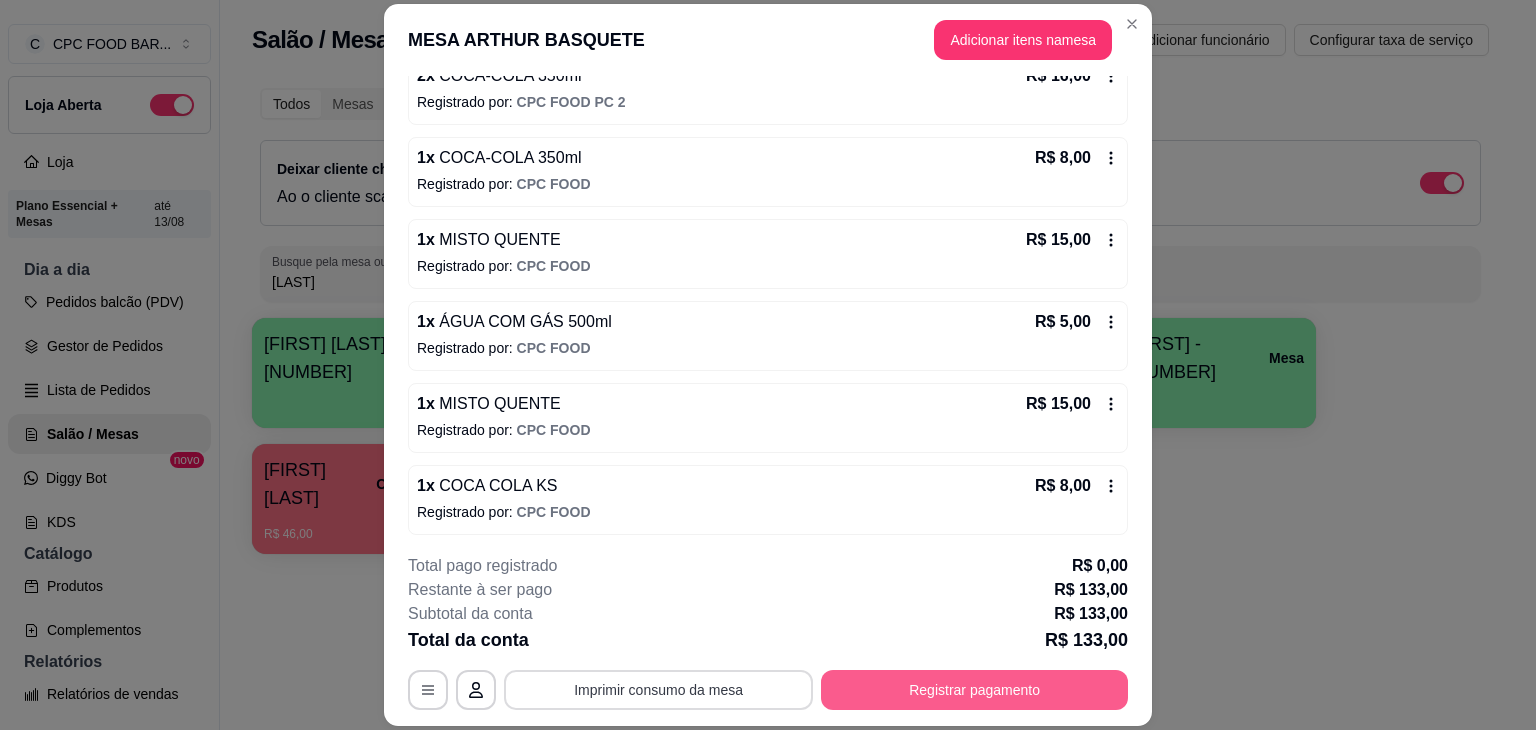 click on "Registrar pagamento" at bounding box center (974, 690) 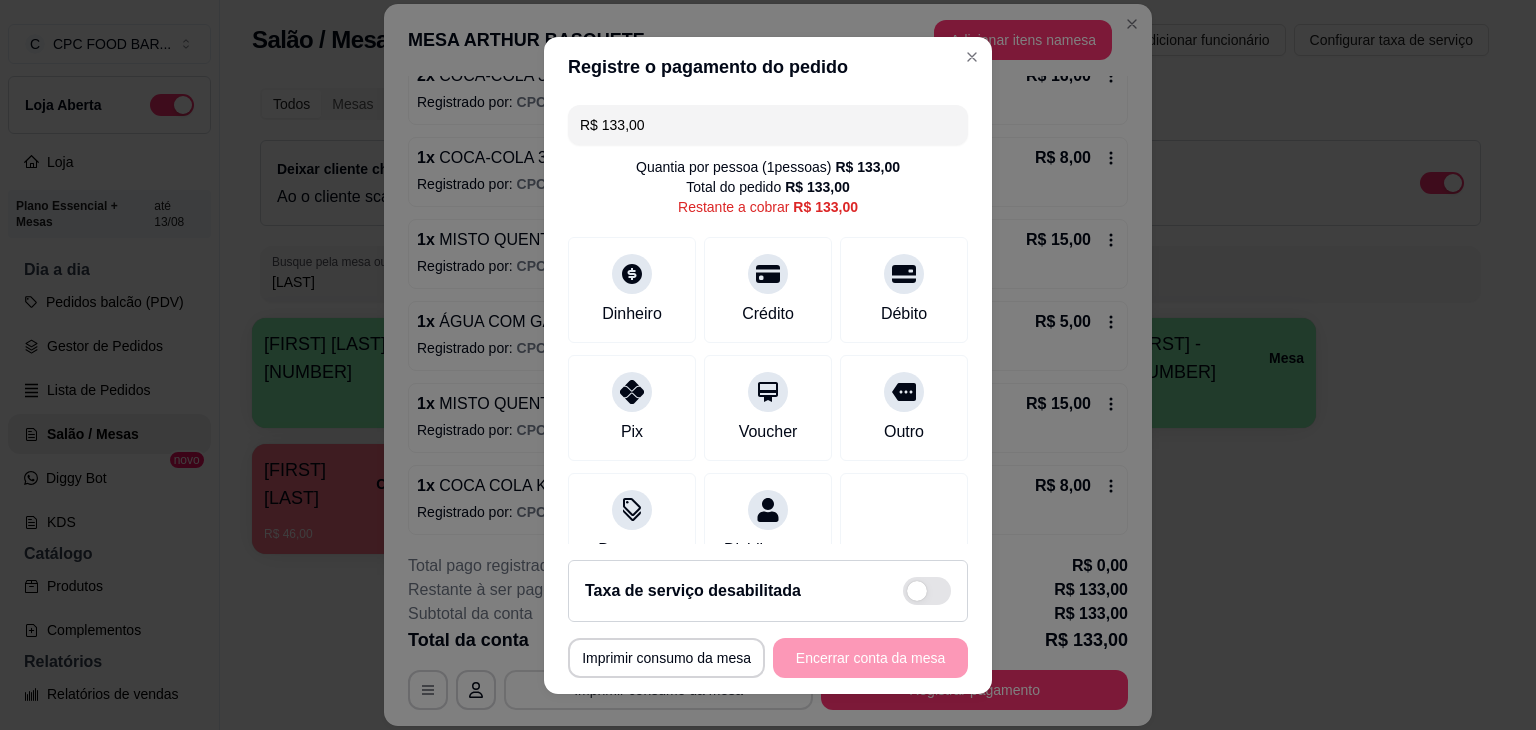 click on "Dinheiro Crédito Débito" at bounding box center (768, 290) 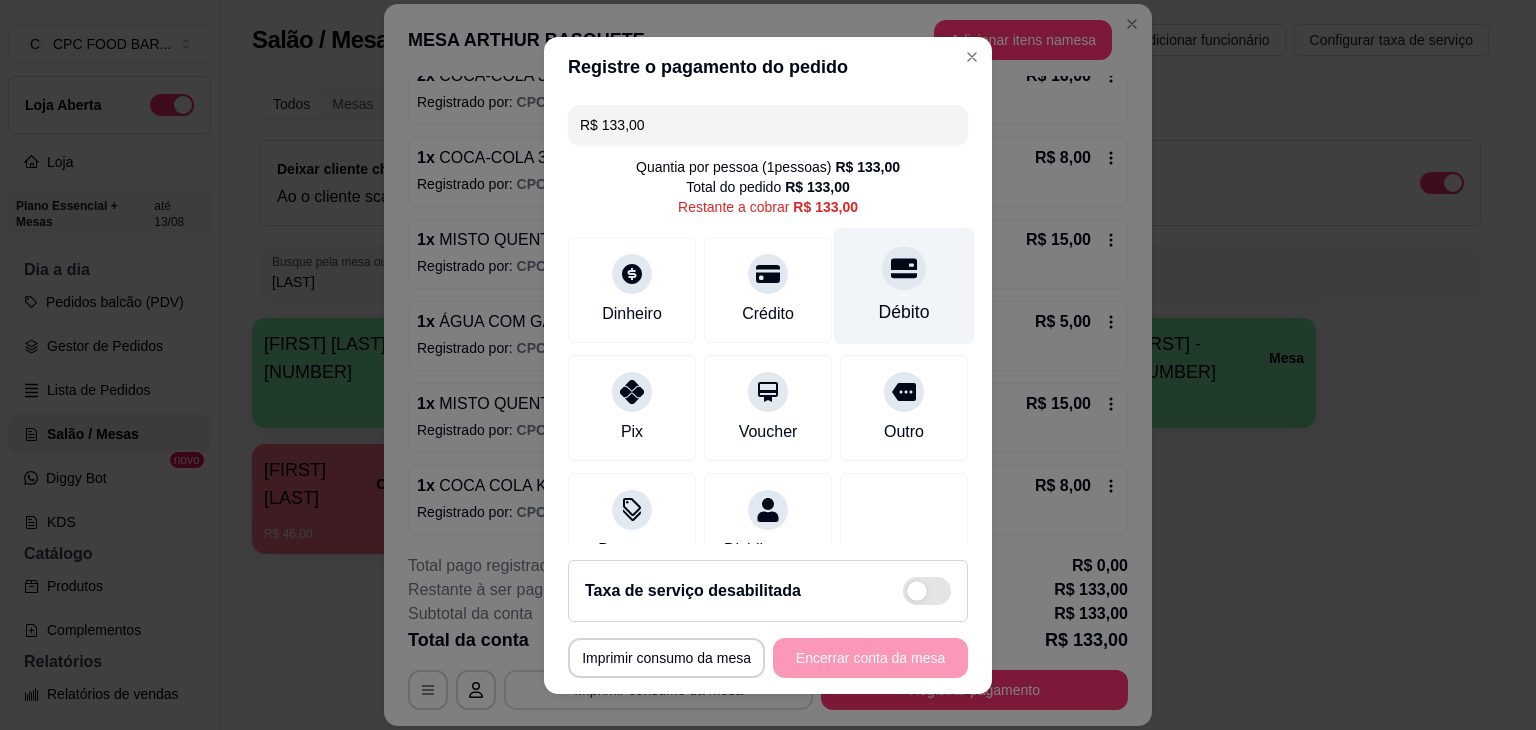 click on "Débito" at bounding box center [904, 285] 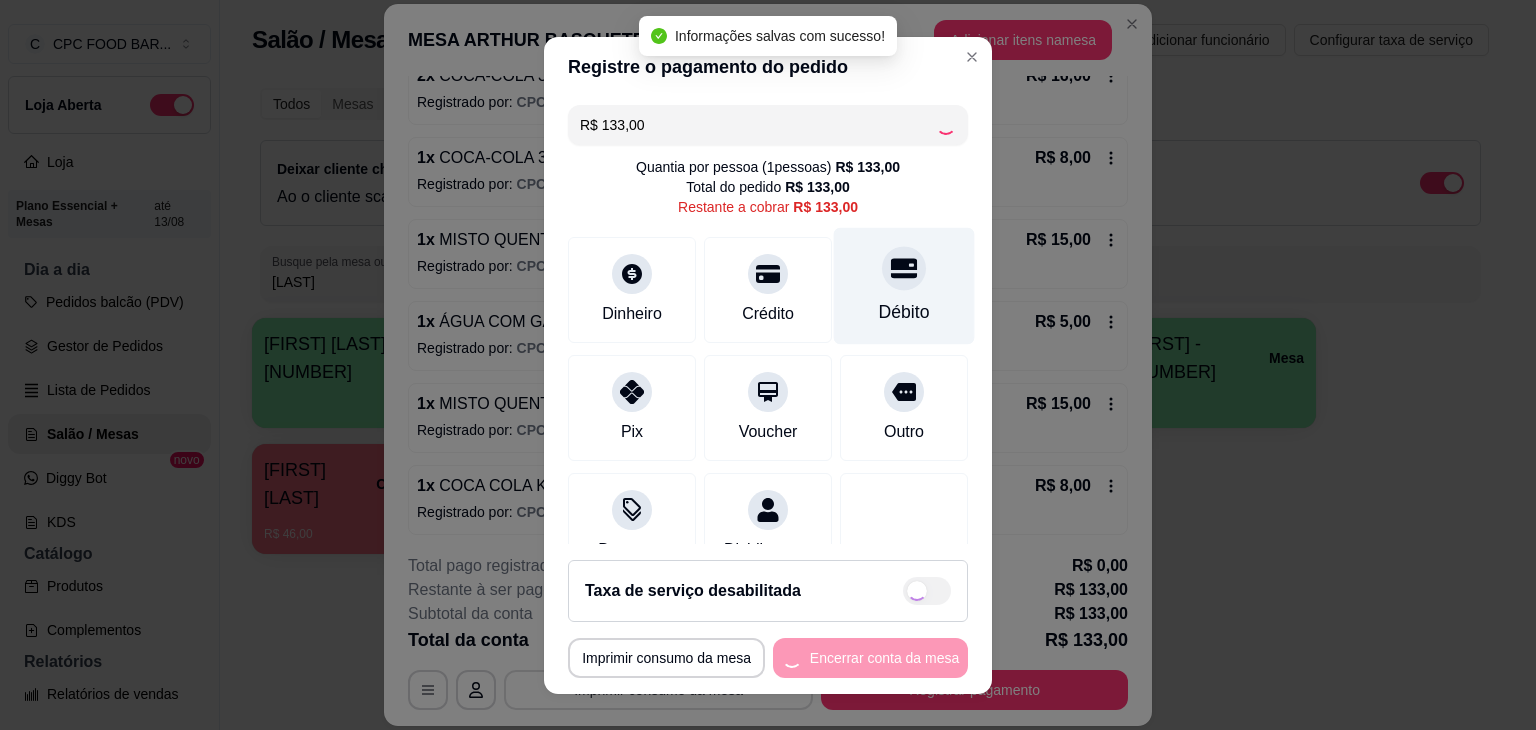 type on "R$ 0,00" 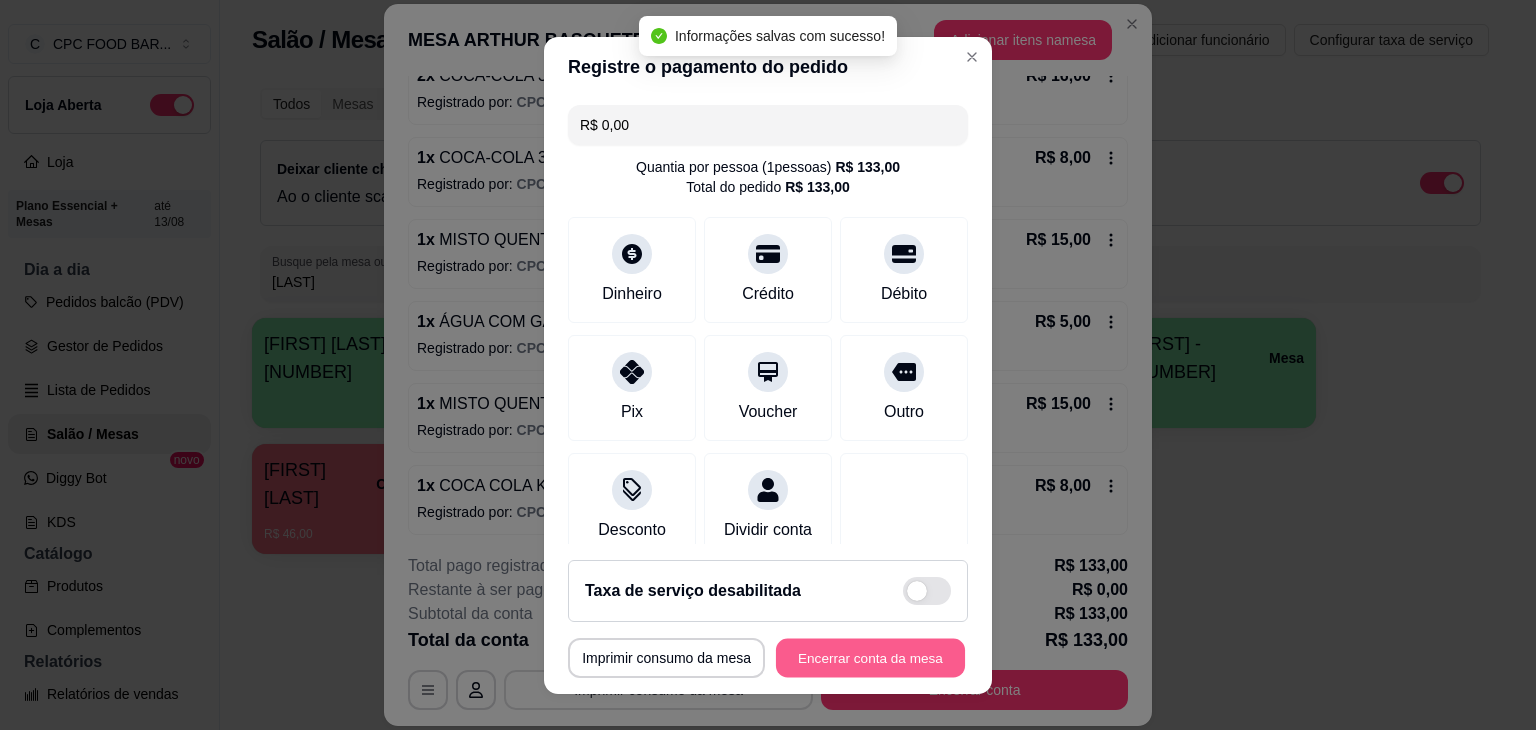 click on "Encerrar conta da mesa" at bounding box center [870, 657] 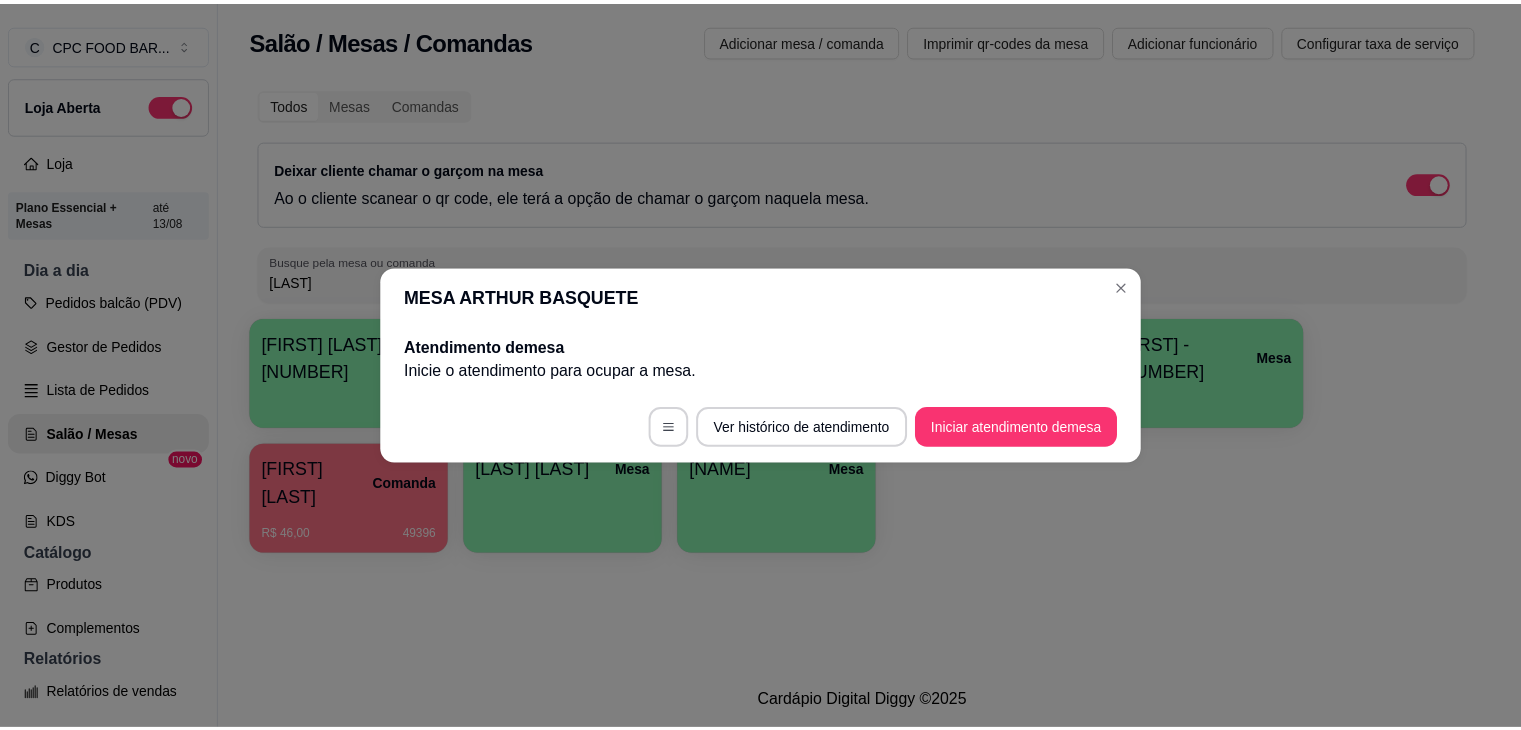 scroll, scrollTop: 0, scrollLeft: 0, axis: both 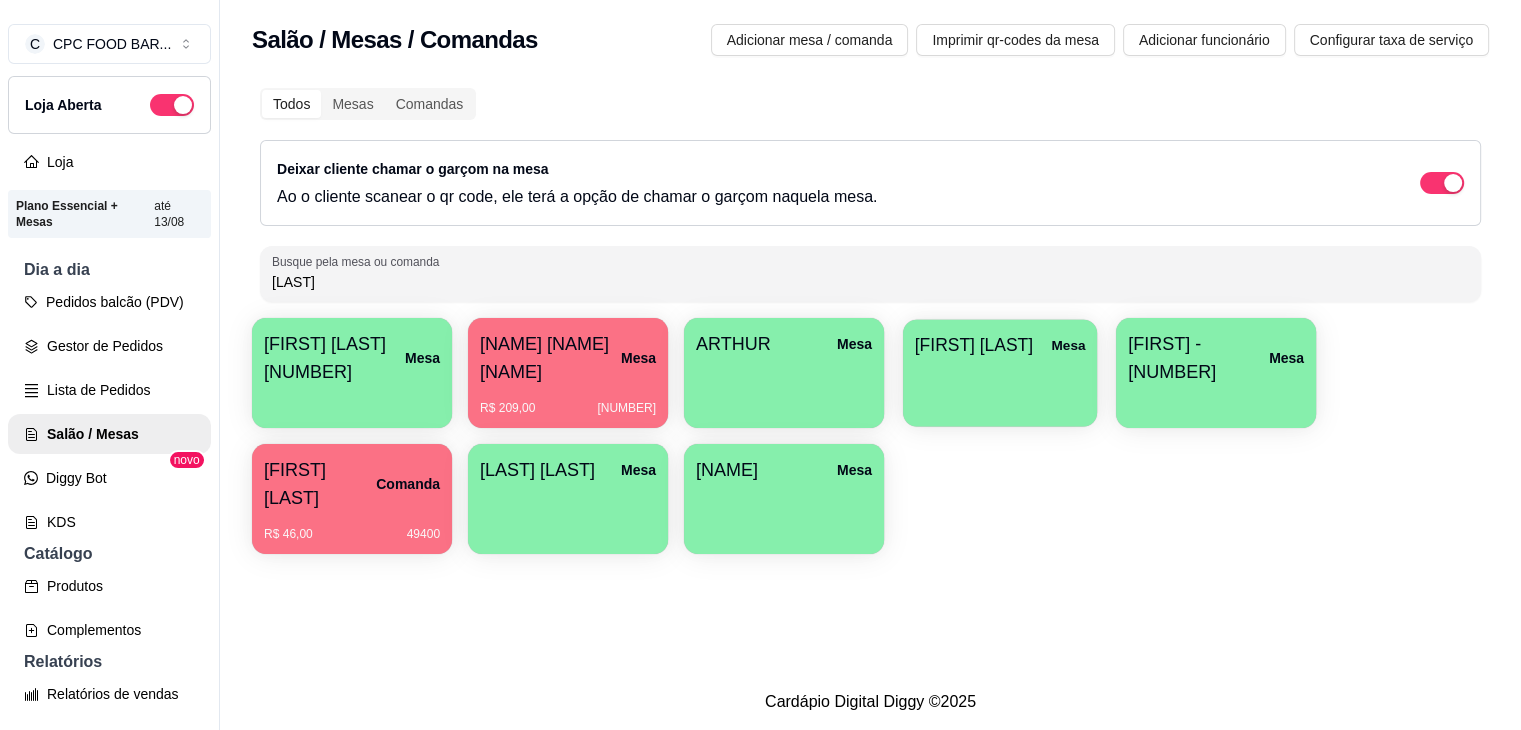 click on "[NAME]" at bounding box center (974, 344) 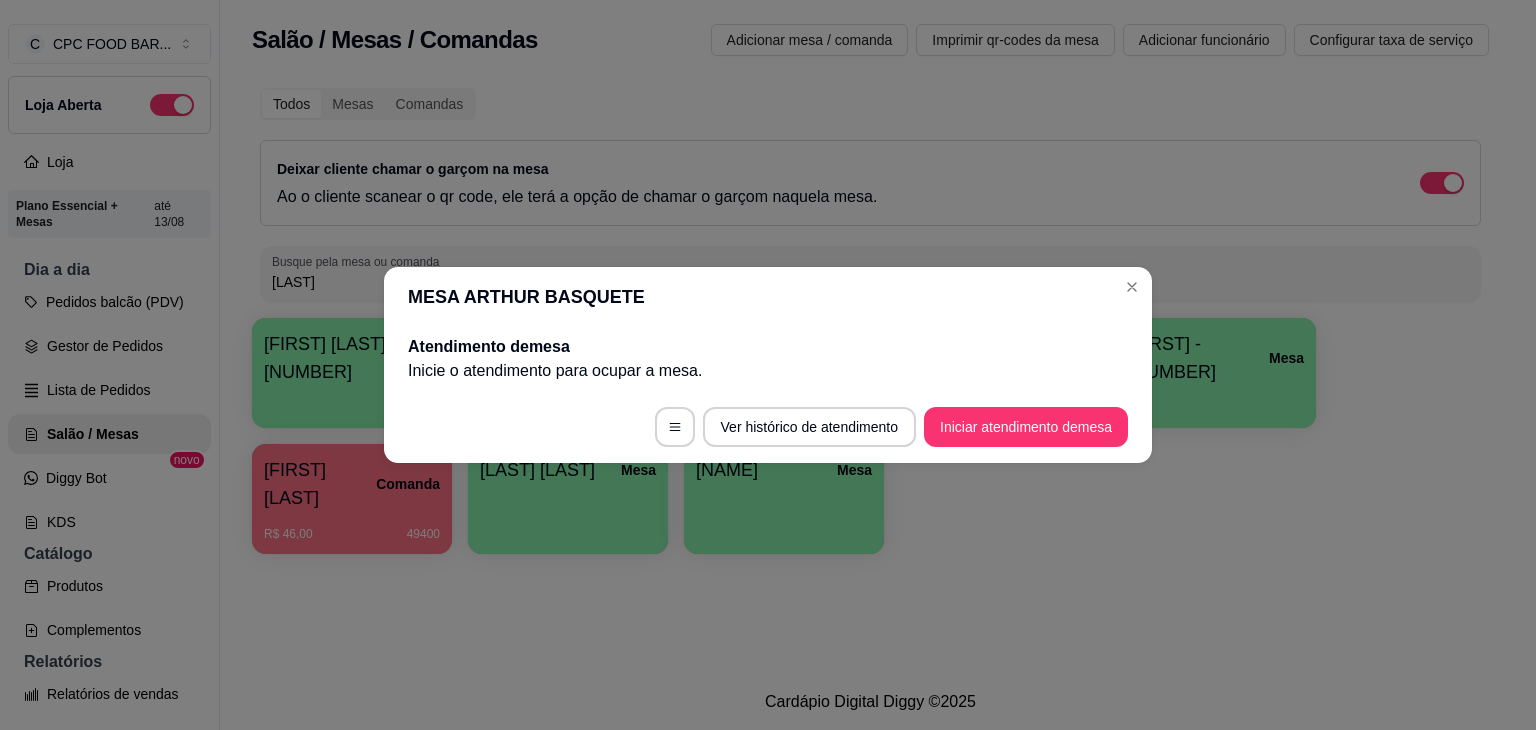 drag, startPoint x: 843, startPoint y: 382, endPoint x: 1033, endPoint y: 228, distance: 244.5731 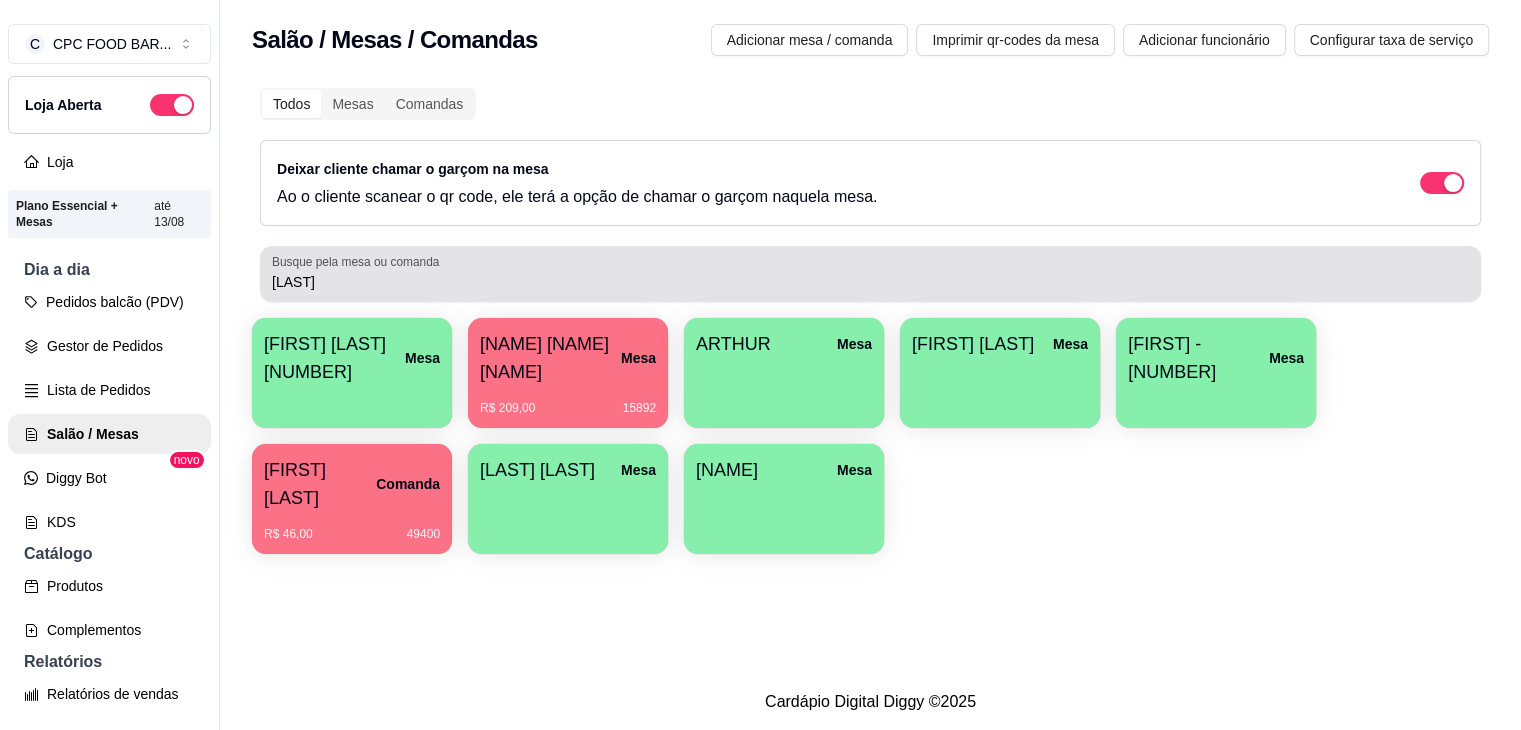 click on "Busque pela mesa ou comanda
ART" at bounding box center (870, 274) 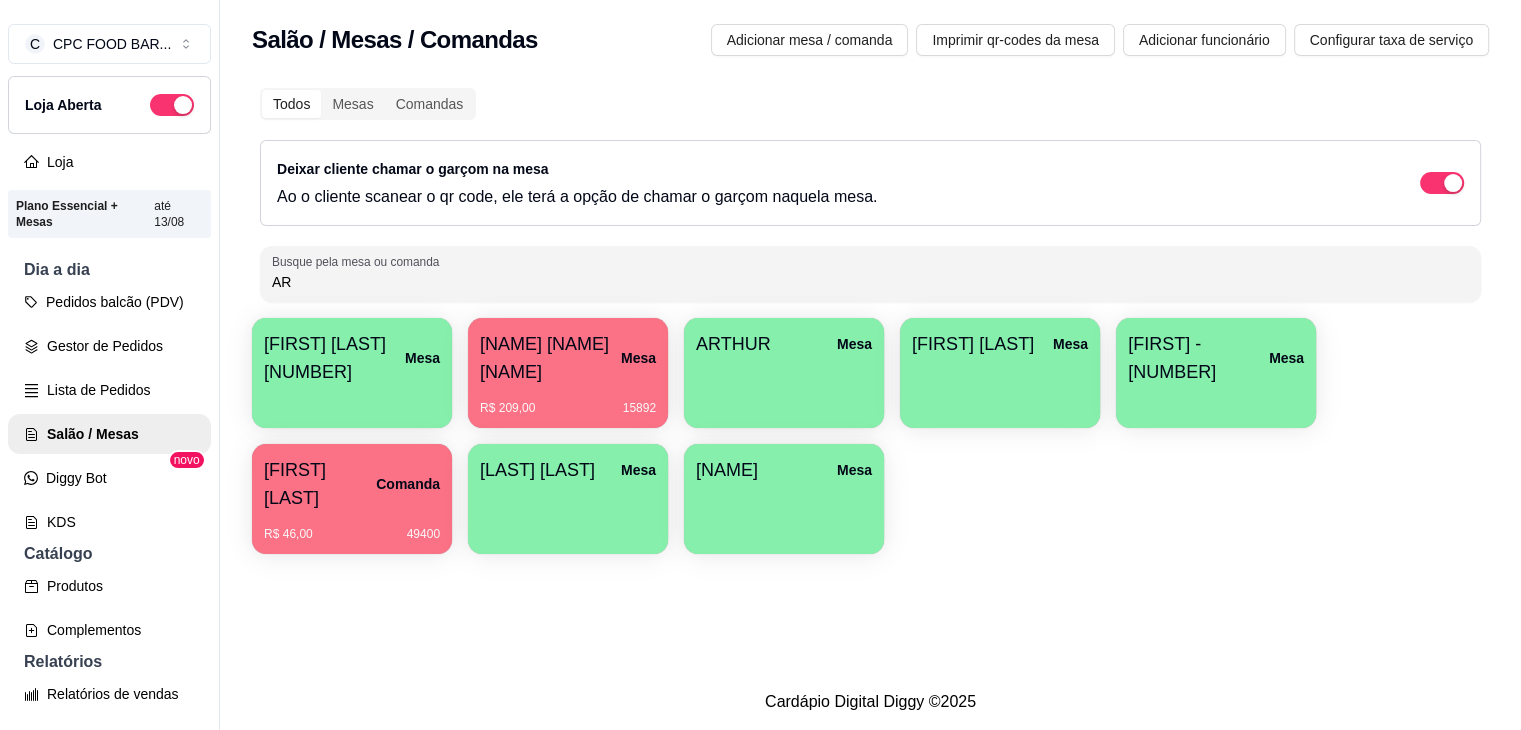 type on "A" 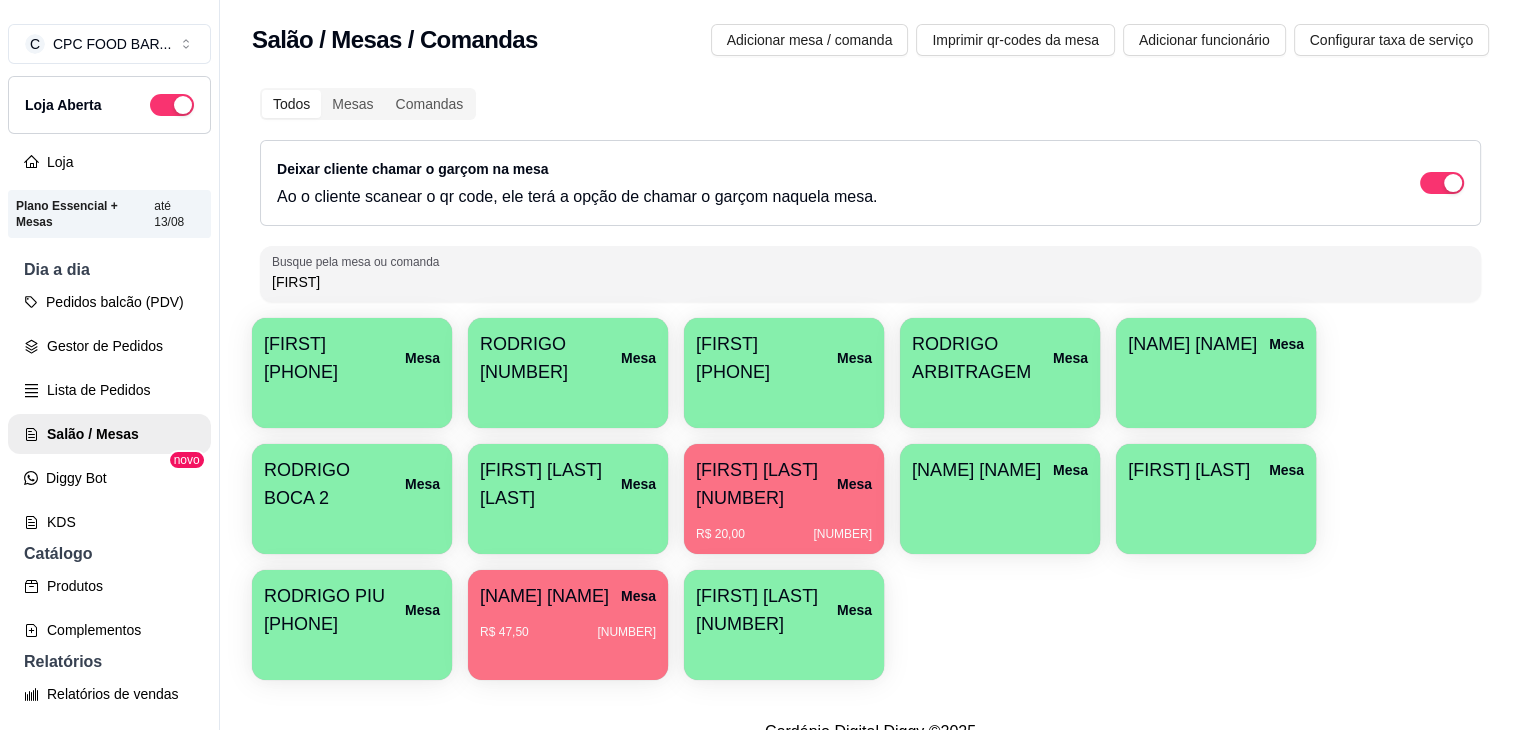type on "RODRIGO" 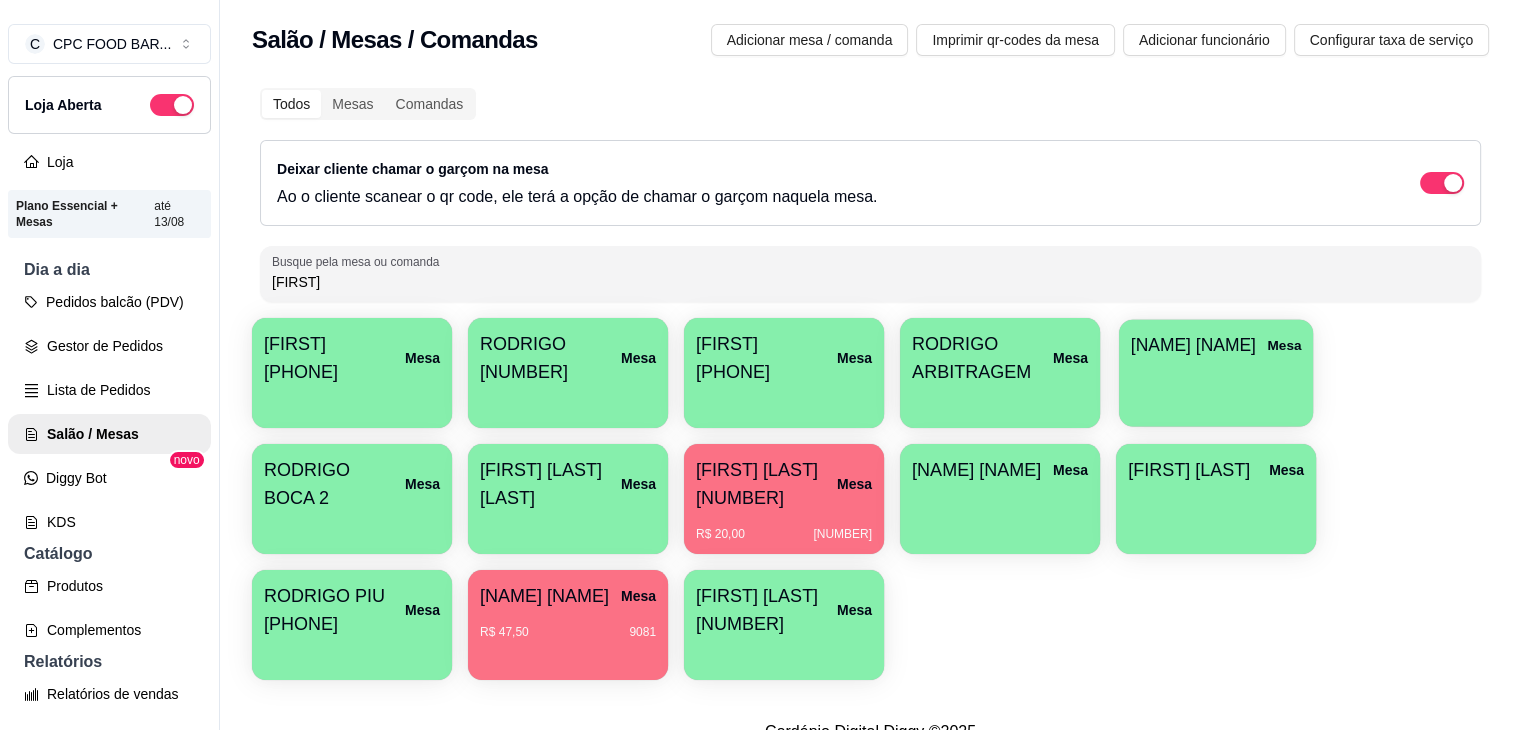 click on "Mesa" at bounding box center (1284, 344) 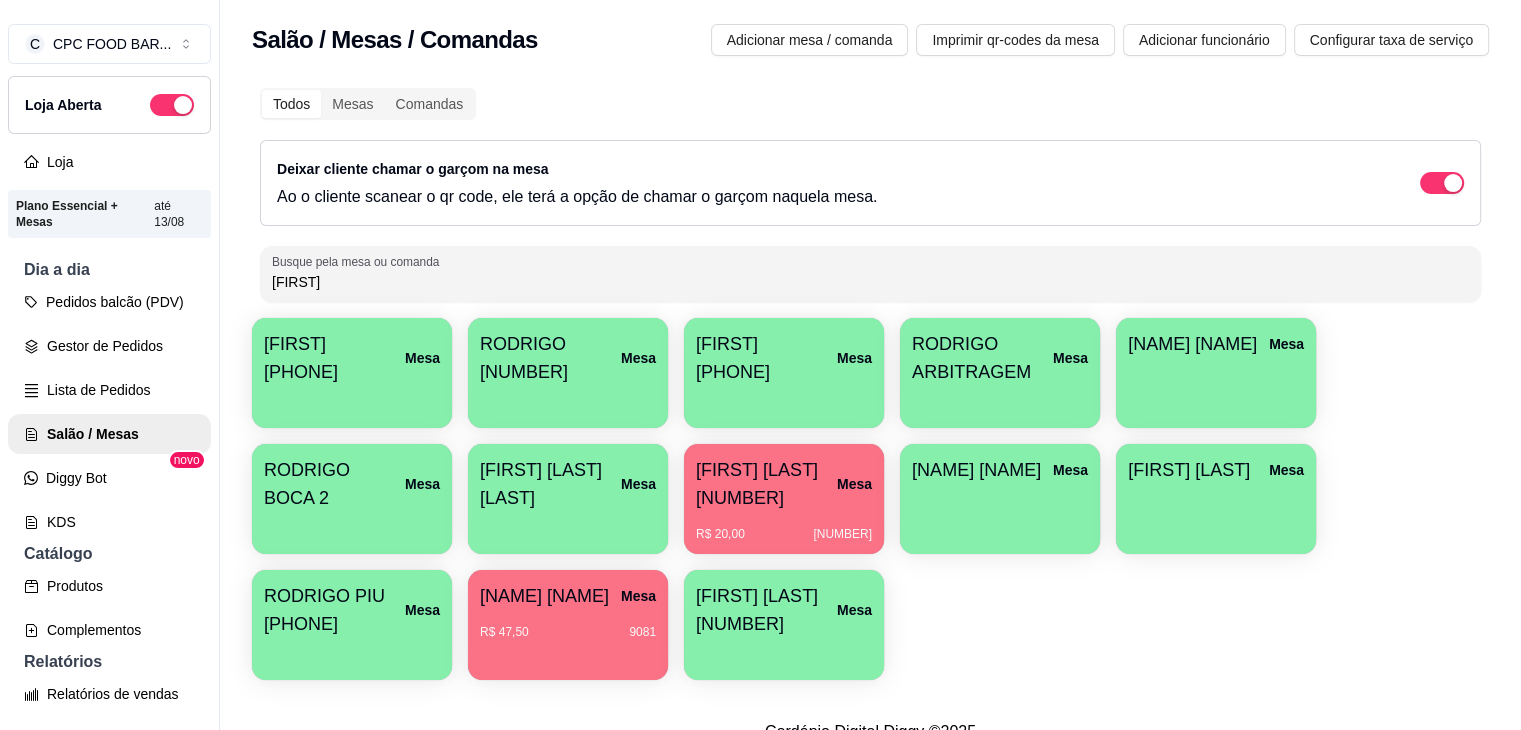 click on "RODRIGO BOCA  Mesa" at bounding box center [1216, 373] 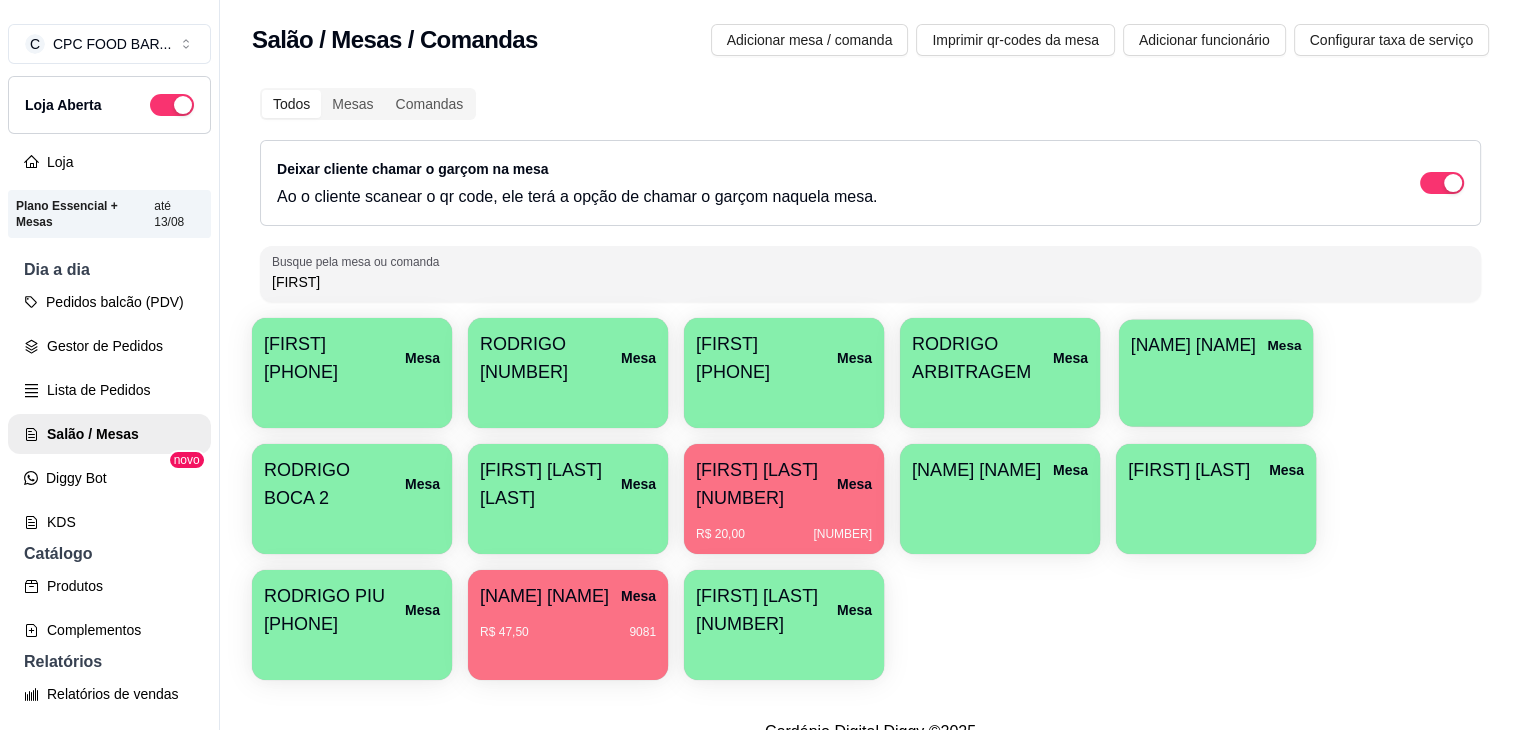 click at bounding box center (1216, 372) 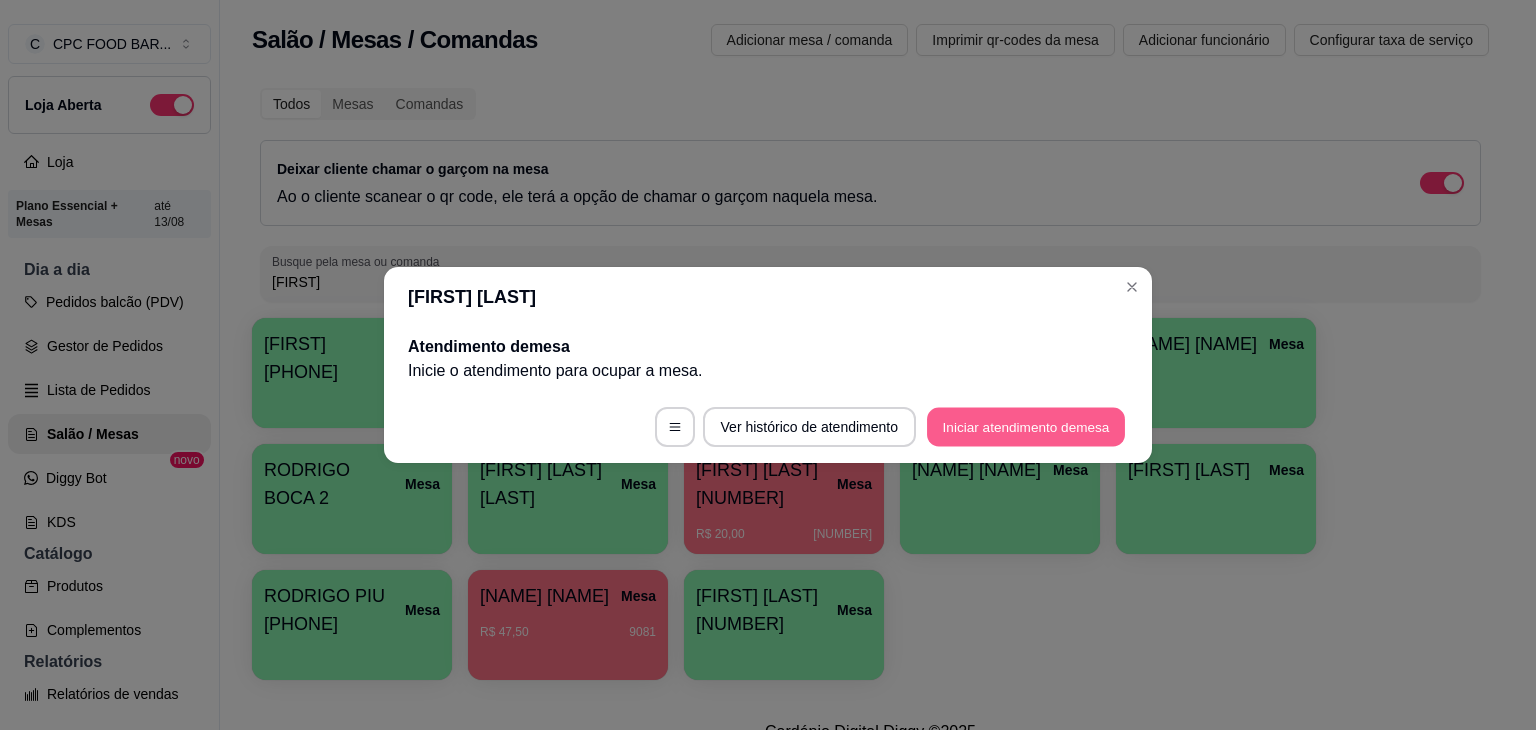 click on "Iniciar atendimento de  mesa" at bounding box center (1026, 427) 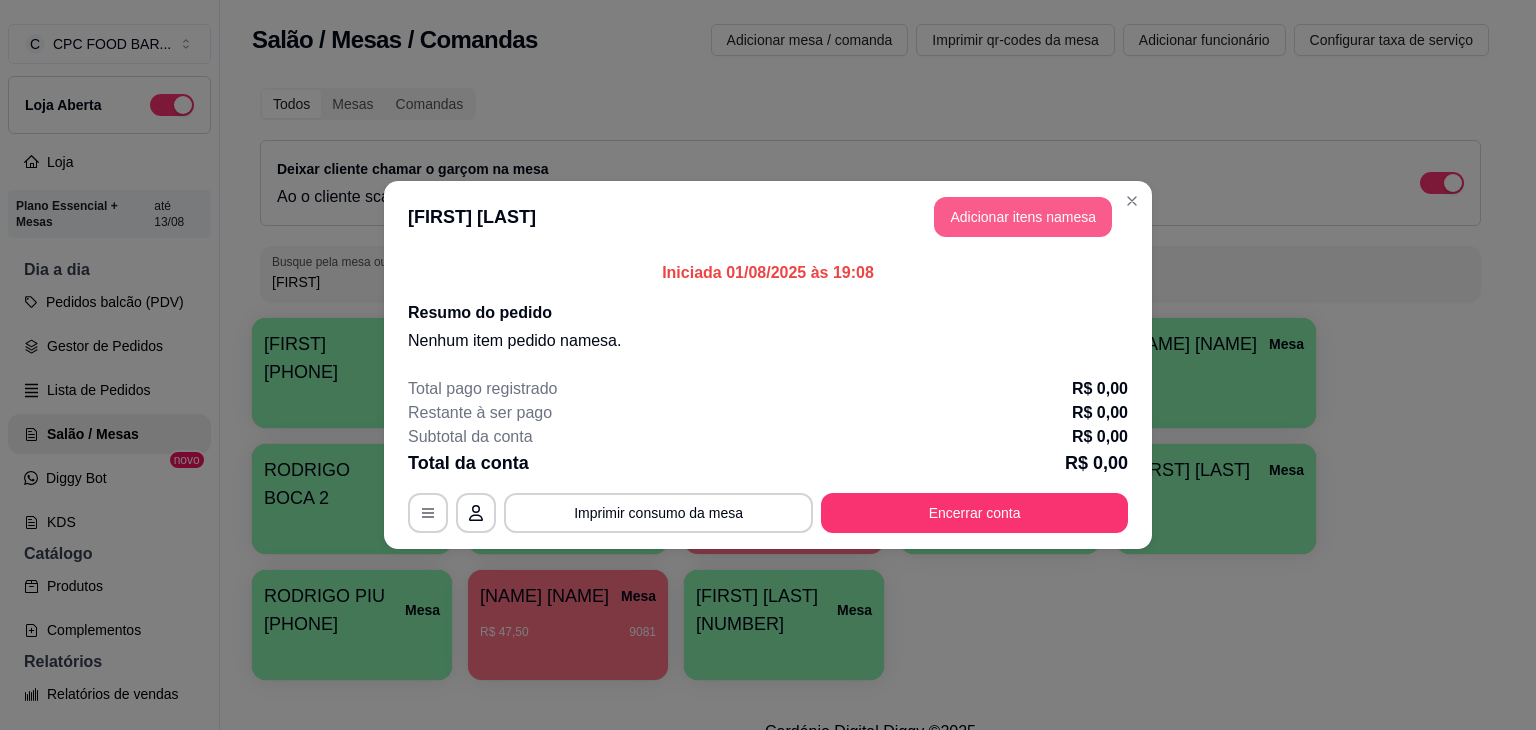 click on "Adicionar itens na  mesa" at bounding box center [1023, 217] 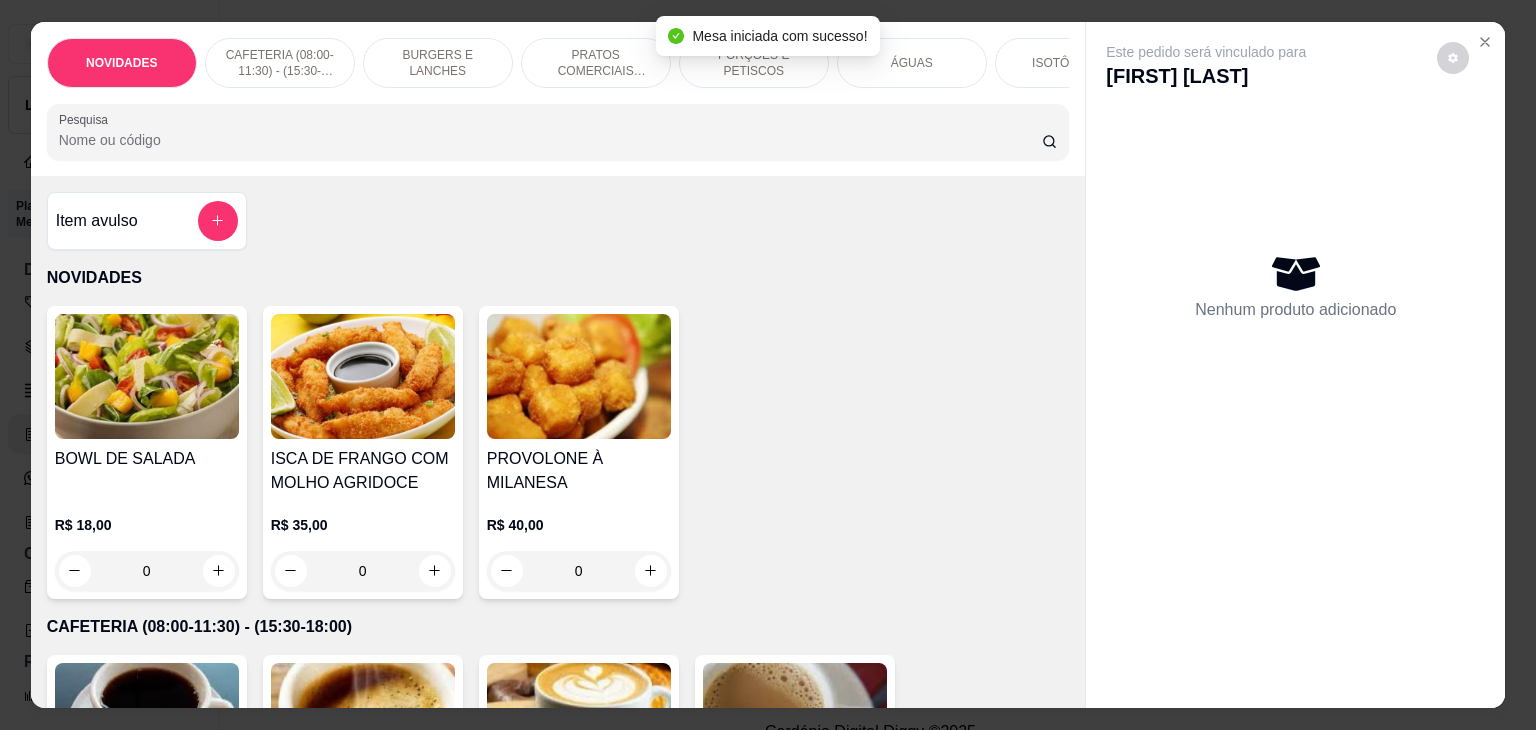 click on "Pesquisa" at bounding box center (550, 140) 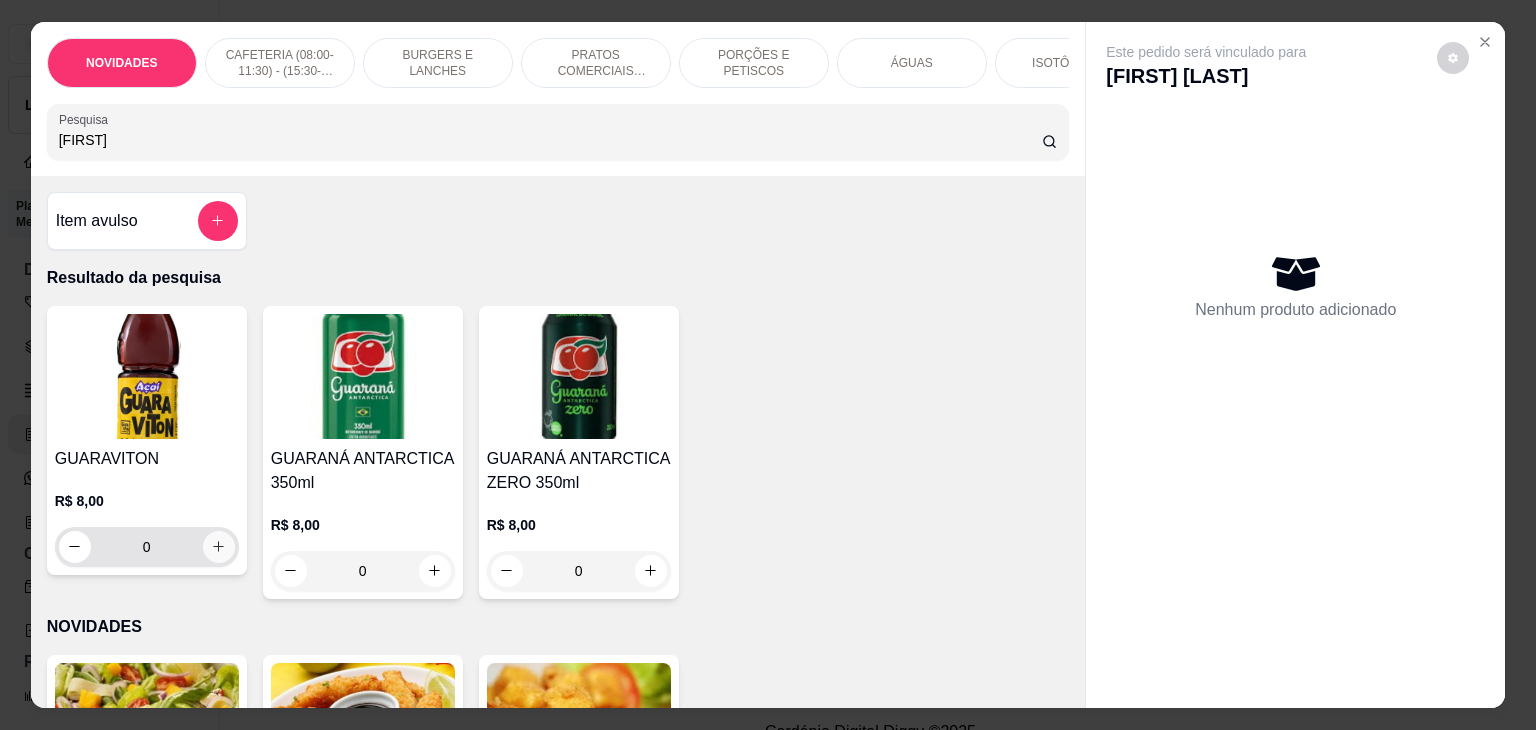 type on "GUARA" 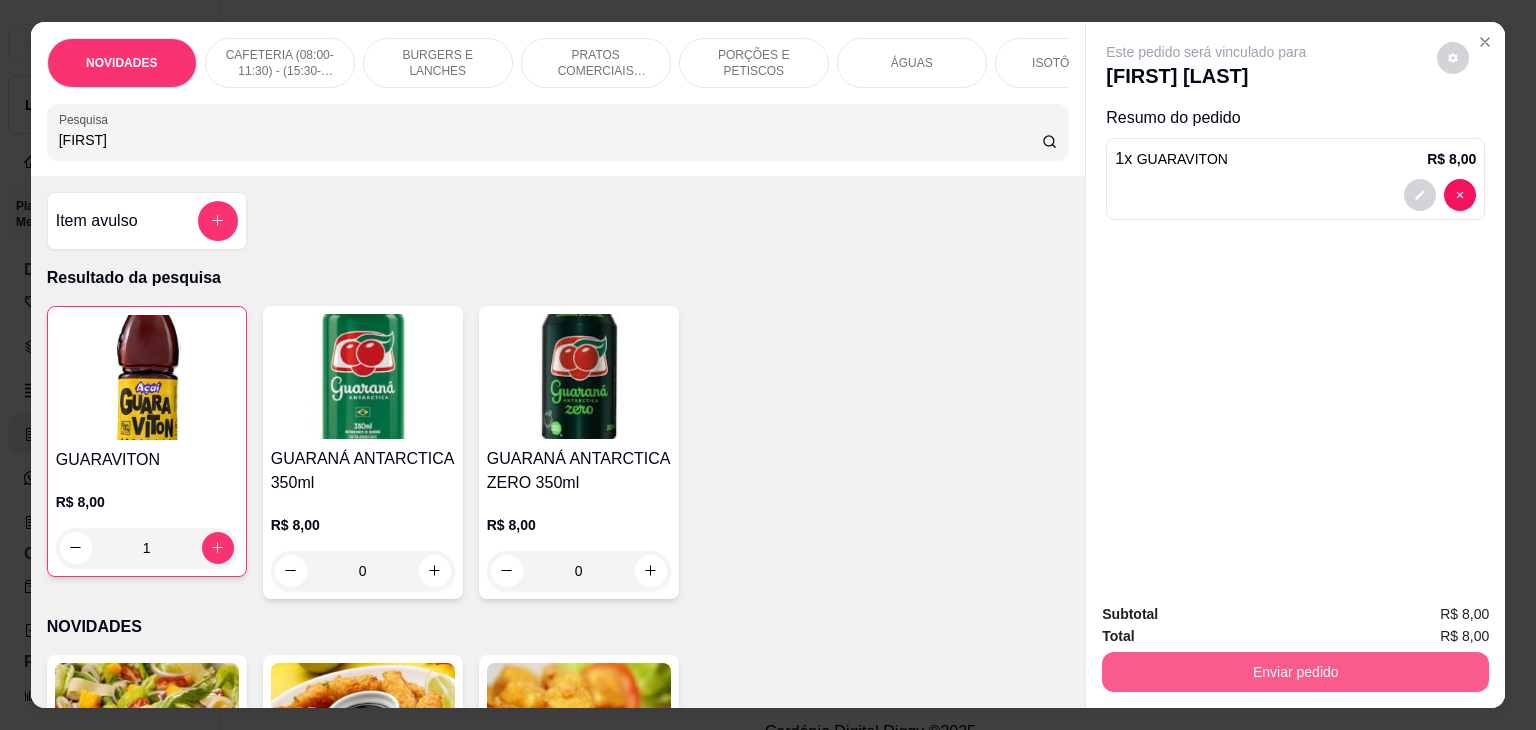 click on "Enviar pedido" at bounding box center [1295, 672] 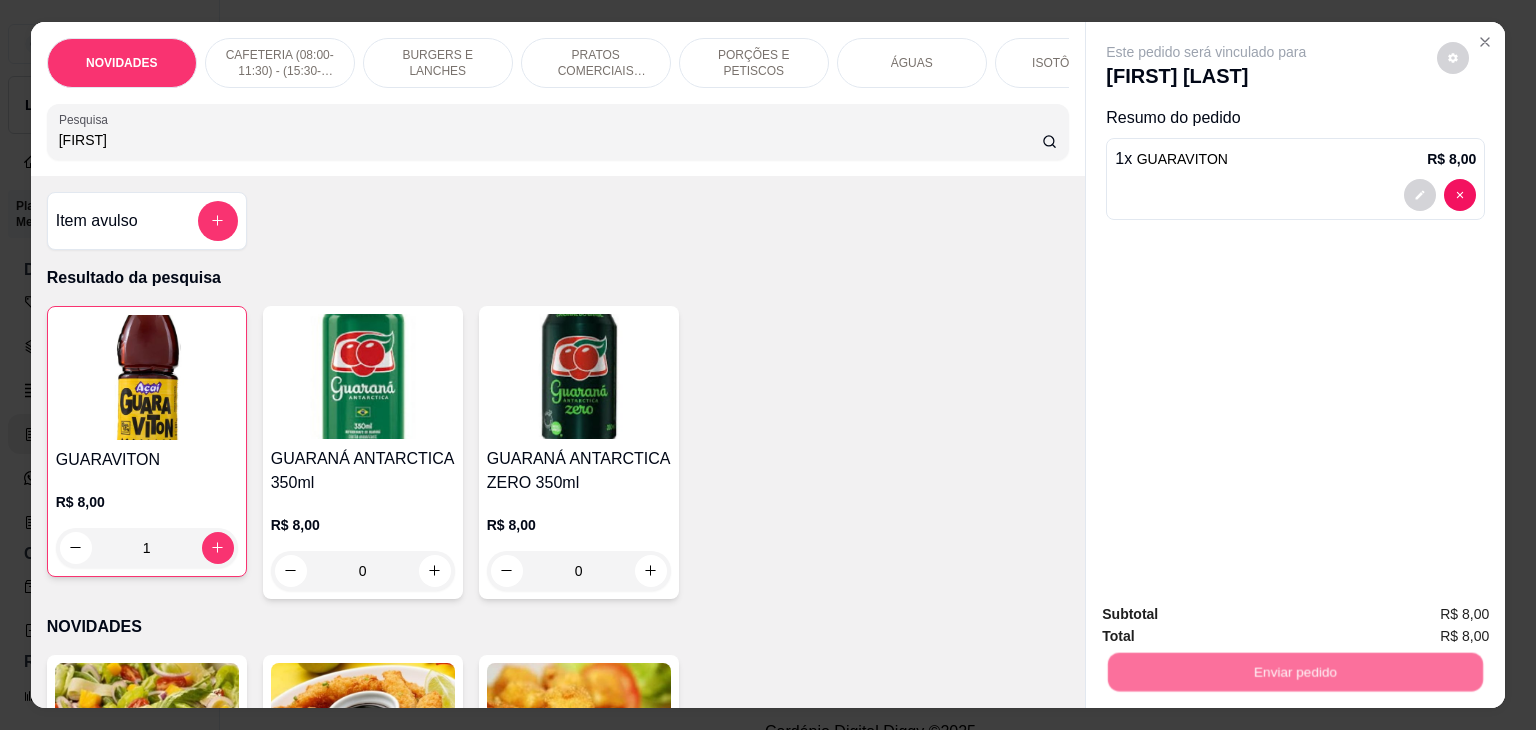 click on "Não registrar e enviar pedido" at bounding box center [1229, 615] 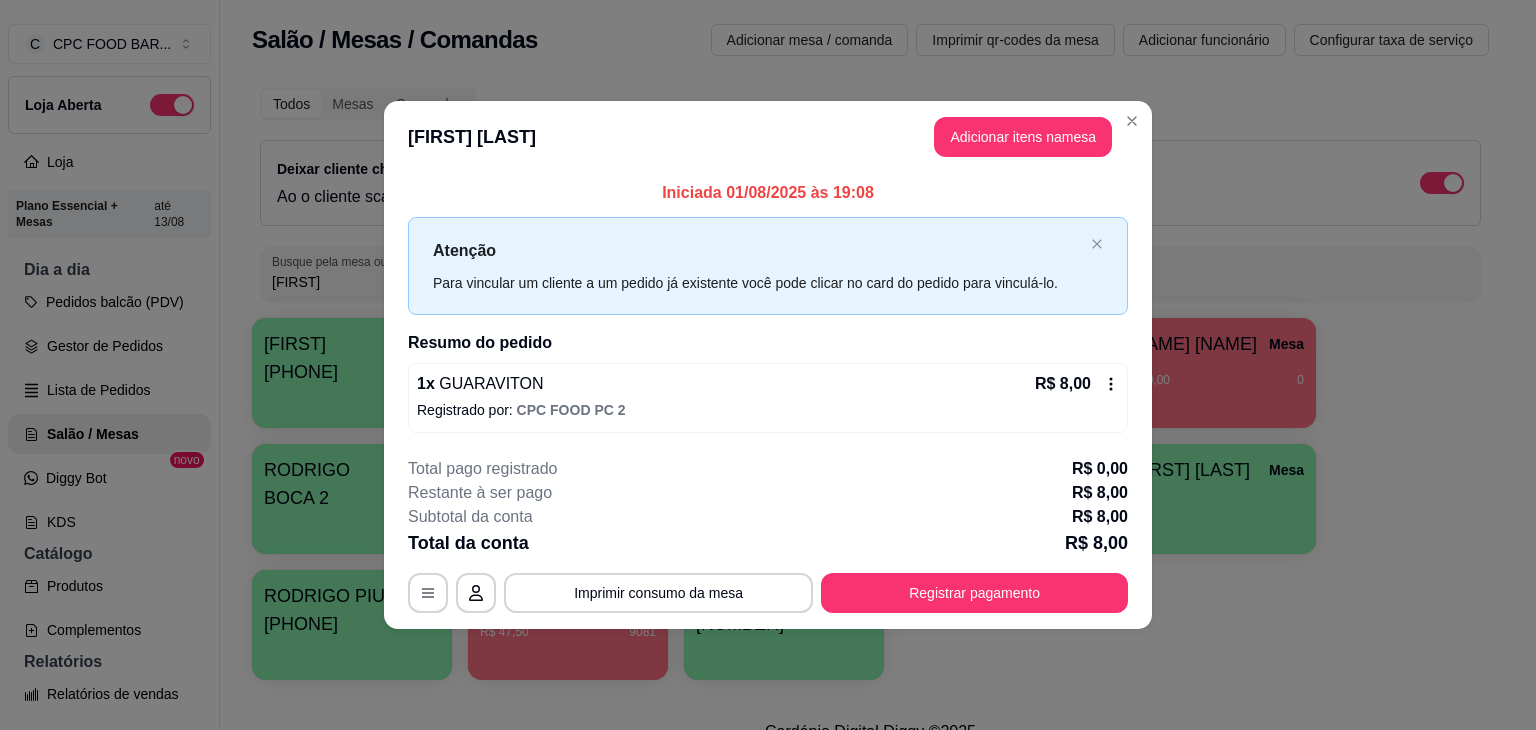 click on "Atenção Para vincular um cliente a um pedido já existente você pode clicar no card do pedido para vinculá-lo." at bounding box center [768, 265] 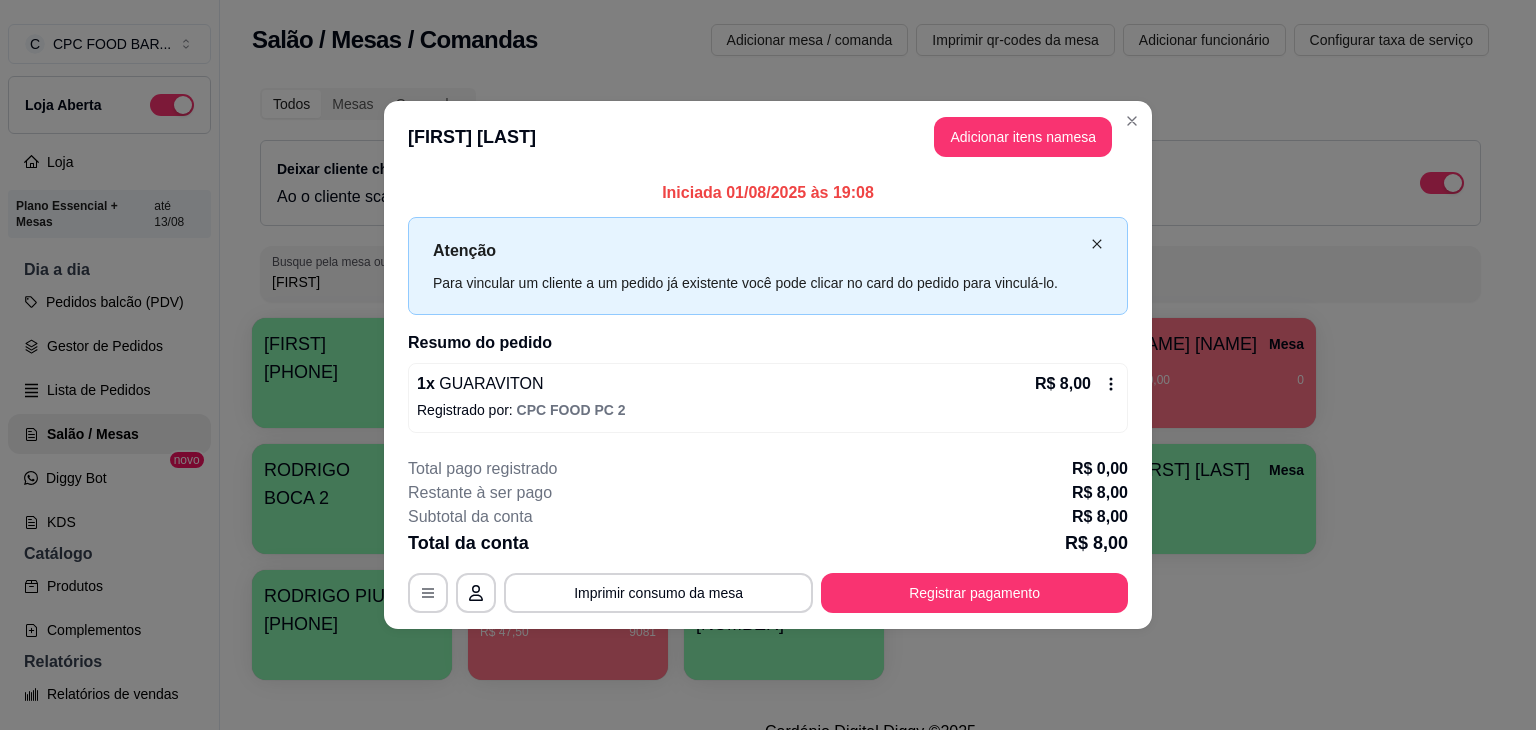 click 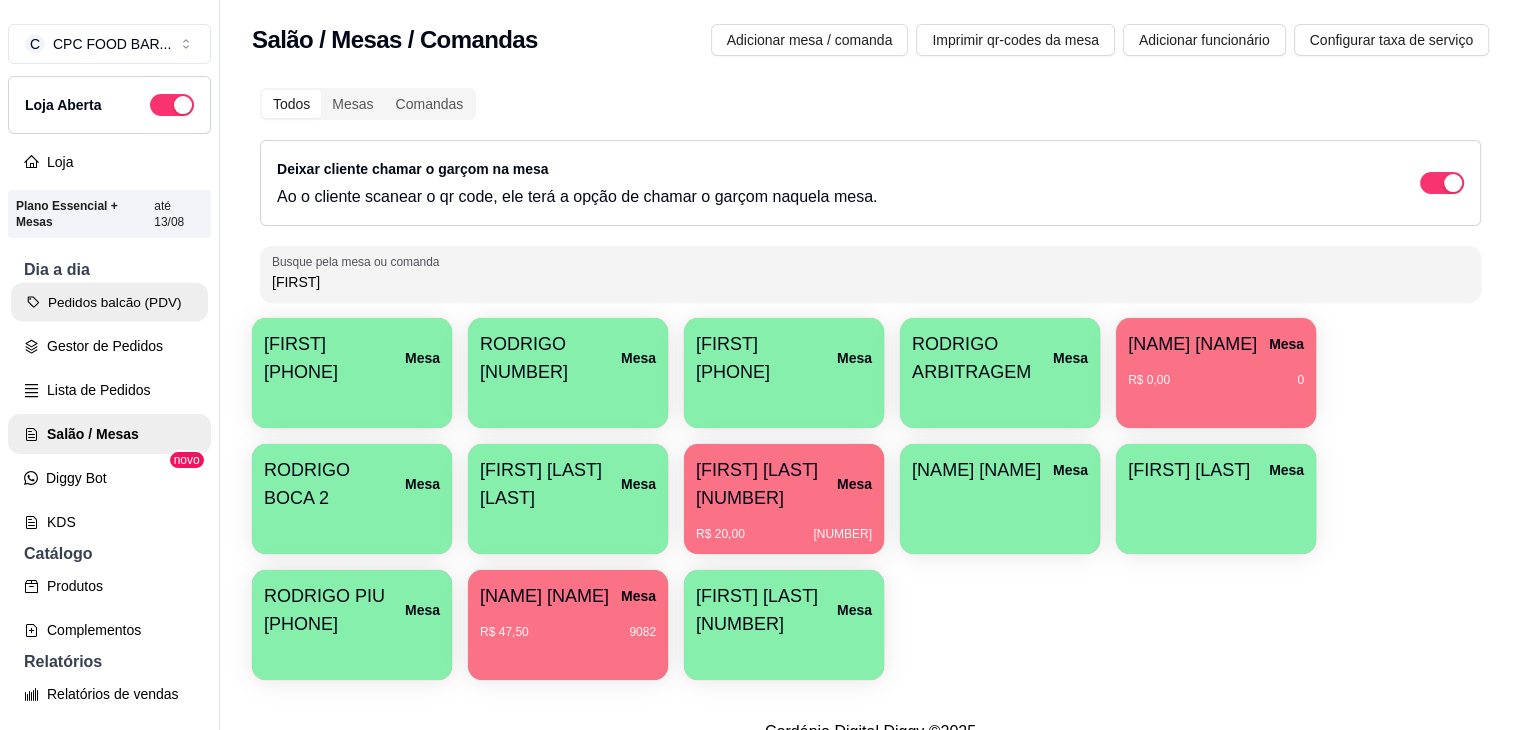 click on "Pedidos balcão (PDV)" at bounding box center (109, 302) 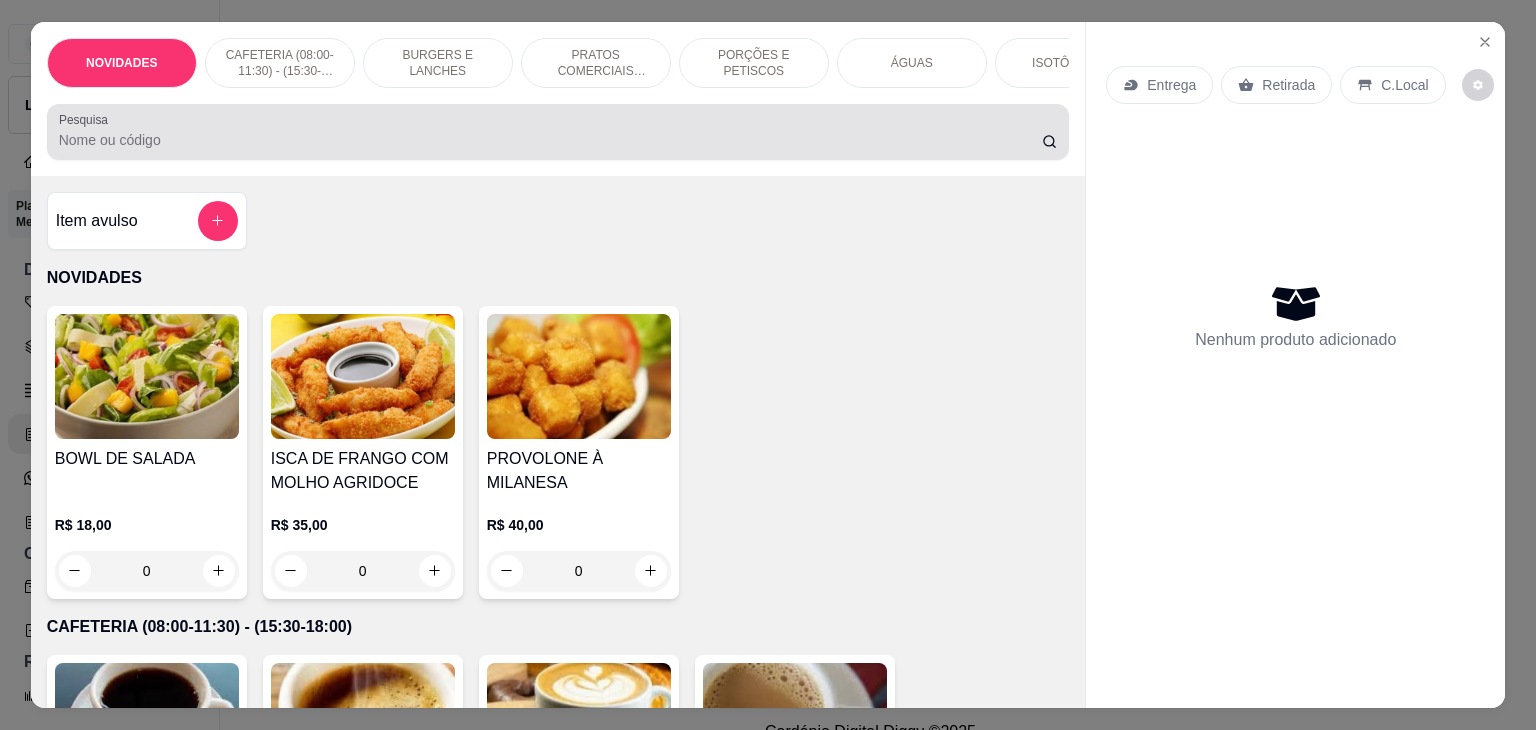 click at bounding box center [558, 132] 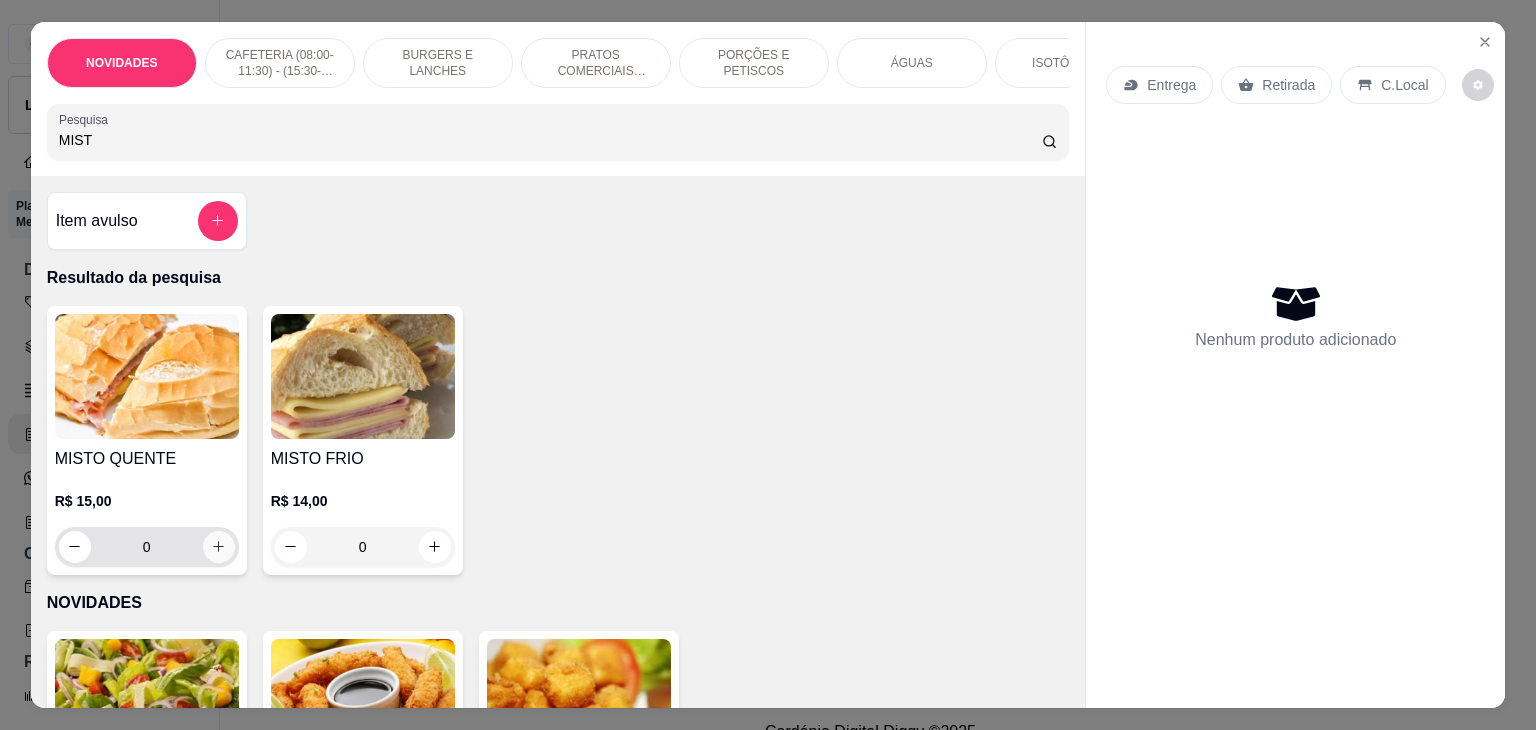type on "MIST" 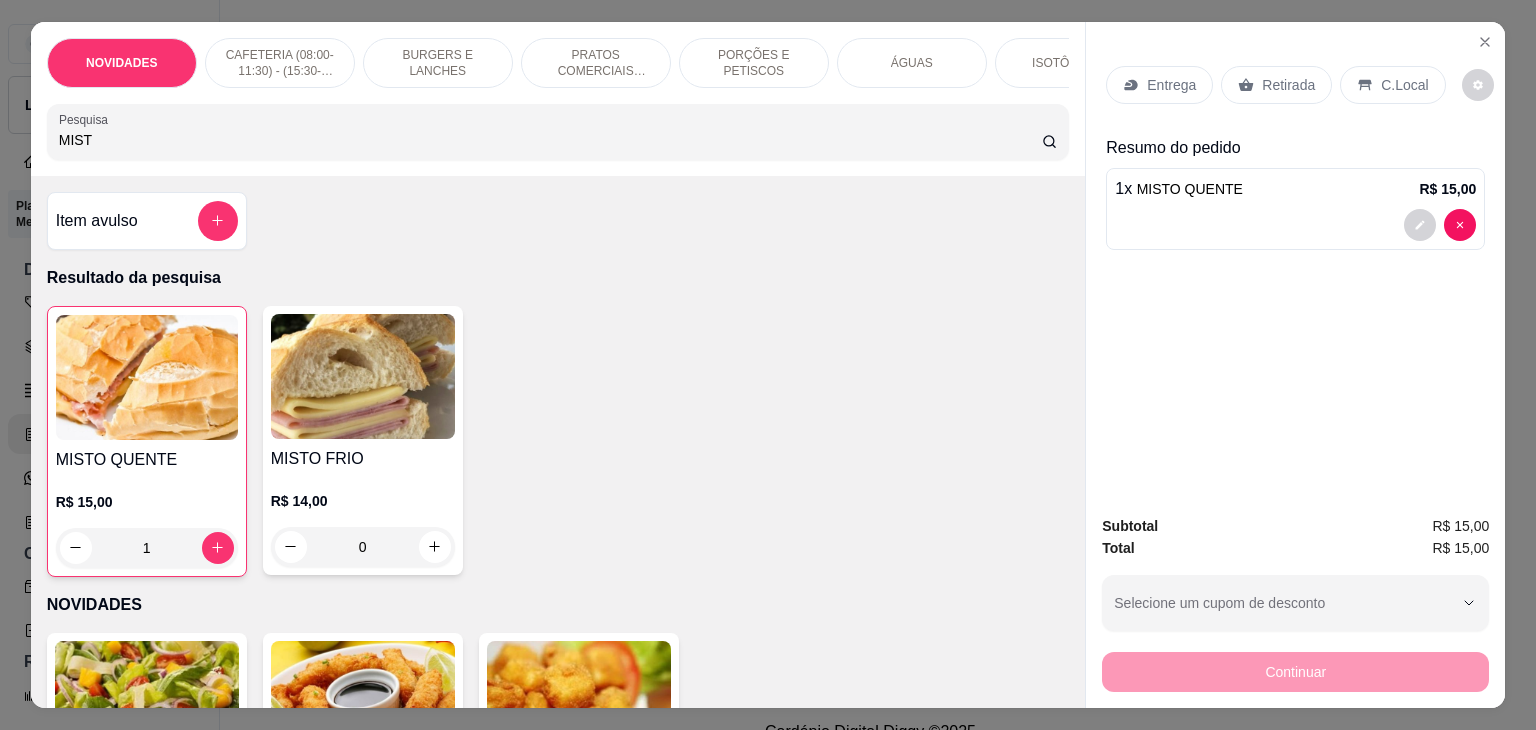 click on "Retirada" at bounding box center (1288, 85) 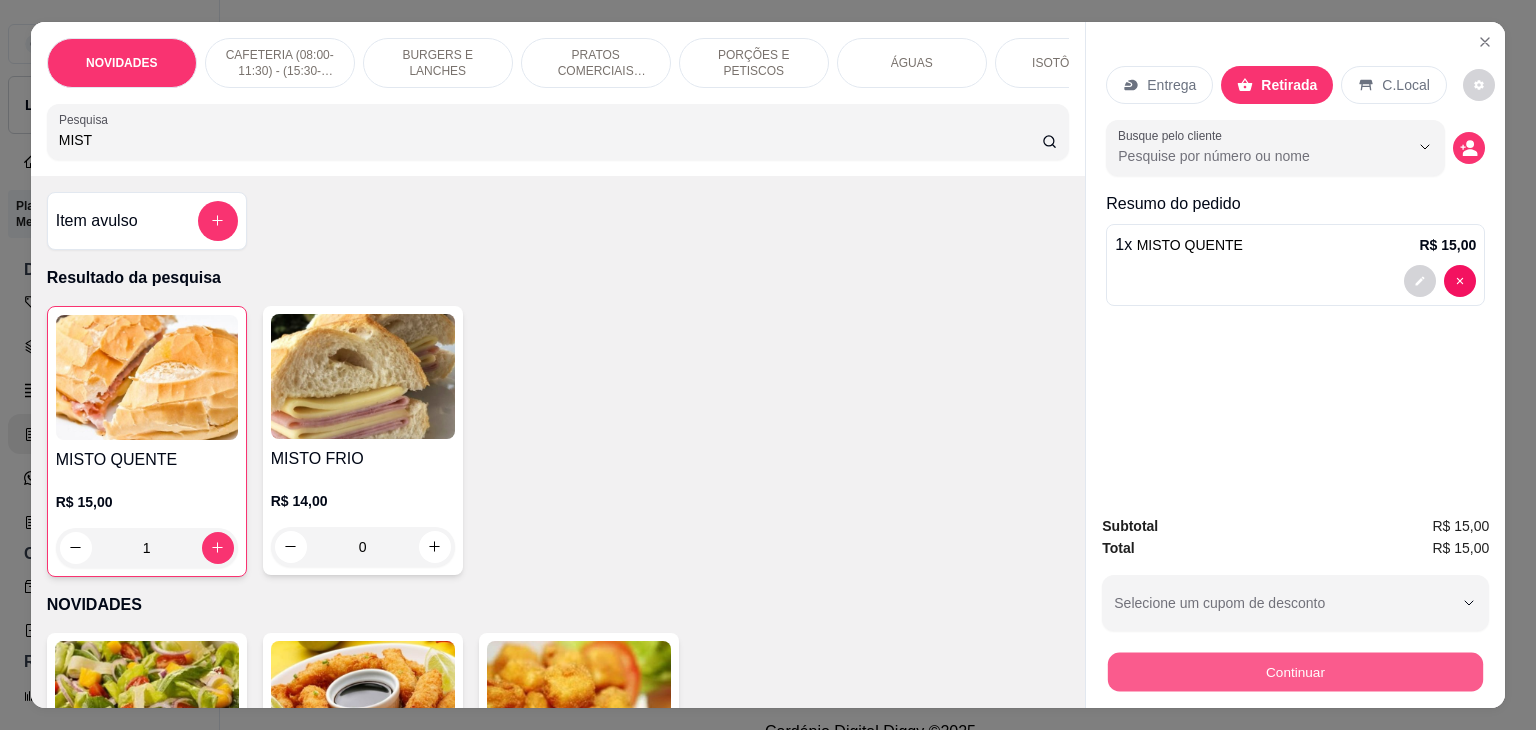 click on "Continuar" at bounding box center [1295, 672] 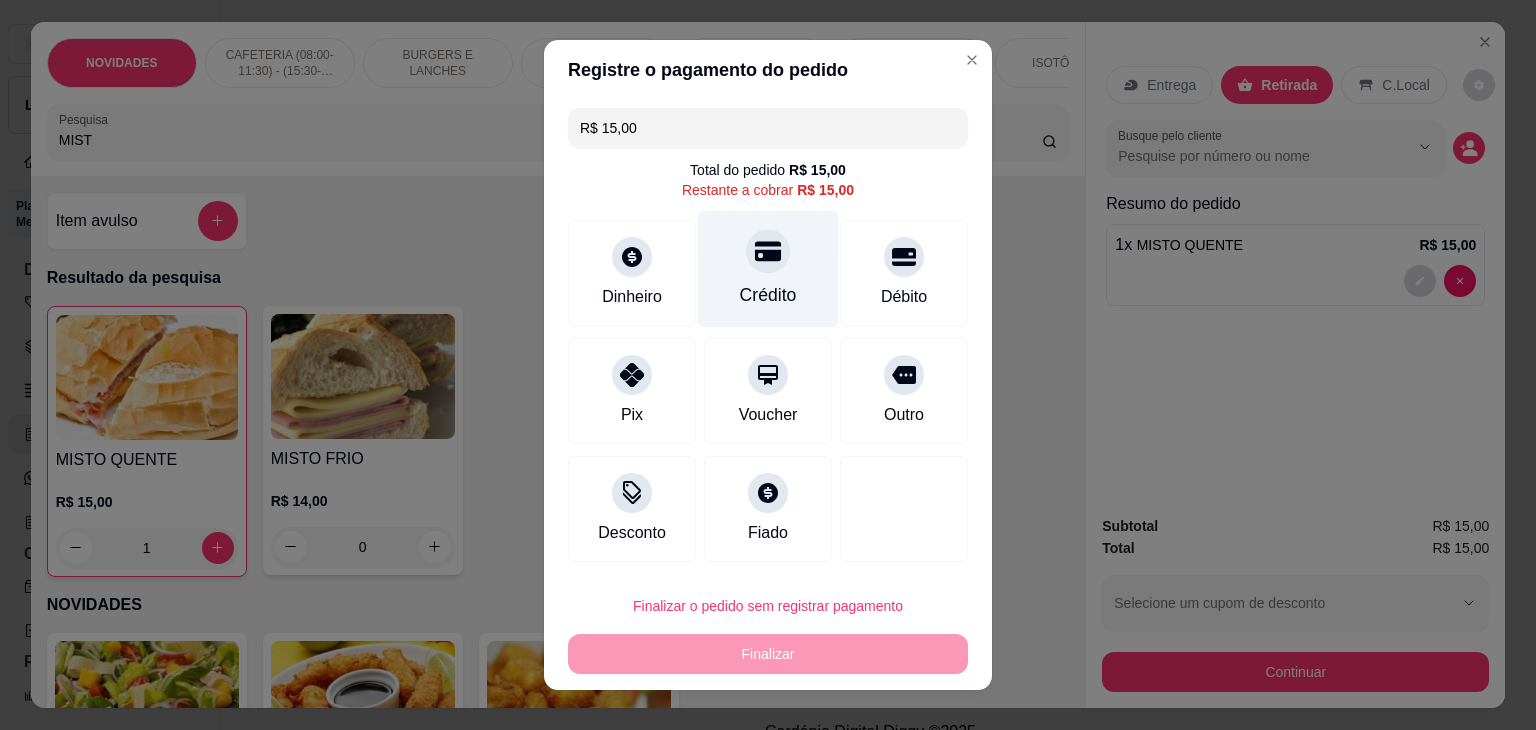 click on "Crédito" at bounding box center (768, 269) 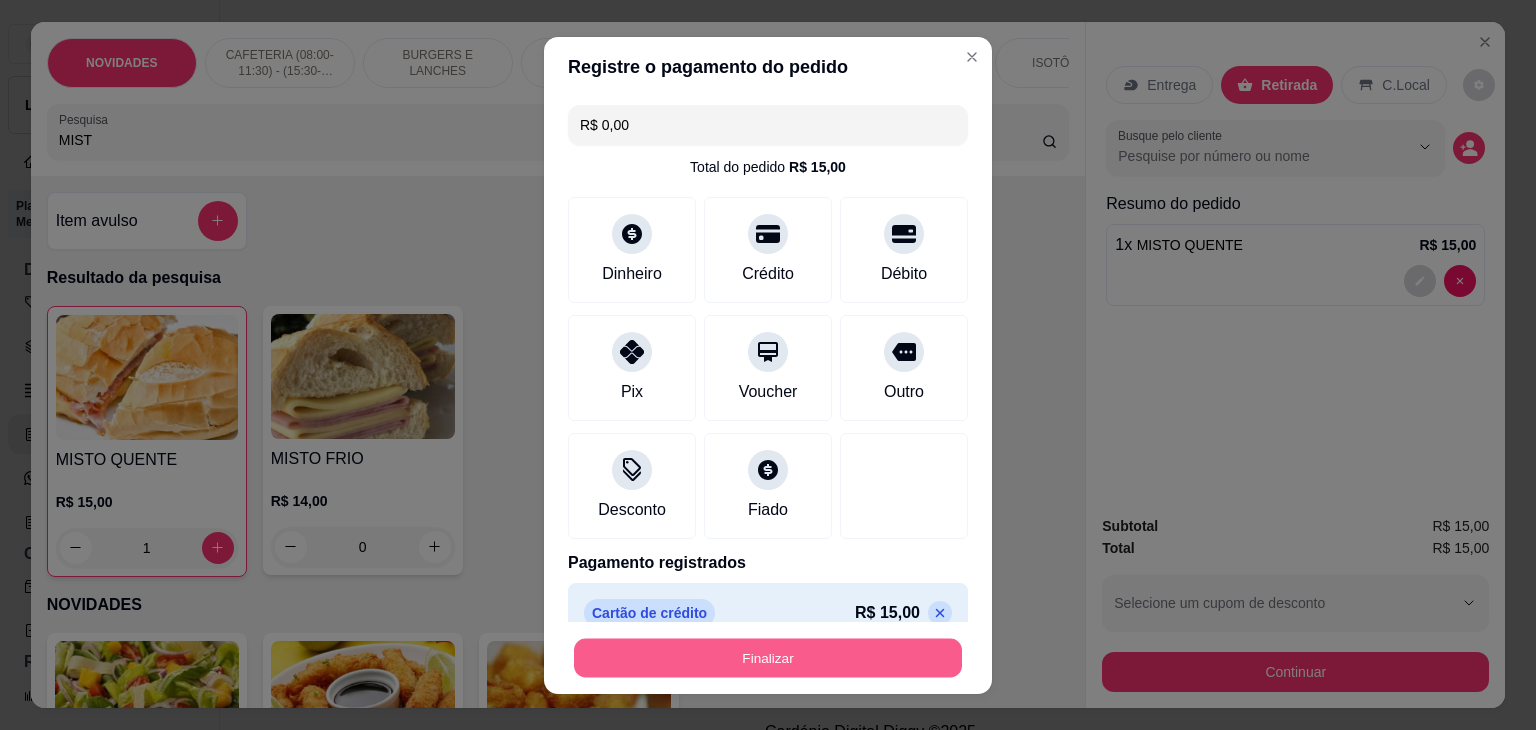 click on "Finalizar" at bounding box center [768, 657] 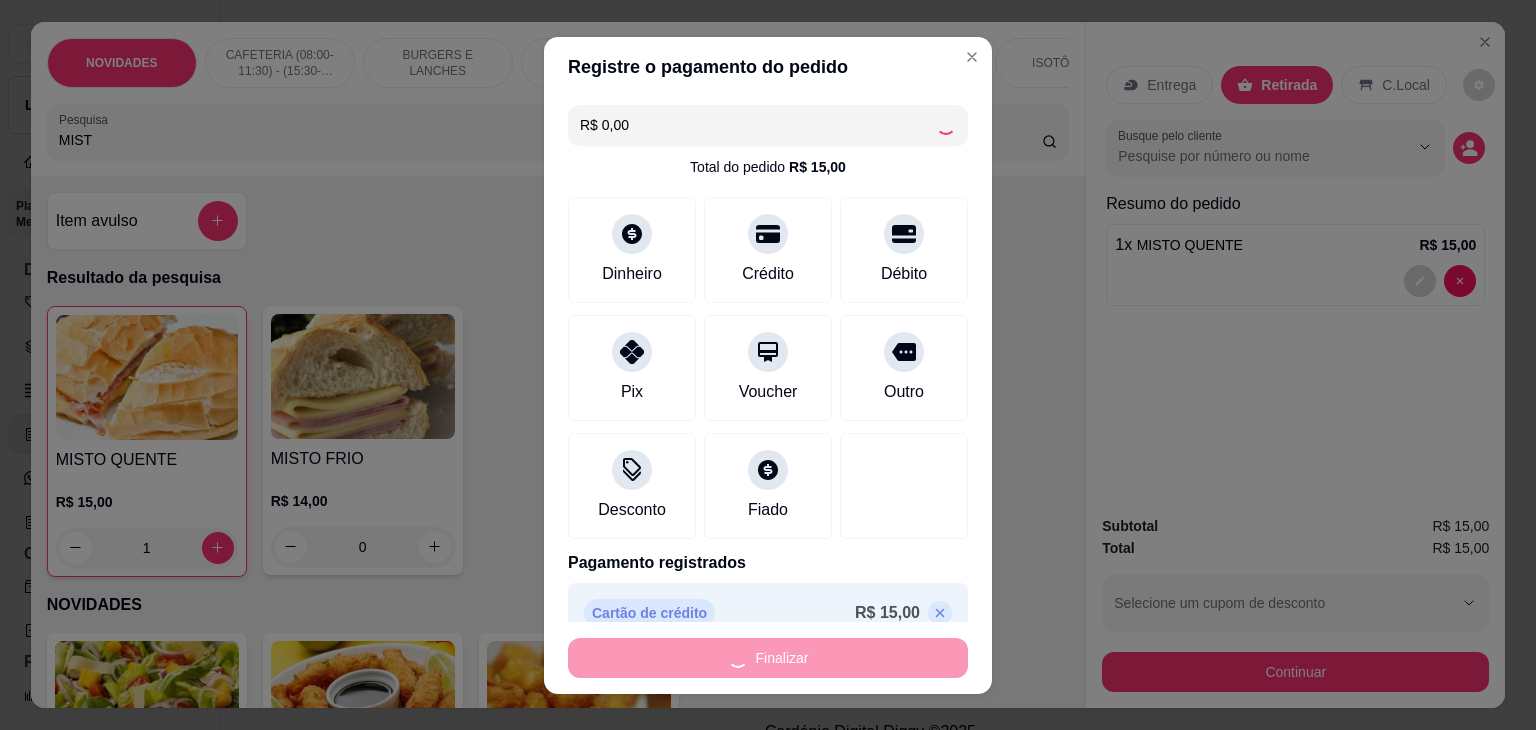type on "0" 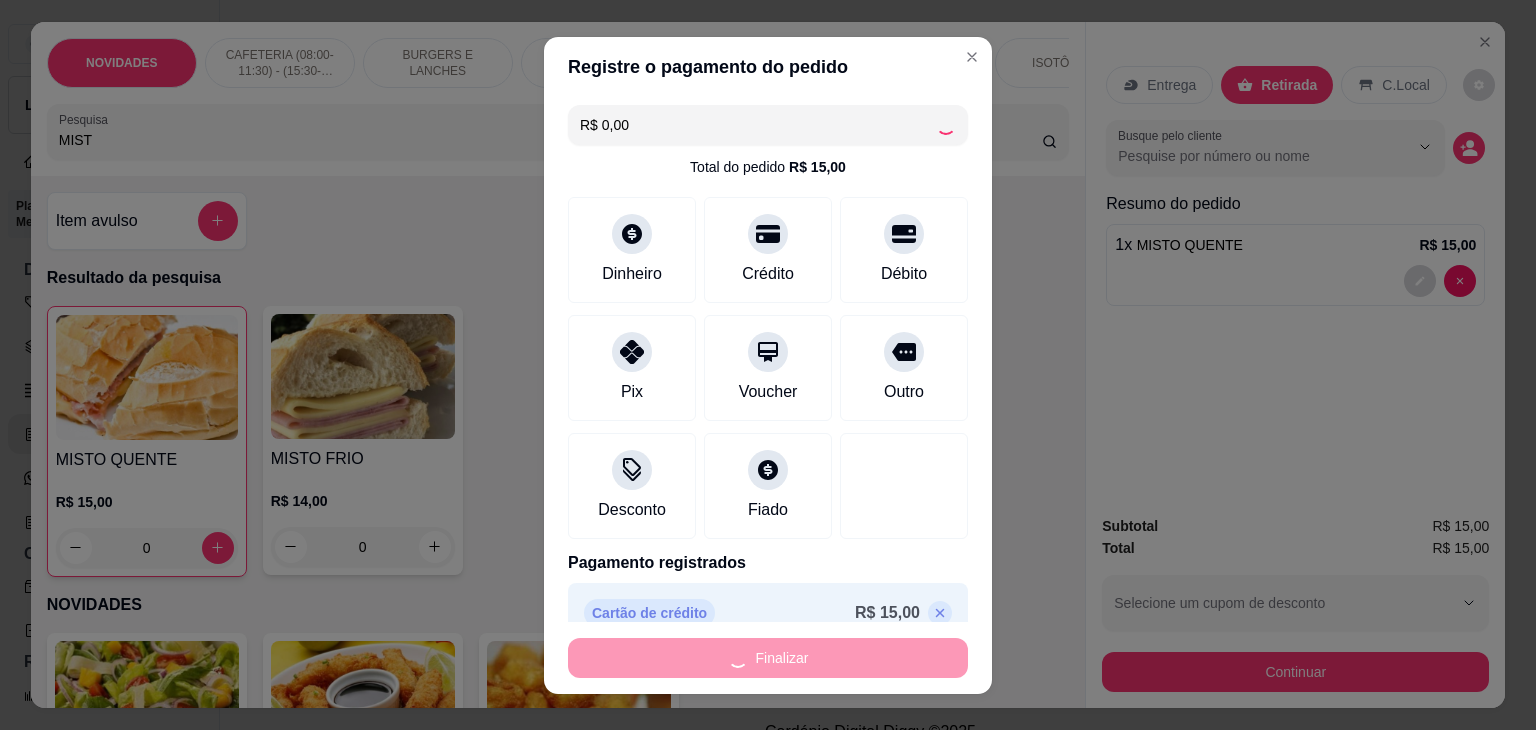 type on "-R$ 15,00" 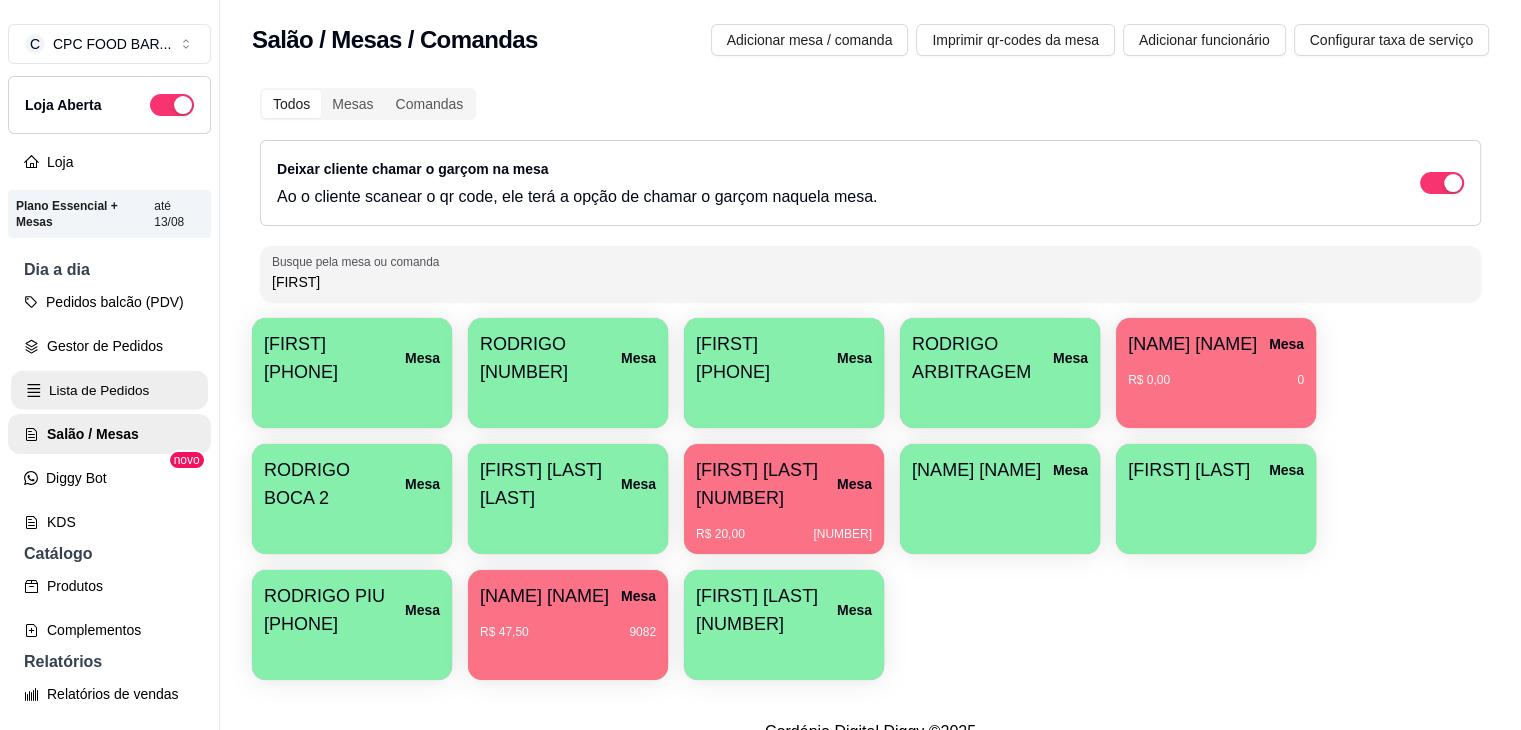 click on "Lista de Pedidos" at bounding box center [109, 390] 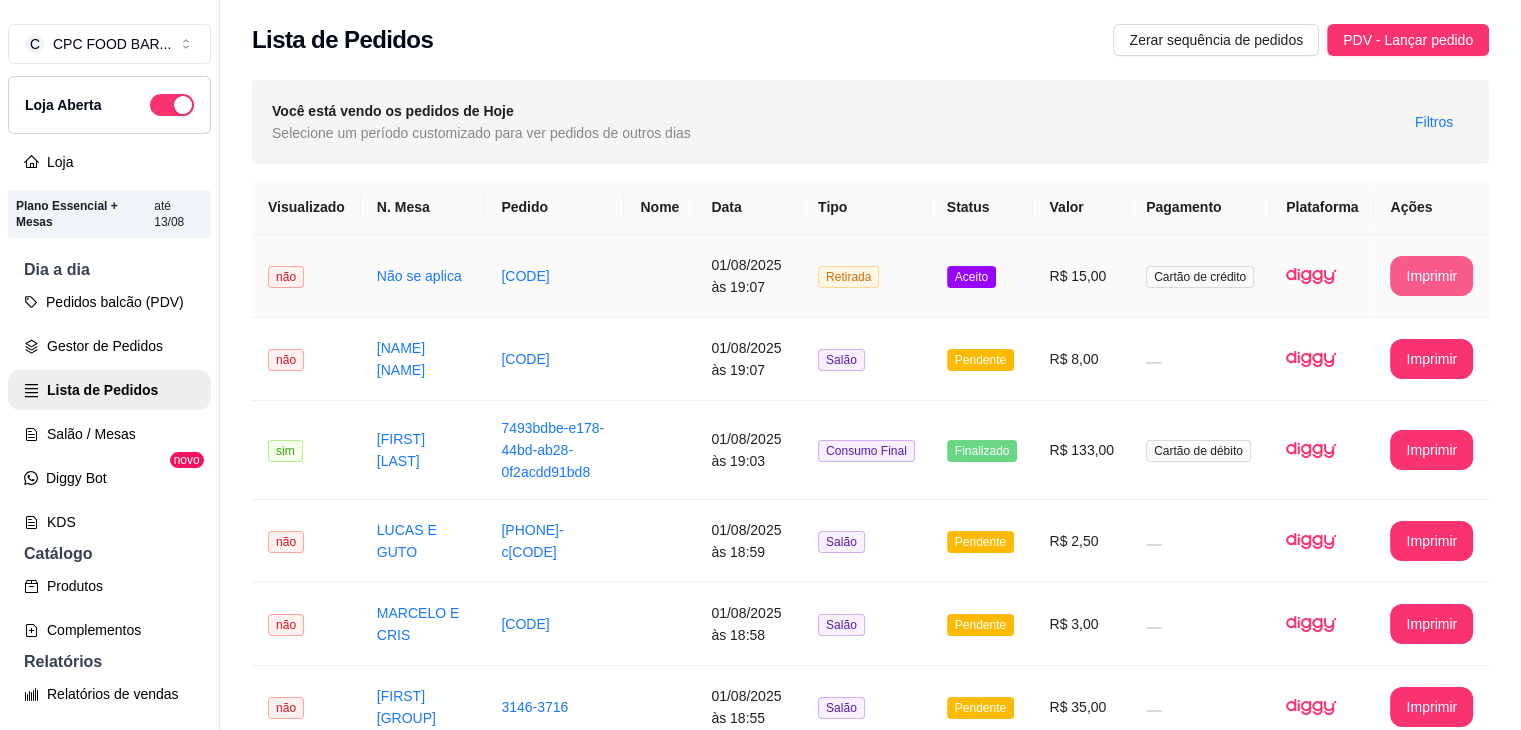 click on "Imprimir" at bounding box center [1431, 276] 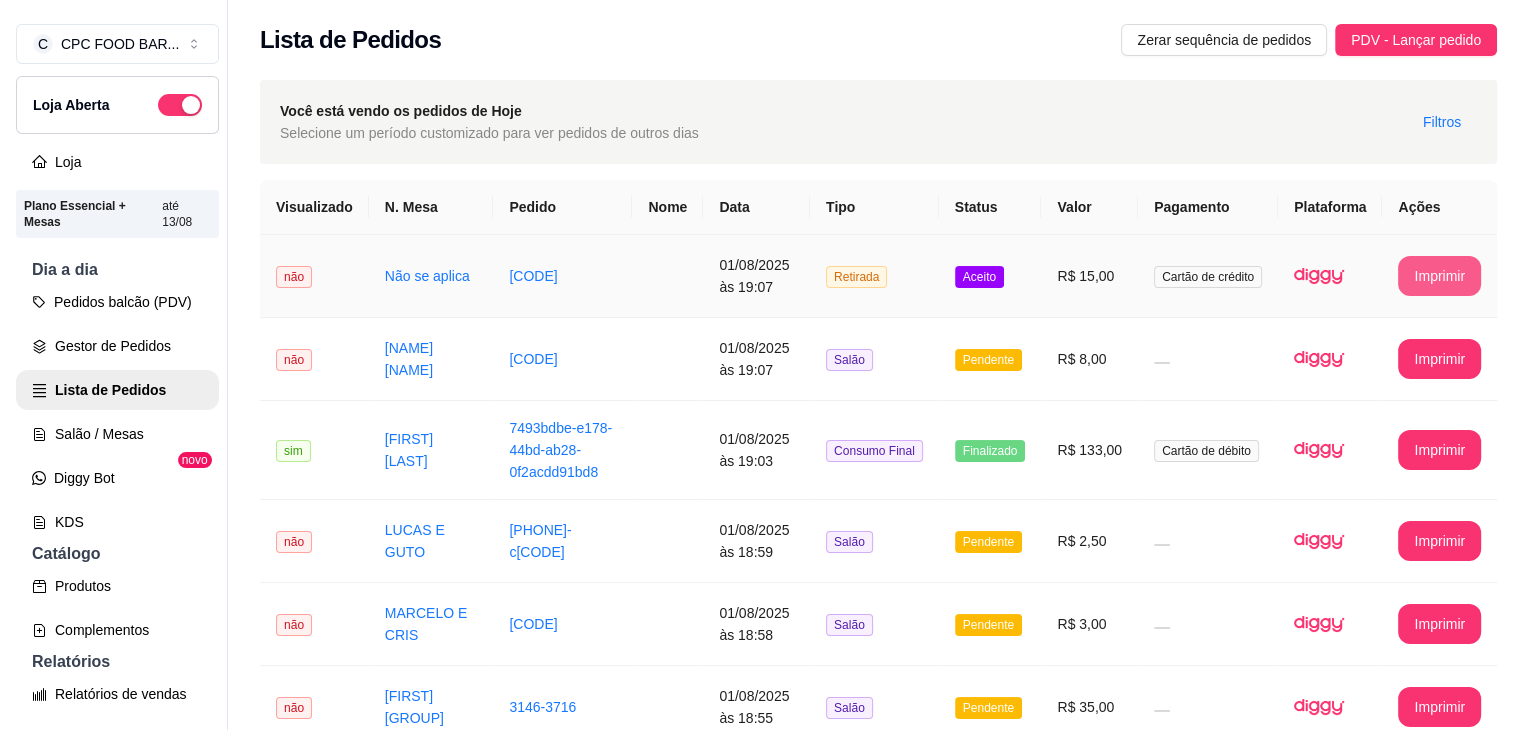 scroll, scrollTop: 0, scrollLeft: 0, axis: both 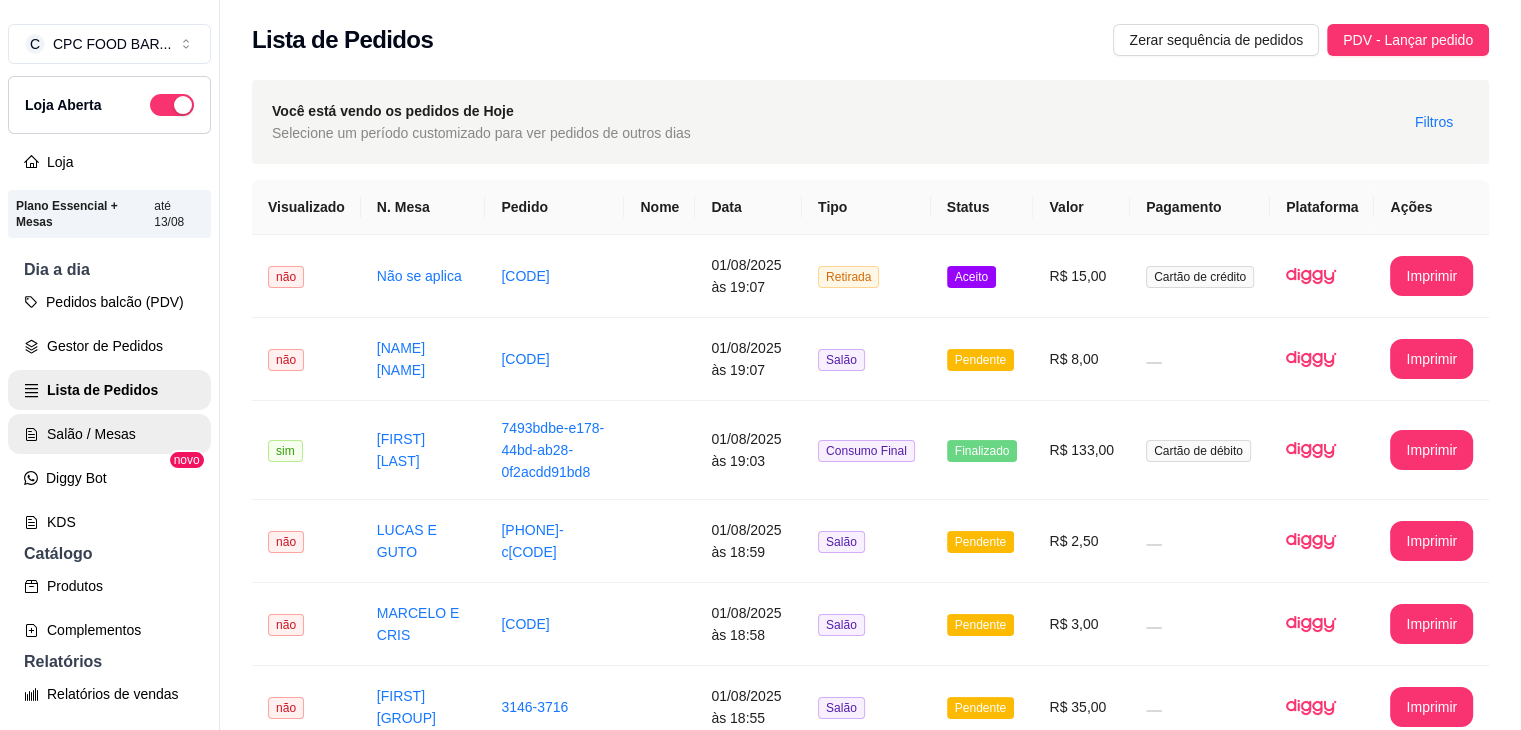 click on "Salão / Mesas" at bounding box center [109, 434] 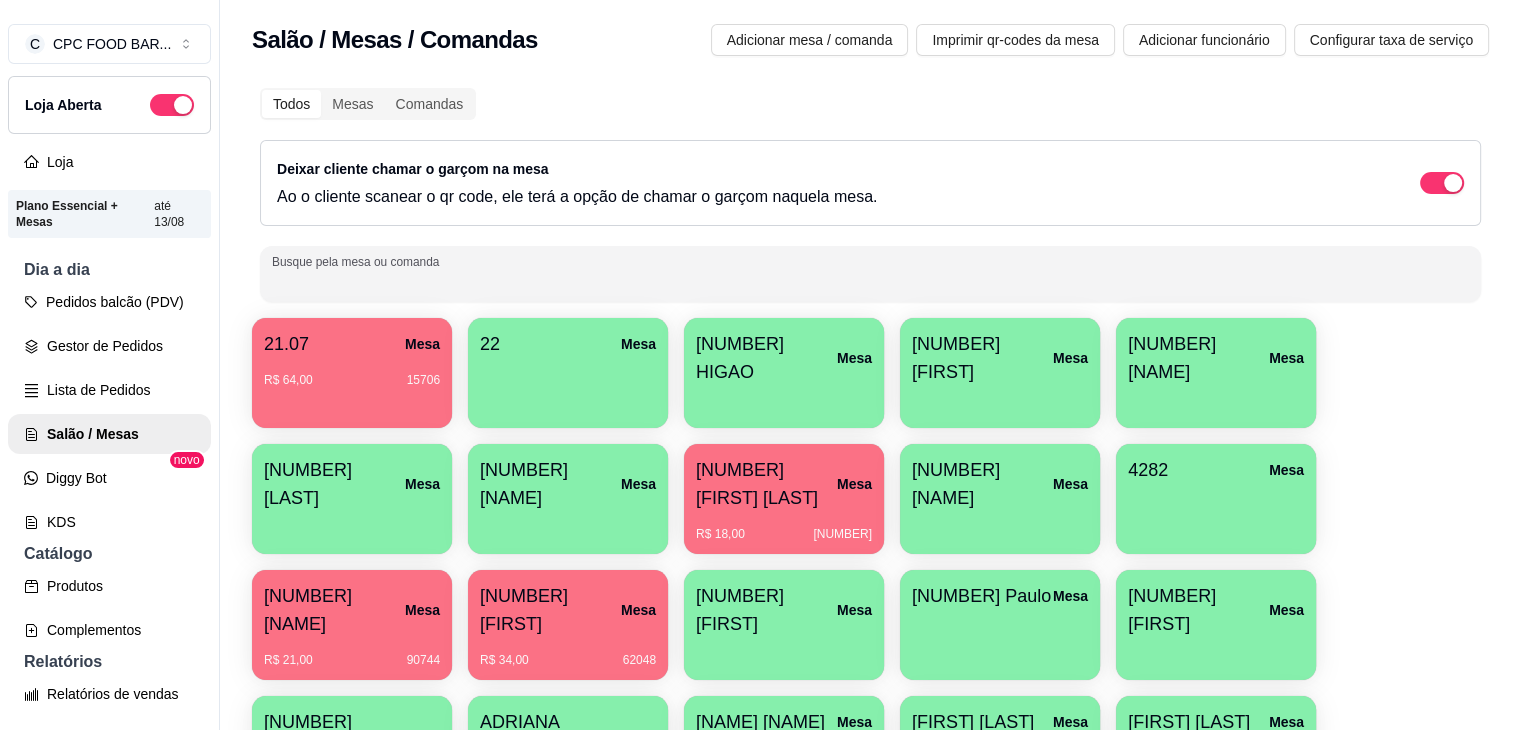 click on "Busque pela mesa ou comanda" at bounding box center (870, 282) 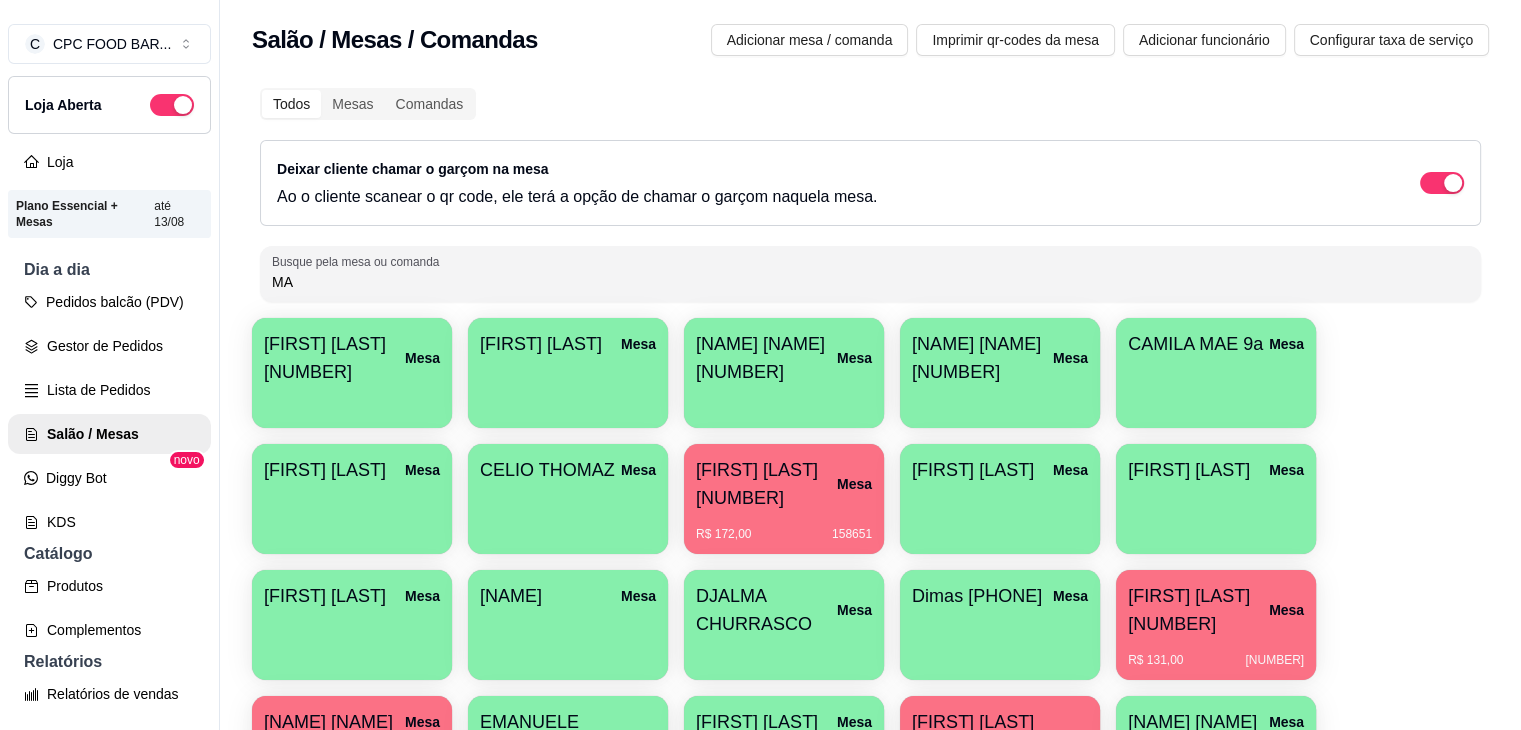 type on "M" 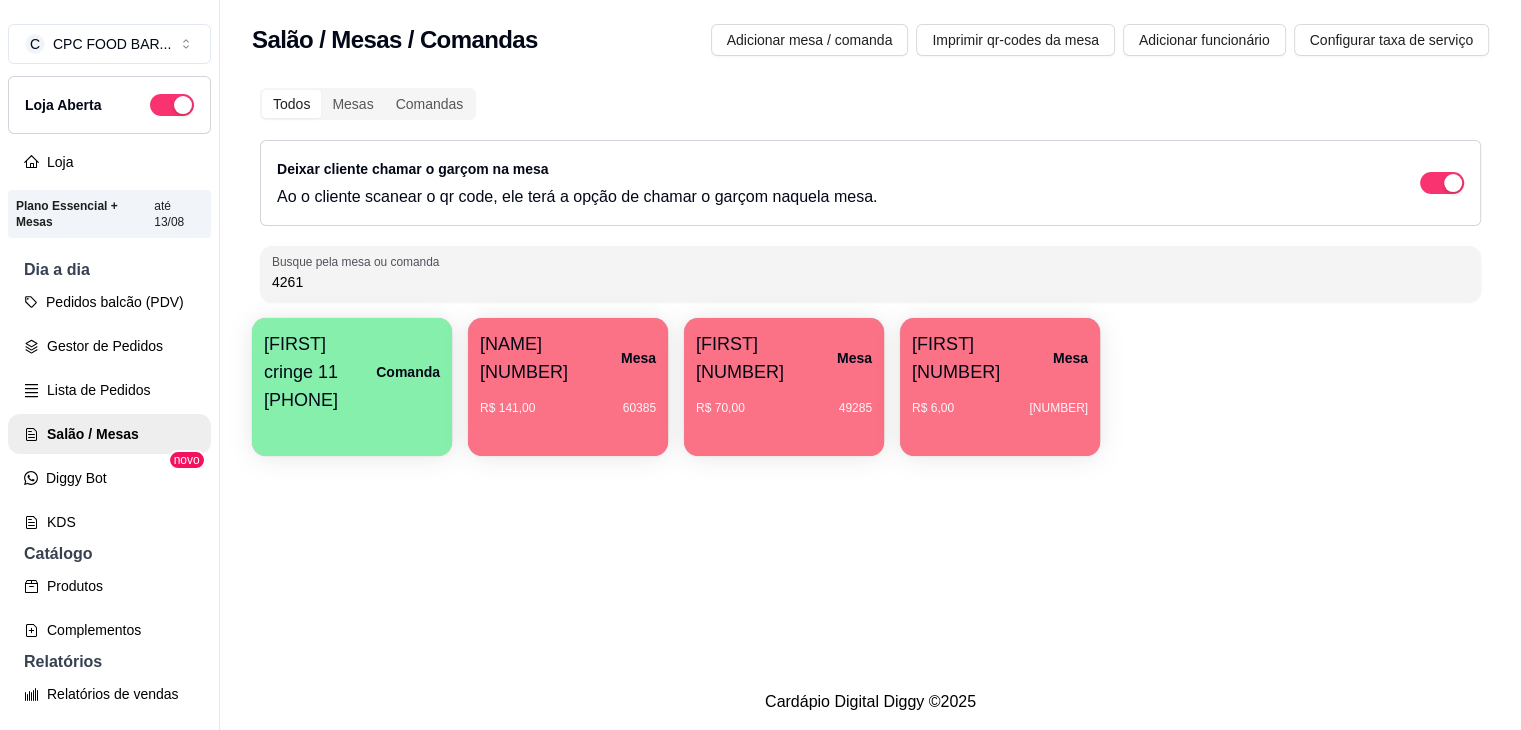 type on "4261" 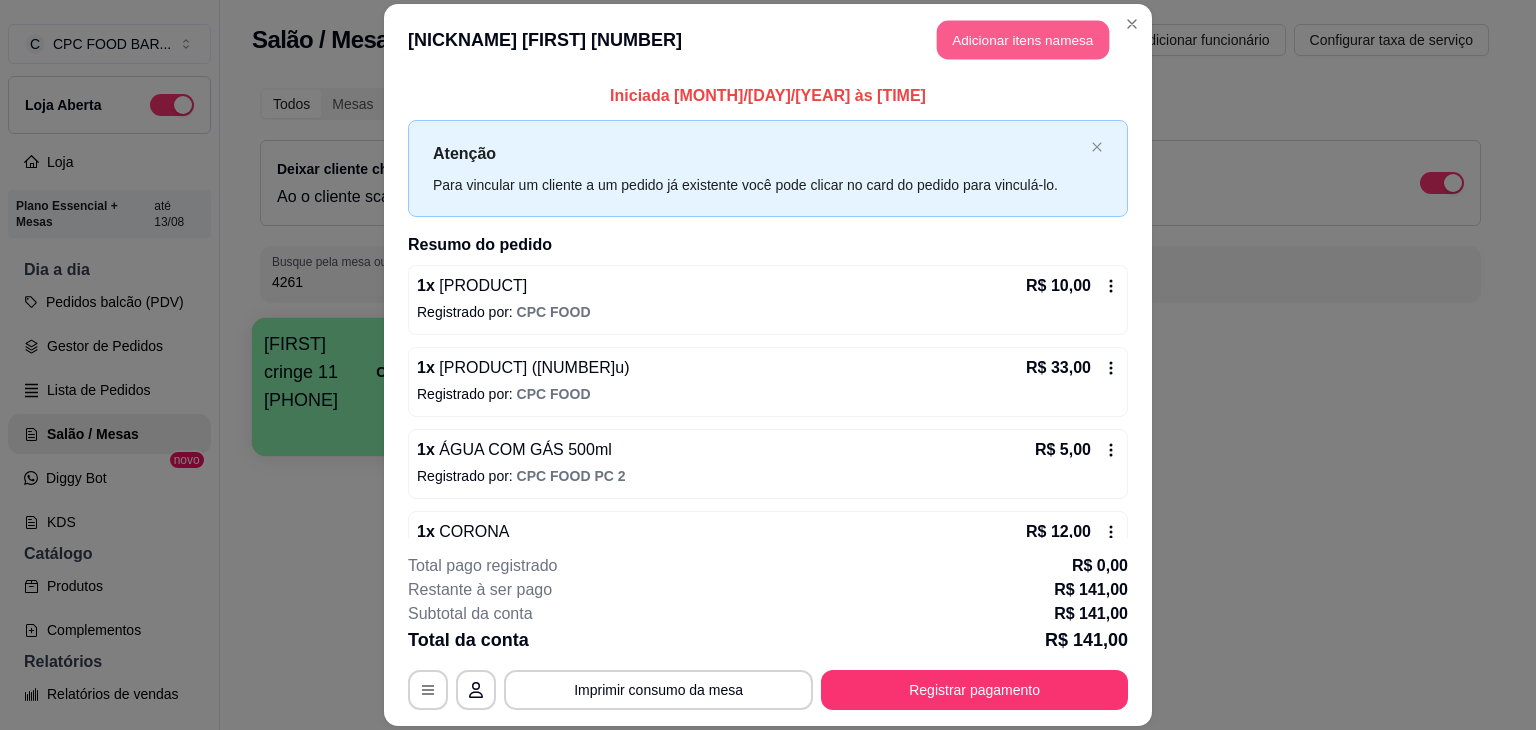 click on "Adicionar itens na  mesa" at bounding box center [1023, 39] 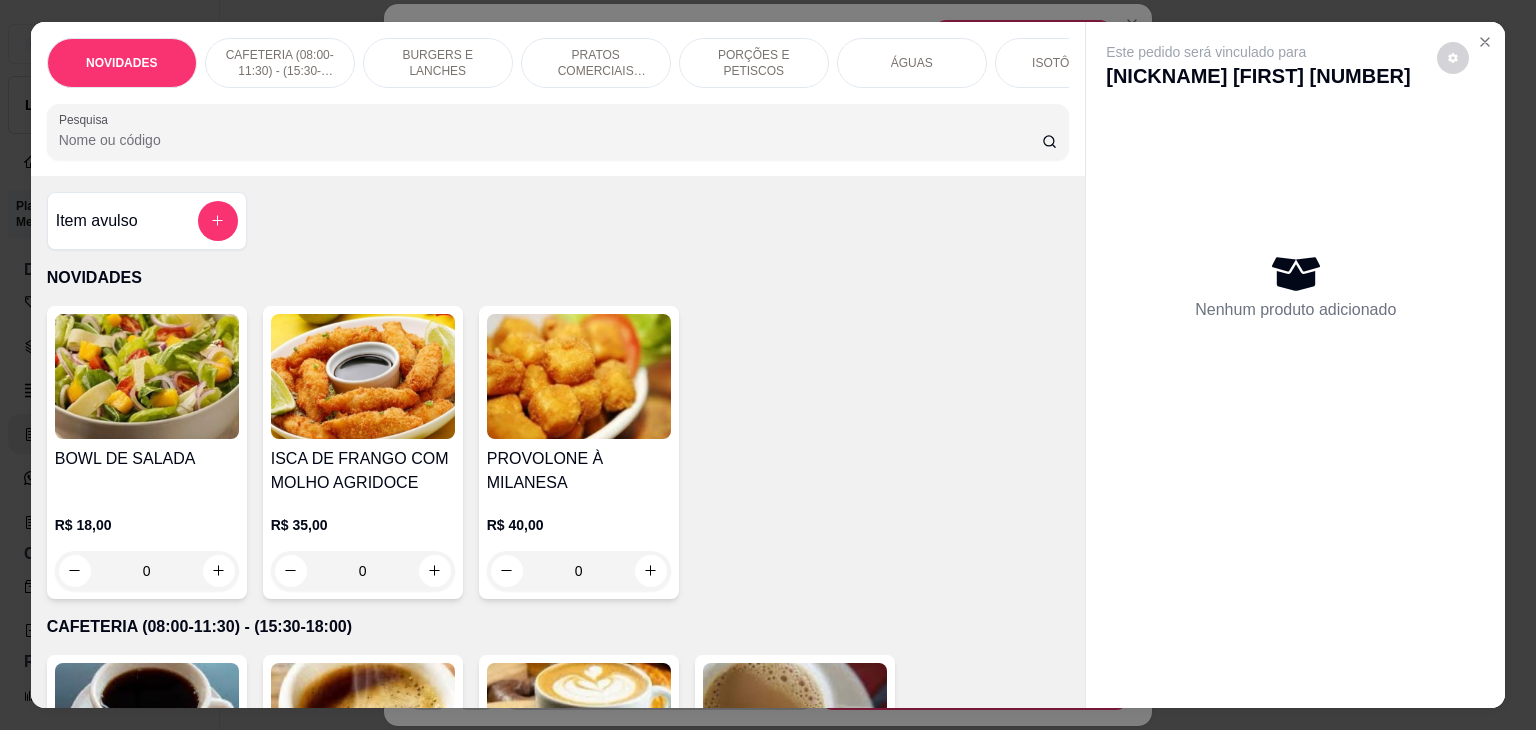 click on "Pesquisa" at bounding box center (550, 140) 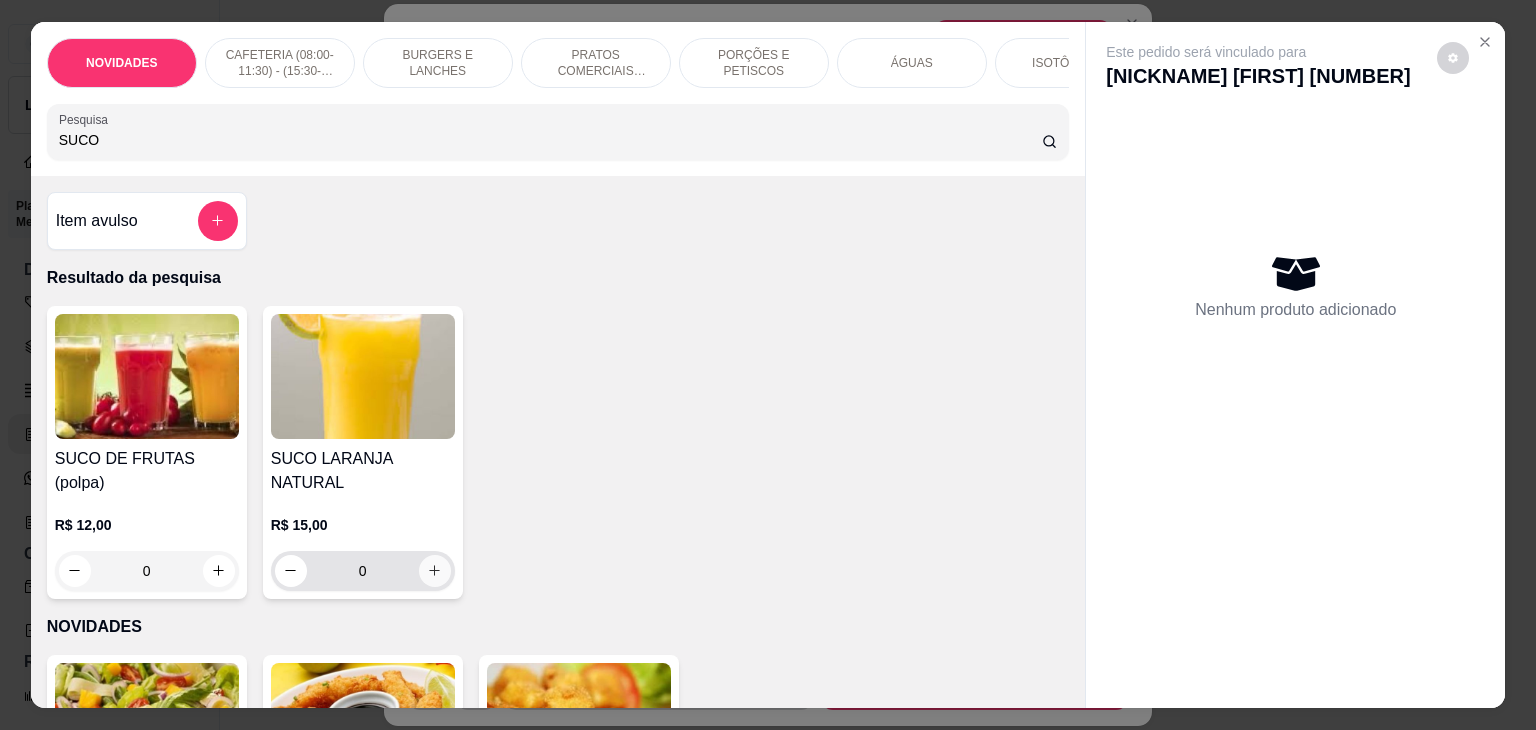 type on "SUCO" 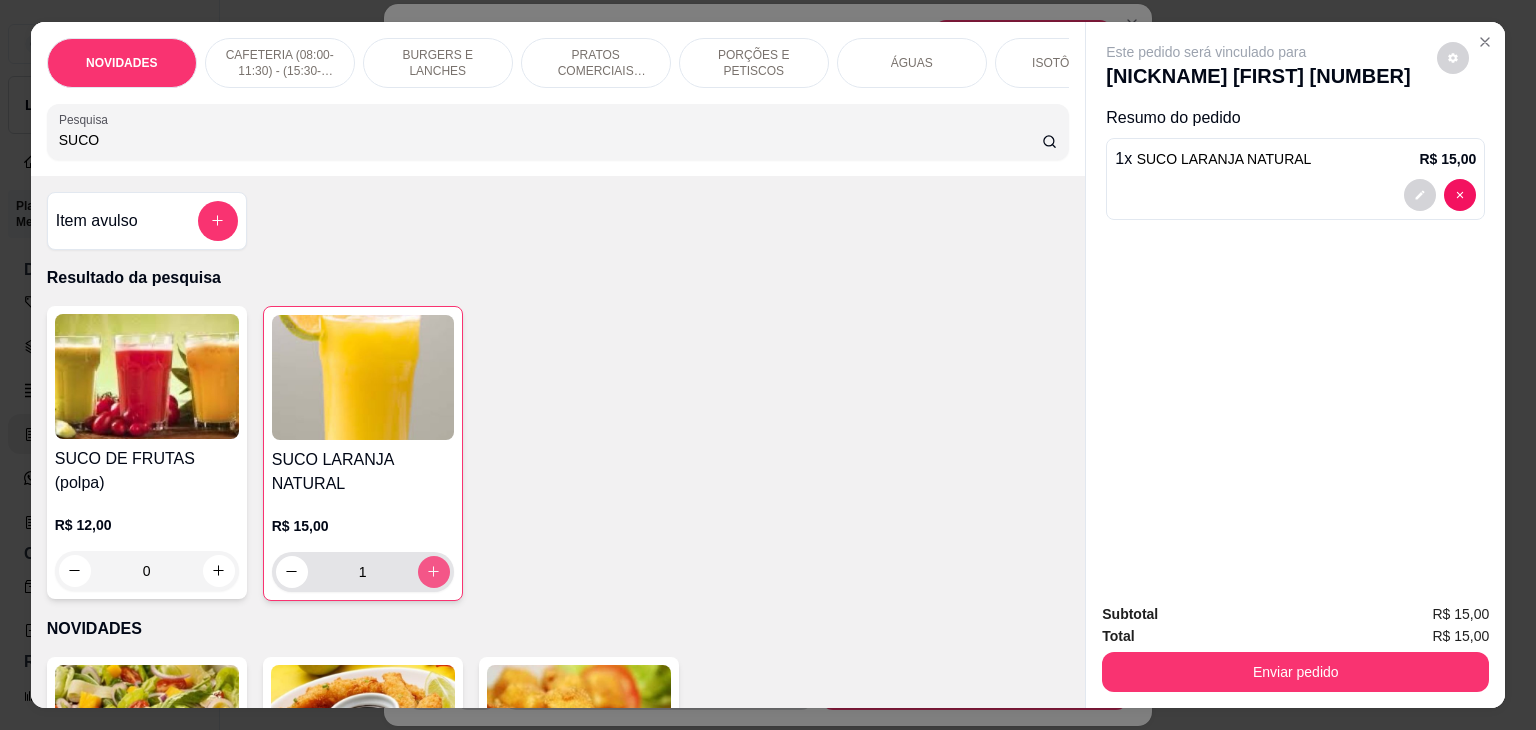 type on "1" 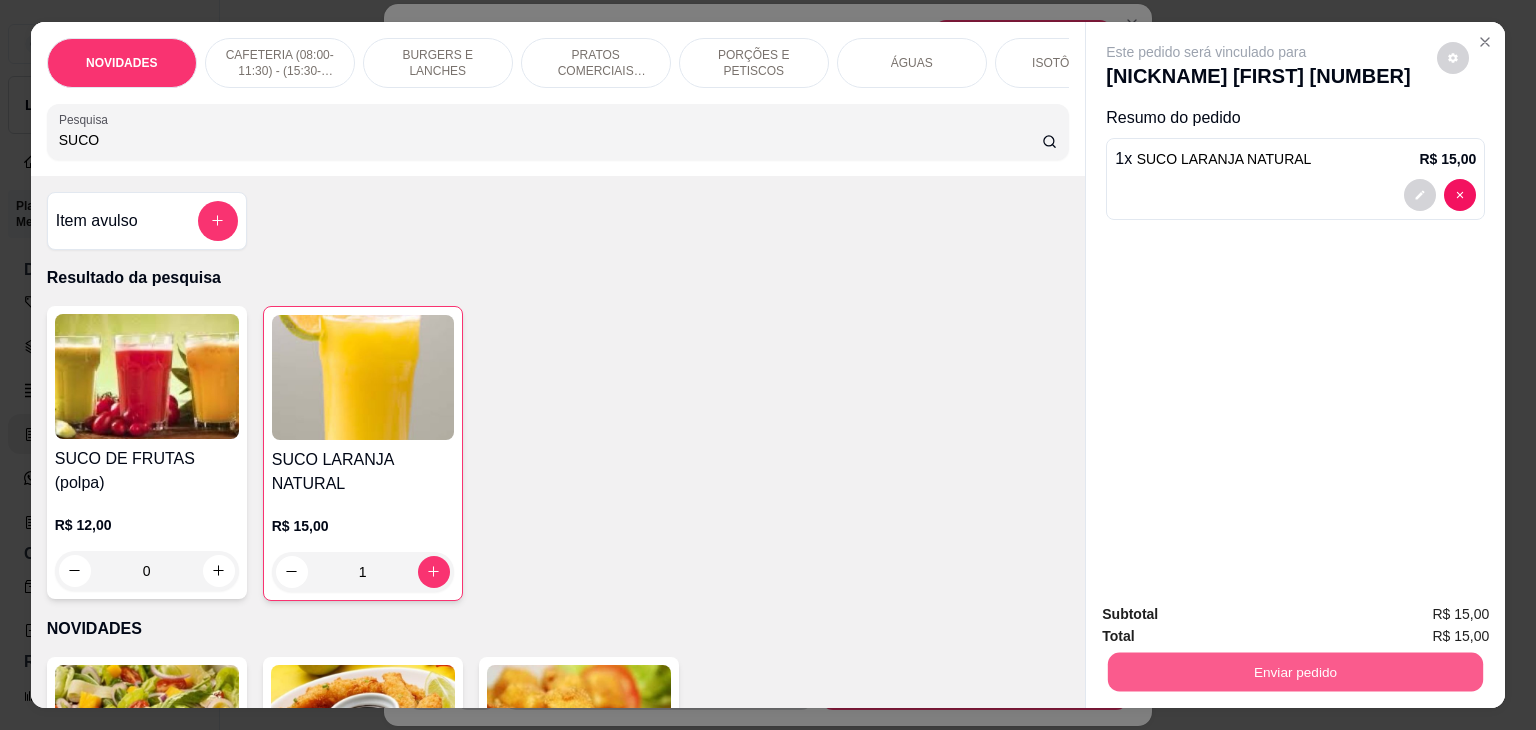 click on "Enviar pedido" at bounding box center (1295, 672) 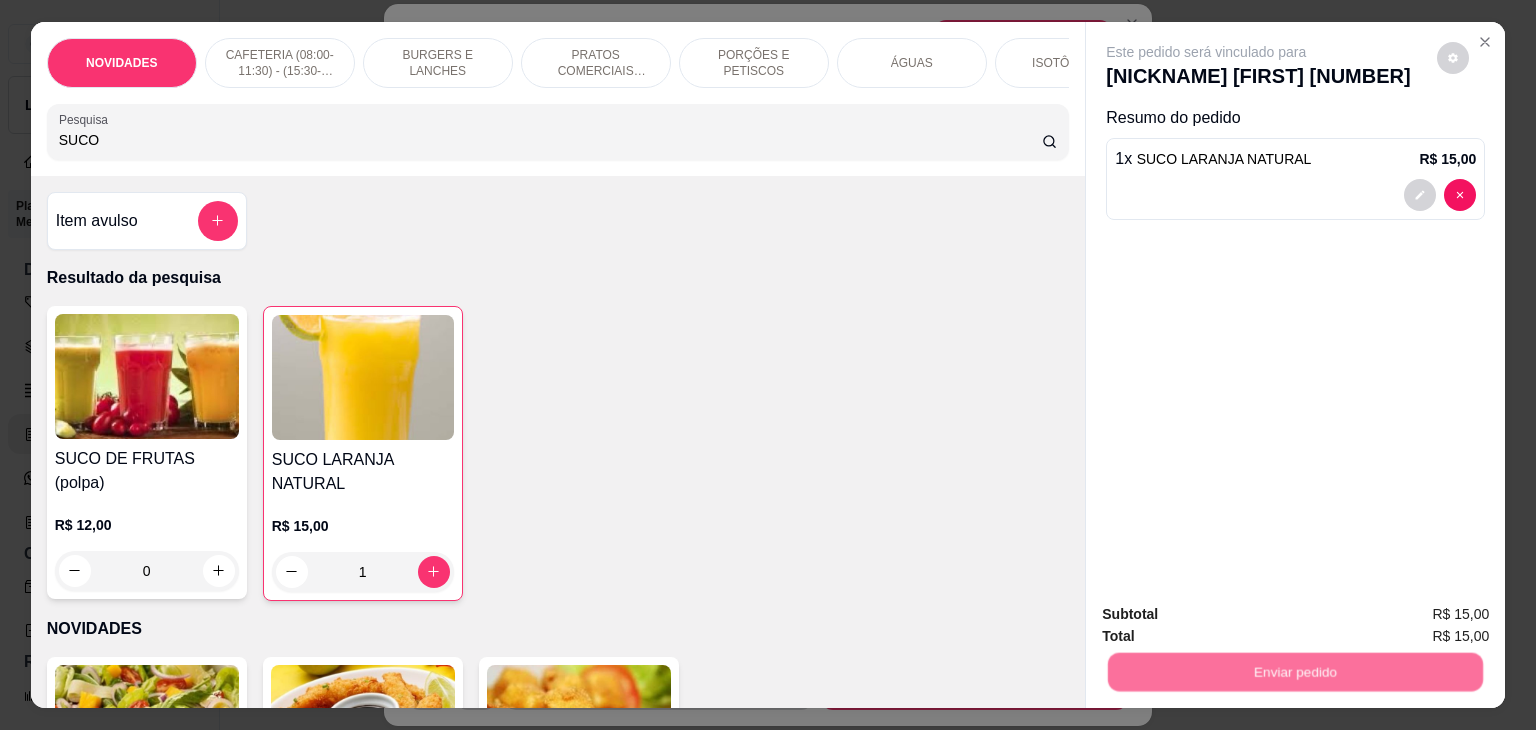 click on "Não registrar e enviar pedido" at bounding box center (1229, 615) 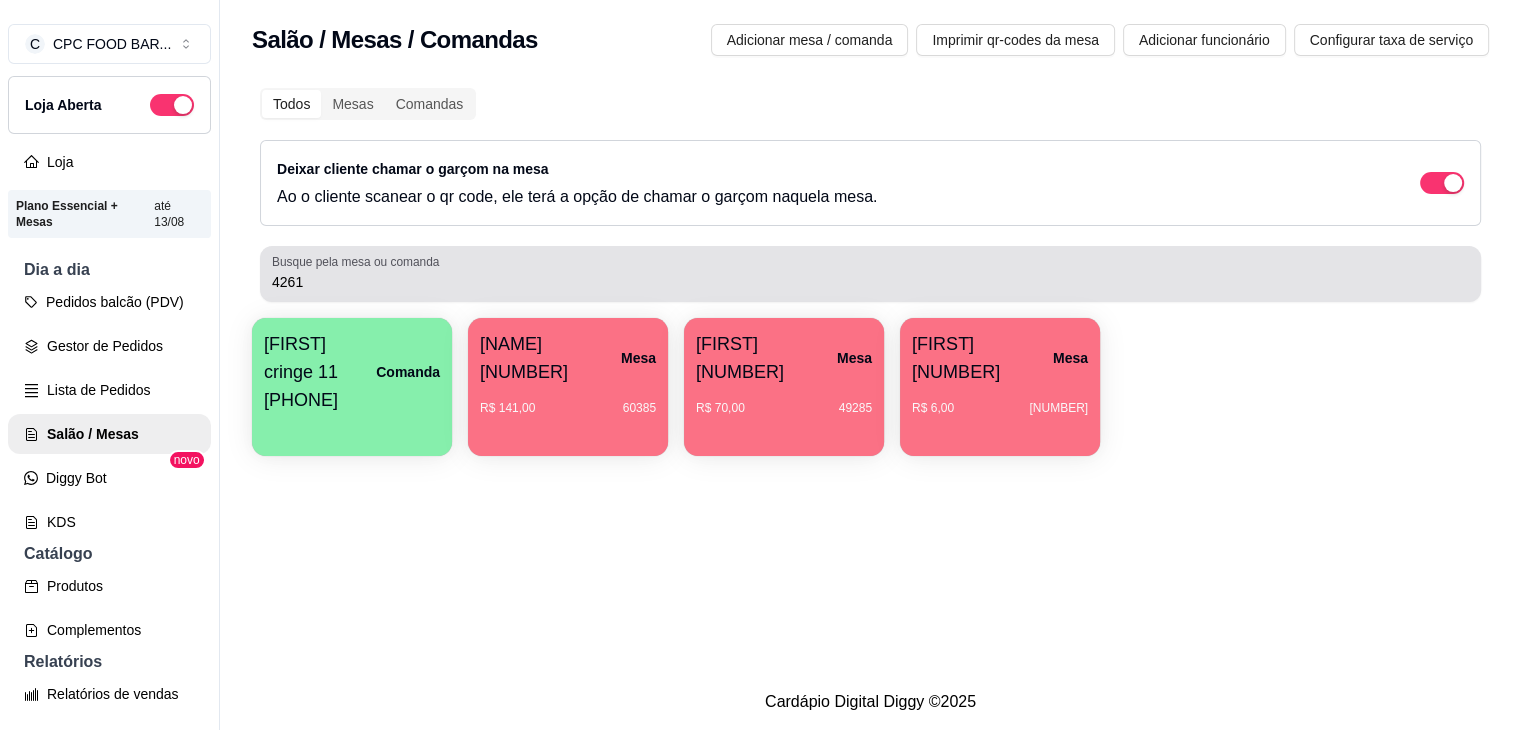 click on "Busque pela mesa ou comanda
4261" at bounding box center (870, 274) 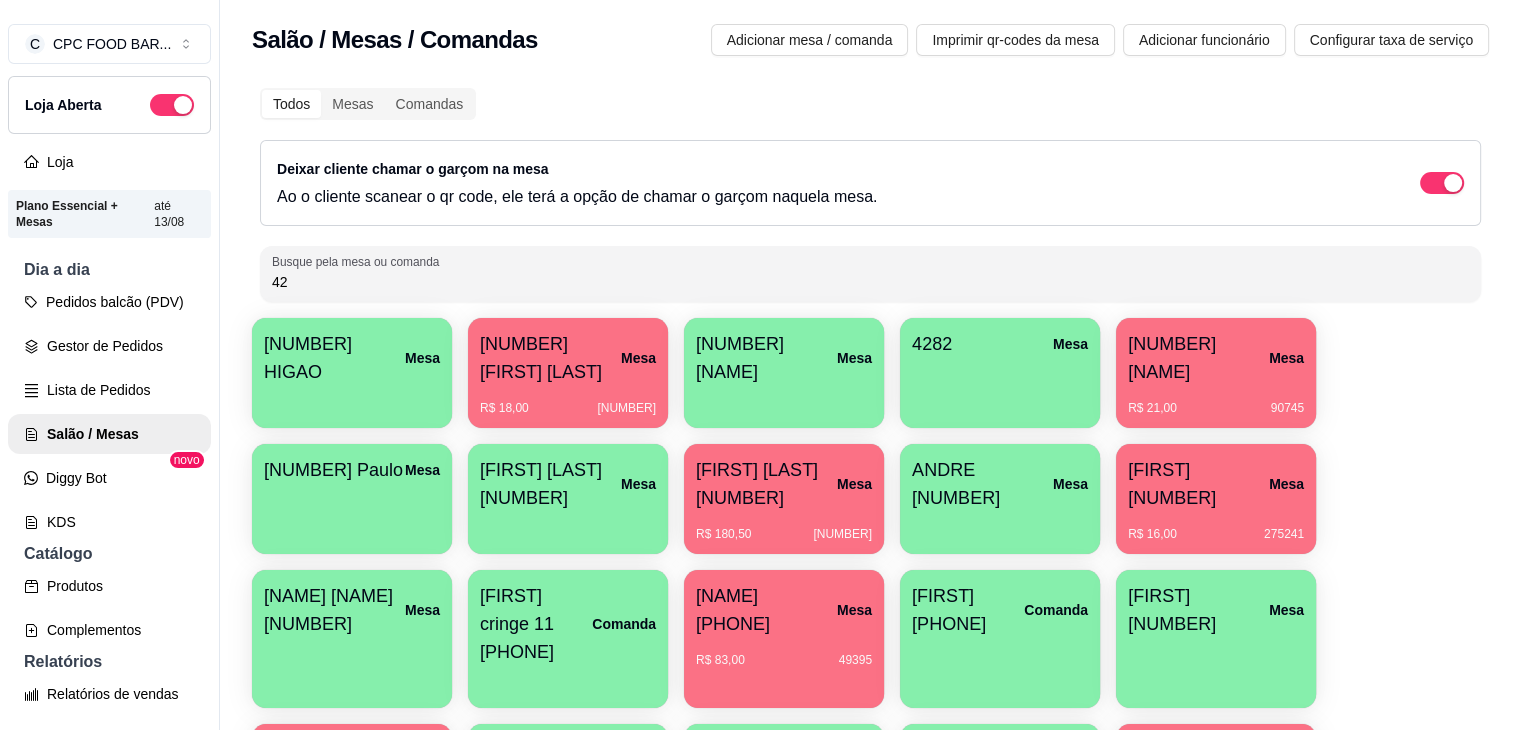 type on "4" 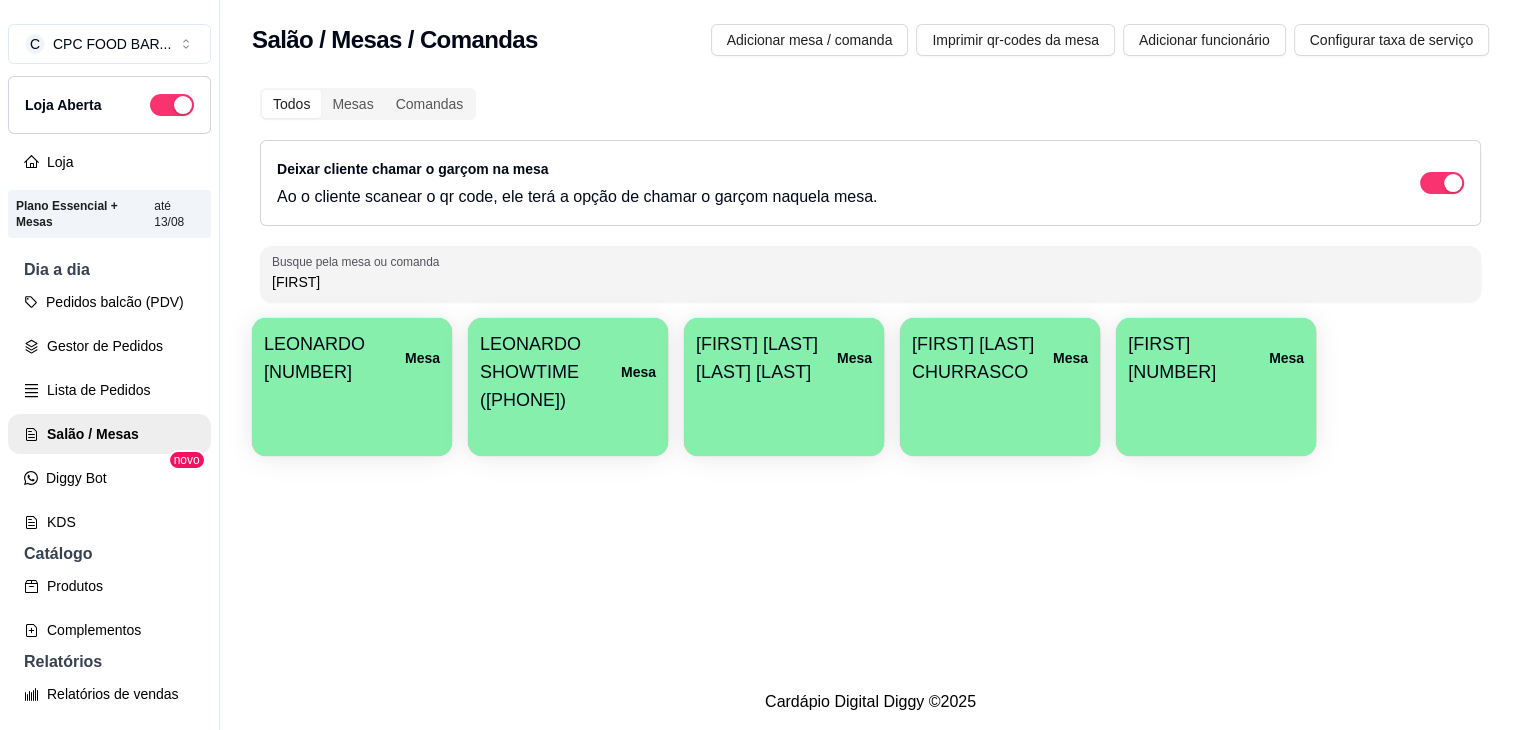type on "LEONA" 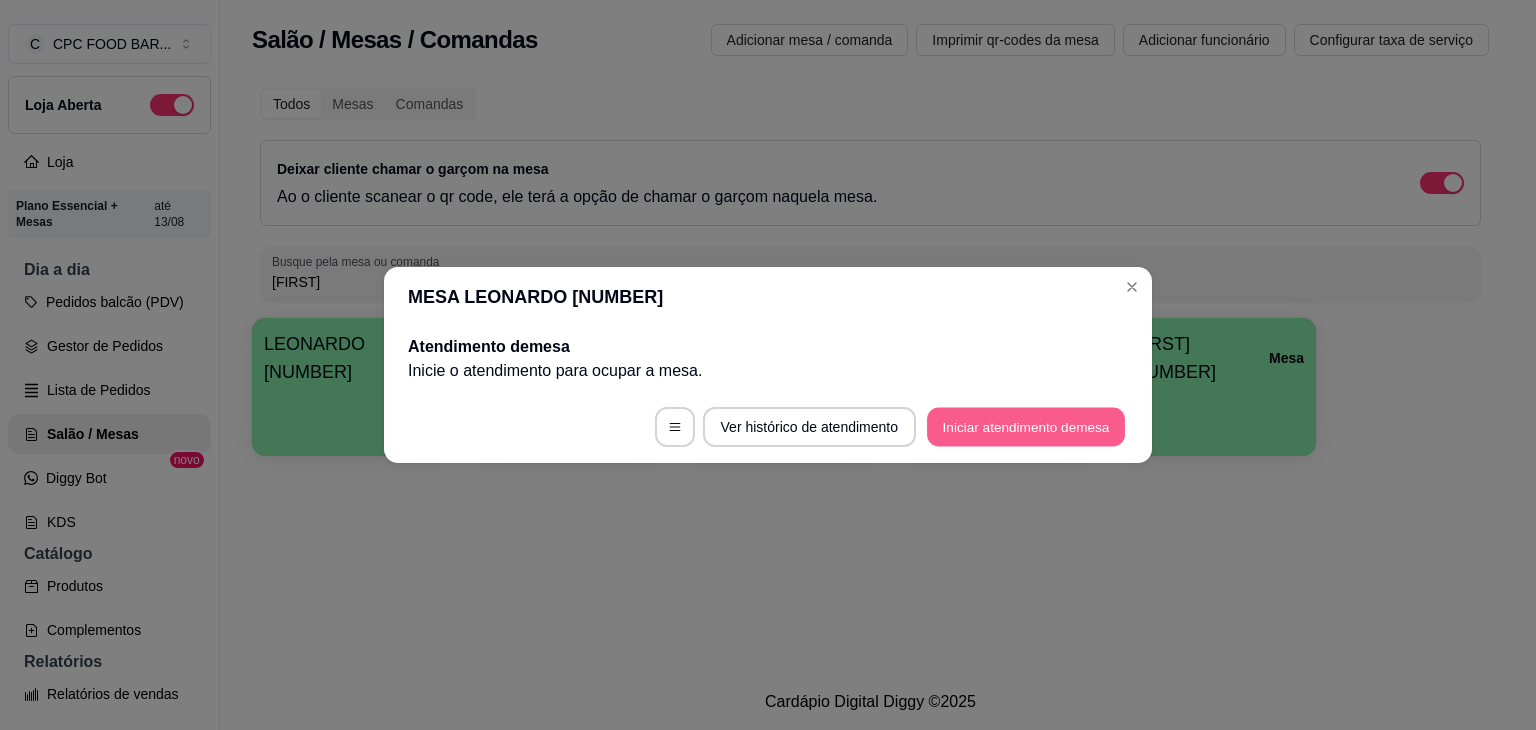 click on "Iniciar atendimento de  mesa" at bounding box center (1026, 427) 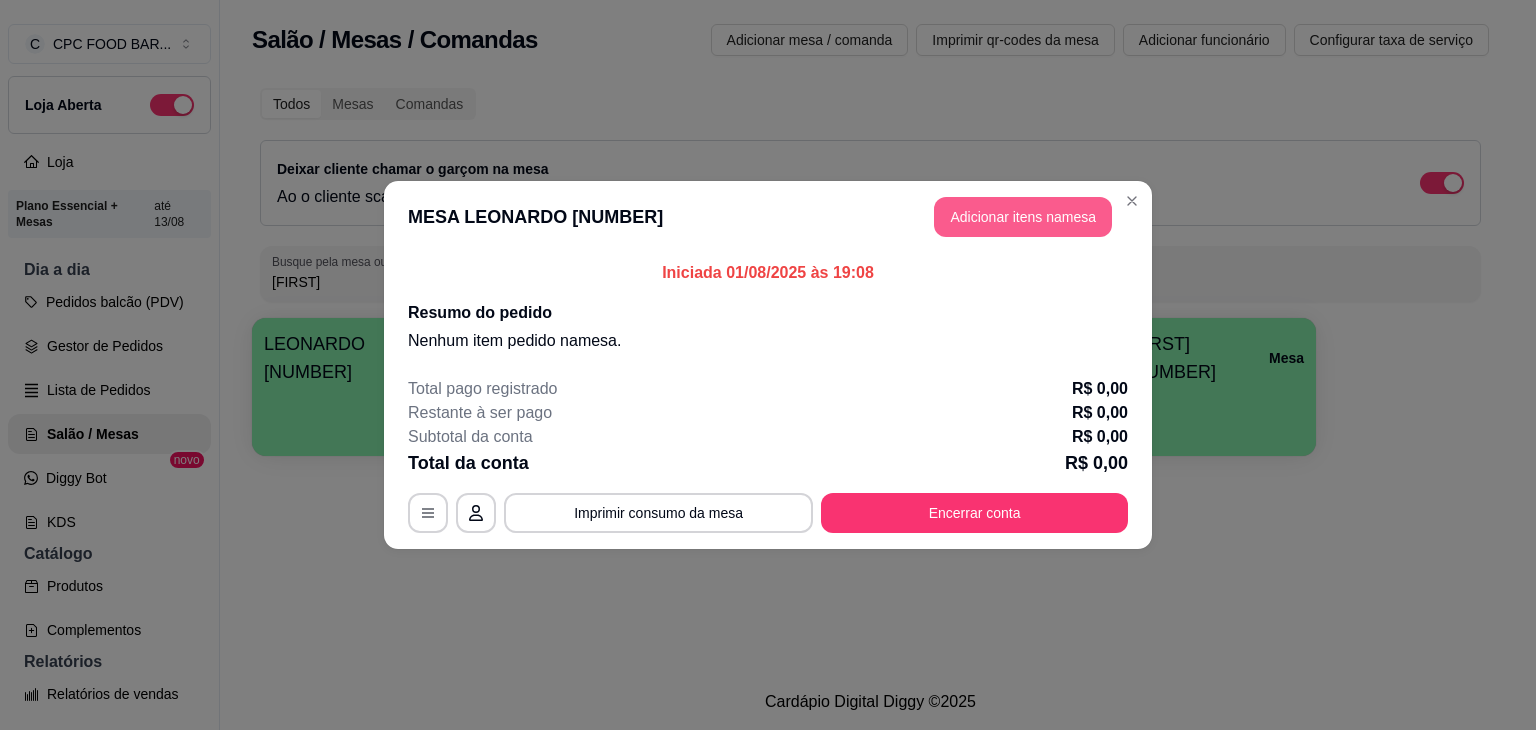 click on "Adicionar itens na  mesa" at bounding box center (1023, 217) 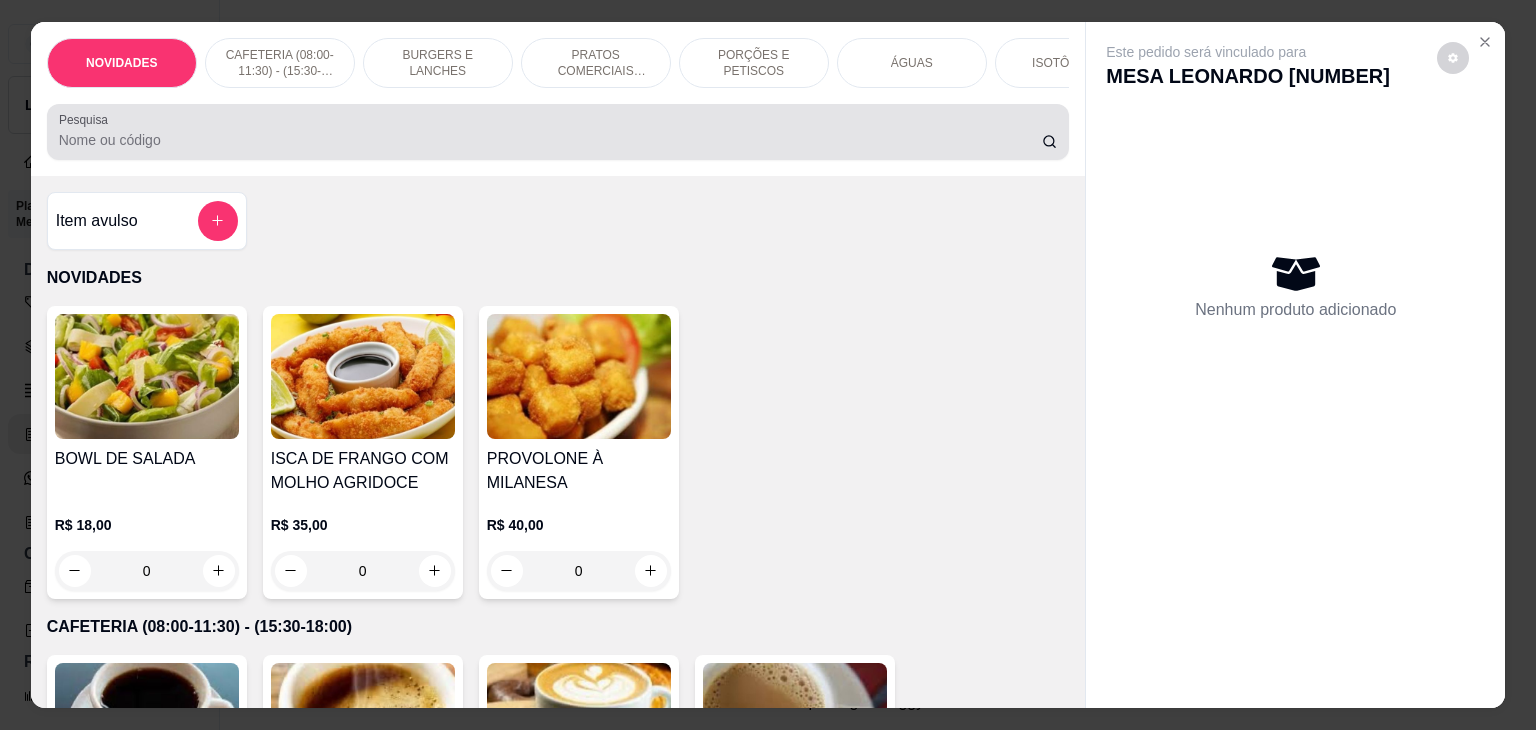 click at bounding box center (558, 132) 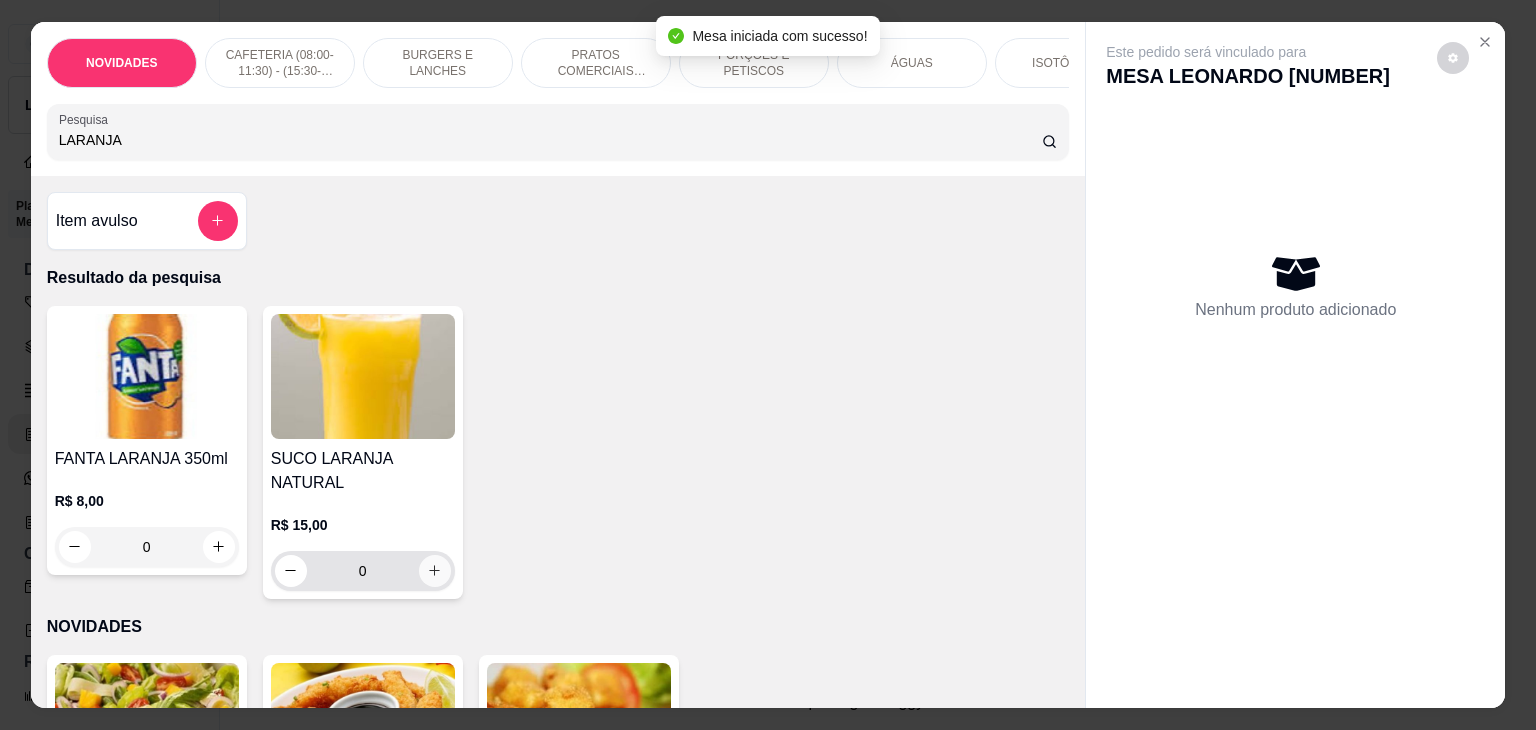 type on "LARANJA" 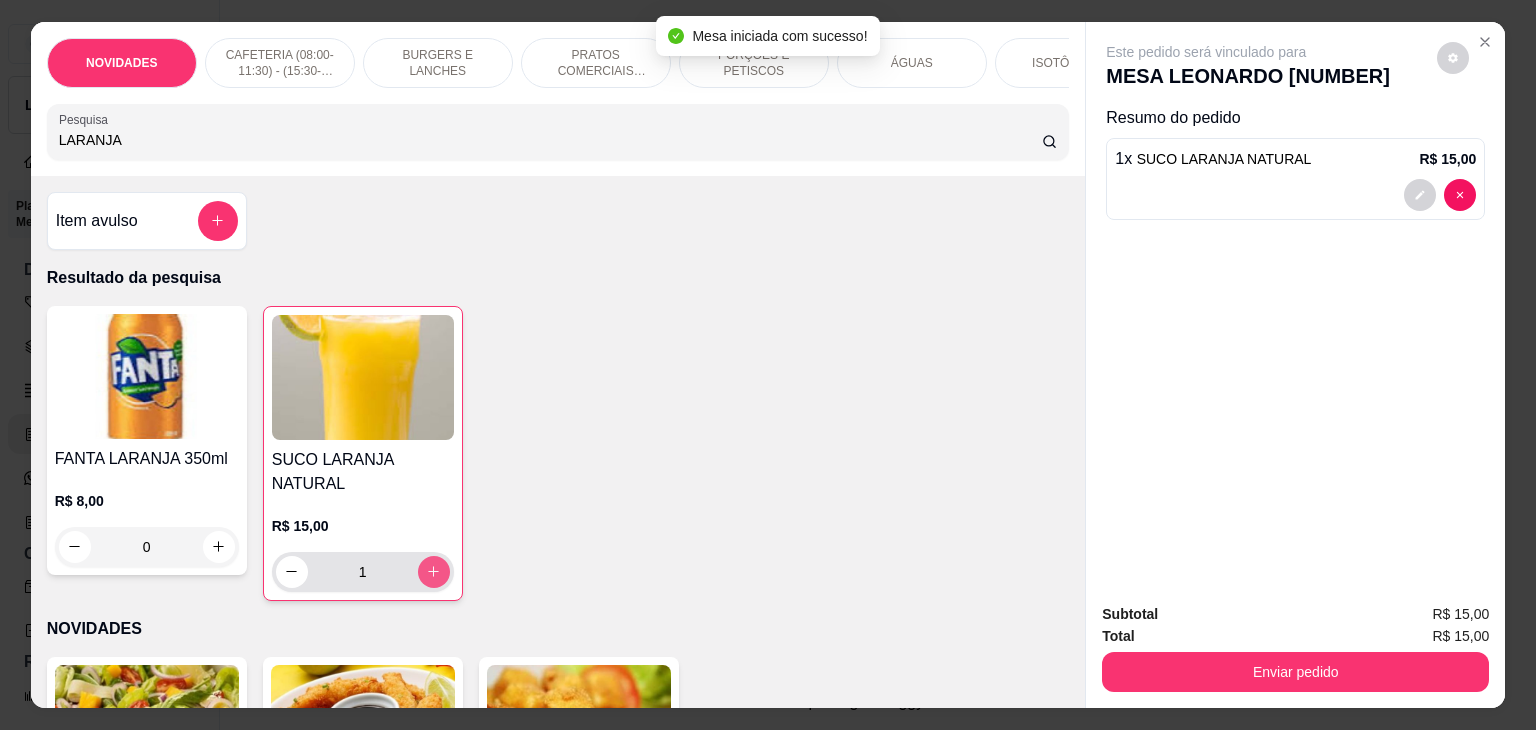 type on "1" 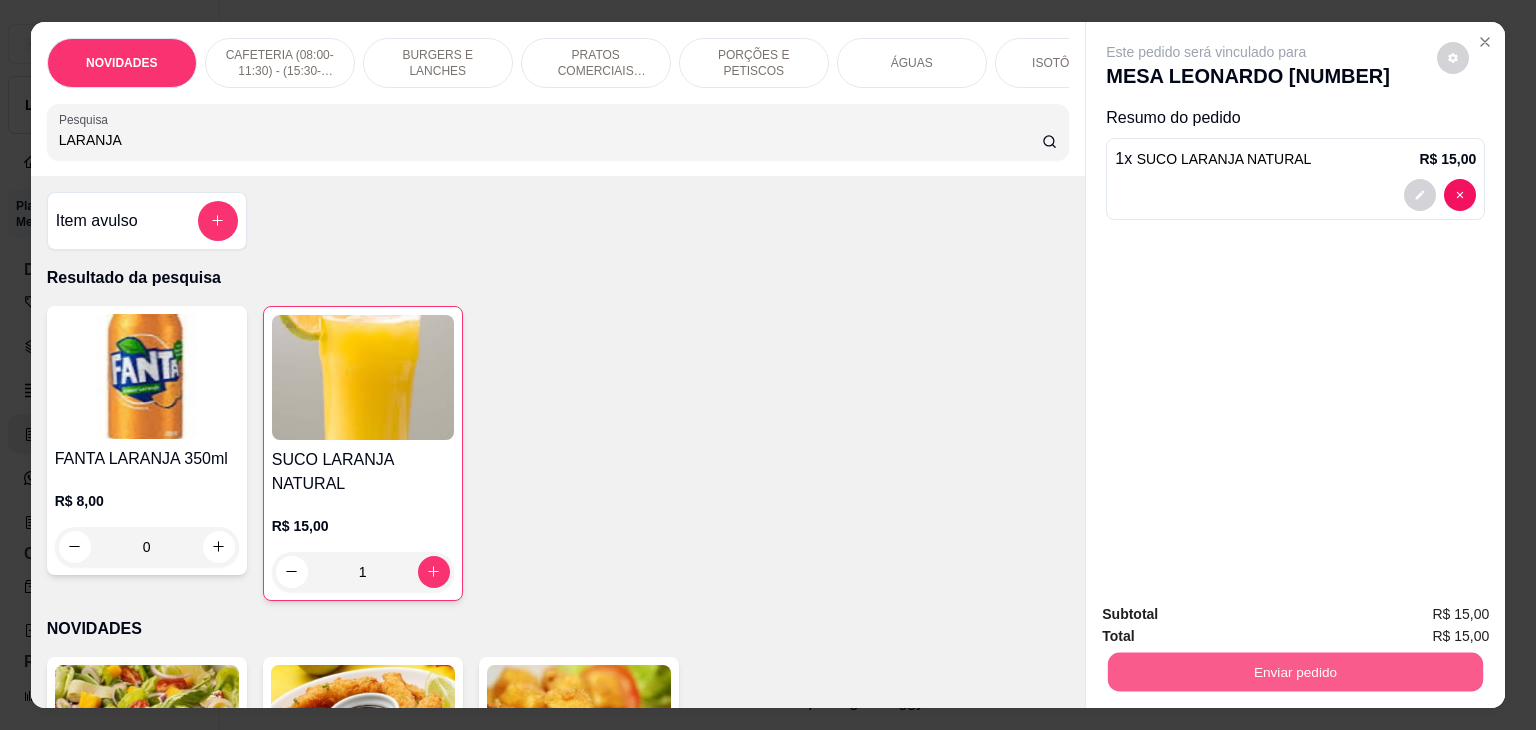 click on "Enviar pedido" at bounding box center [1295, 672] 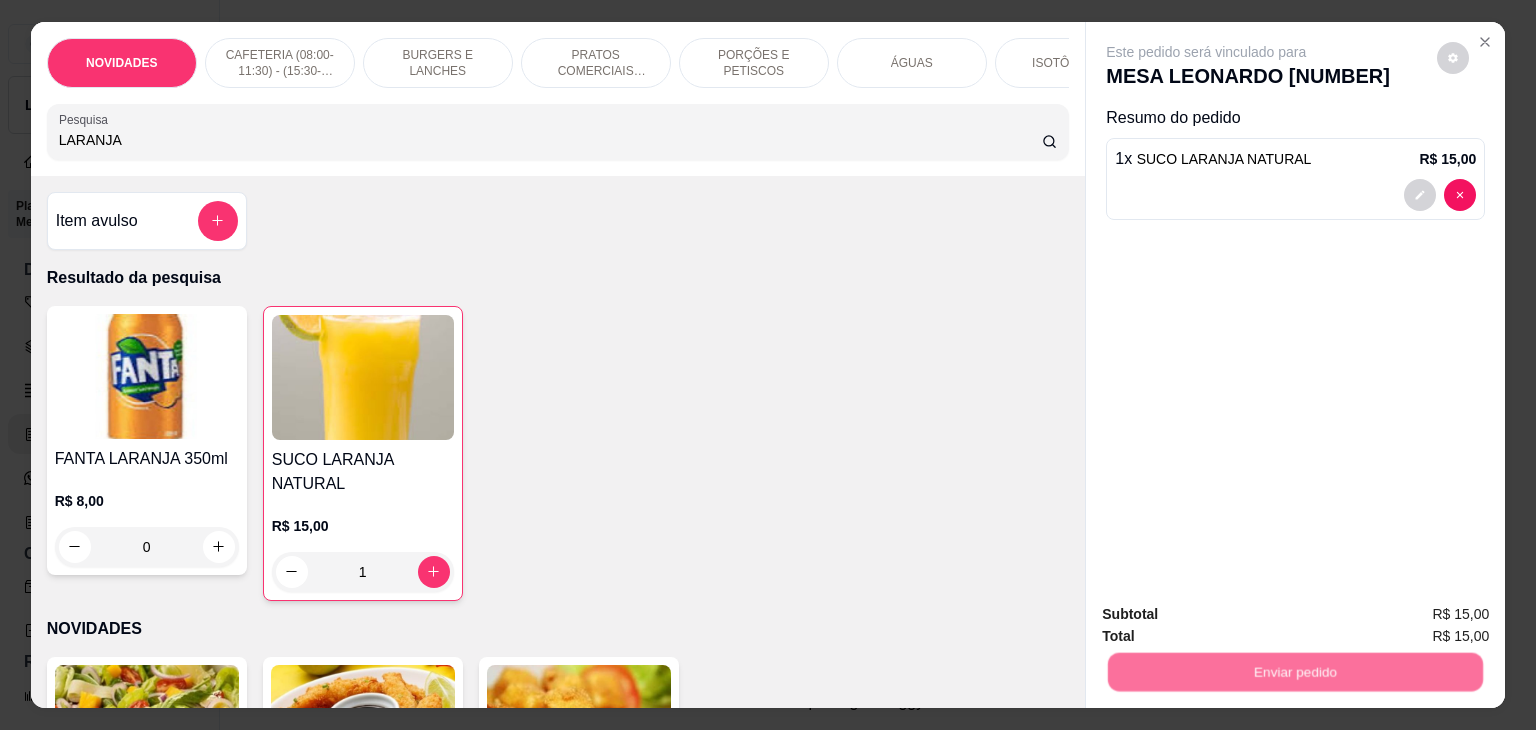 click on "Não registrar e enviar pedido" at bounding box center [1229, 614] 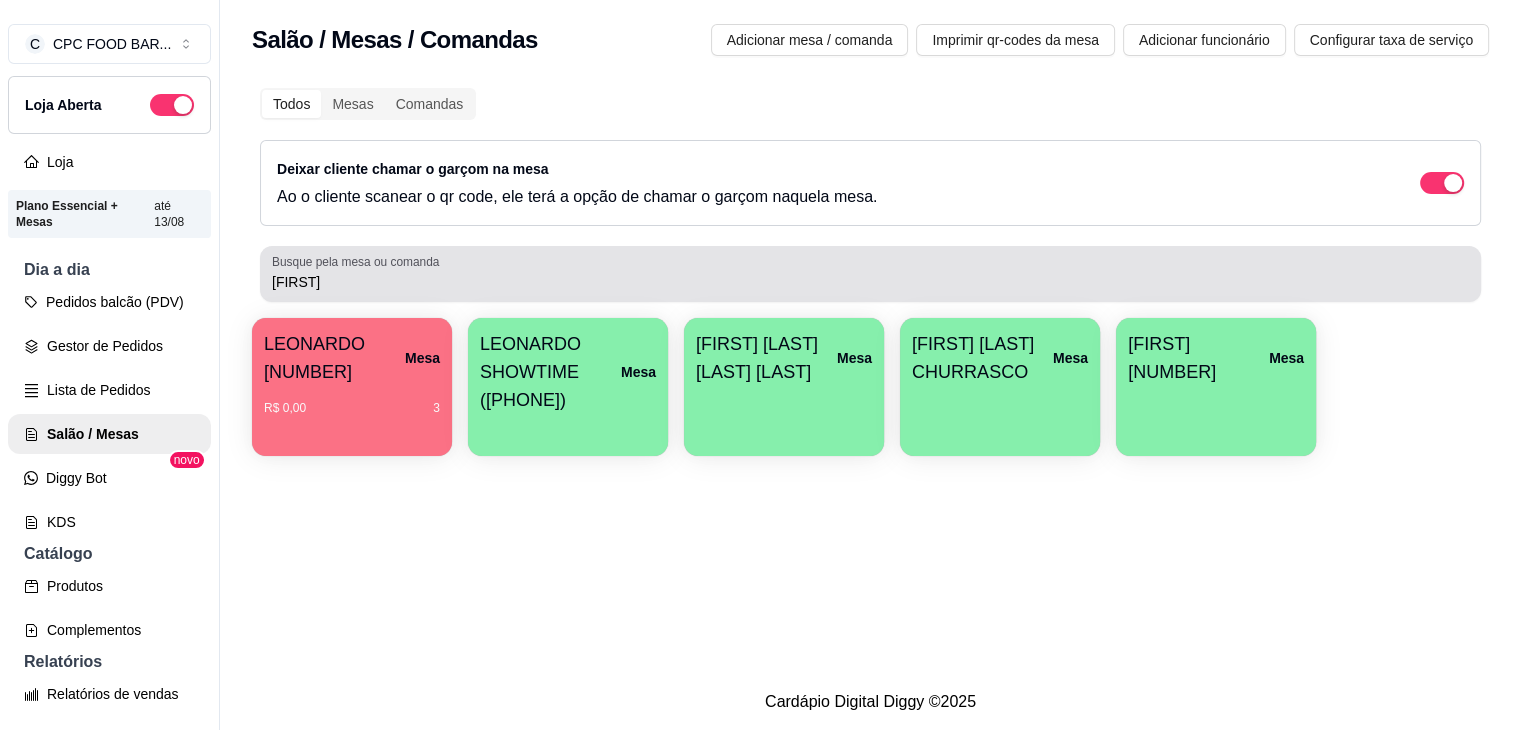 click on "LEONA" at bounding box center [870, 282] 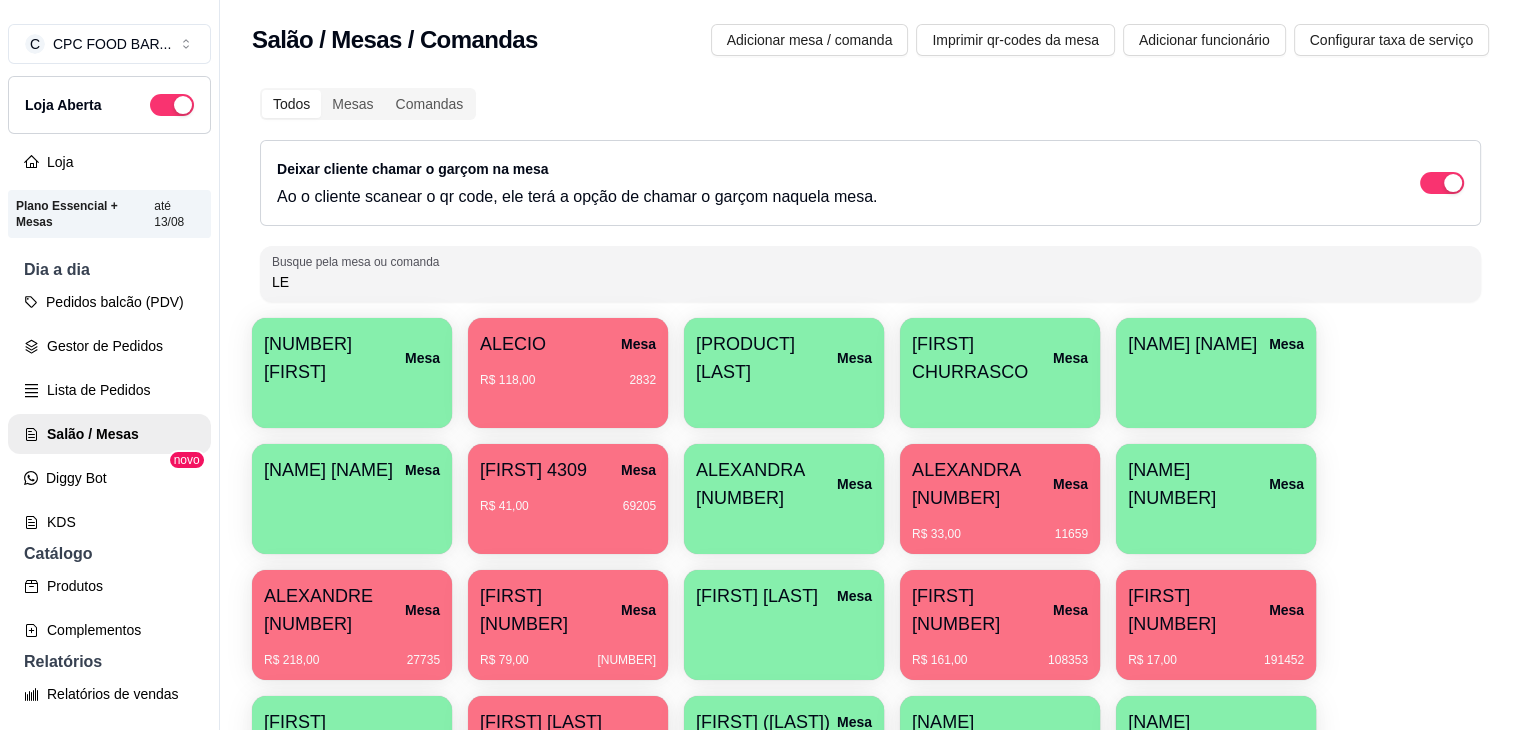 type on "L" 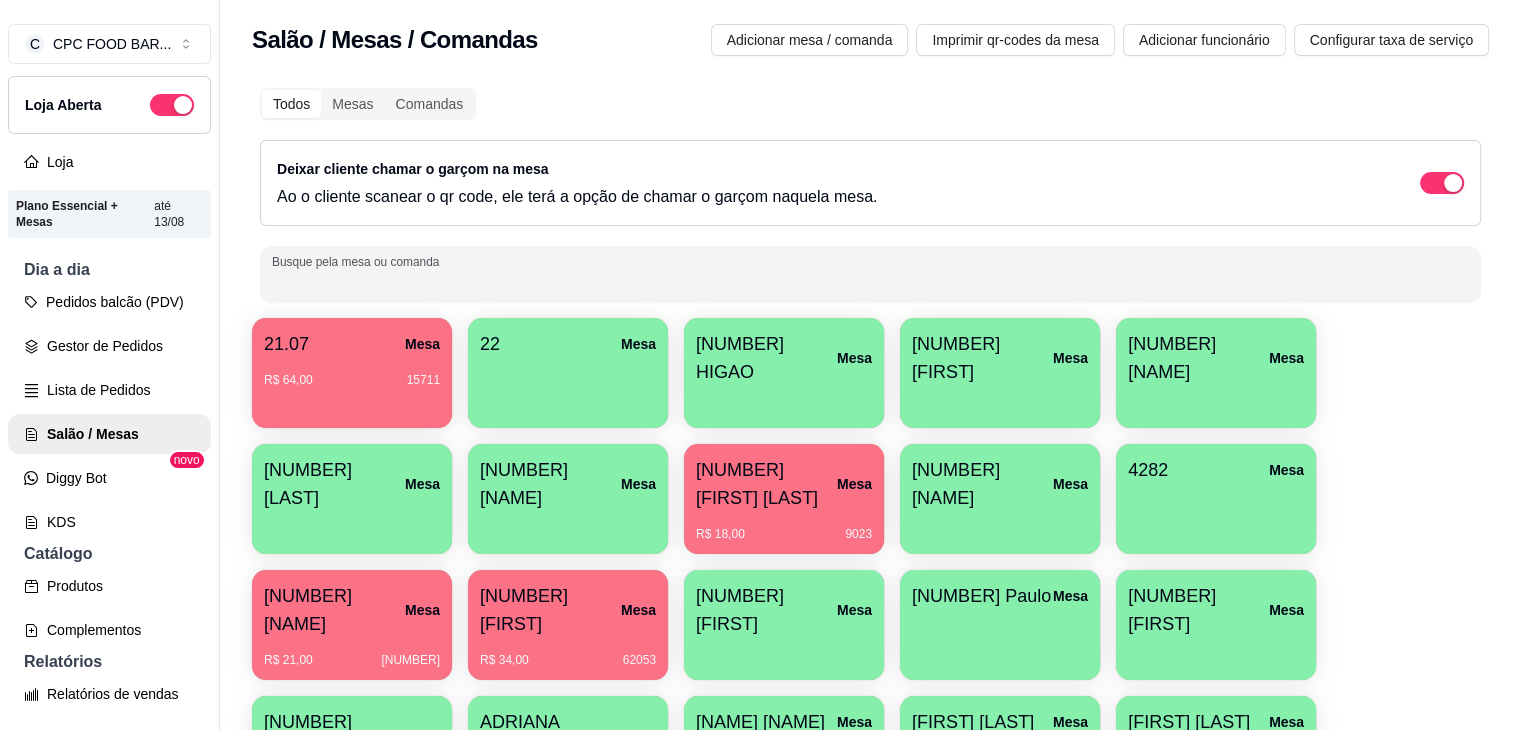type on "O" 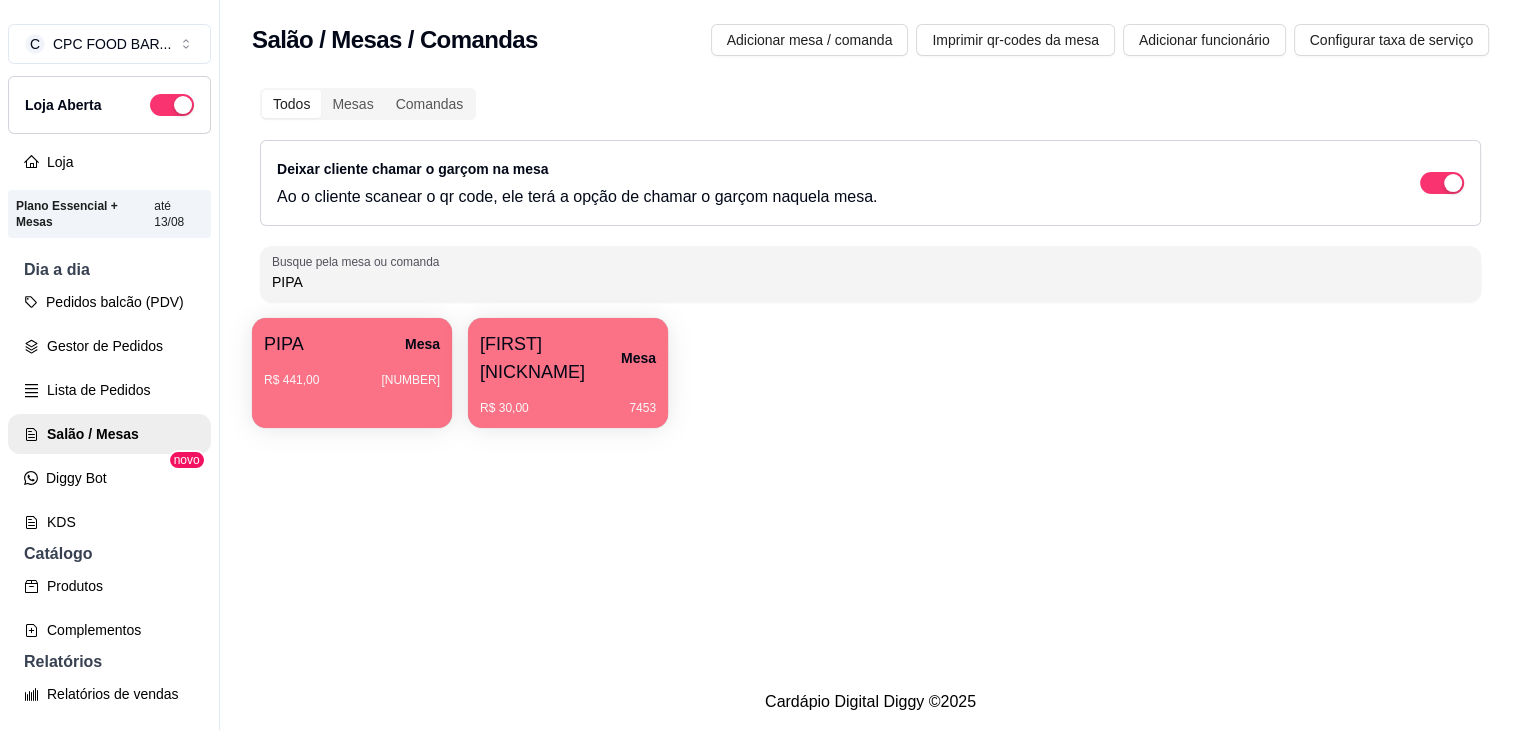 type on "PIPA" 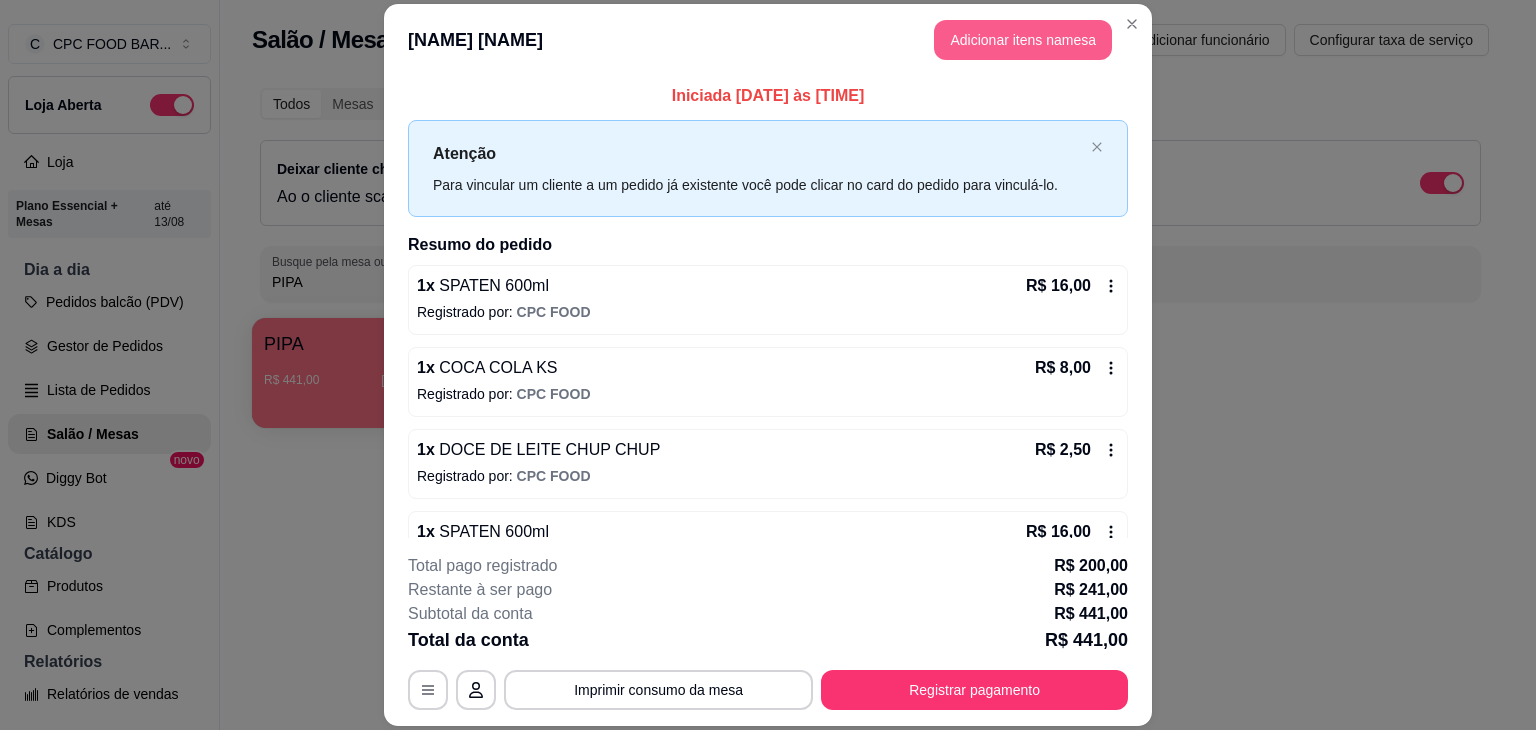 click on "Adicionar itens na  mesa" at bounding box center (1023, 40) 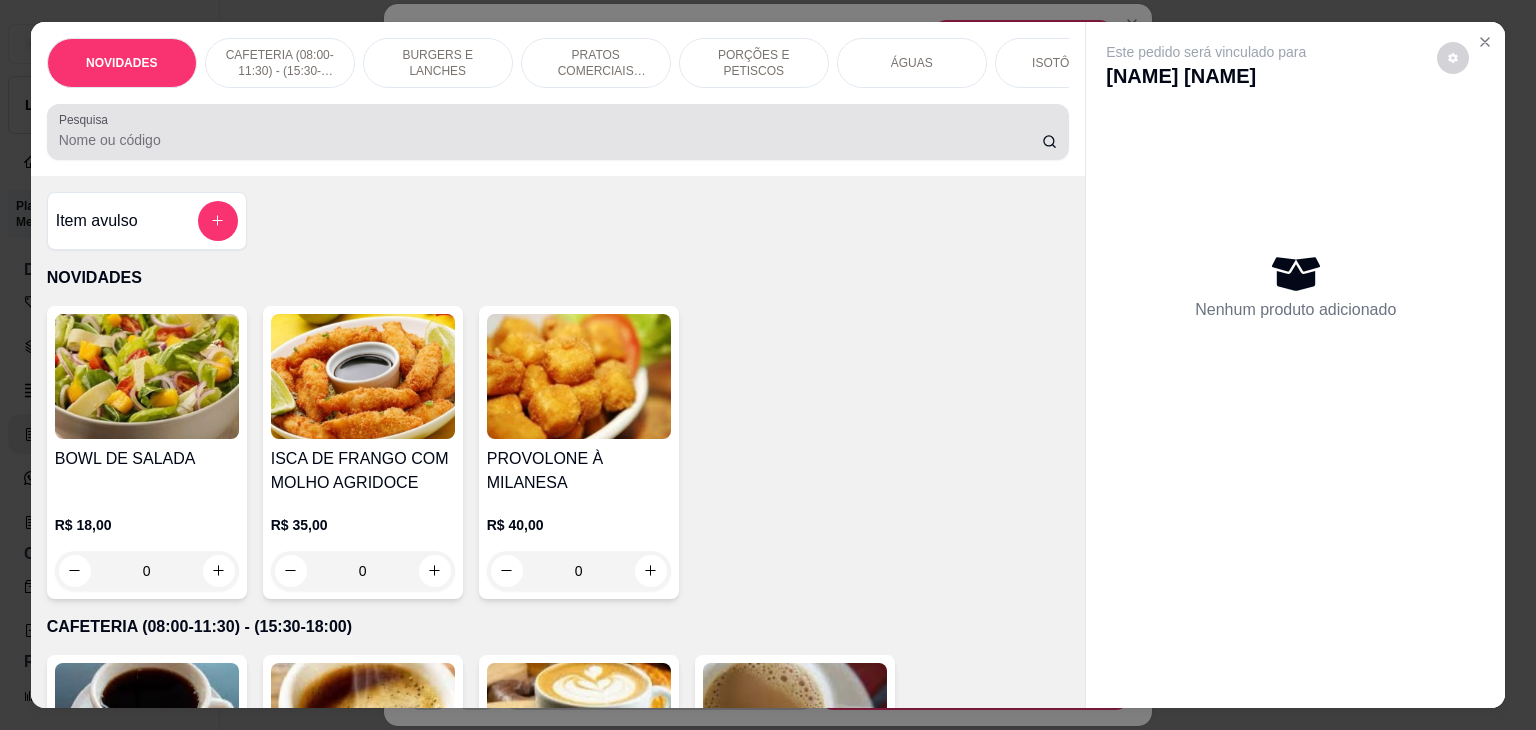 click on "Pesquisa" at bounding box center [550, 140] 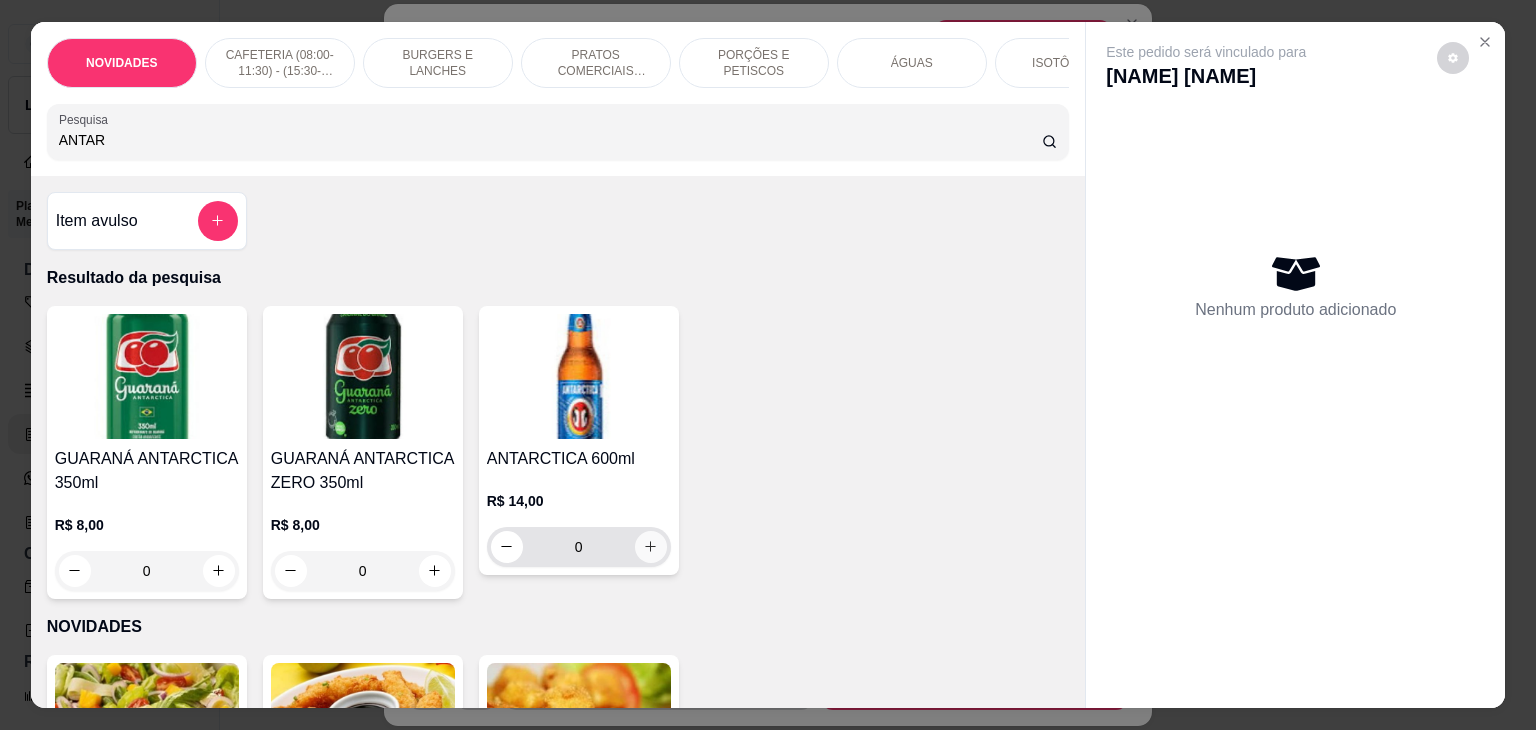 type on "ANTAR" 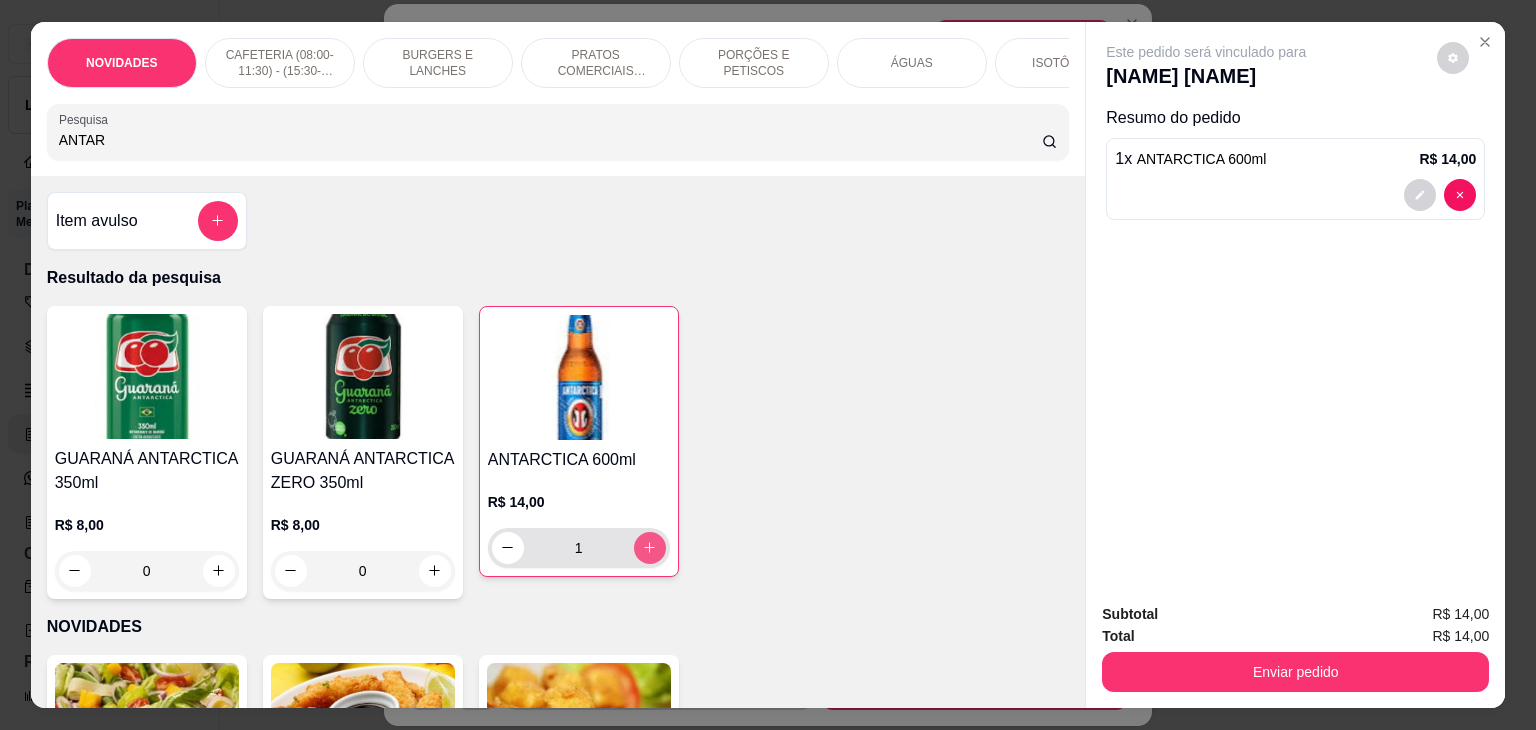 type on "1" 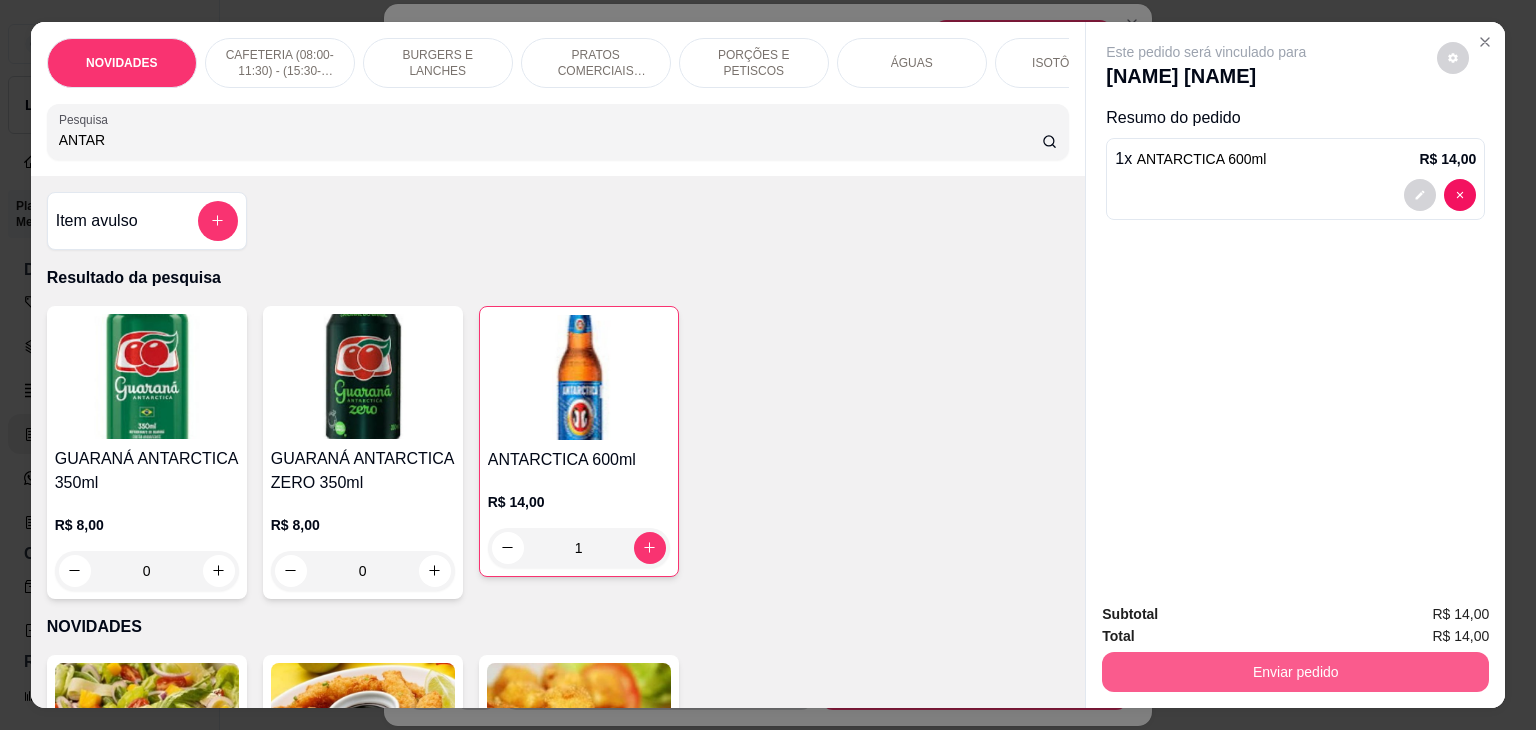 click on "Enviar pedido" at bounding box center [1295, 672] 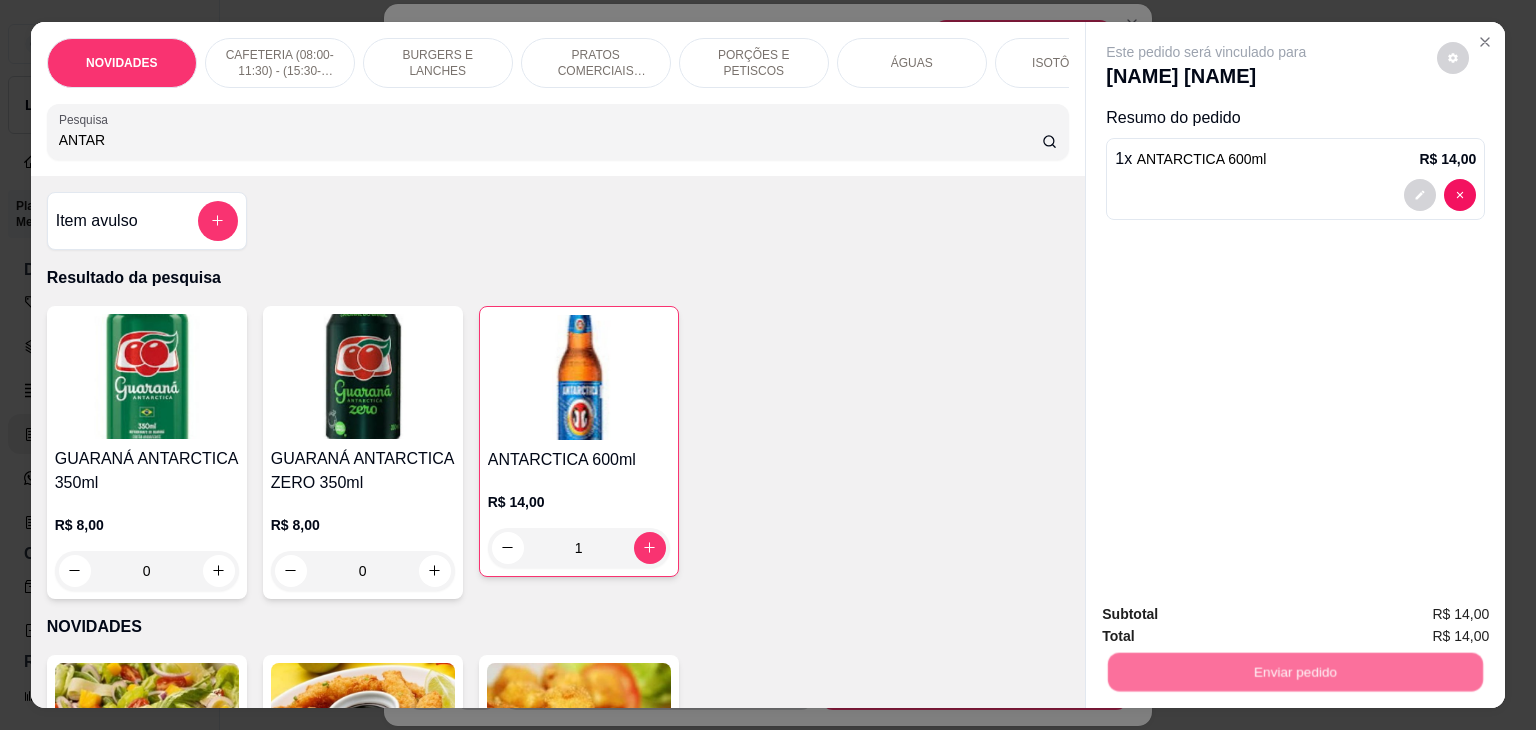 click on "Não registrar e enviar pedido" at bounding box center (1229, 615) 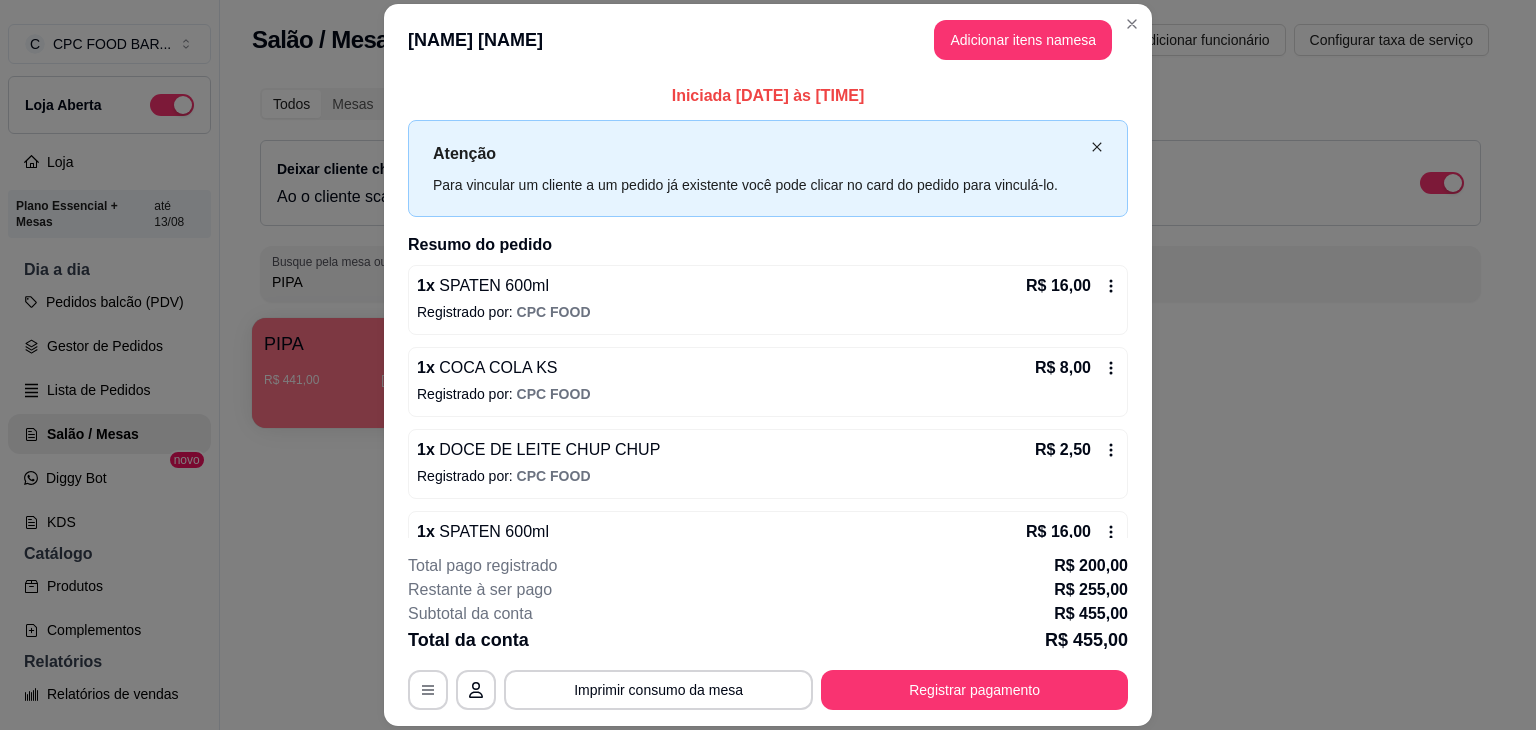 click 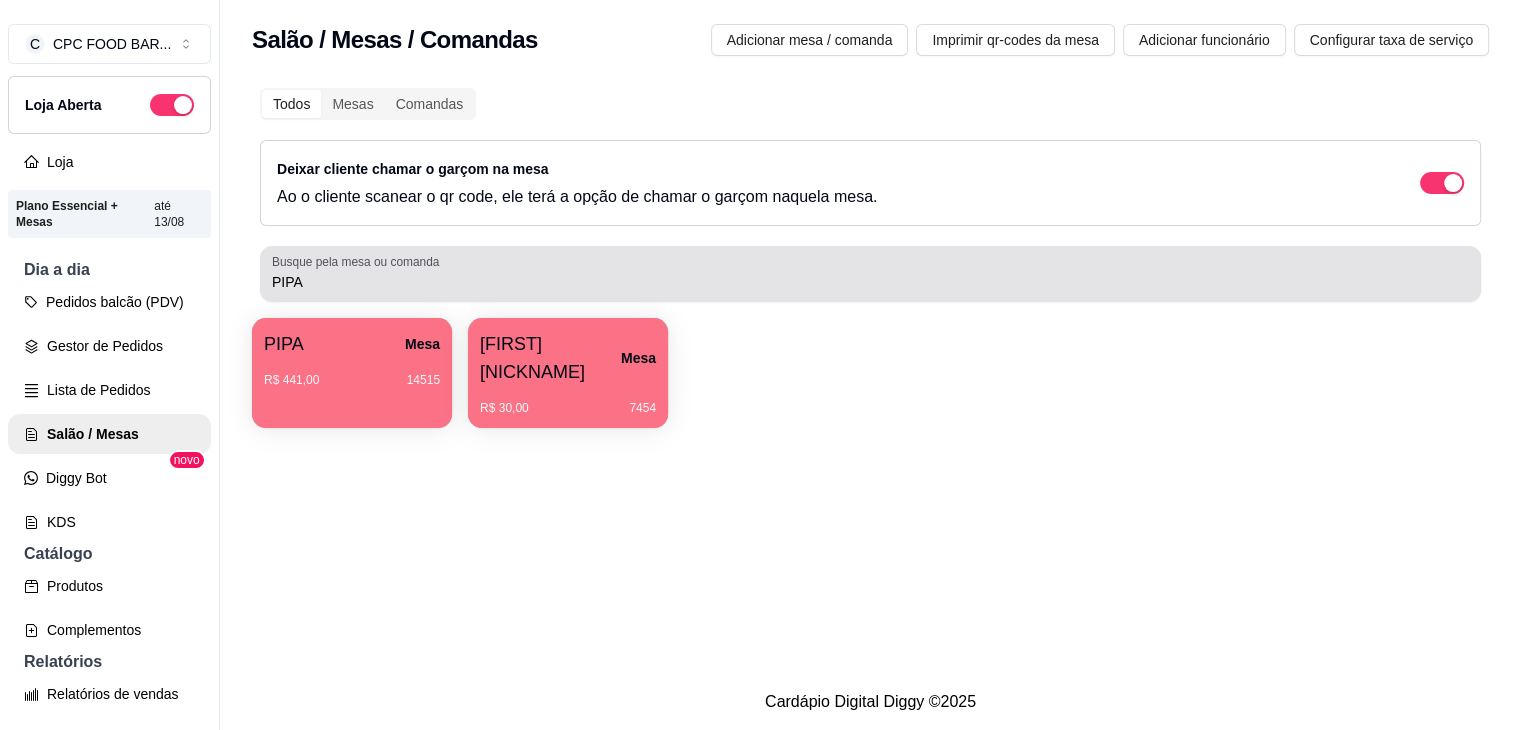 click on "Busque pela mesa ou comanda
PIPA" at bounding box center [870, 274] 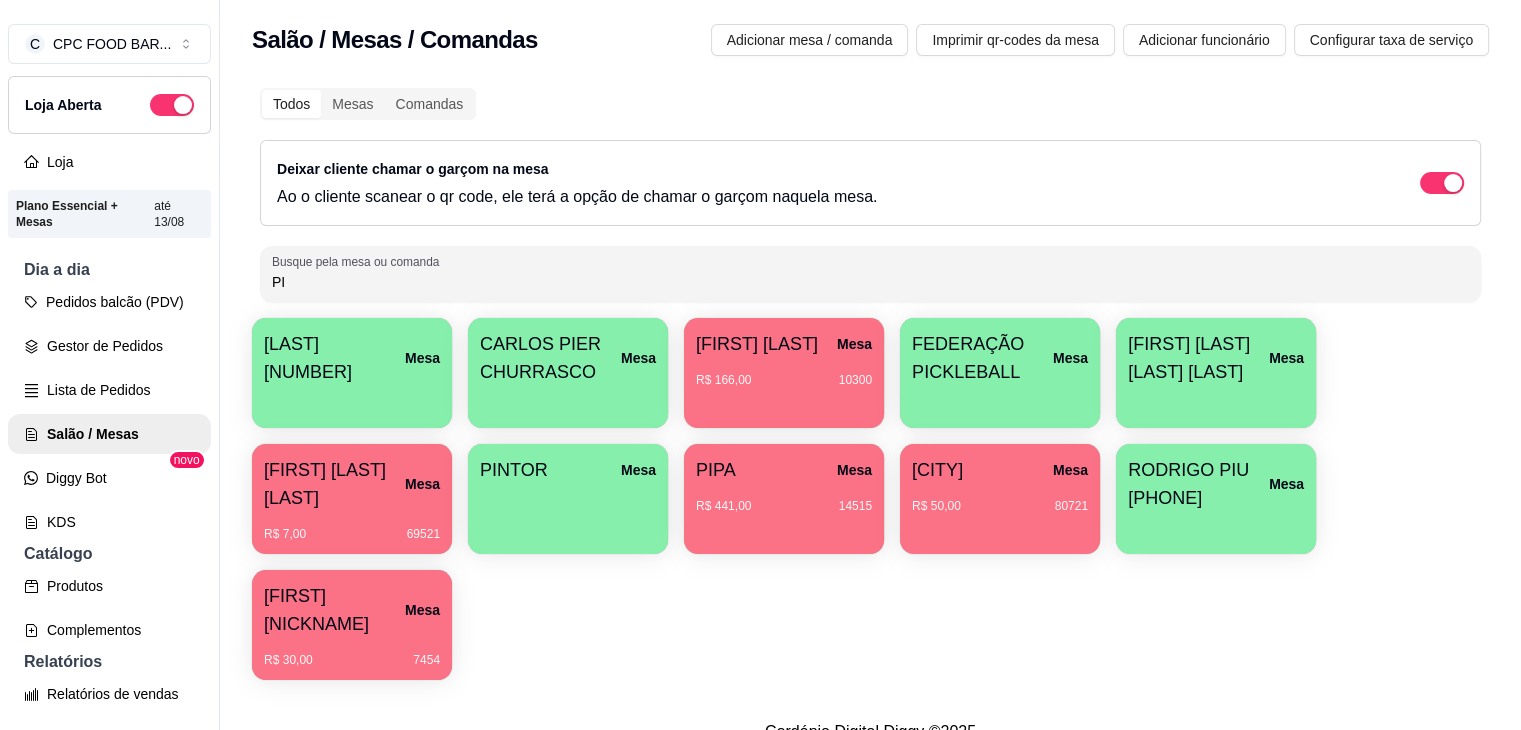type on "P" 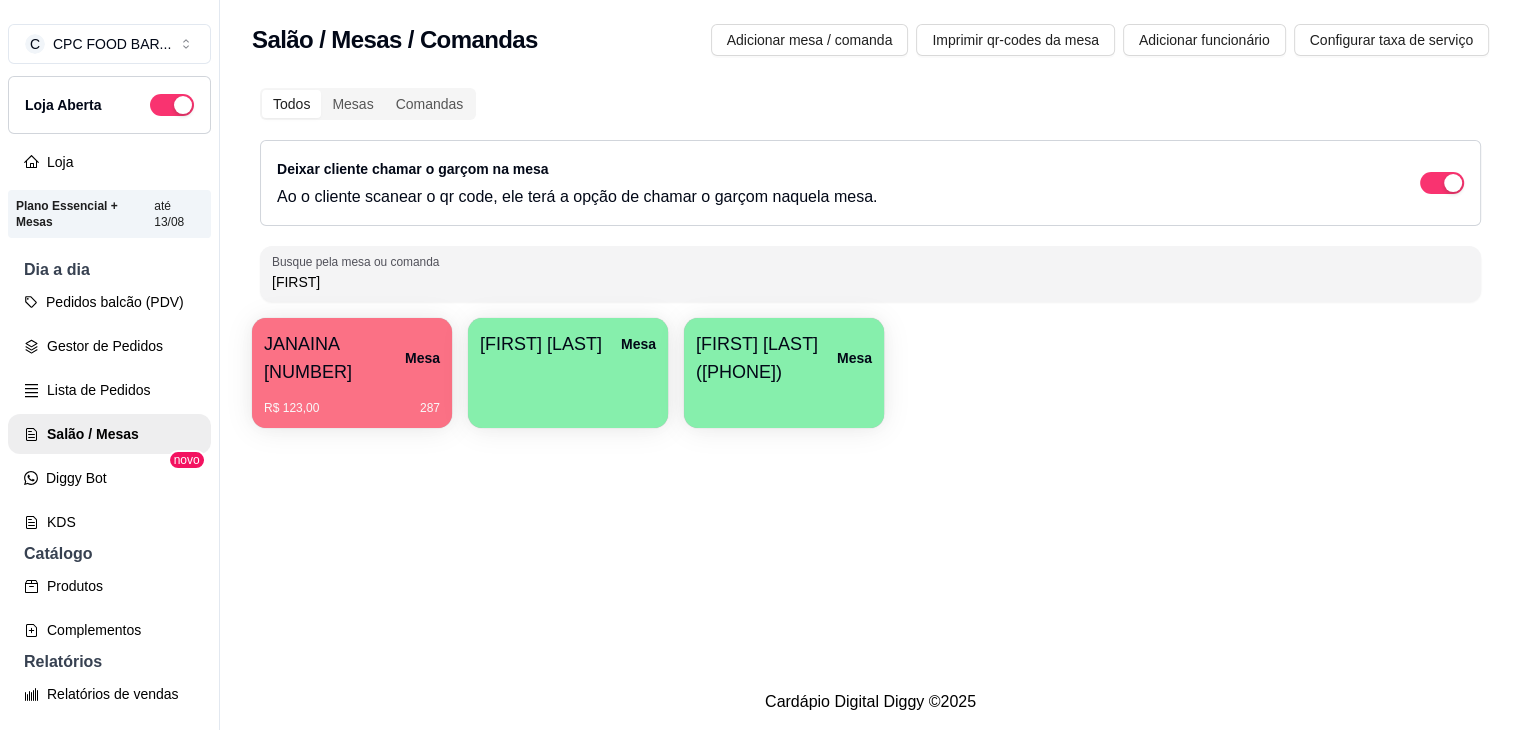 type on "JANA" 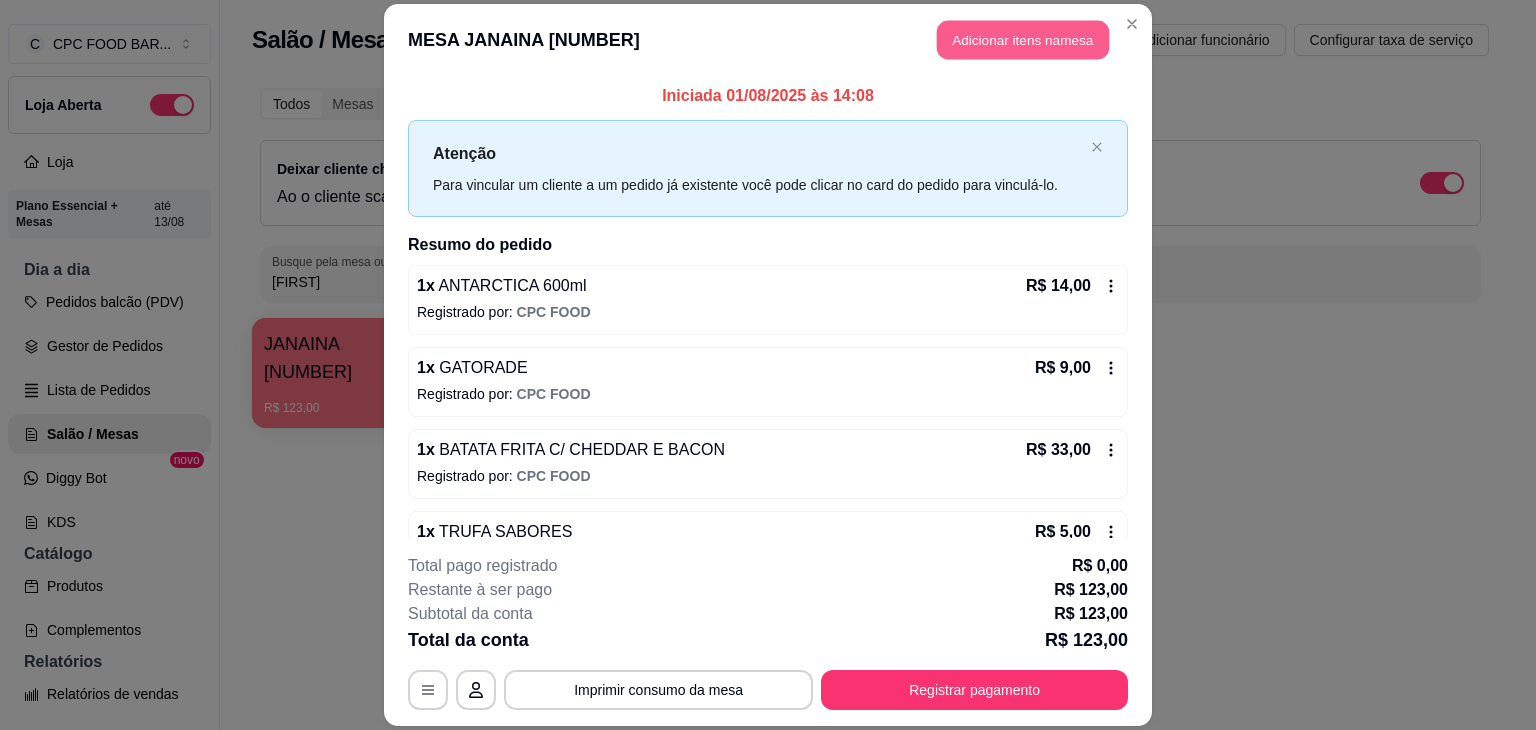 click on "Adicionar itens na  mesa" at bounding box center (1023, 39) 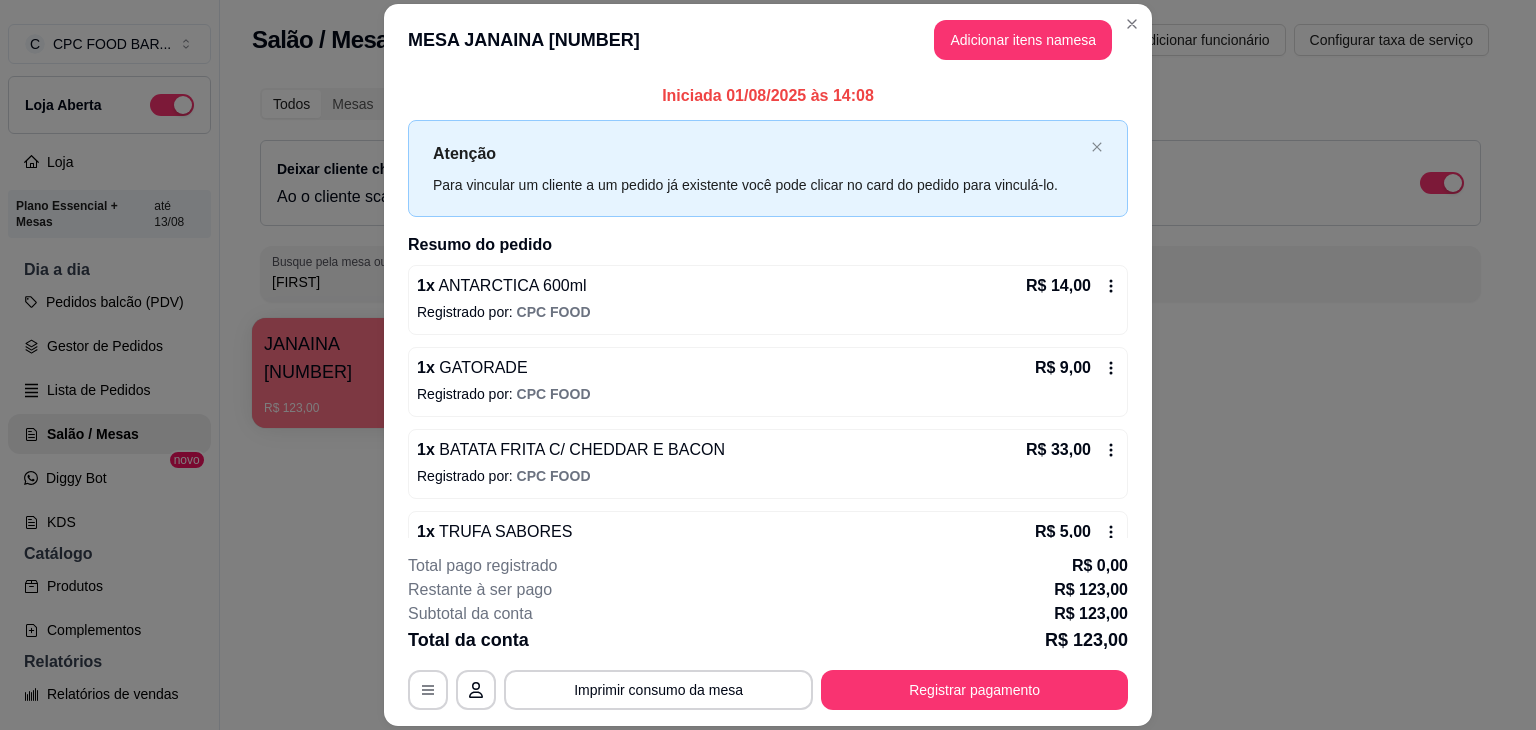 click on "Pesquisa" at bounding box center (550, 140) 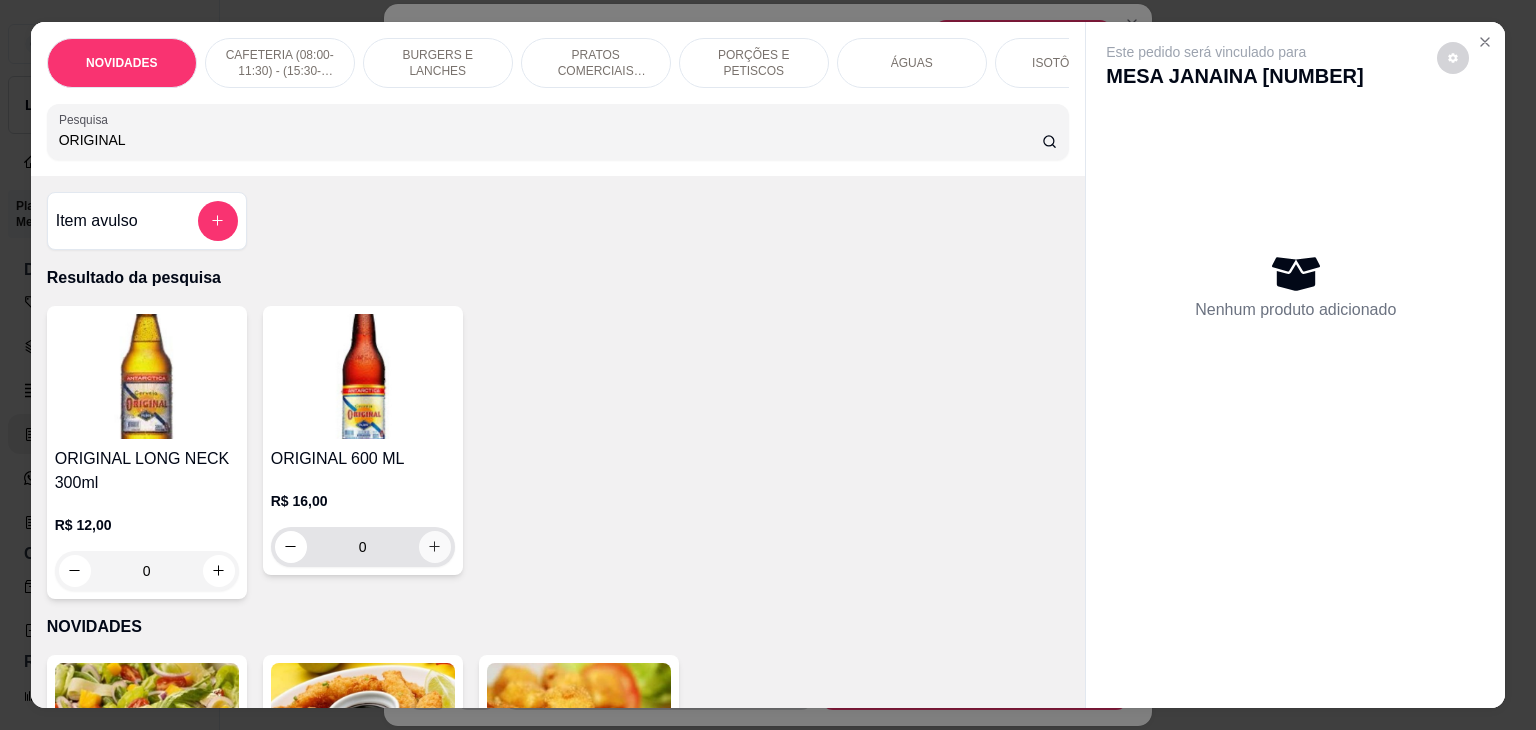type on "ORIGINAL" 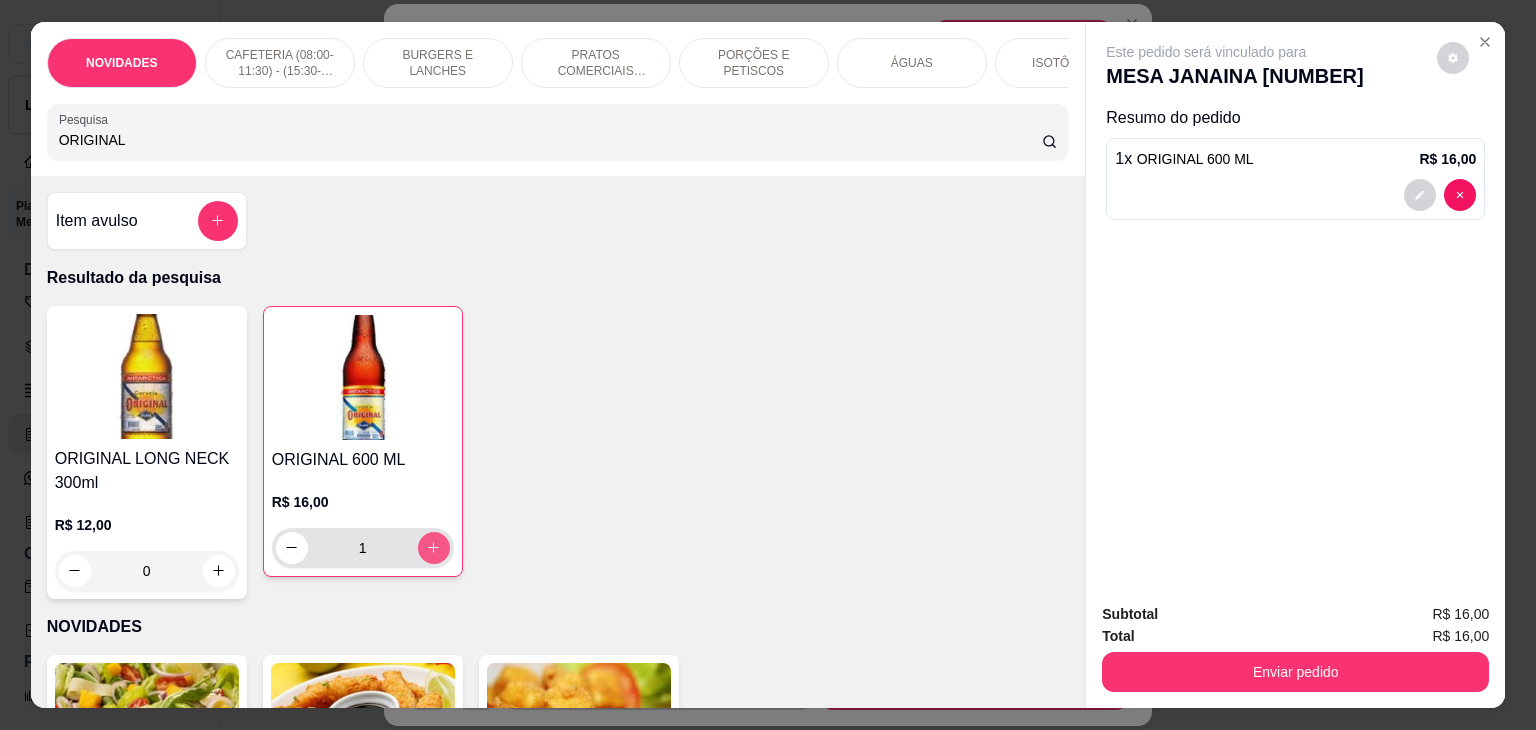 type on "1" 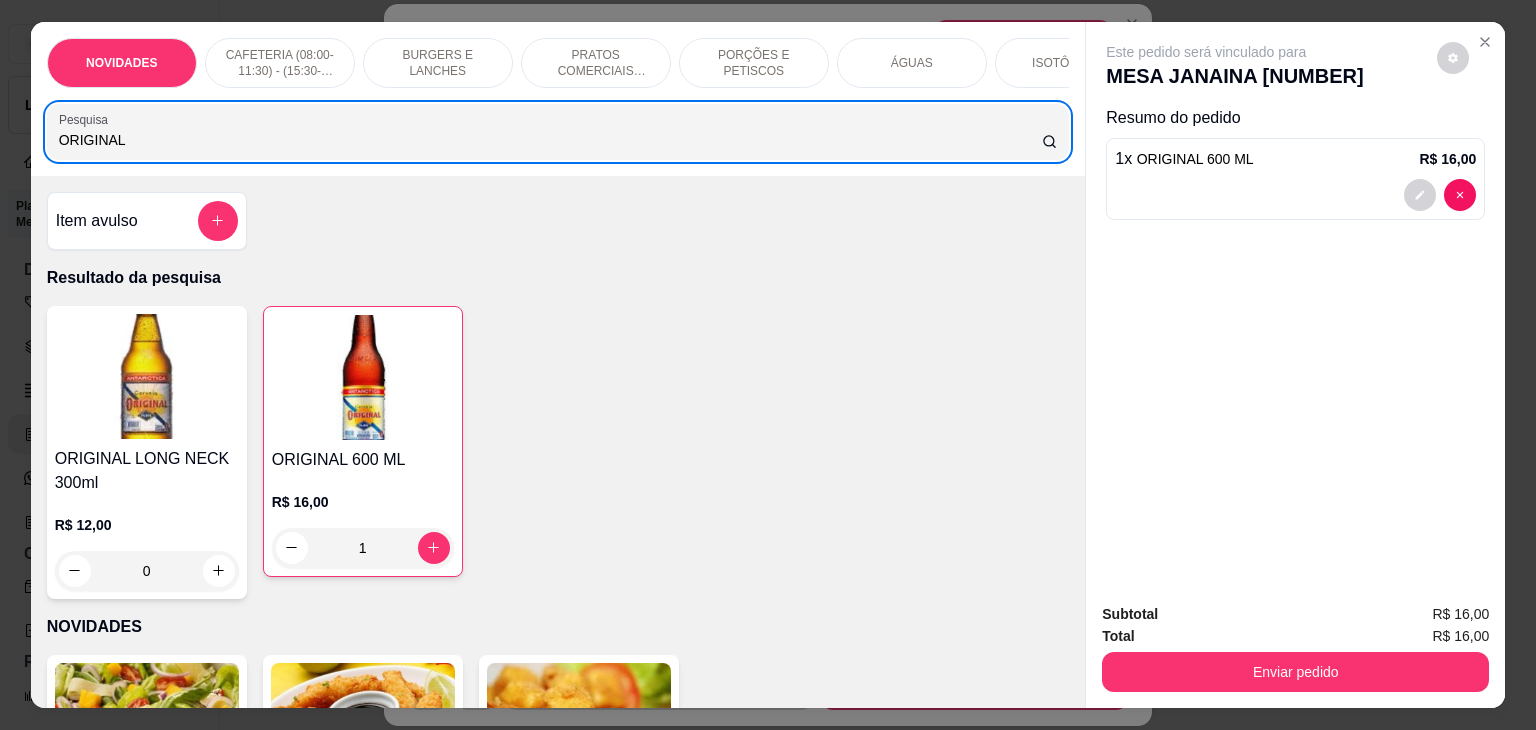 click on "ORIGINAL" at bounding box center [558, 132] 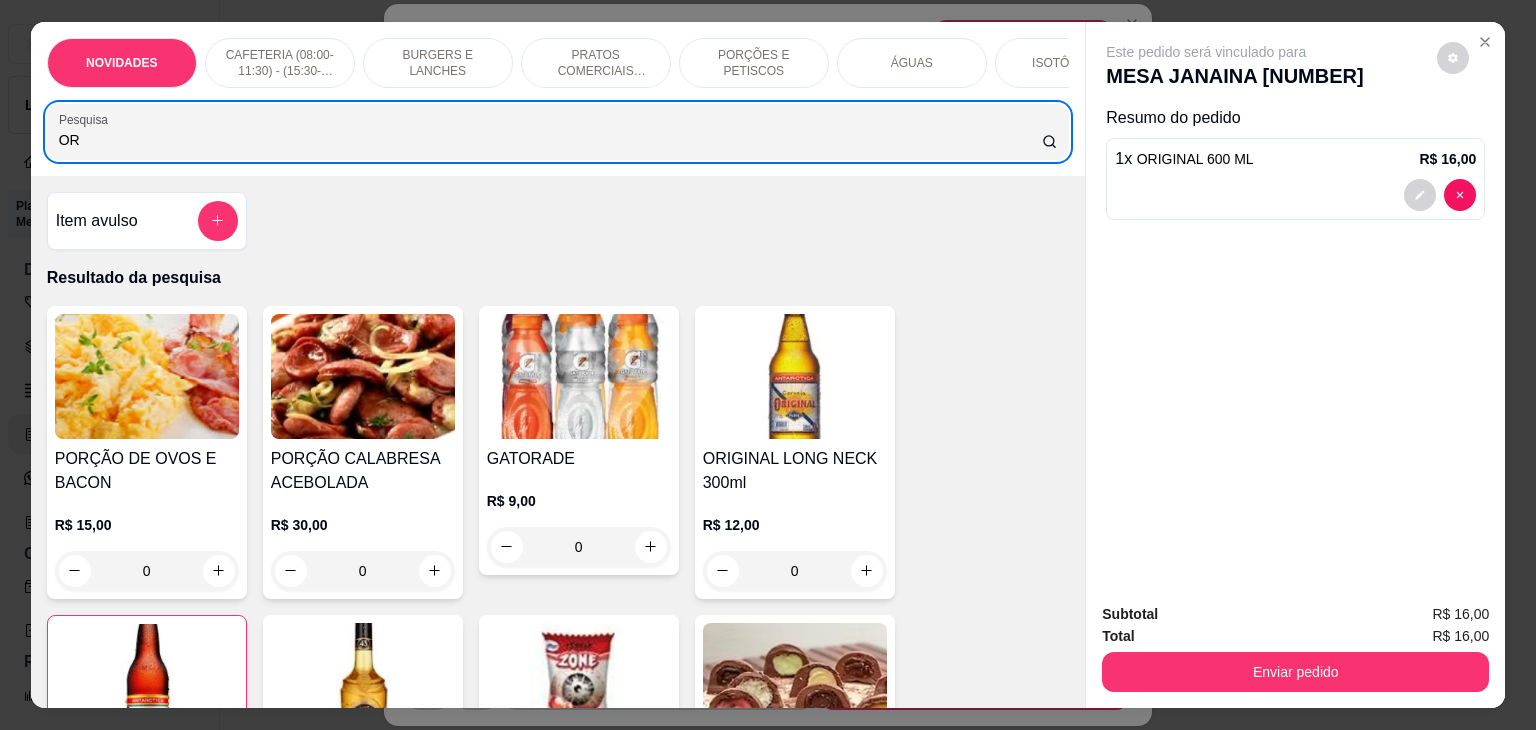 type on "O" 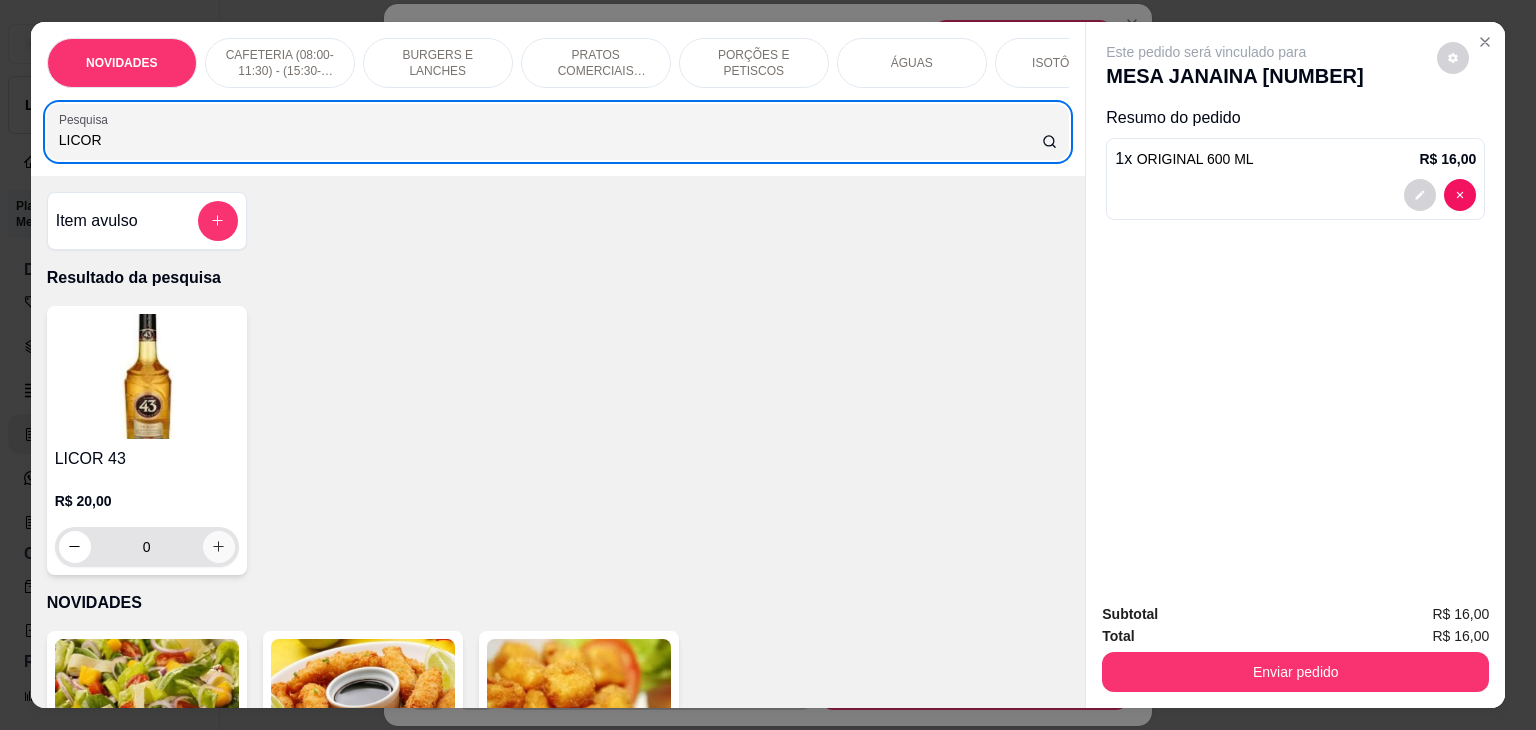 type on "LICOR" 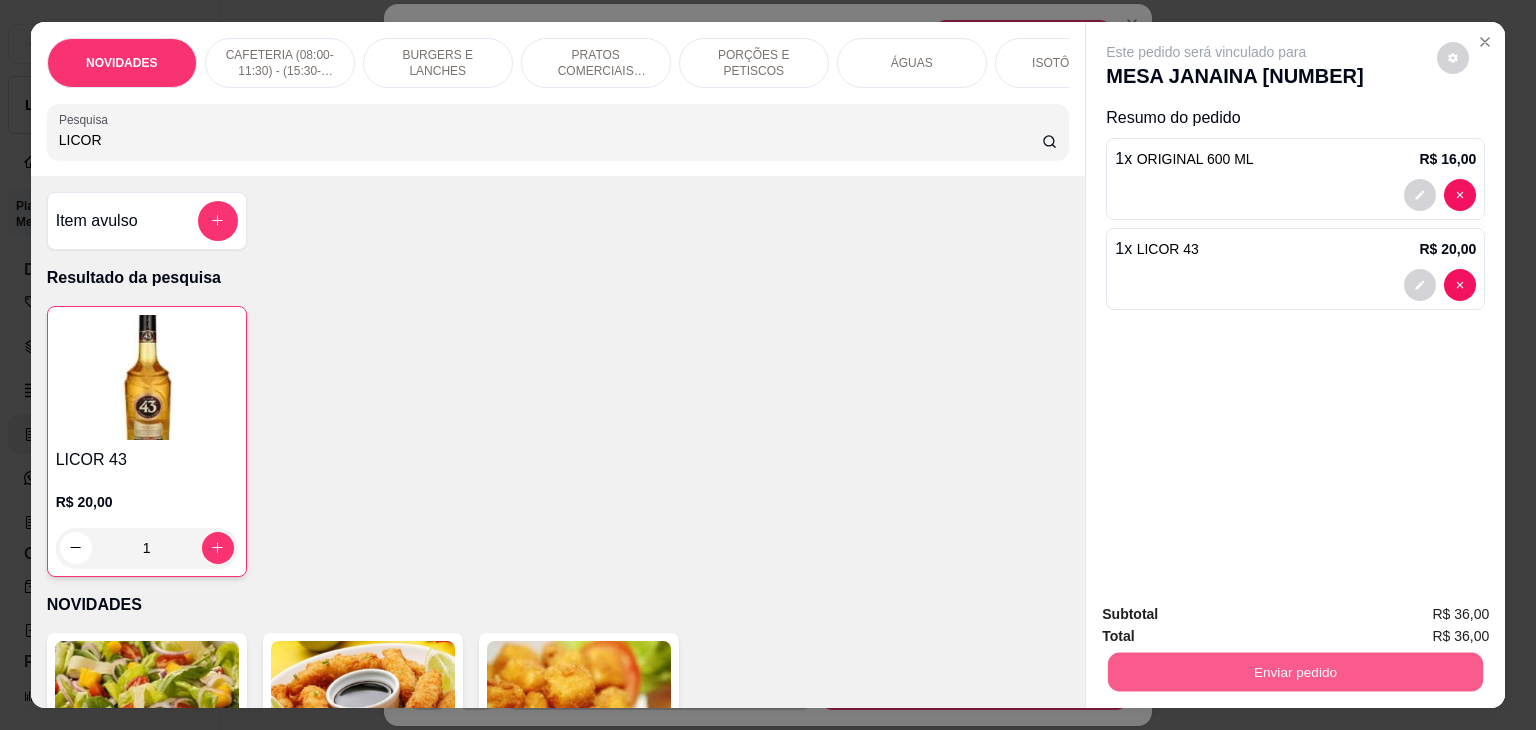 click on "Enviar pedido" at bounding box center (1295, 672) 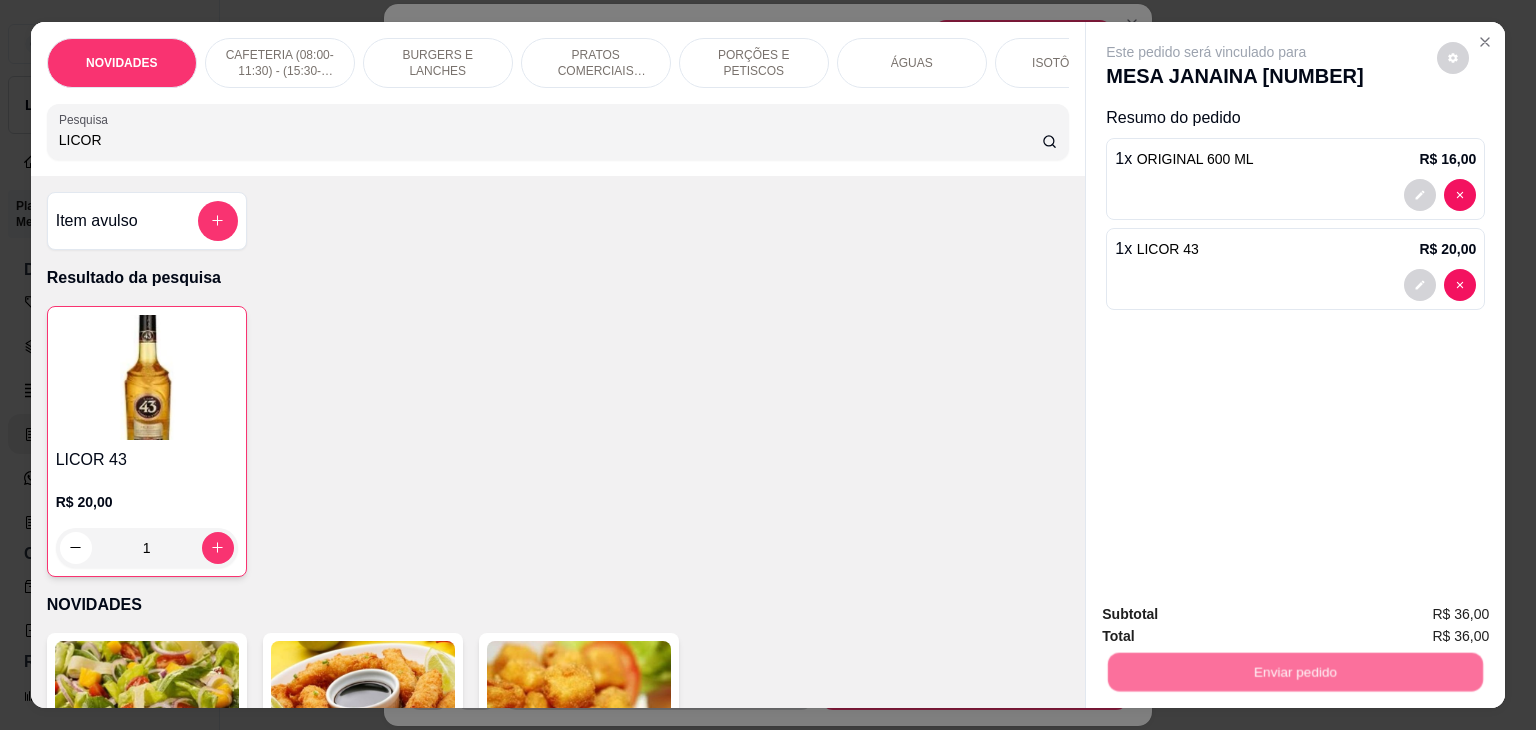 click on "Não registrar e enviar pedido" at bounding box center [1229, 614] 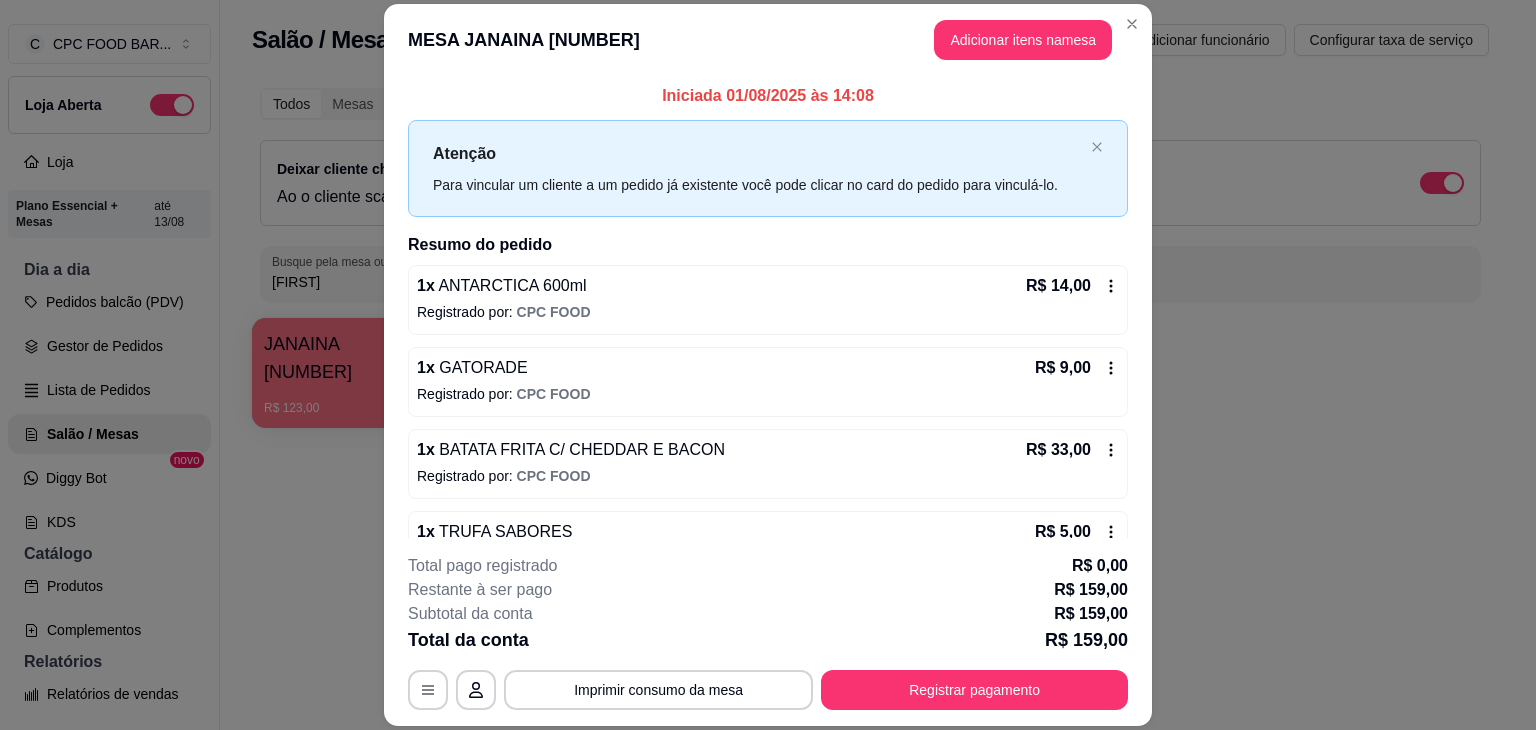 click on "MESA JANAINA 3821 Adicionar itens na  mesa Iniciada   01/08/2025 às 14:08 Atenção Para vincular um cliente a um pedido já existente você pode clicar no card do pedido para vinculá-lo. Resumo do pedido 1 x   ANTARCTICA 600ml  R$ 14,00 Registrado por:   CPC FOOD 1 x   GATORADE R$ 9,00 Registrado por:   CPC FOOD 1 x   BATATA FRITA C/ CHEDDAR E BACON R$ 33,00 Registrado por:   CPC FOOD 1 x   TRUFA SABORES R$ 5,00 Registrado por:   CPC FOOD 1 x   PORÇÃO CALABRESA ACEBOLADA  R$ 30,00 Registrado por:   CPC FOOD PC 2 1 x   ORIGINAL 600 ML R$ 16,00 Registrado por:   CPC FOOD PC 2 1 x   ORIGINAL 600 ML R$ 16,00 Registrado por:   CPC FOOD 1 x   ORIGINAL 600 ML R$ 16,00 Registrado por:   CPC FOOD PC 2 1 x   LICOR 43  R$ 20,00 Registrado por:   CPC FOOD PC 2 Total pago registrado R$ 0,00 Restante à ser pago R$ 159,00 Subtotal da conta R$ 159,00 Total da conta R$ 159,00 MESA  JANAINA 3821 Tempo de permanência:   287  minutos Cod. Segurança:   3828 Qtd. de Pedidos:   5 Clientes da mesa:   Produto Qtd" at bounding box center (768, 365) 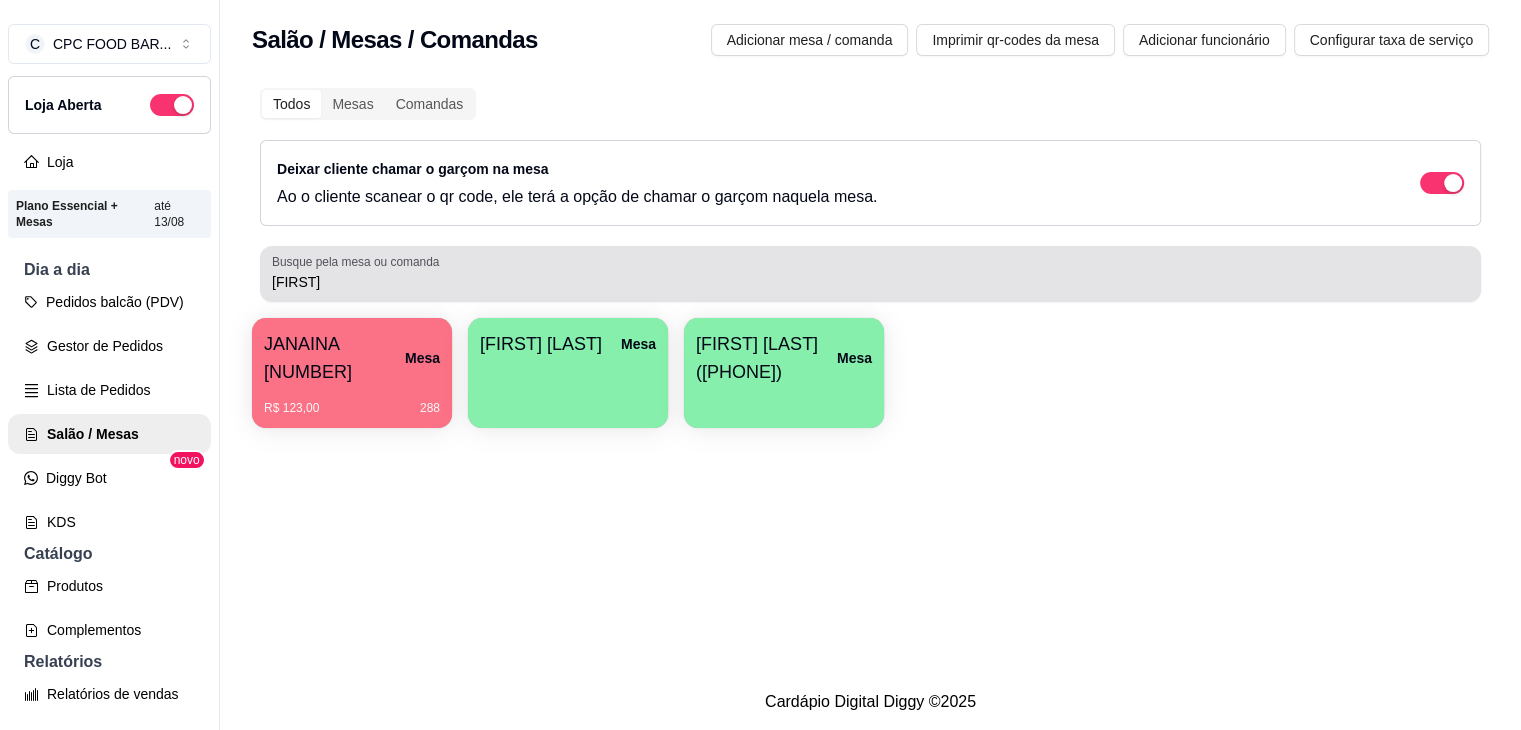 click on "JANA" at bounding box center [870, 274] 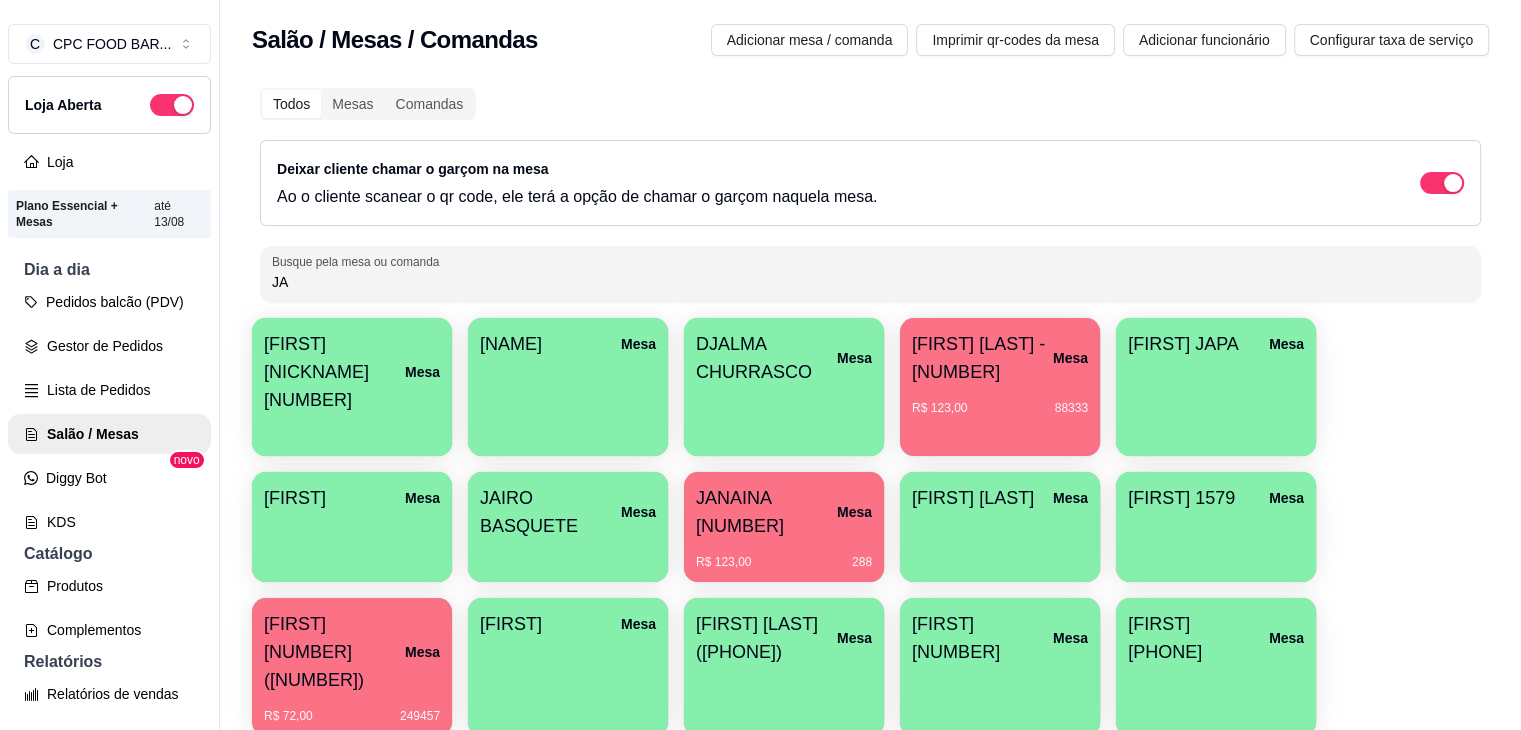 type on "J" 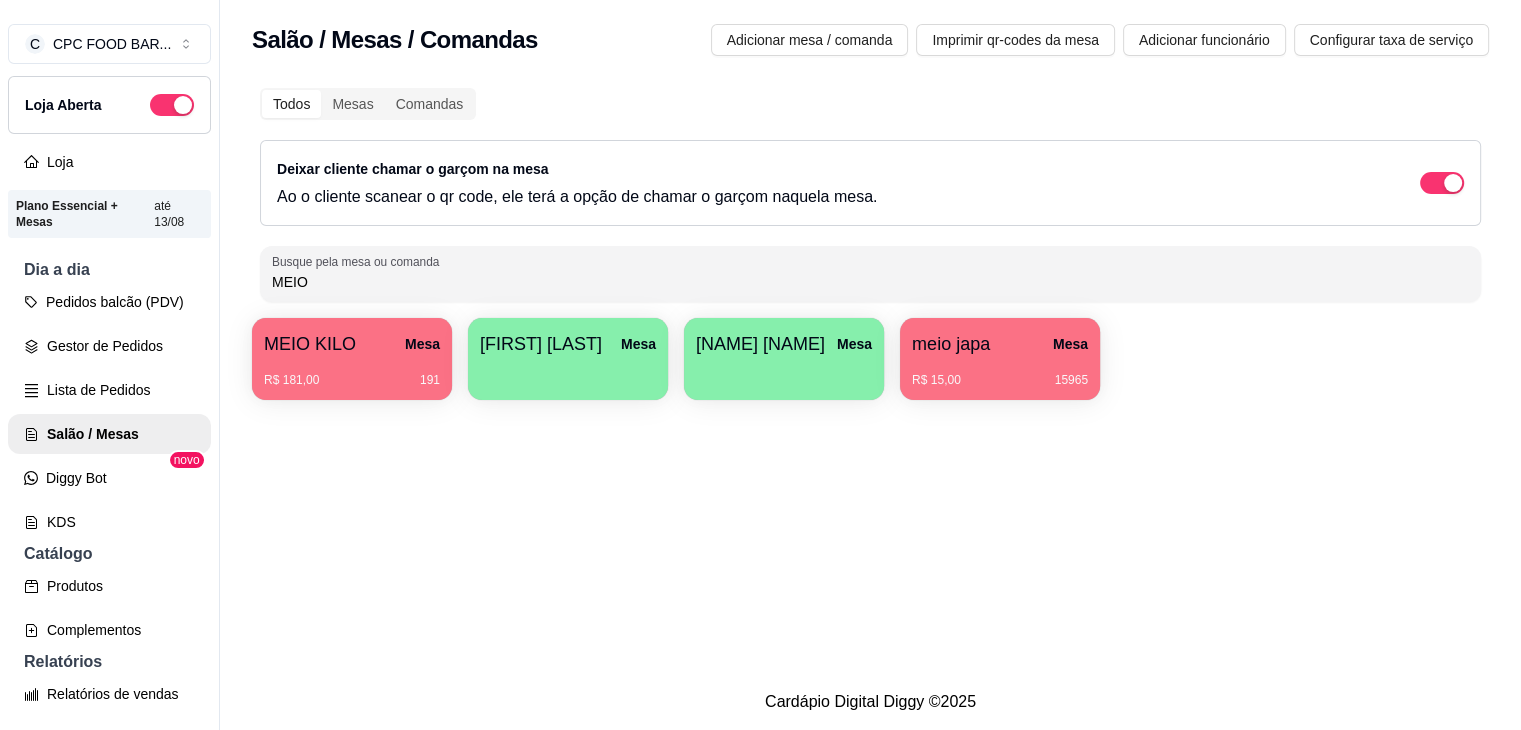 type on "MEIO" 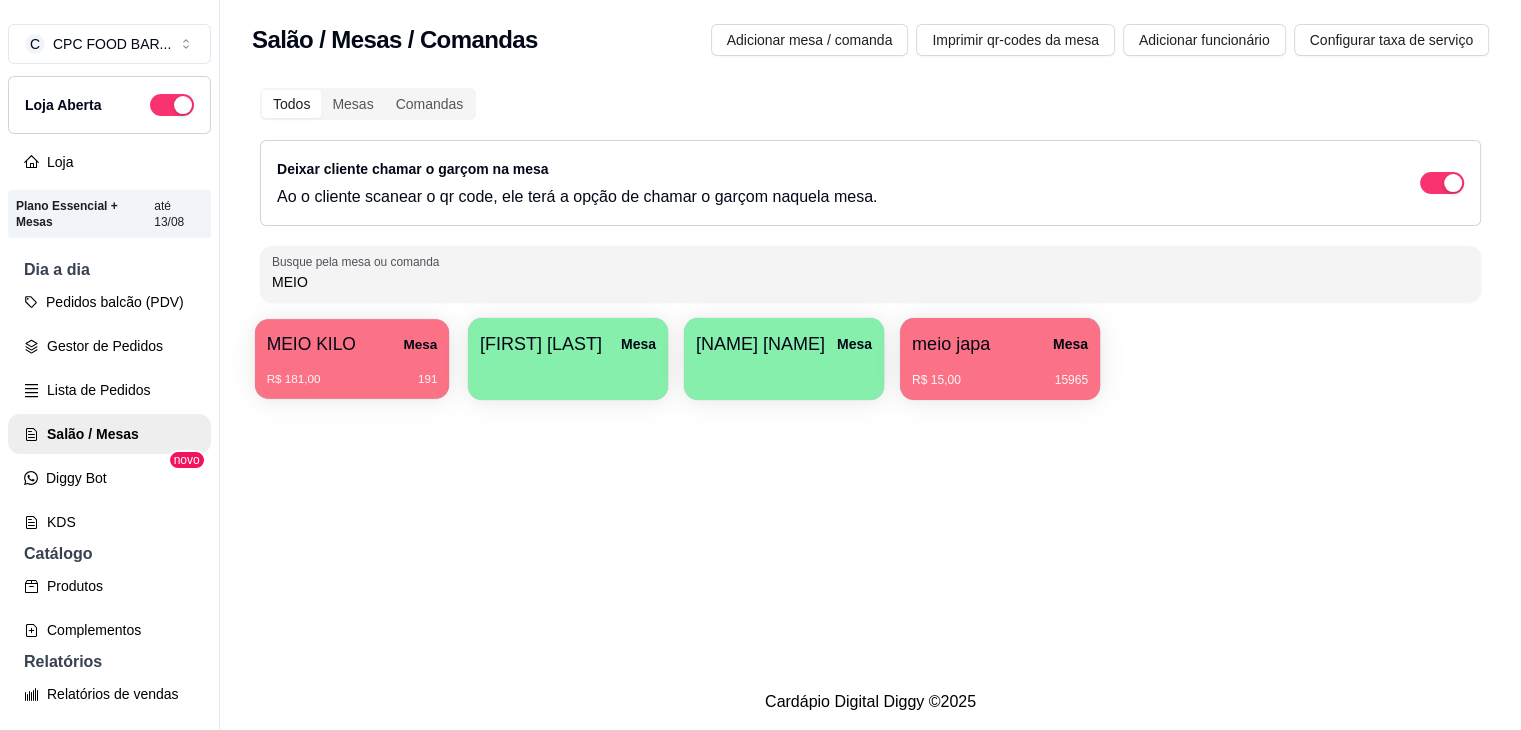 click on "R$ 181,00 191" at bounding box center (352, 380) 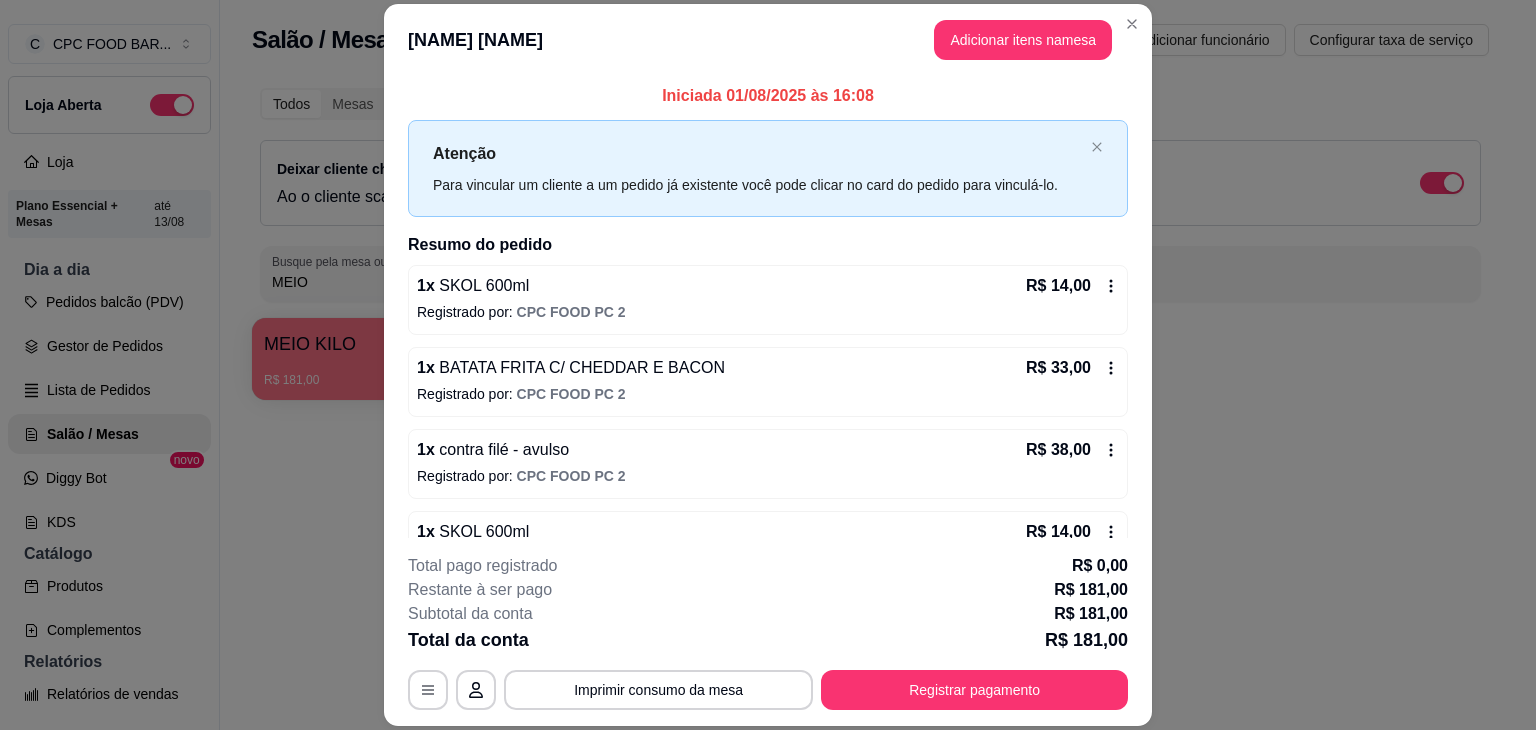 click on "MESA MEIO KILO Adicionar itens na  mesa" at bounding box center (768, 40) 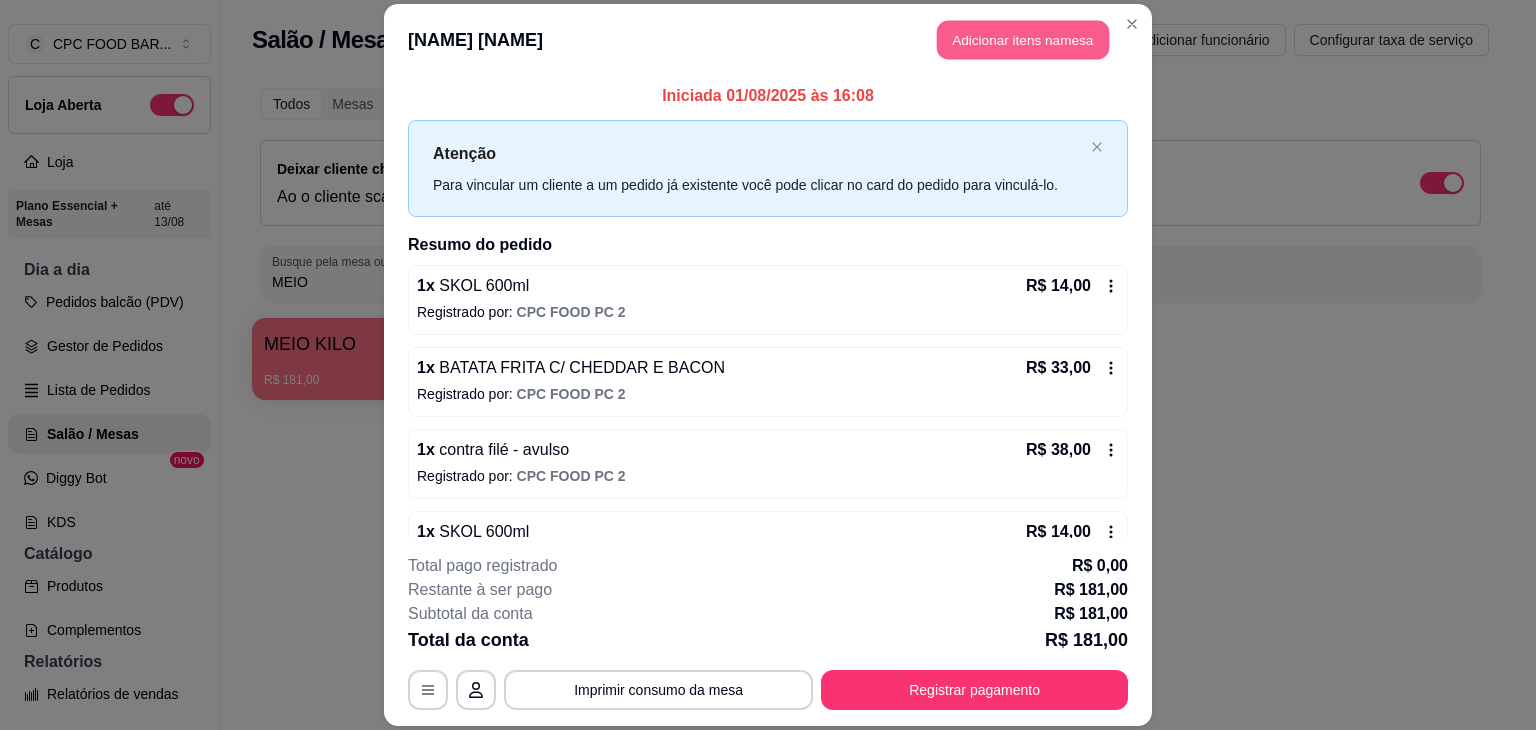 click on "Adicionar itens na  mesa" at bounding box center [1023, 39] 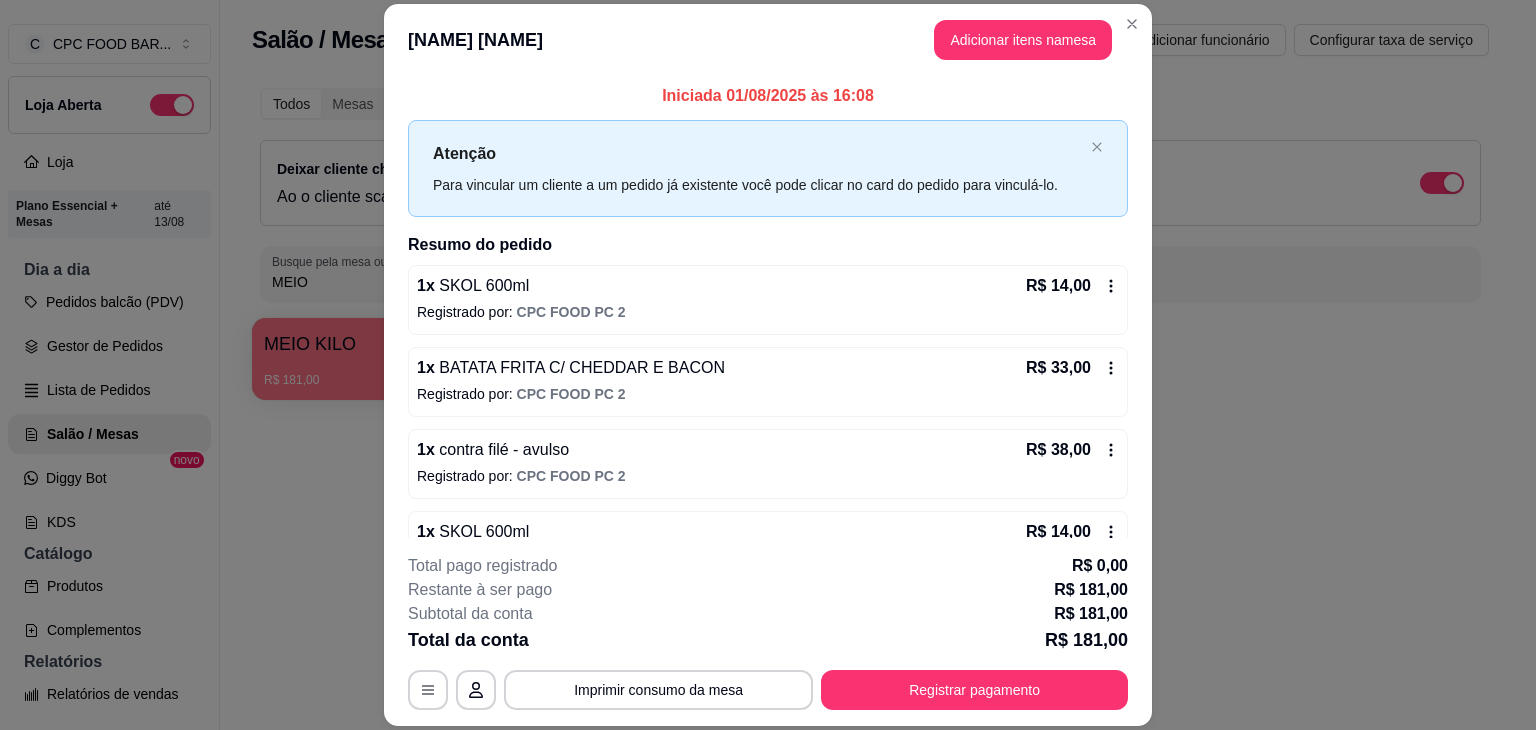 click on "Pesquisa" at bounding box center (550, 140) 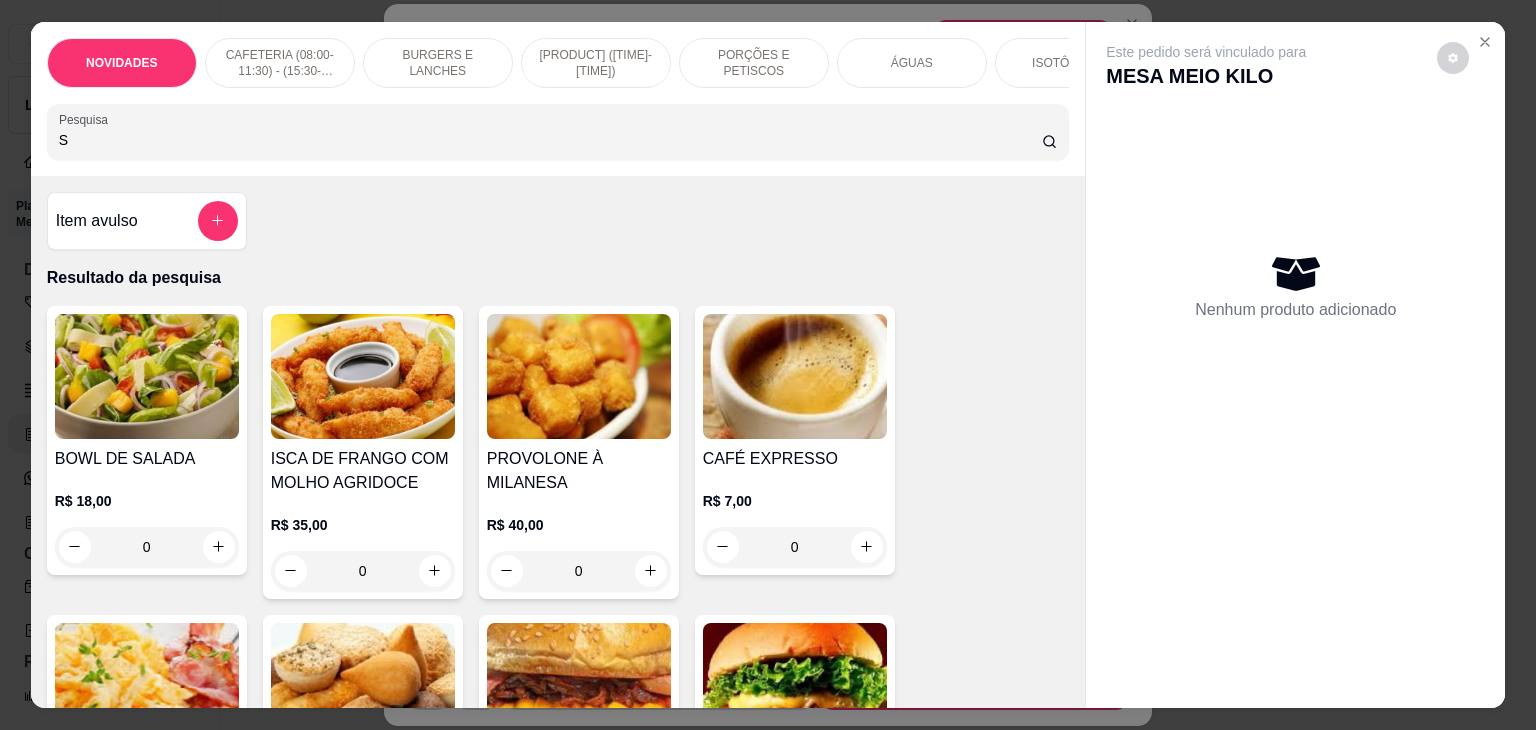 scroll, scrollTop: 0, scrollLeft: 0, axis: both 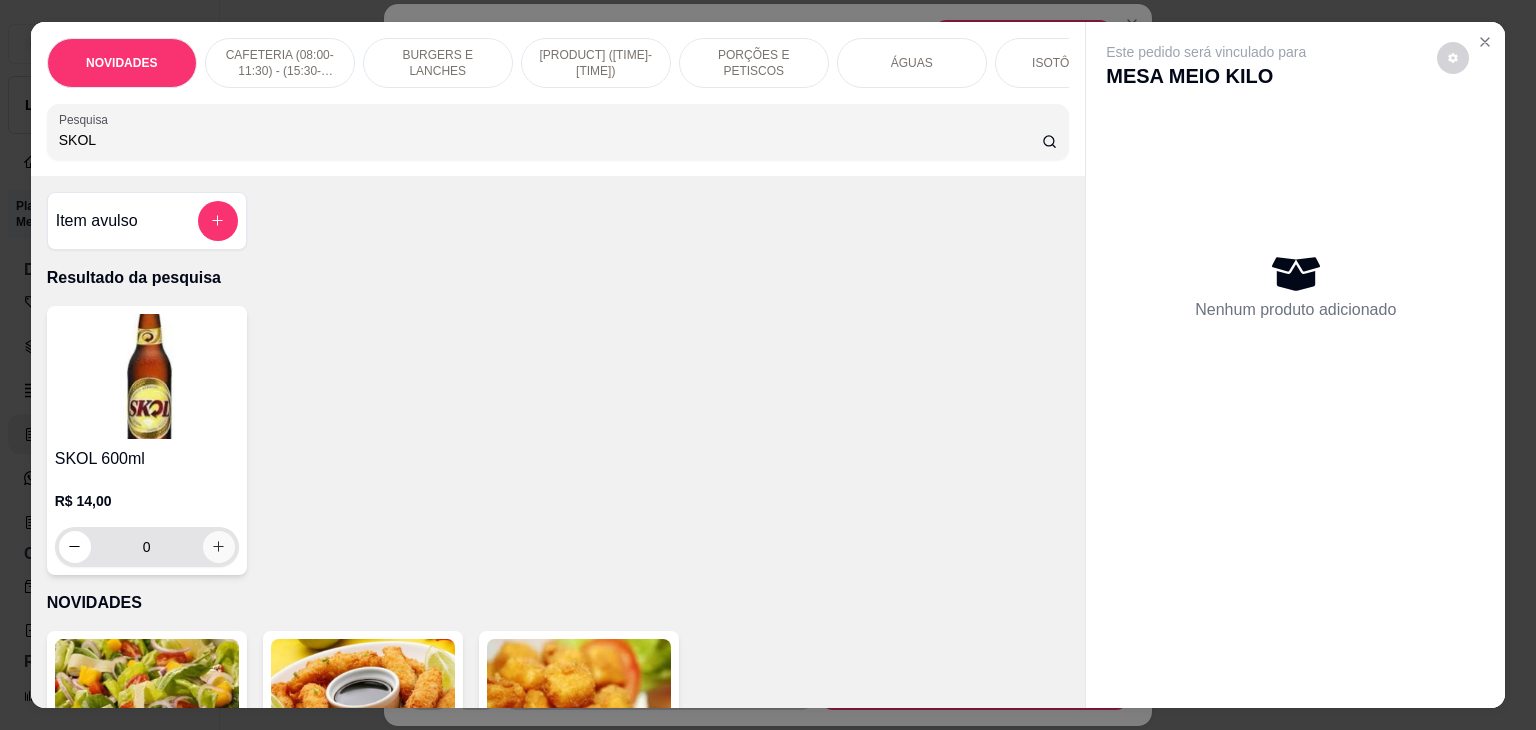 type on "SKOL" 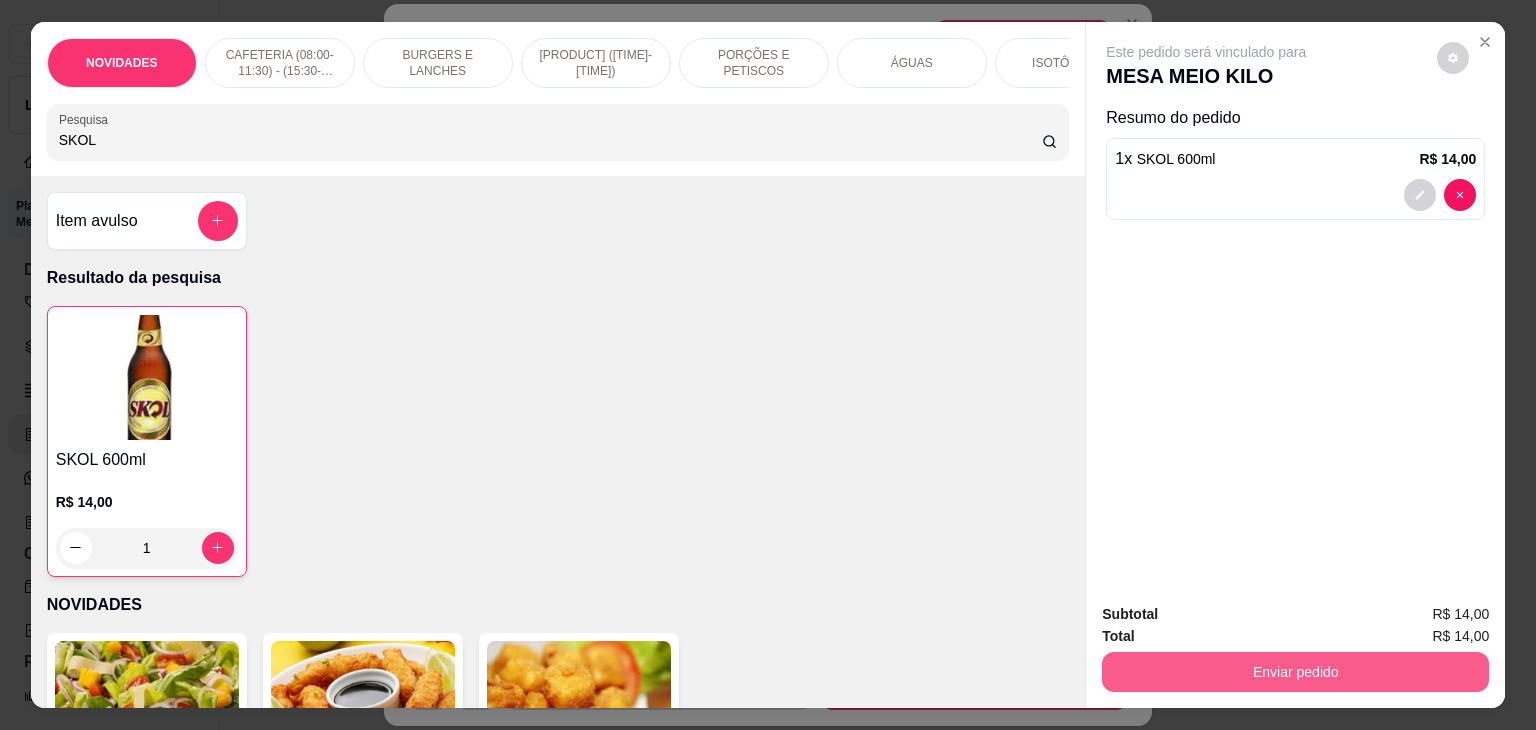 click on "Enviar pedido" at bounding box center (1295, 672) 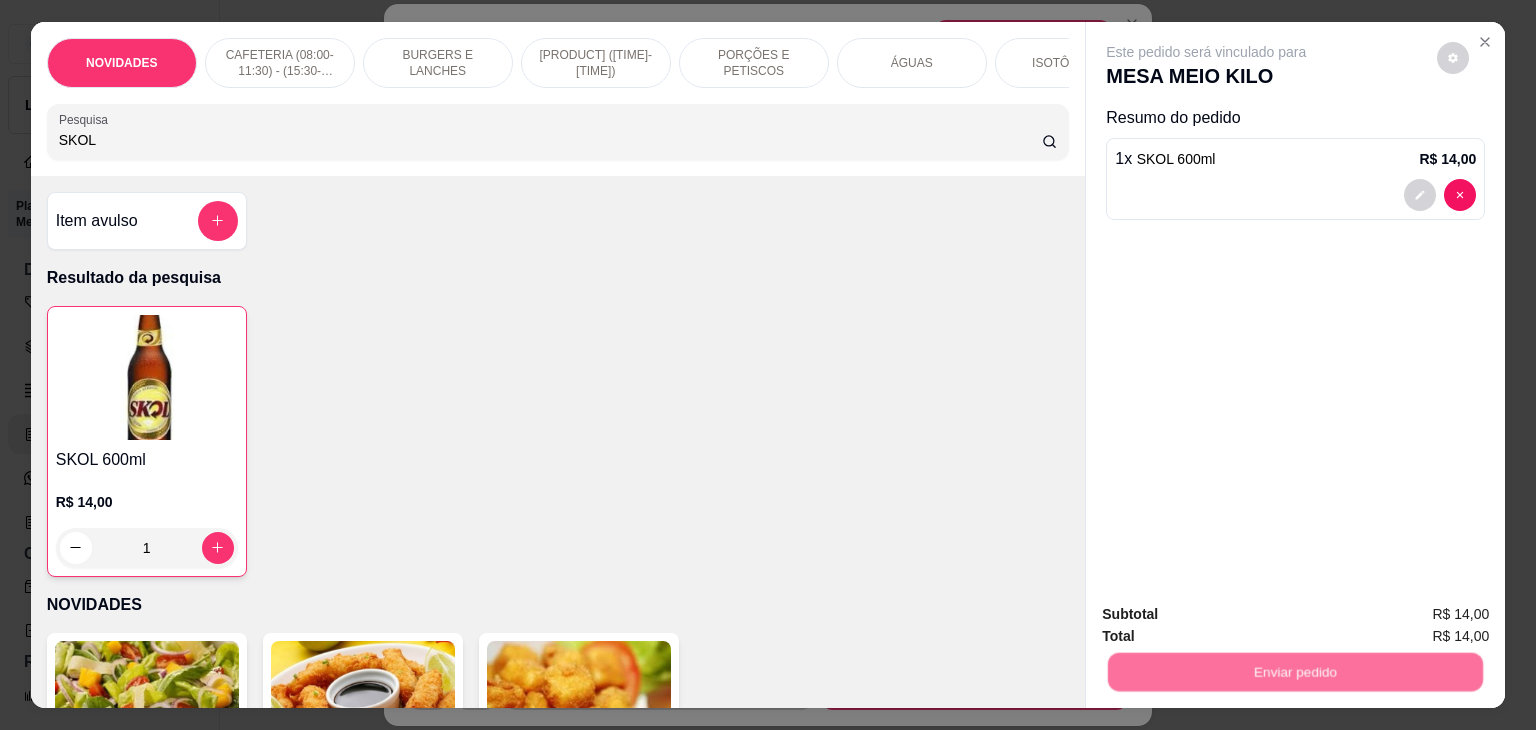 click on "Não registrar e enviar pedido" at bounding box center [1229, 614] 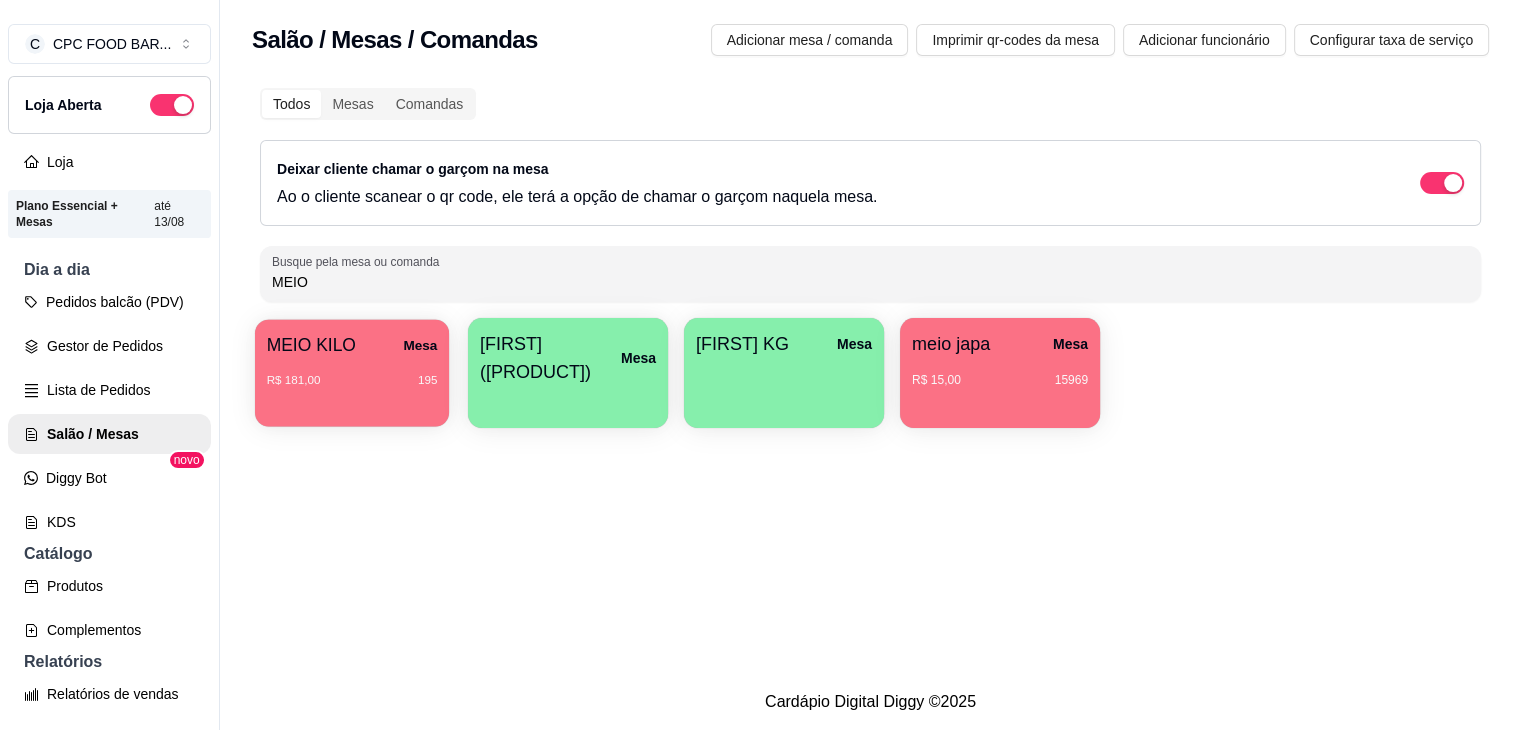 click on "R$ 181,00 195" at bounding box center (352, 380) 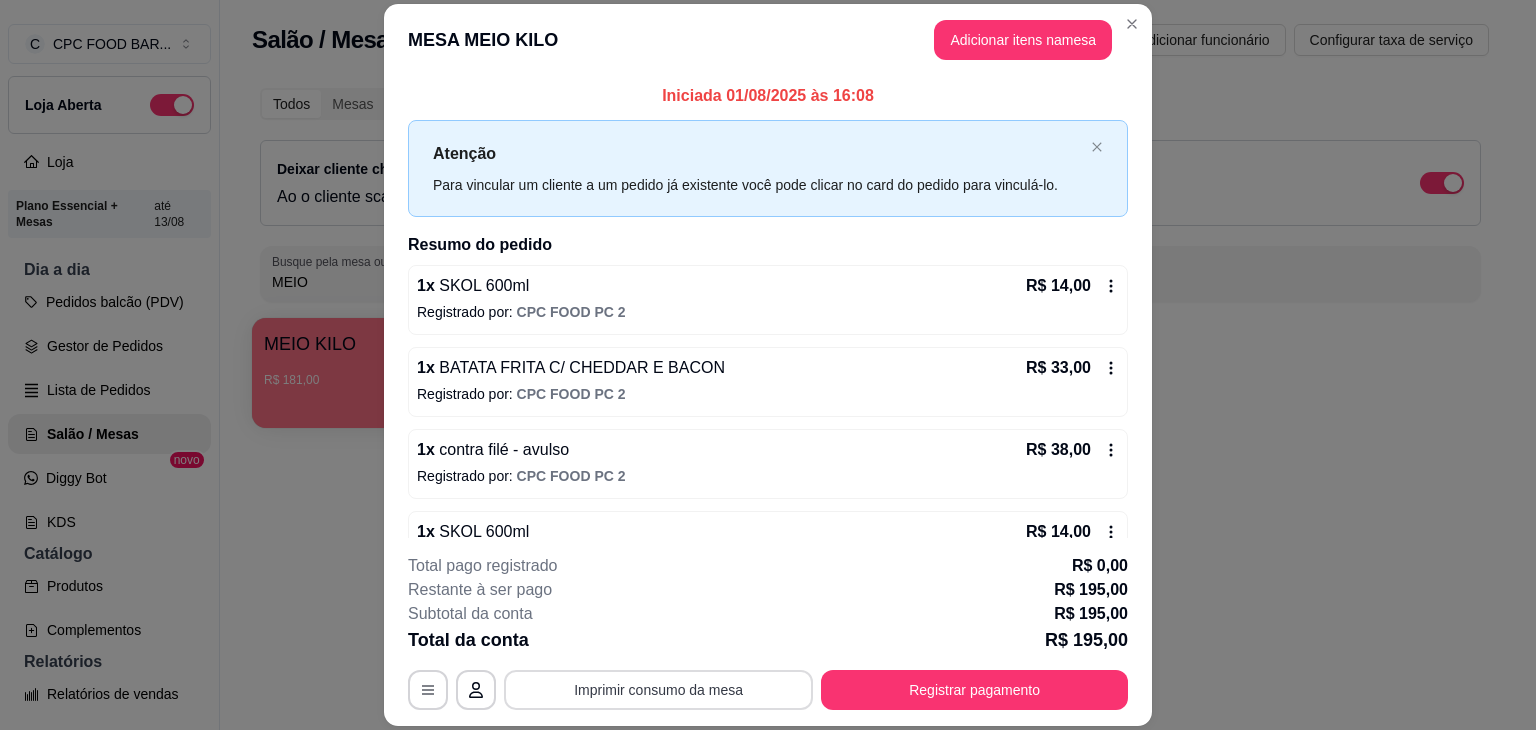 click on "Imprimir consumo da mesa" at bounding box center (658, 690) 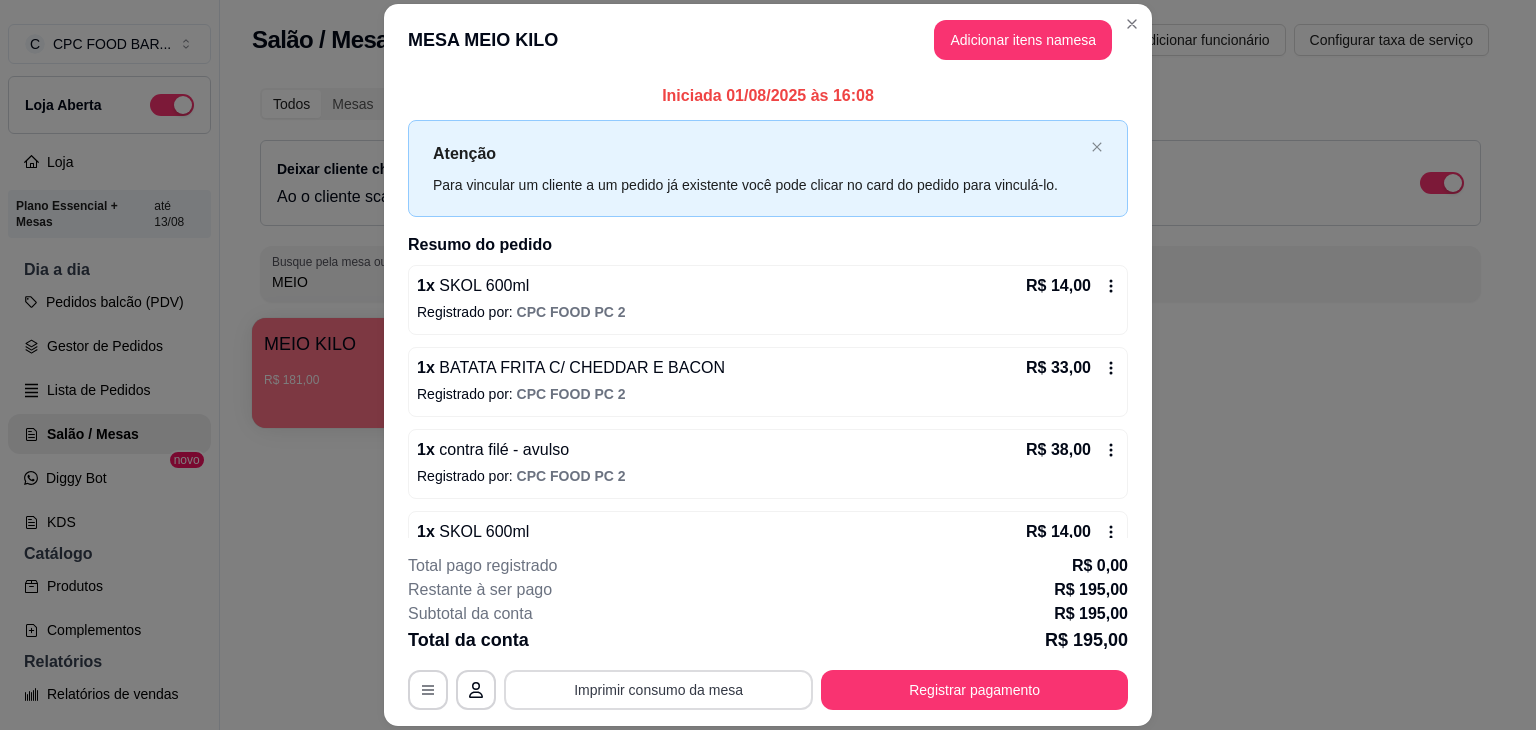 scroll, scrollTop: 0, scrollLeft: 0, axis: both 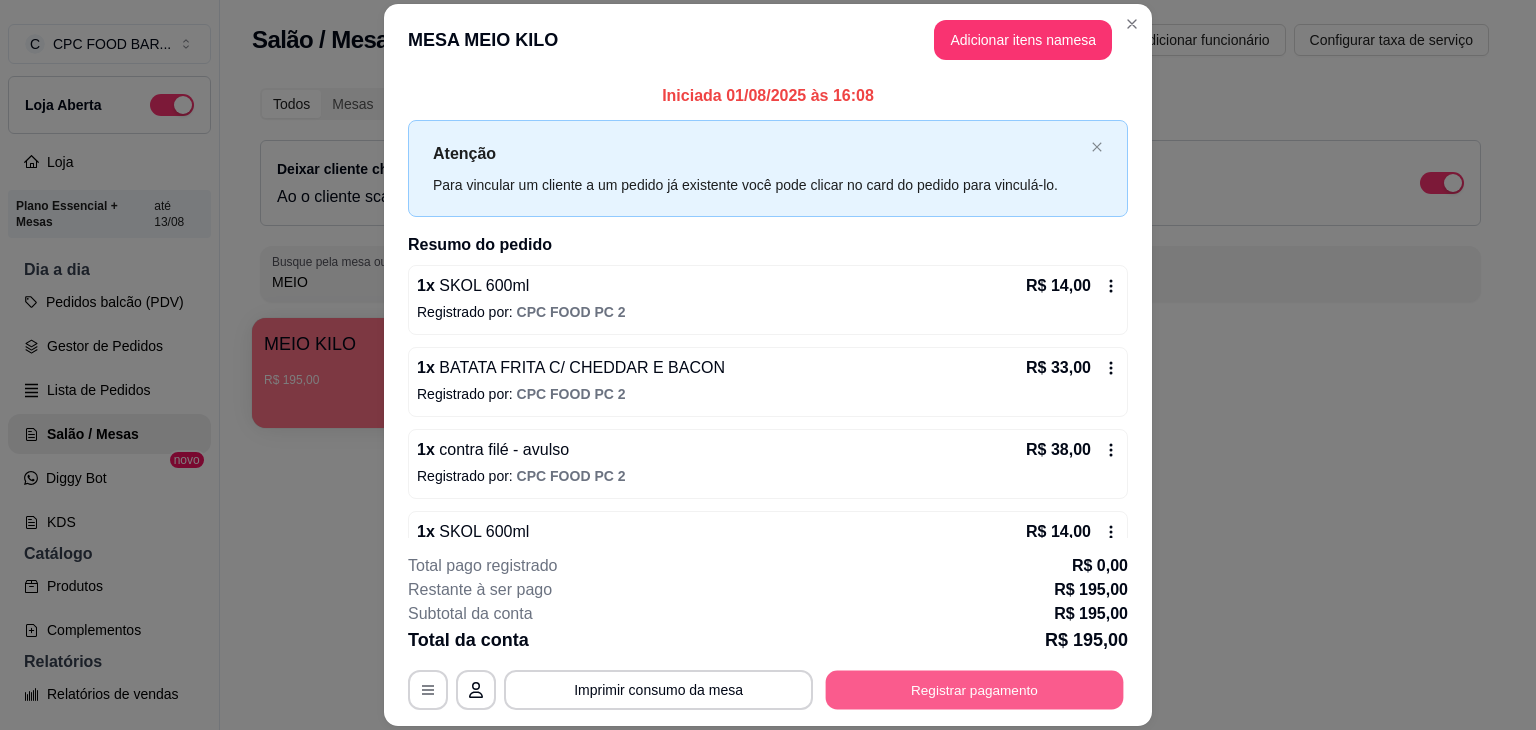 click on "Registrar pagamento" at bounding box center [975, 690] 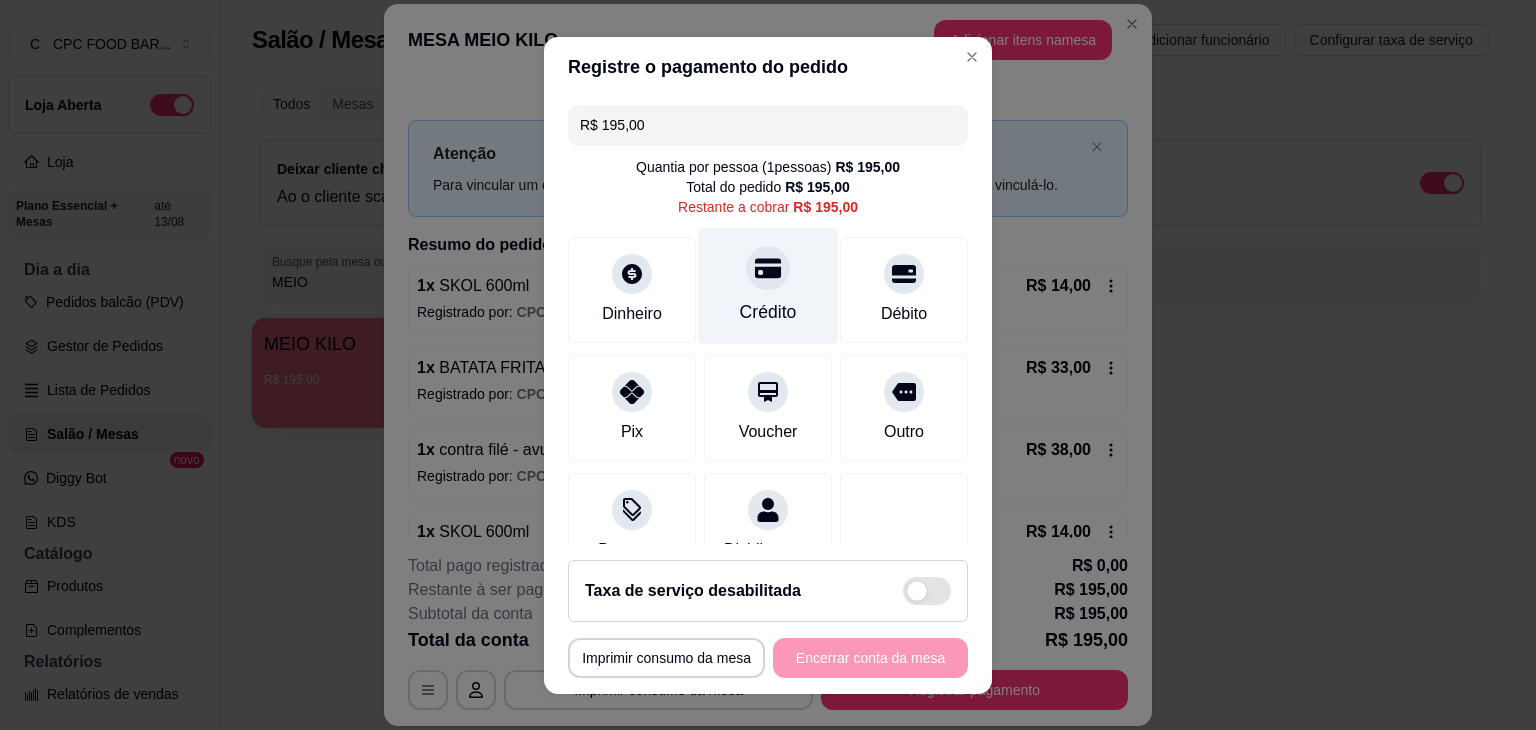 click on "Crédito" at bounding box center (768, 312) 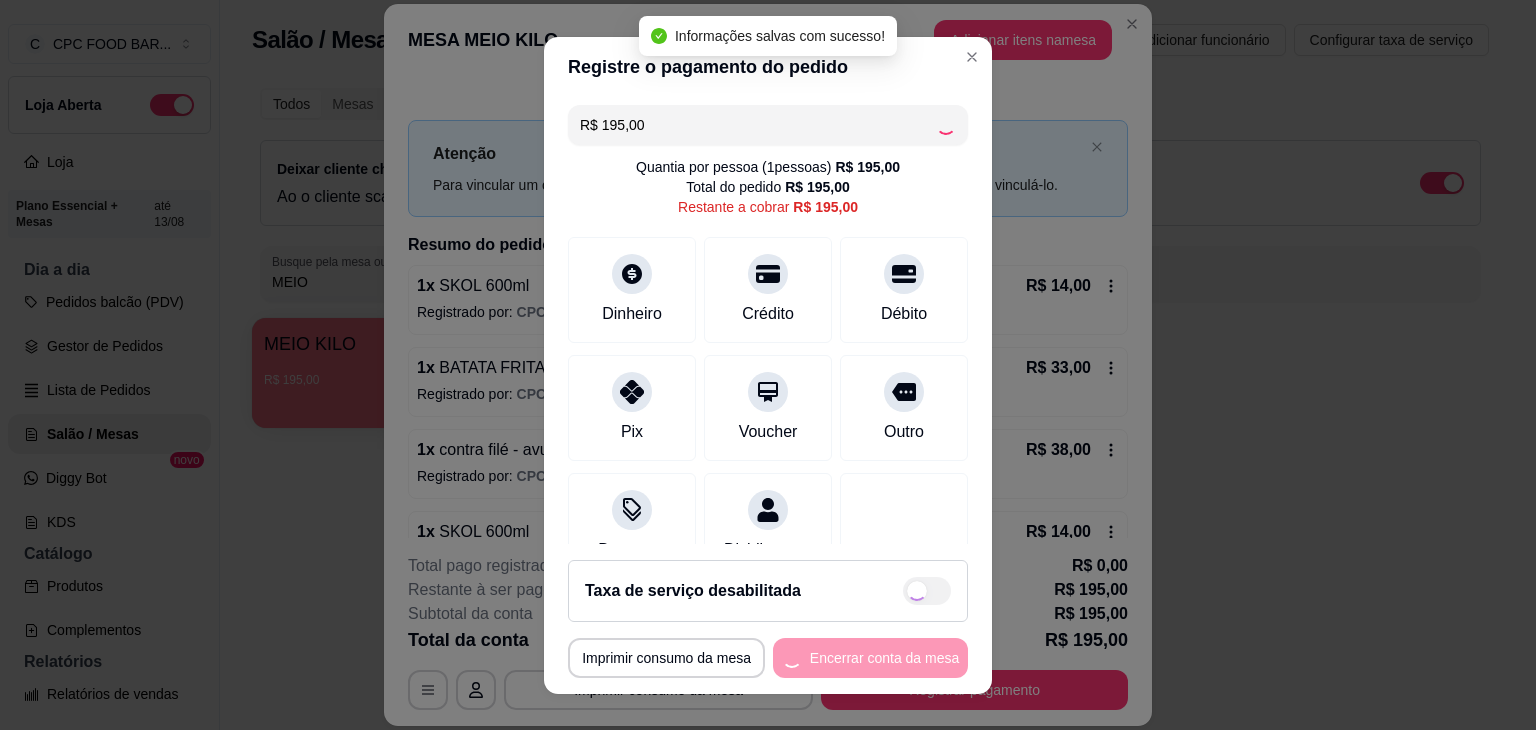 type on "R$ 0,00" 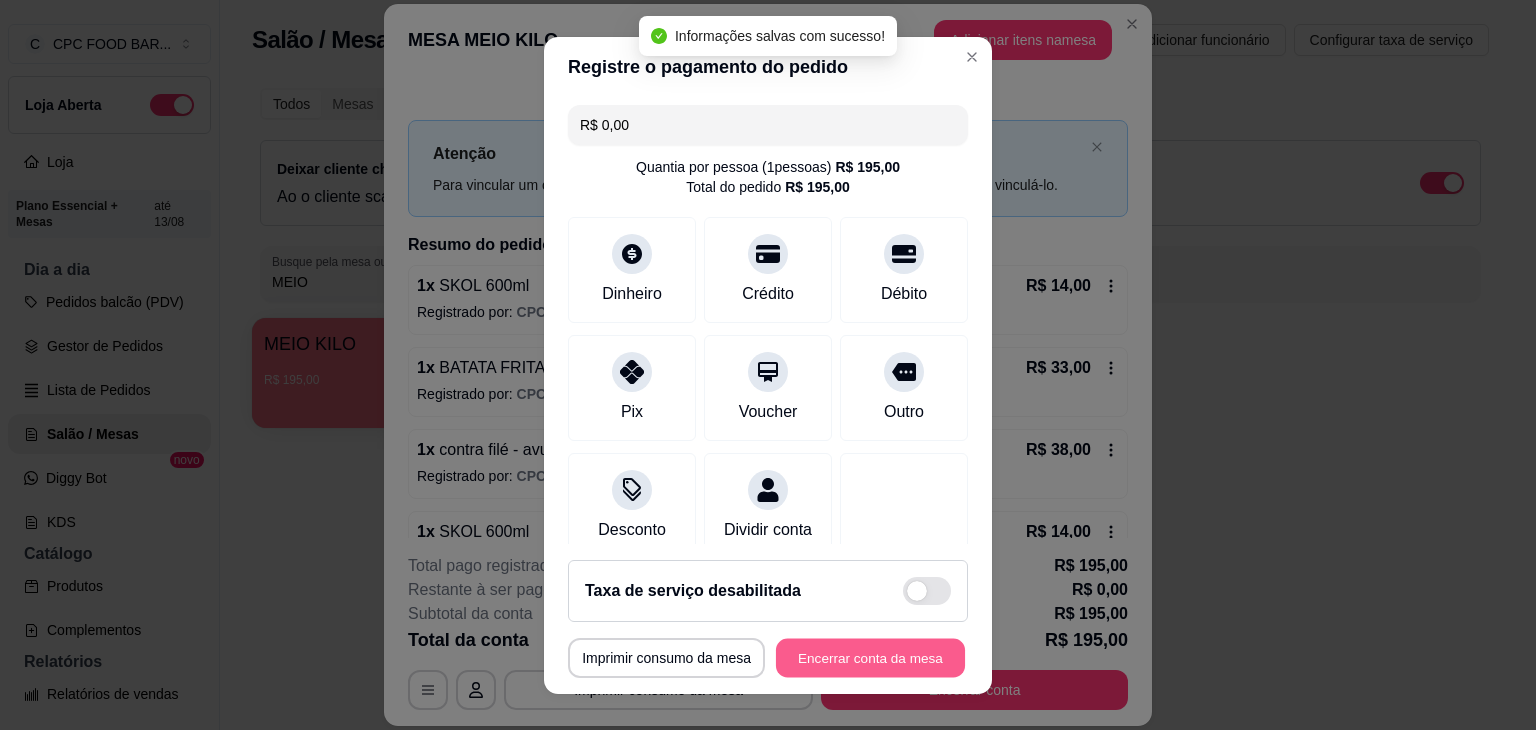 click on "Encerrar conta da mesa" at bounding box center [870, 657] 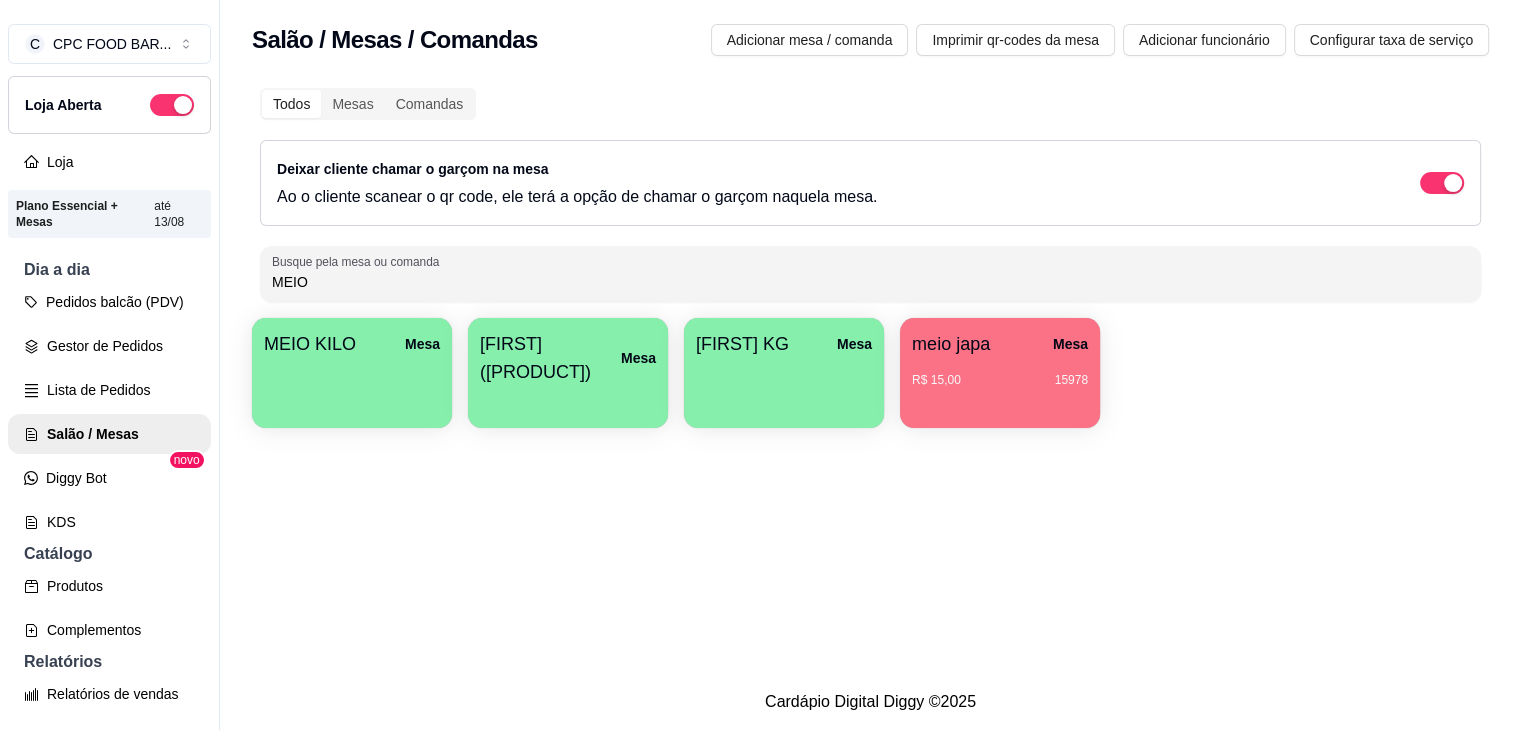 click on "MEIO" at bounding box center (870, 282) 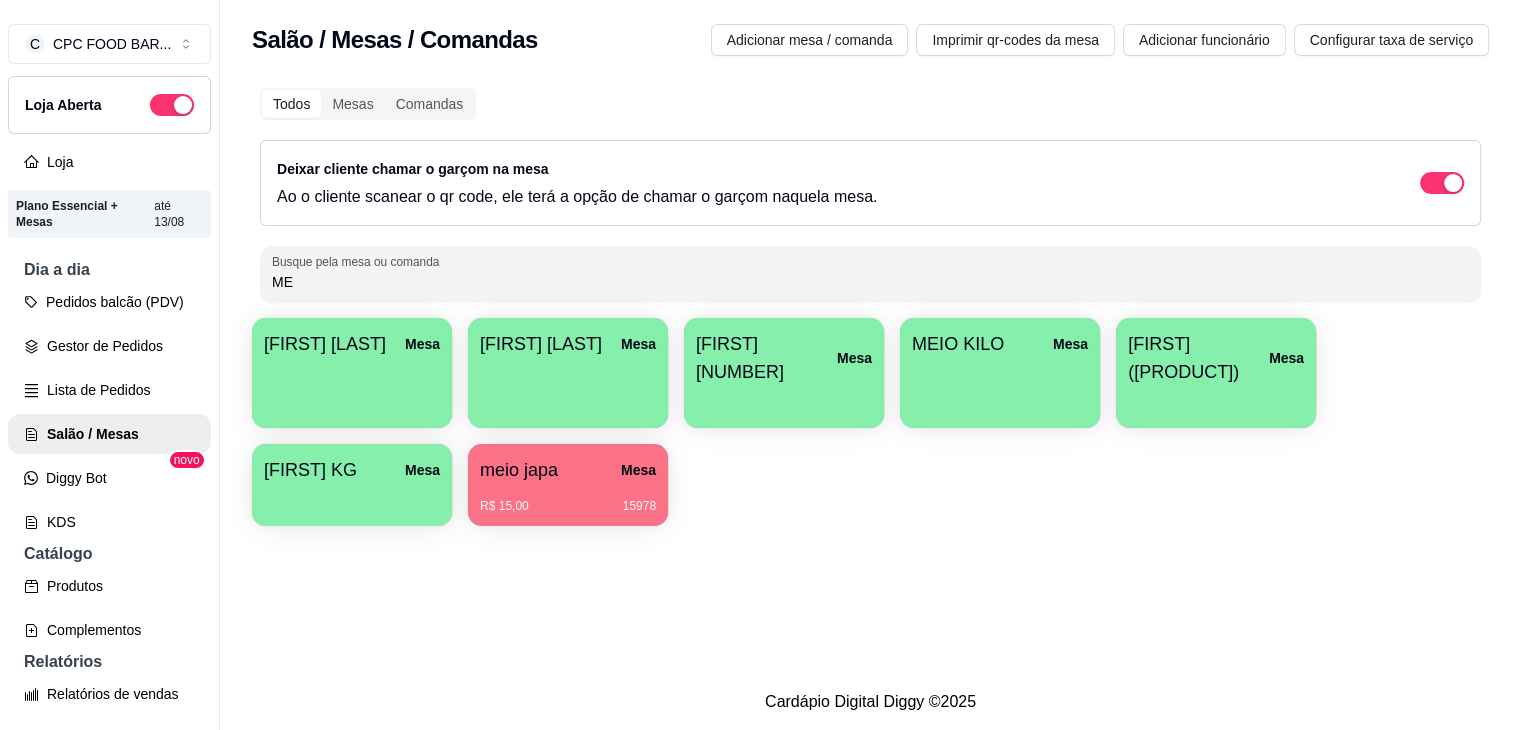 type on "M" 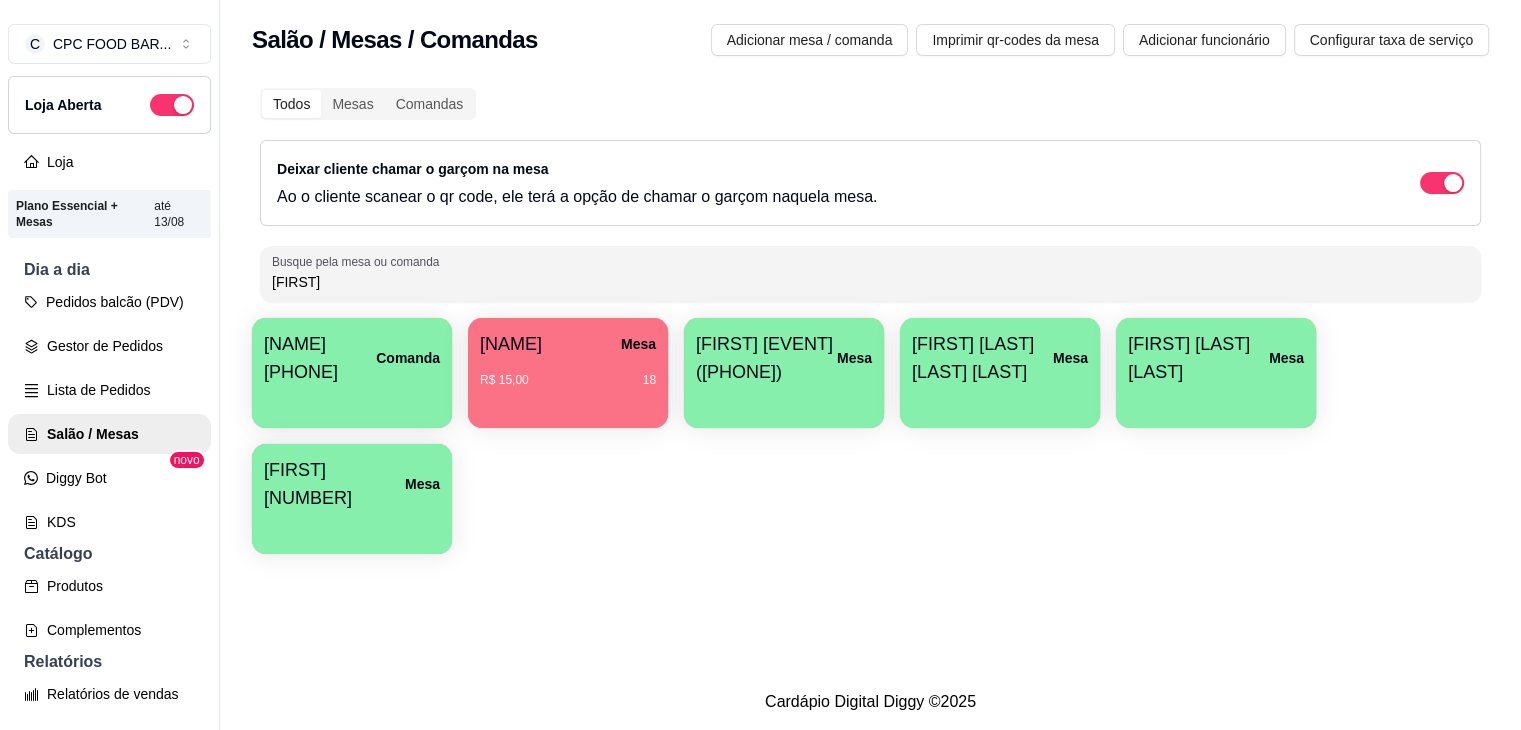 type on "[FIRST]" 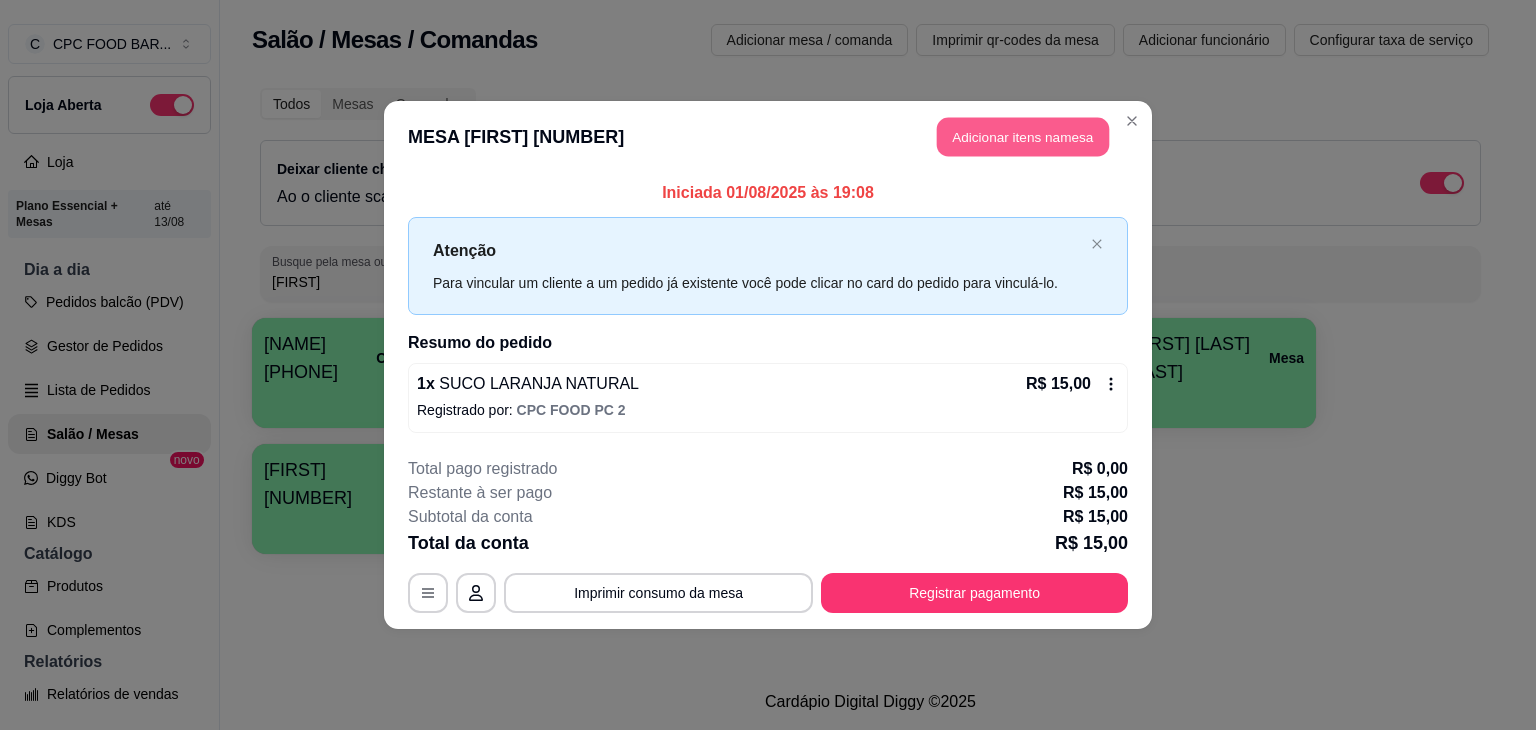 click on "Adicionar itens na  mesa" at bounding box center [1023, 137] 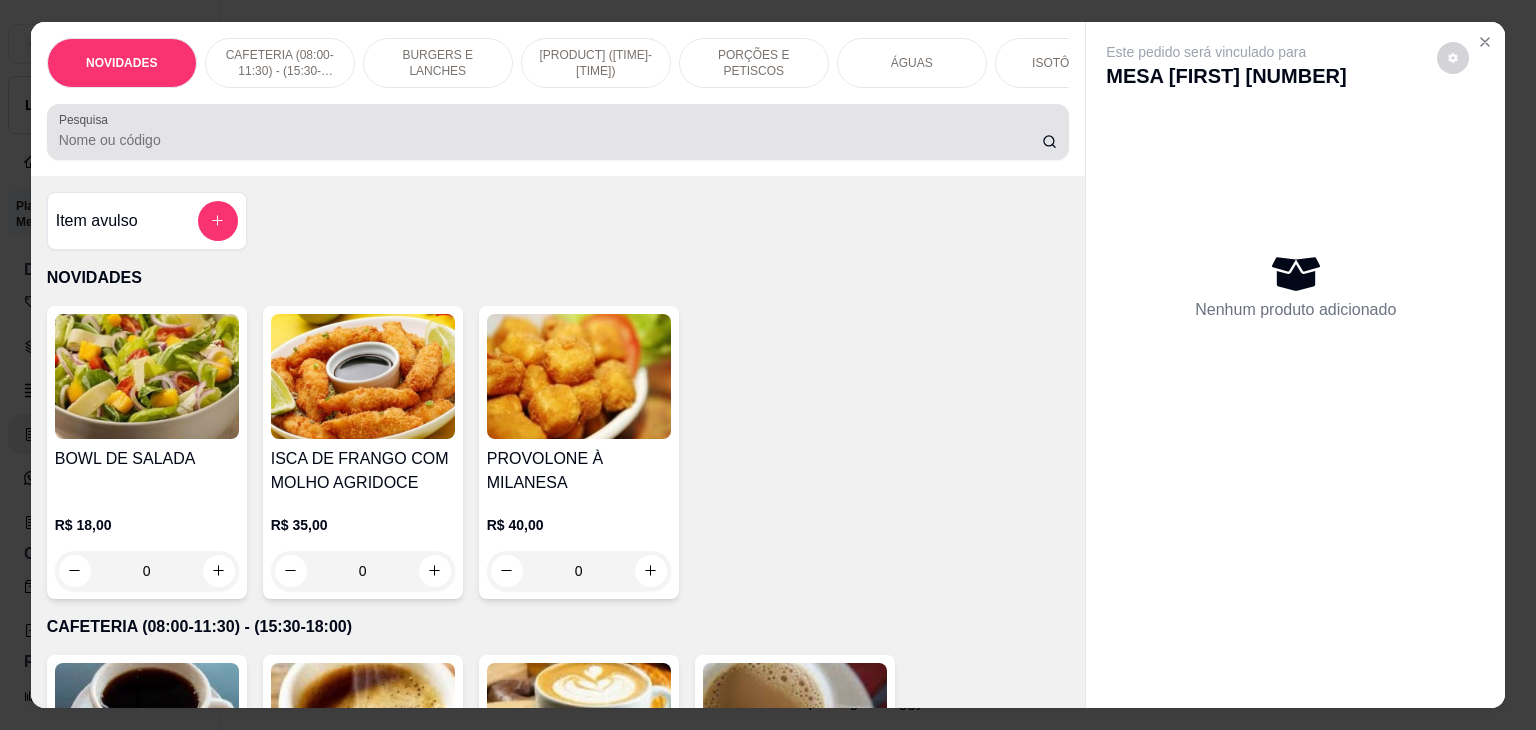 click at bounding box center (558, 132) 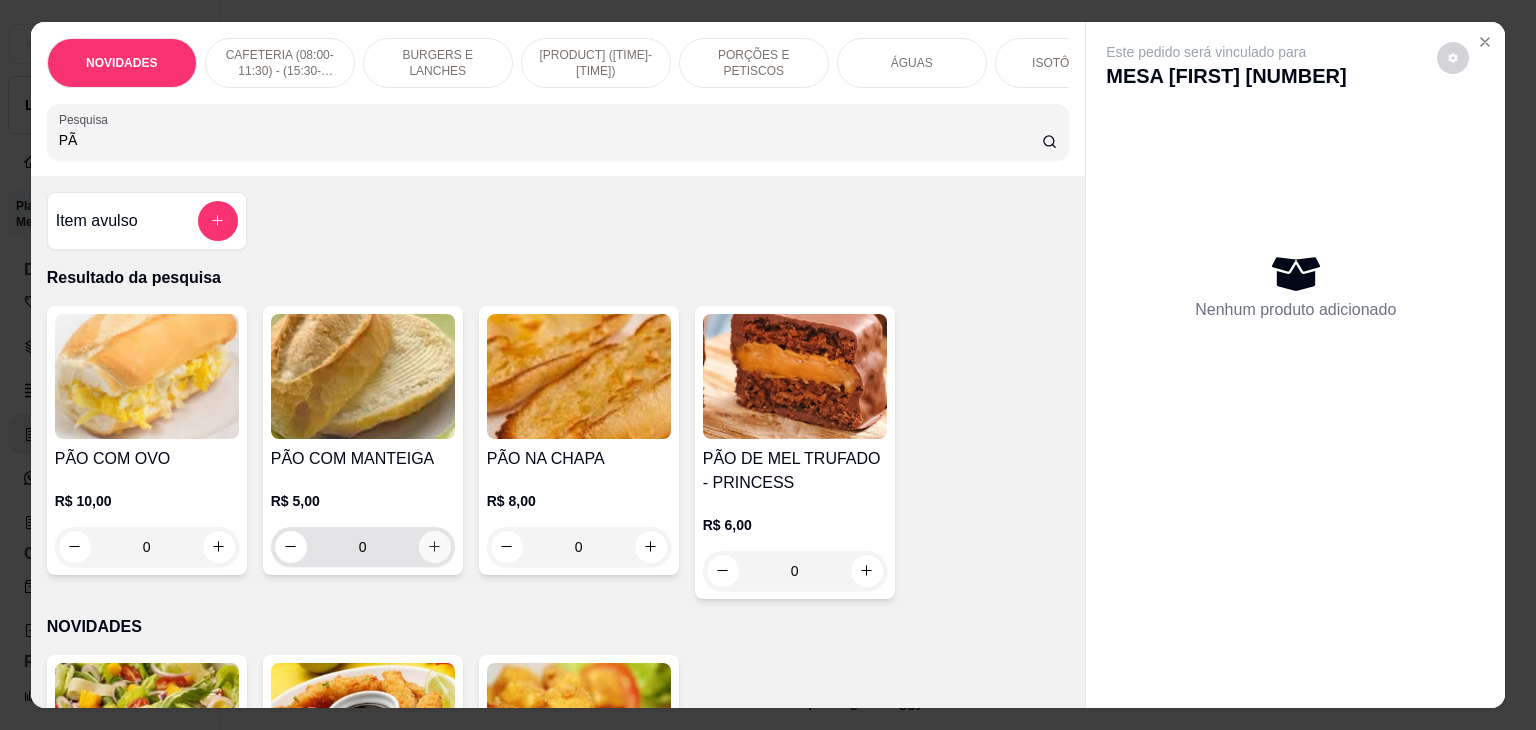 type on "PÃ" 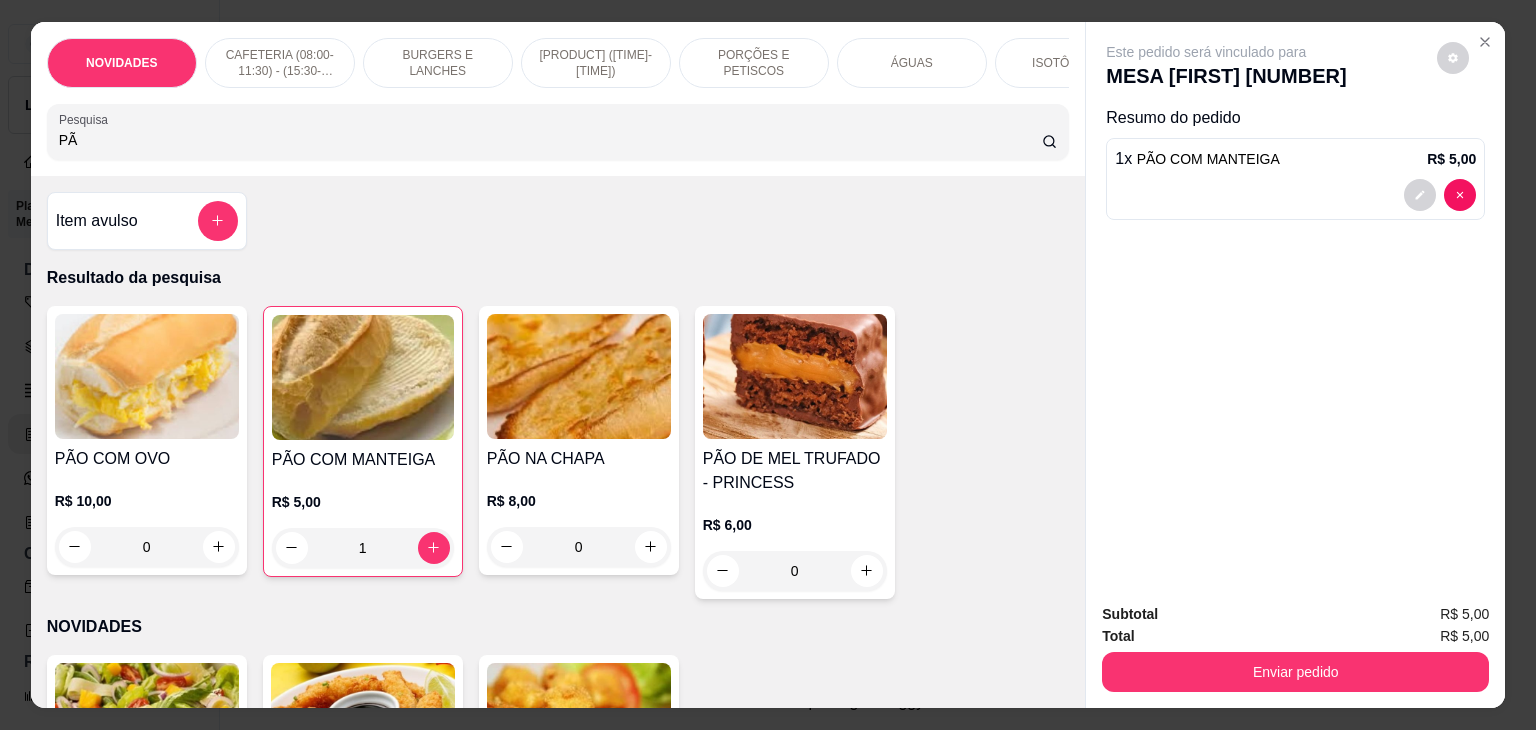 click on "Enviar pedido" at bounding box center [1295, 672] 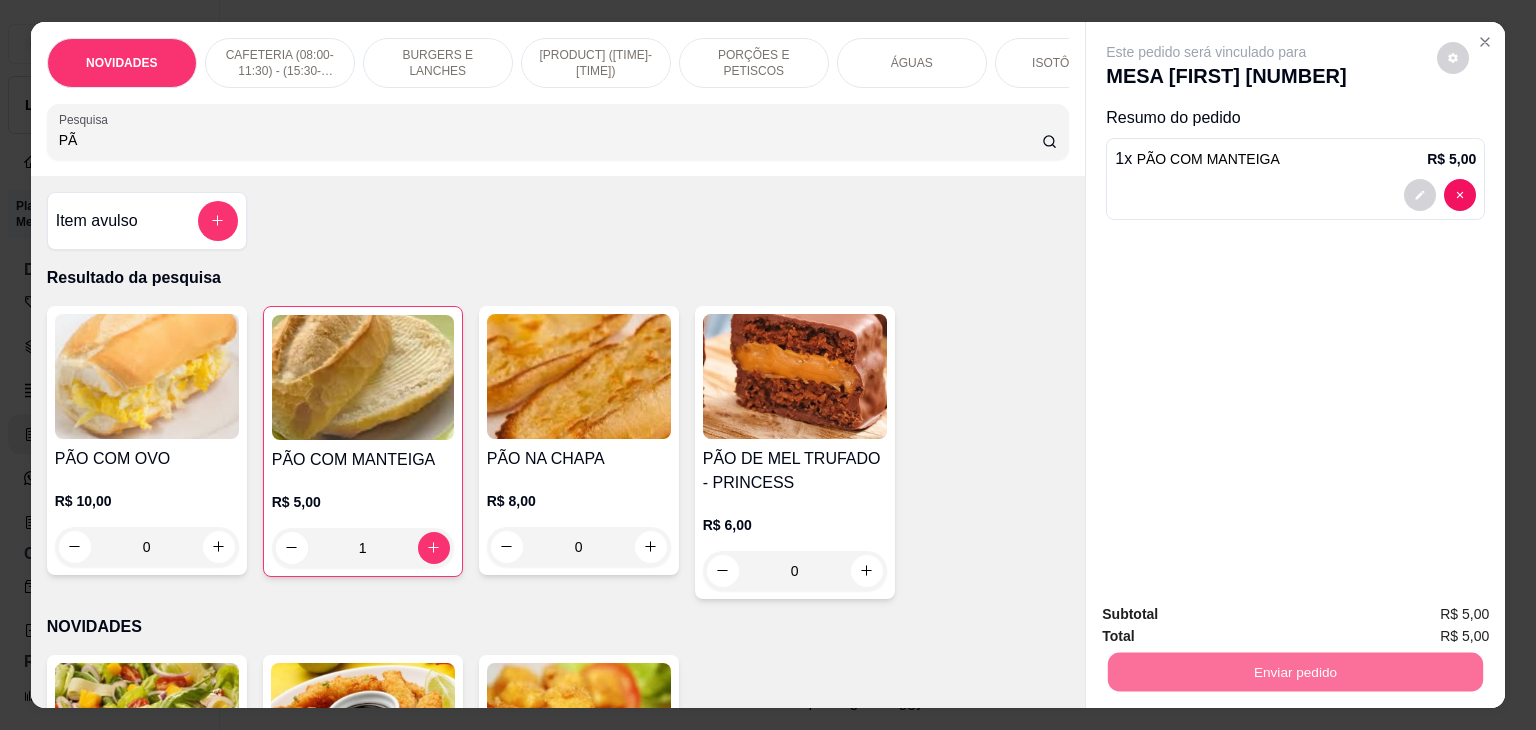 click on "Não registrar e enviar pedido" at bounding box center (1229, 614) 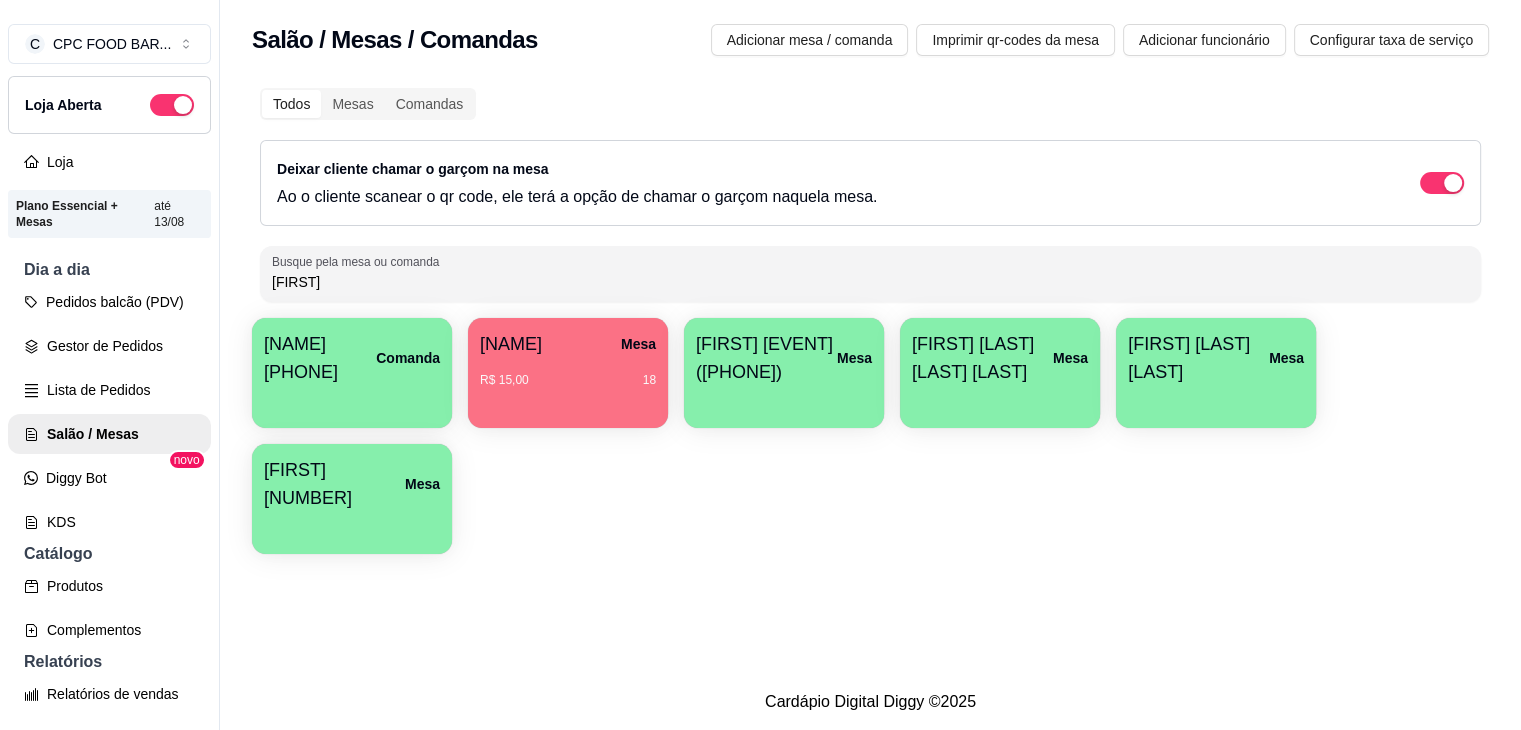 click on "[FIRST]" at bounding box center [870, 282] 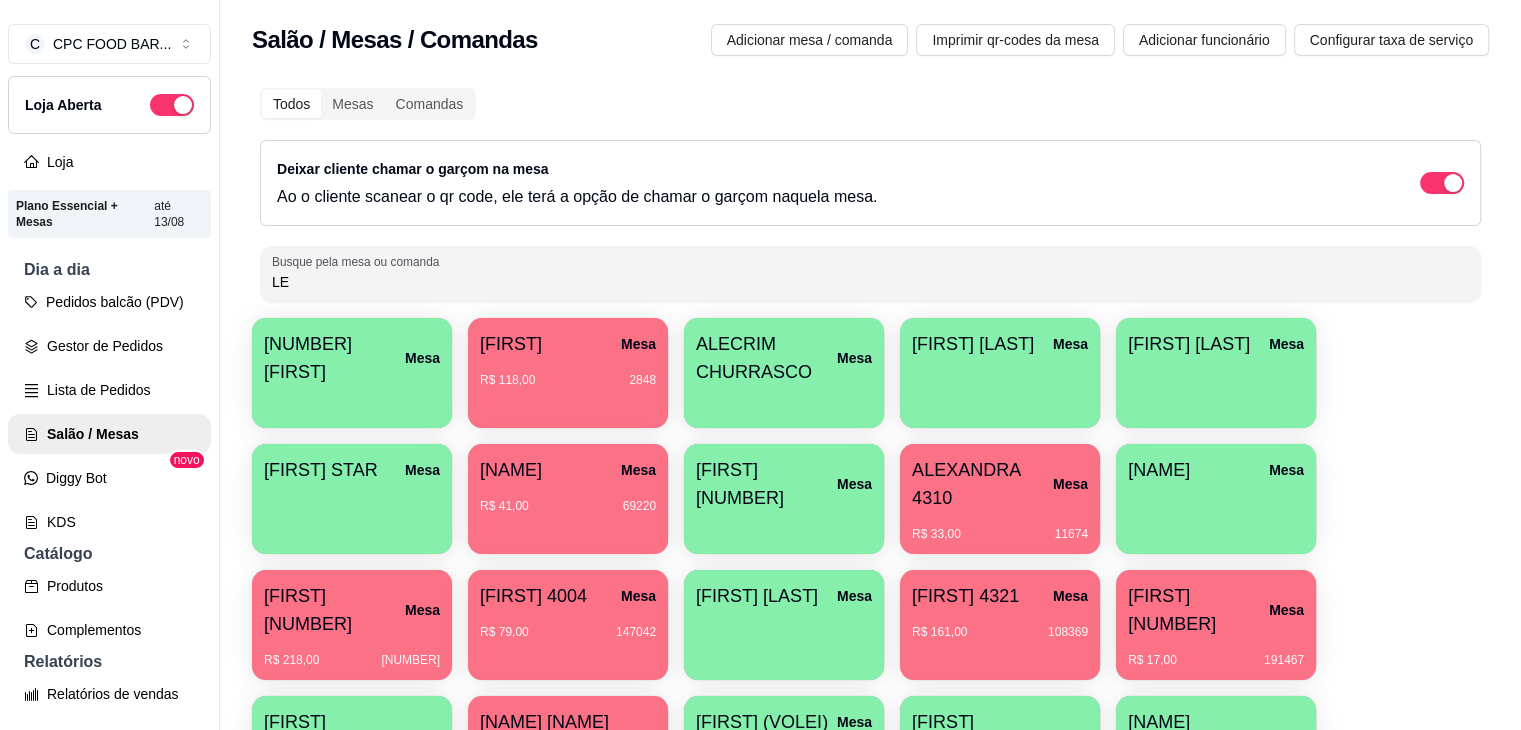 type on "L" 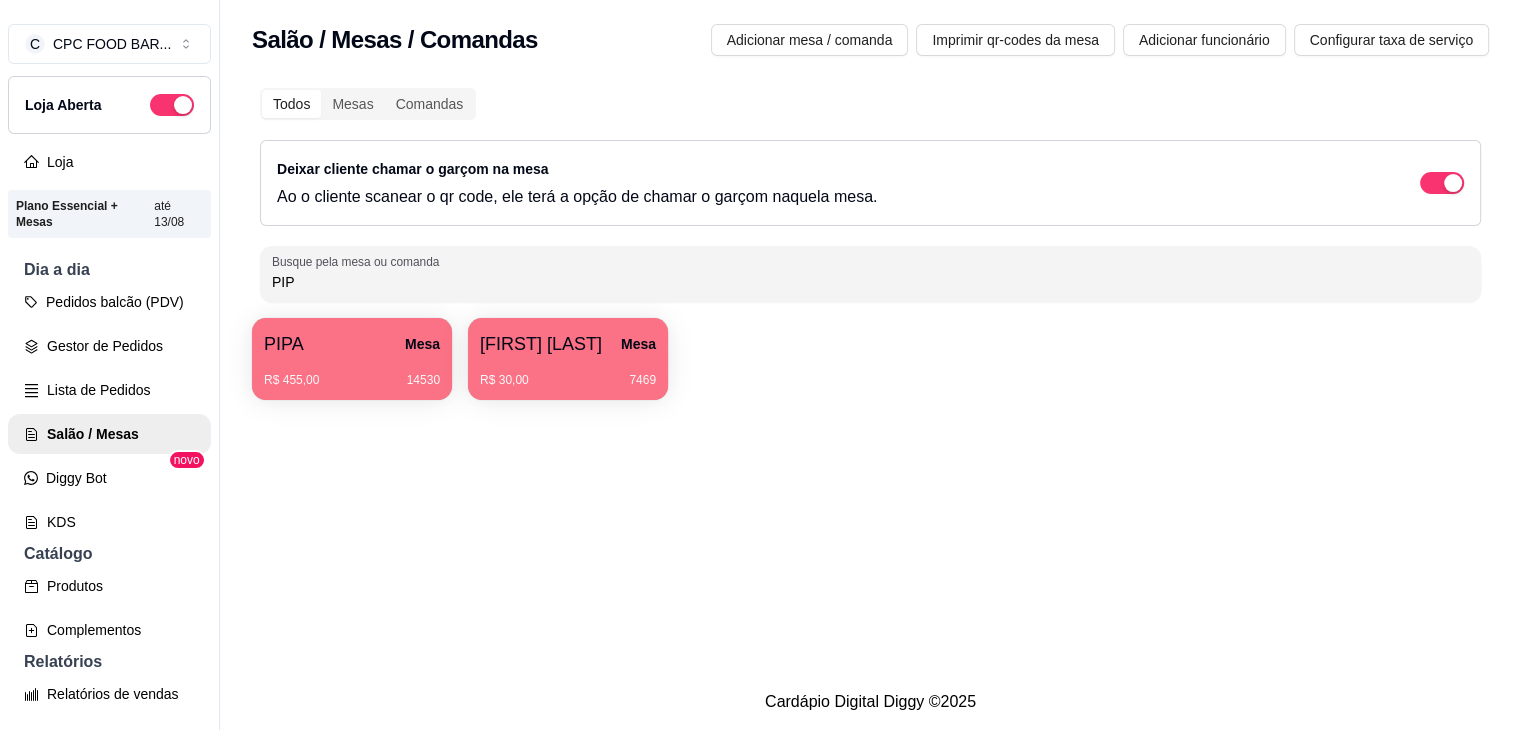 type on "PIP" 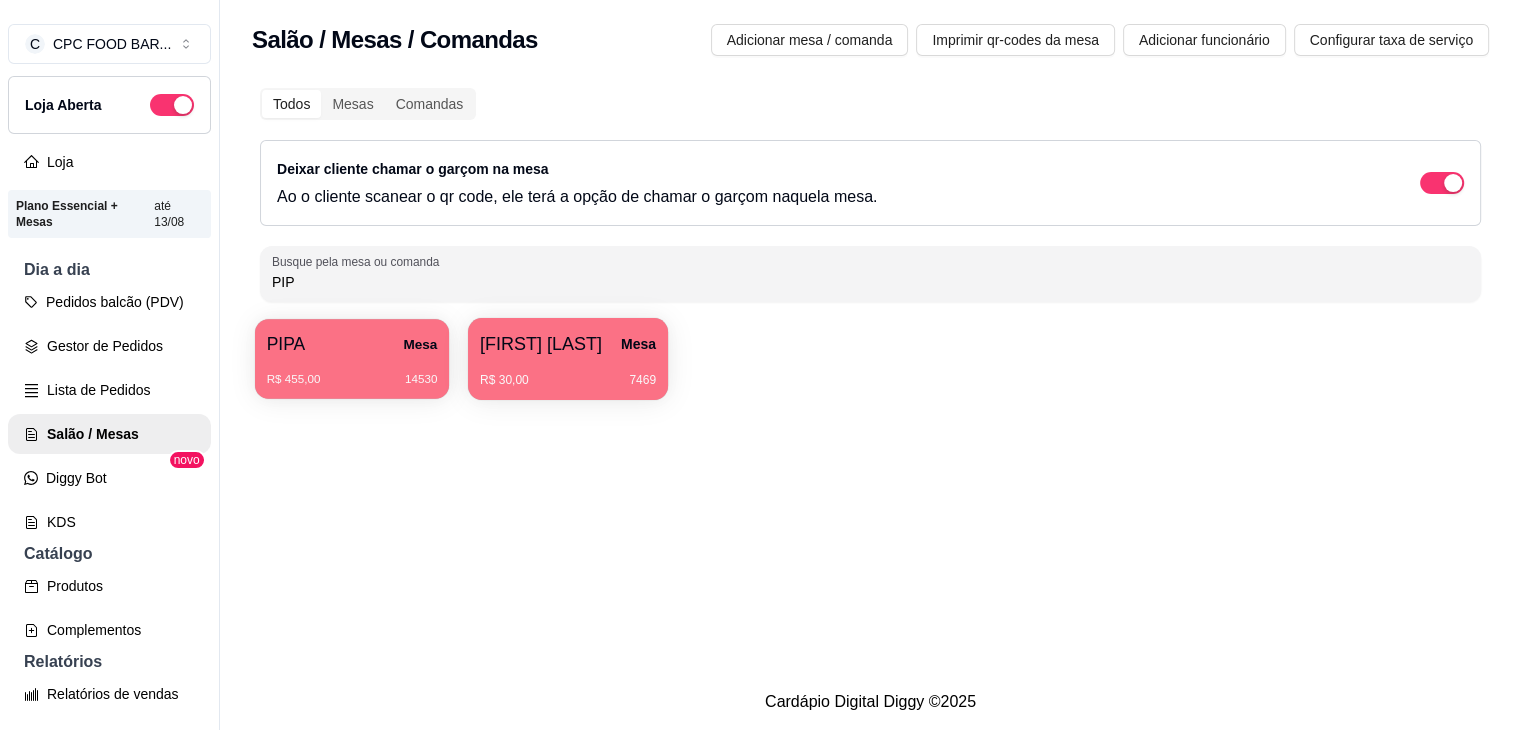 click on "R$ 455,00 14530" at bounding box center (352, 372) 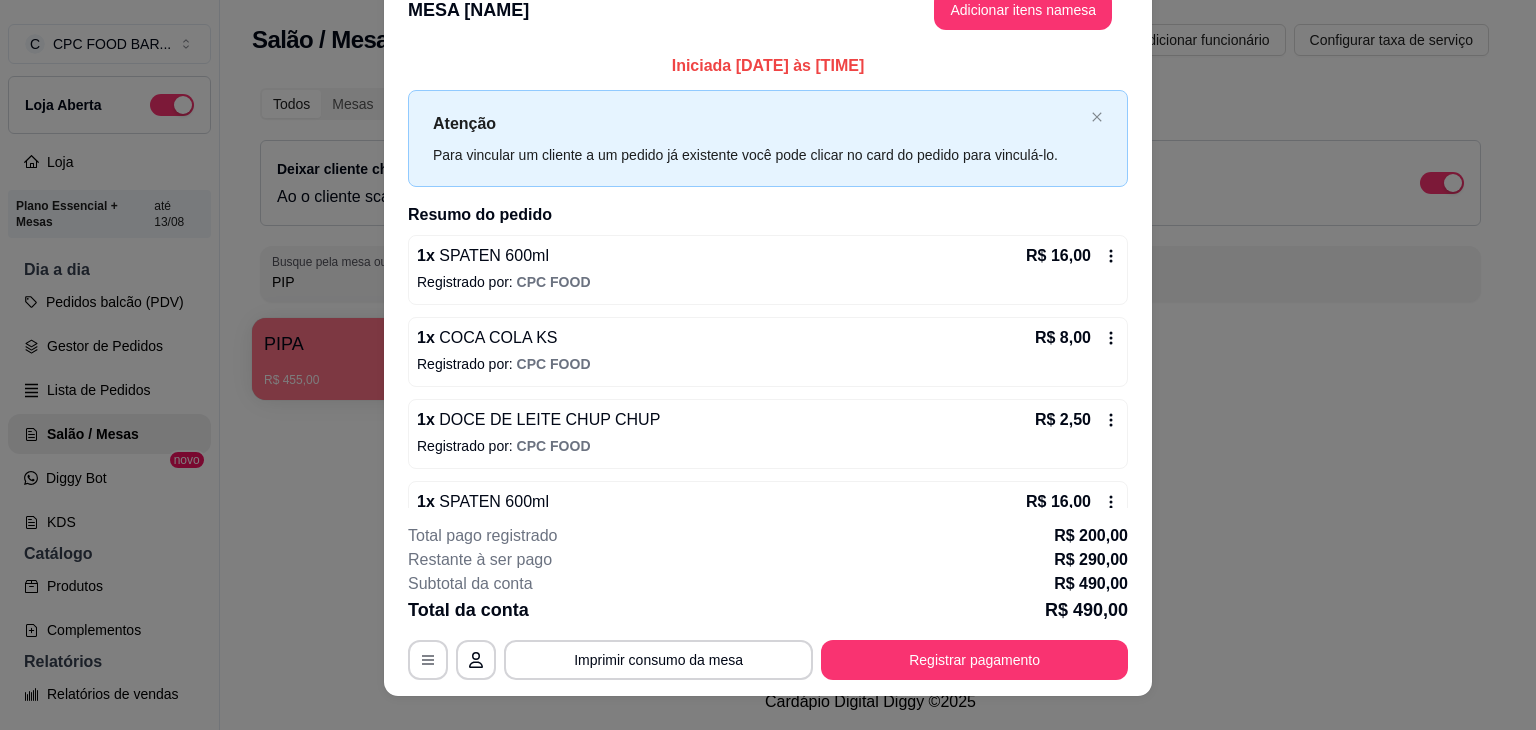 scroll, scrollTop: 60, scrollLeft: 0, axis: vertical 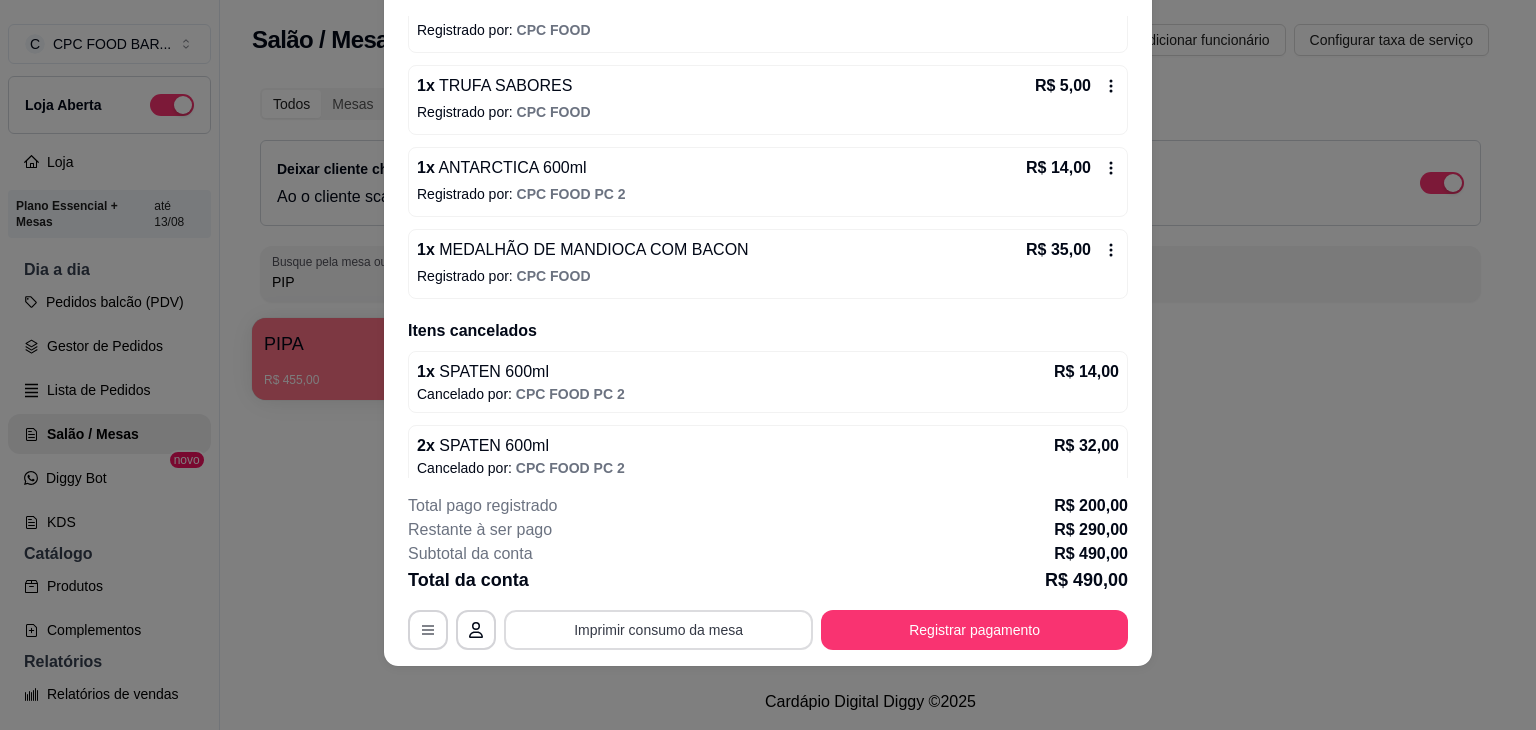 click on "Imprimir consumo da mesa" at bounding box center (658, 630) 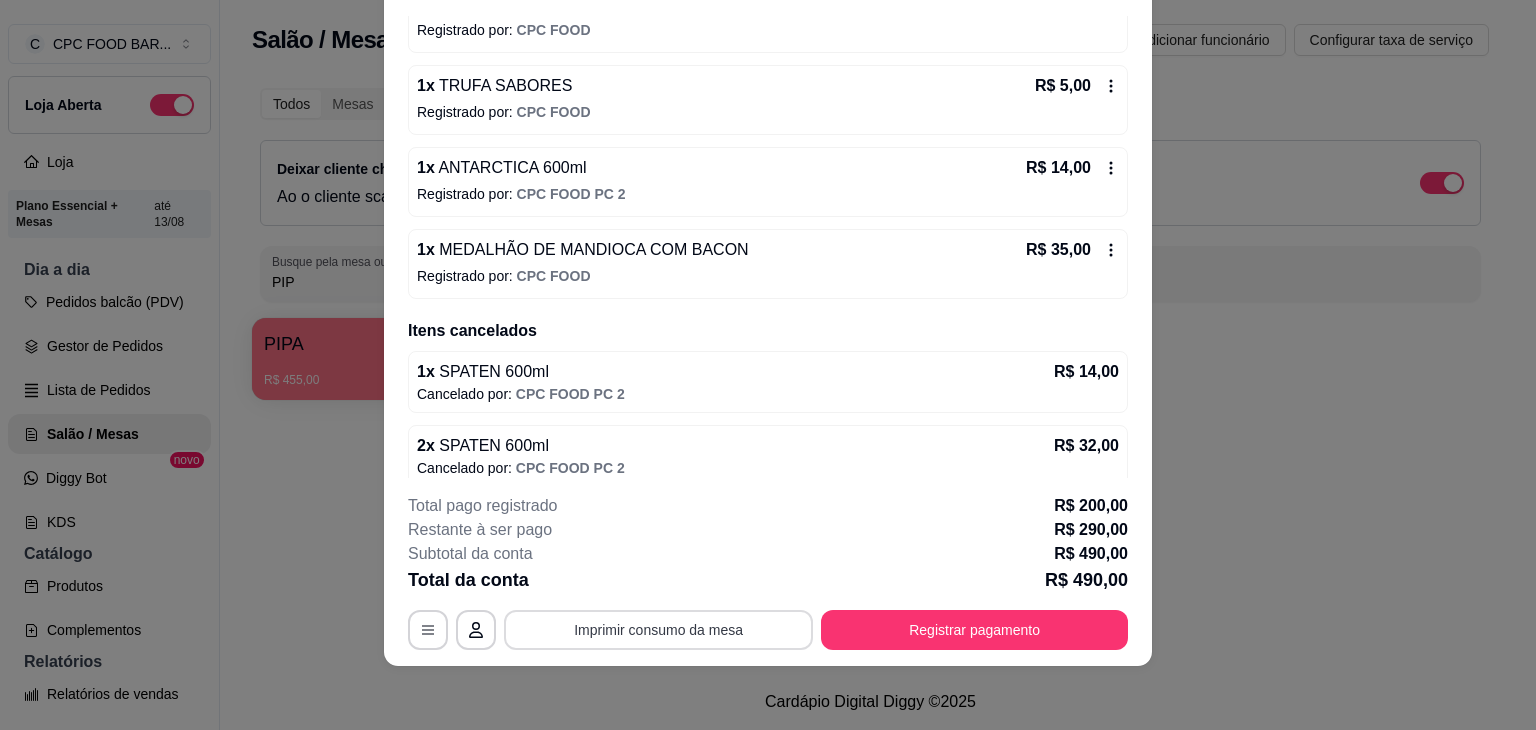 scroll, scrollTop: 0, scrollLeft: 0, axis: both 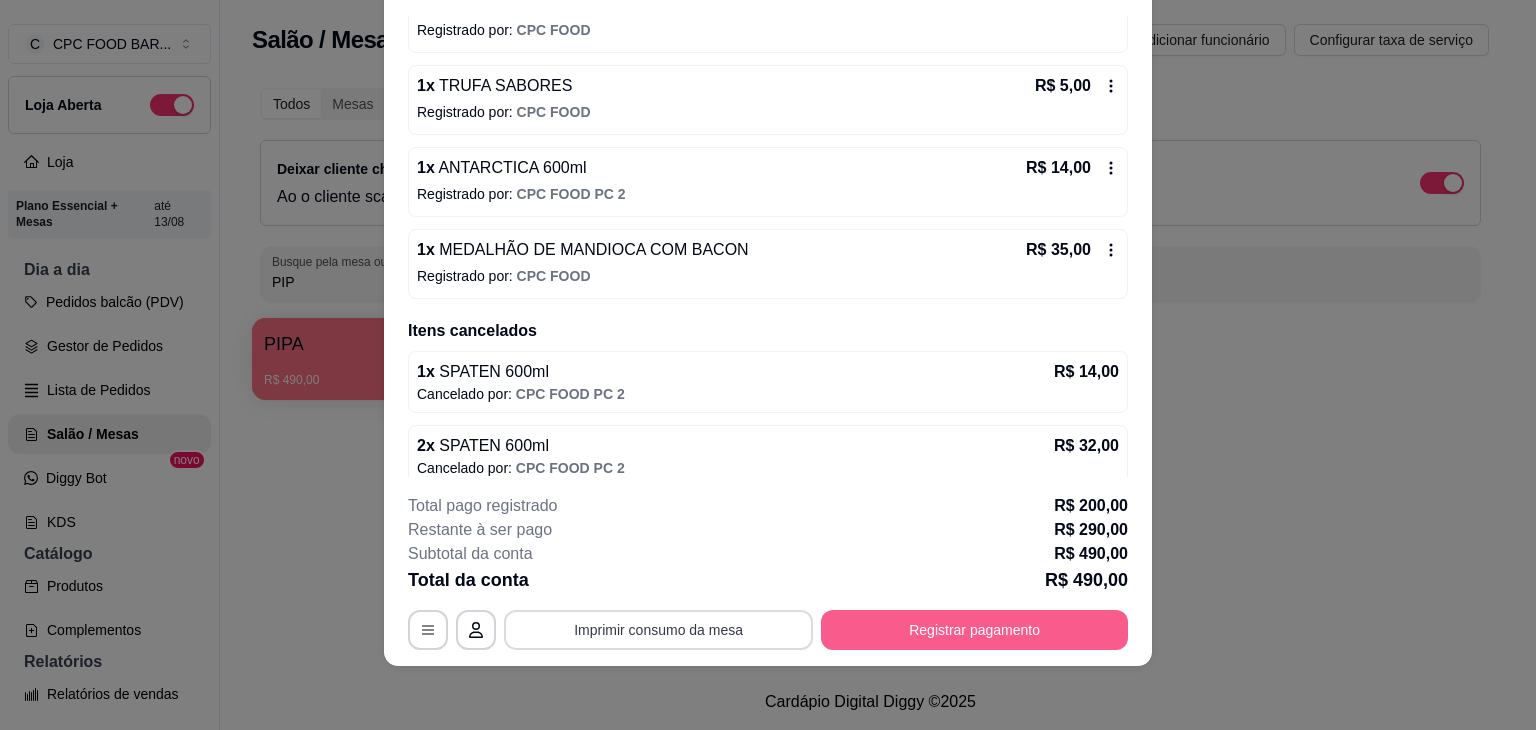 click on "Registrar pagamento" at bounding box center (974, 630) 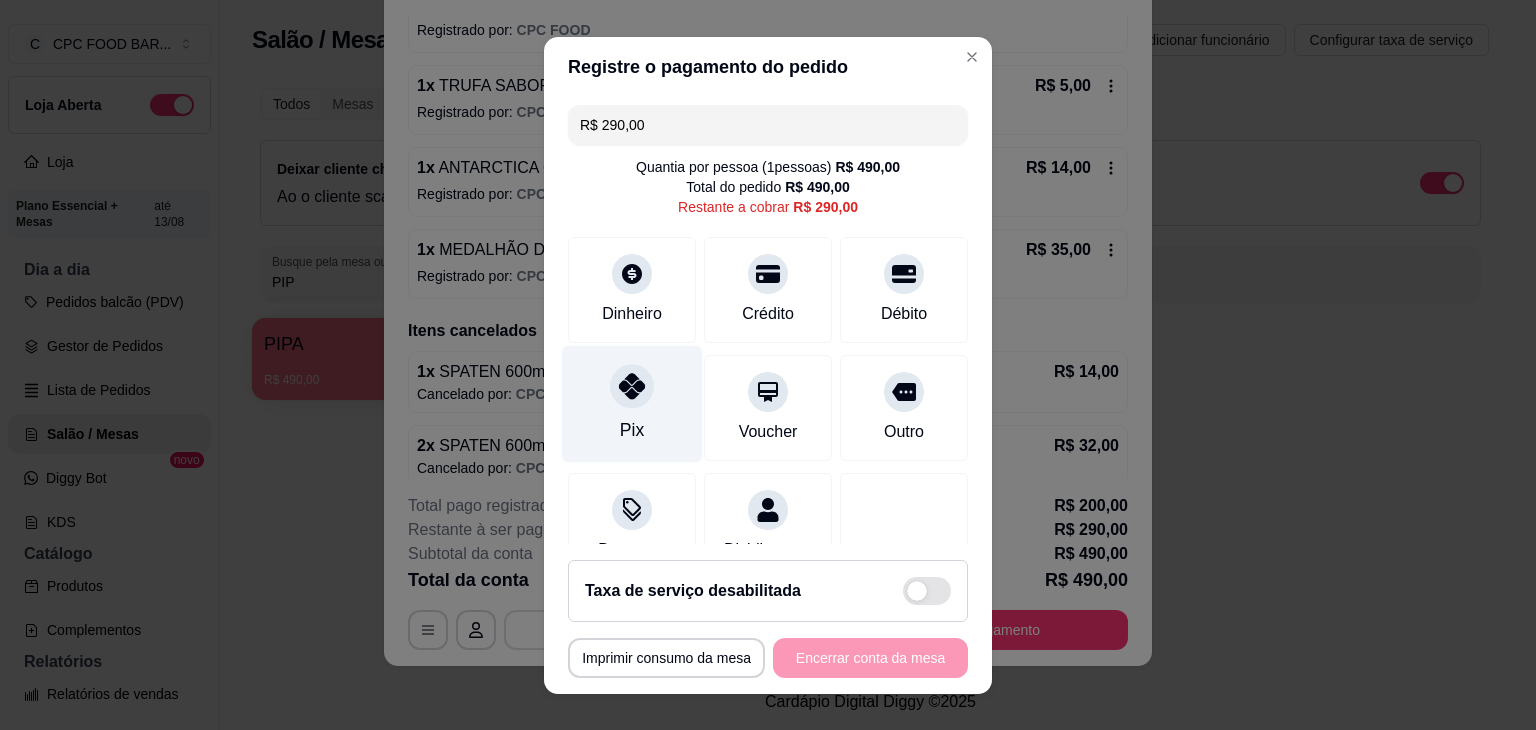click 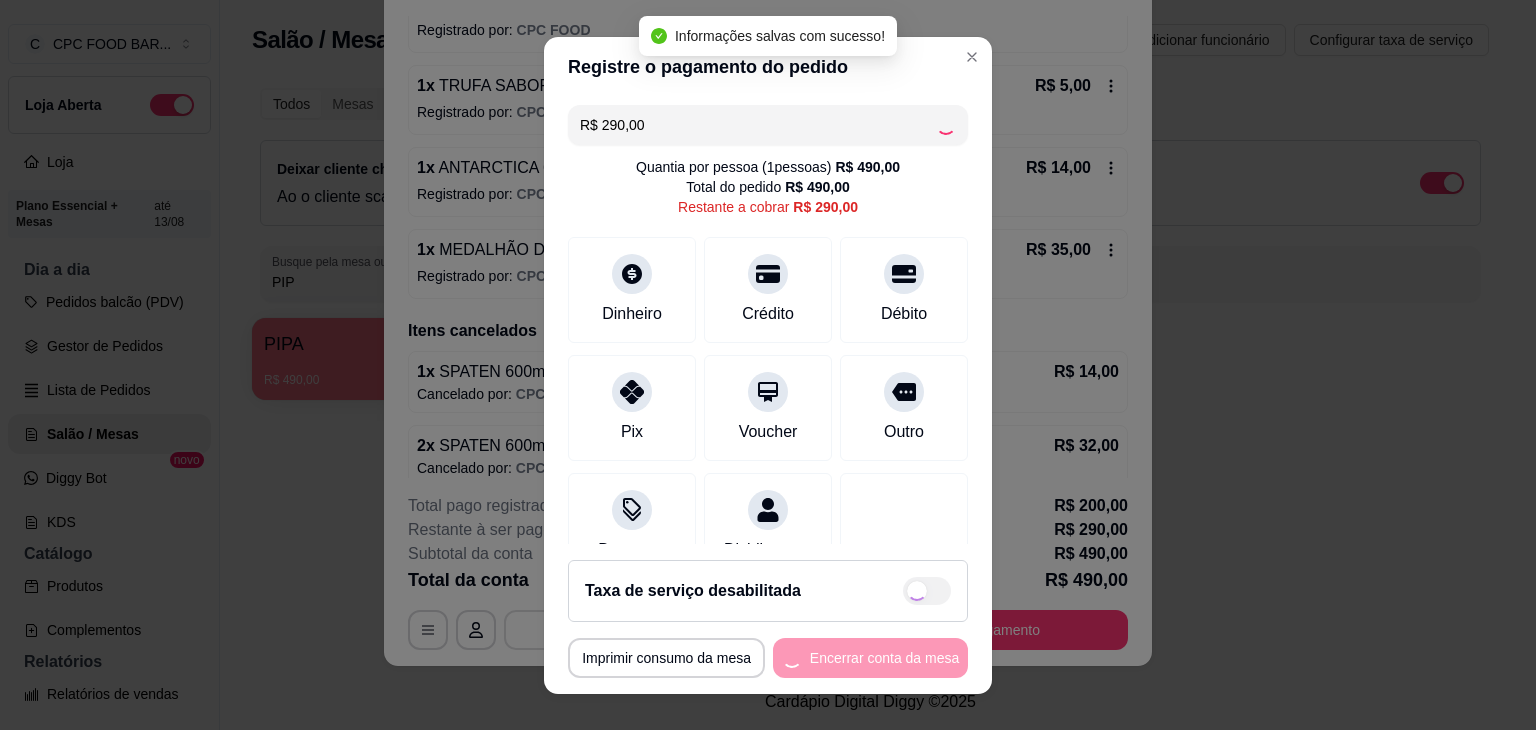 type on "R$ 0,00" 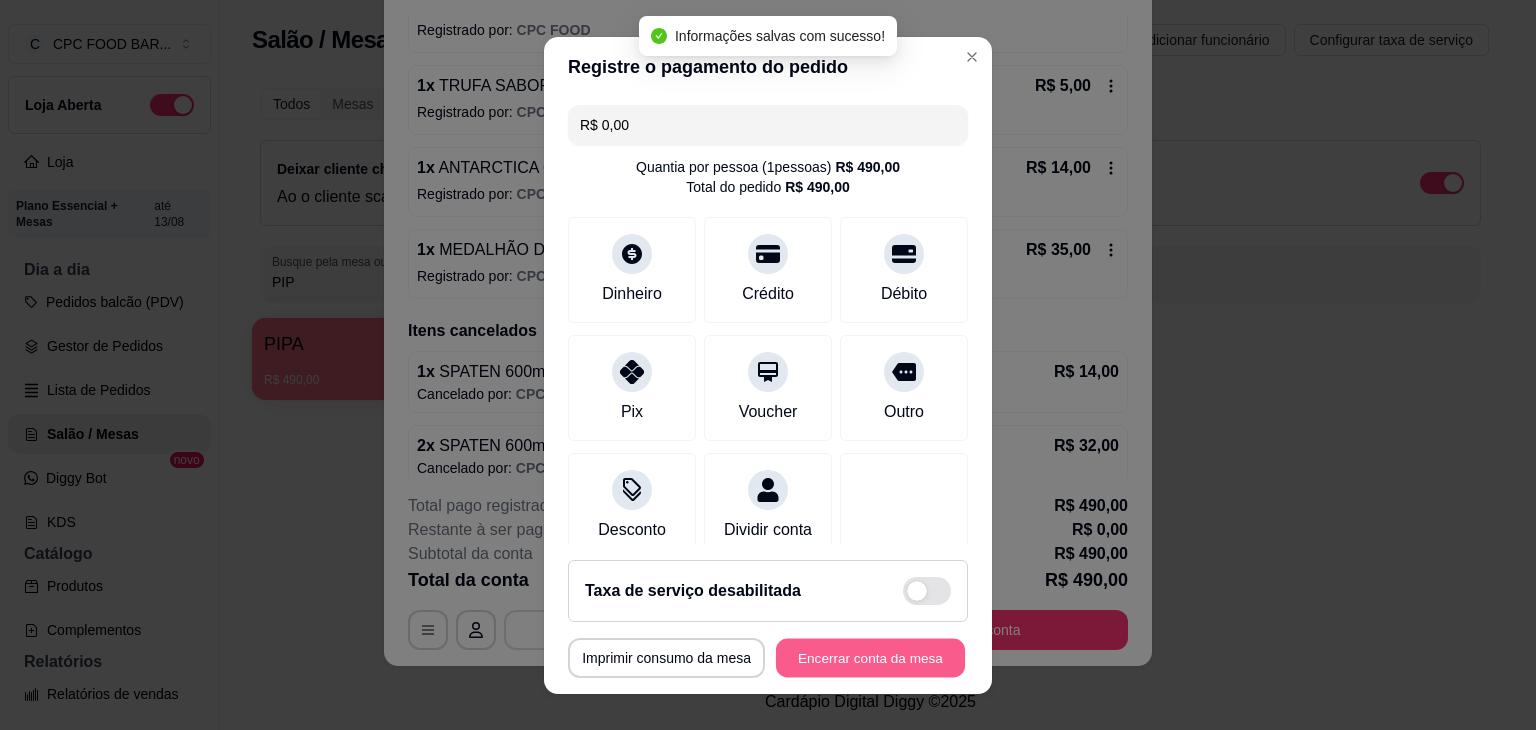 click on "Encerrar conta da mesa" at bounding box center (870, 657) 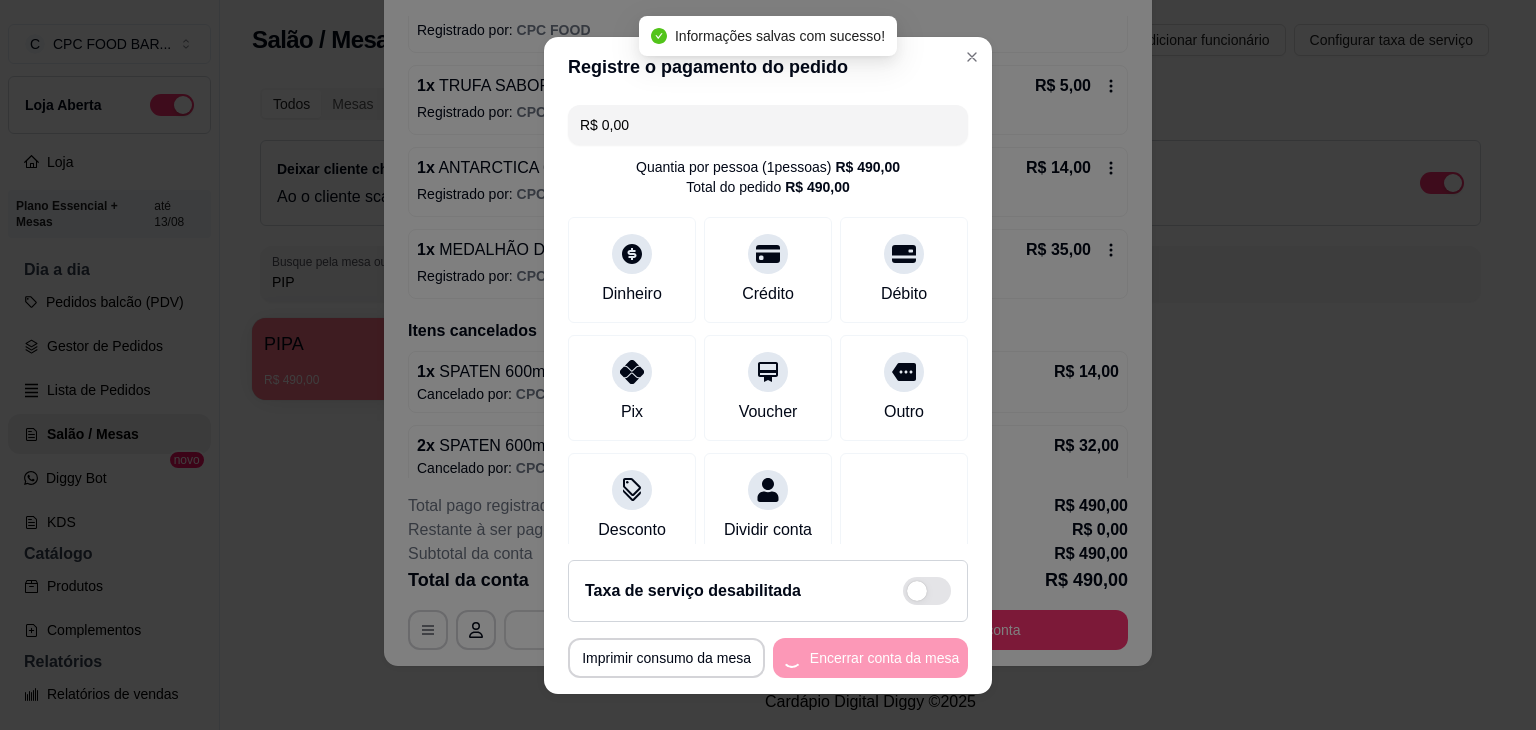 scroll, scrollTop: 0, scrollLeft: 0, axis: both 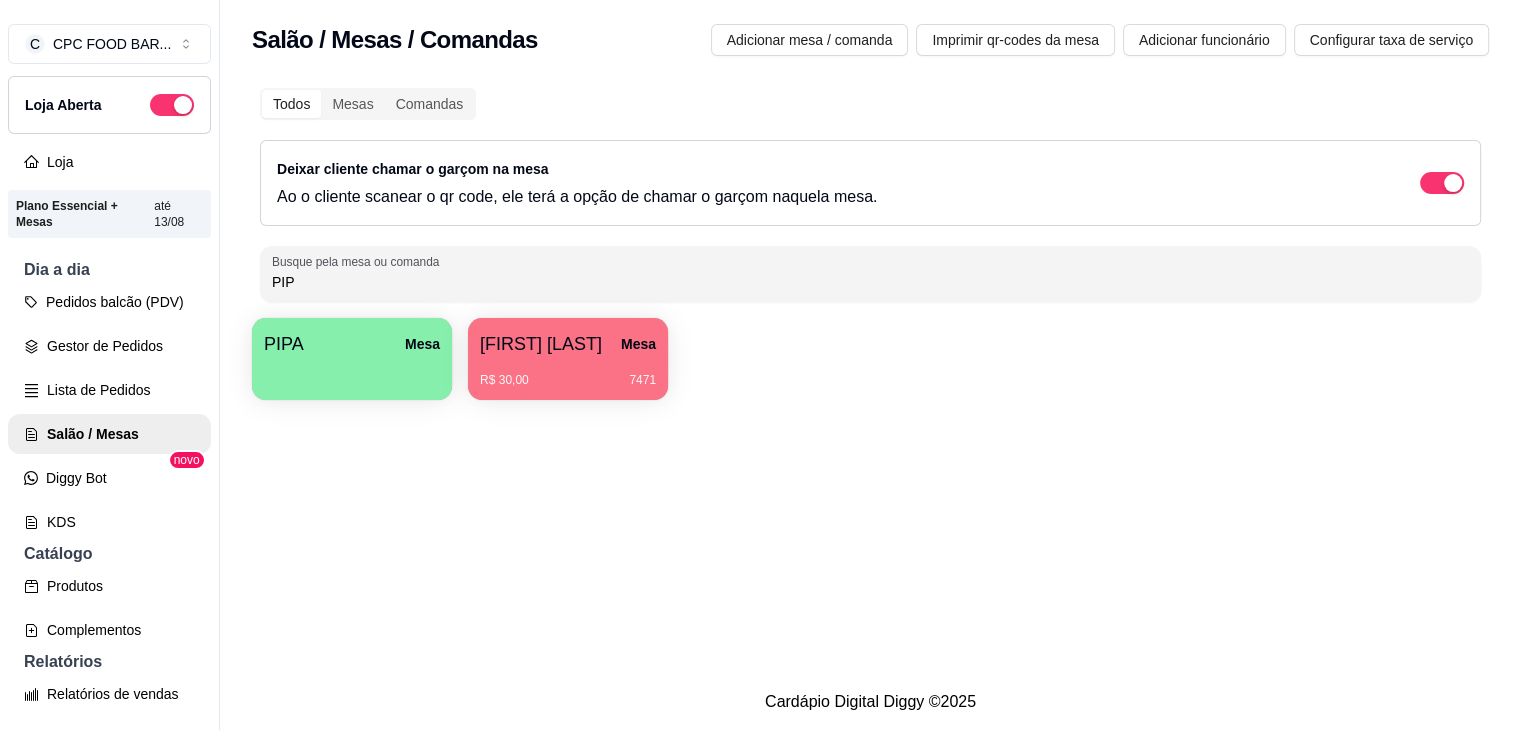 click on "MESA [FIRST] [LAST]" at bounding box center (568, 344) 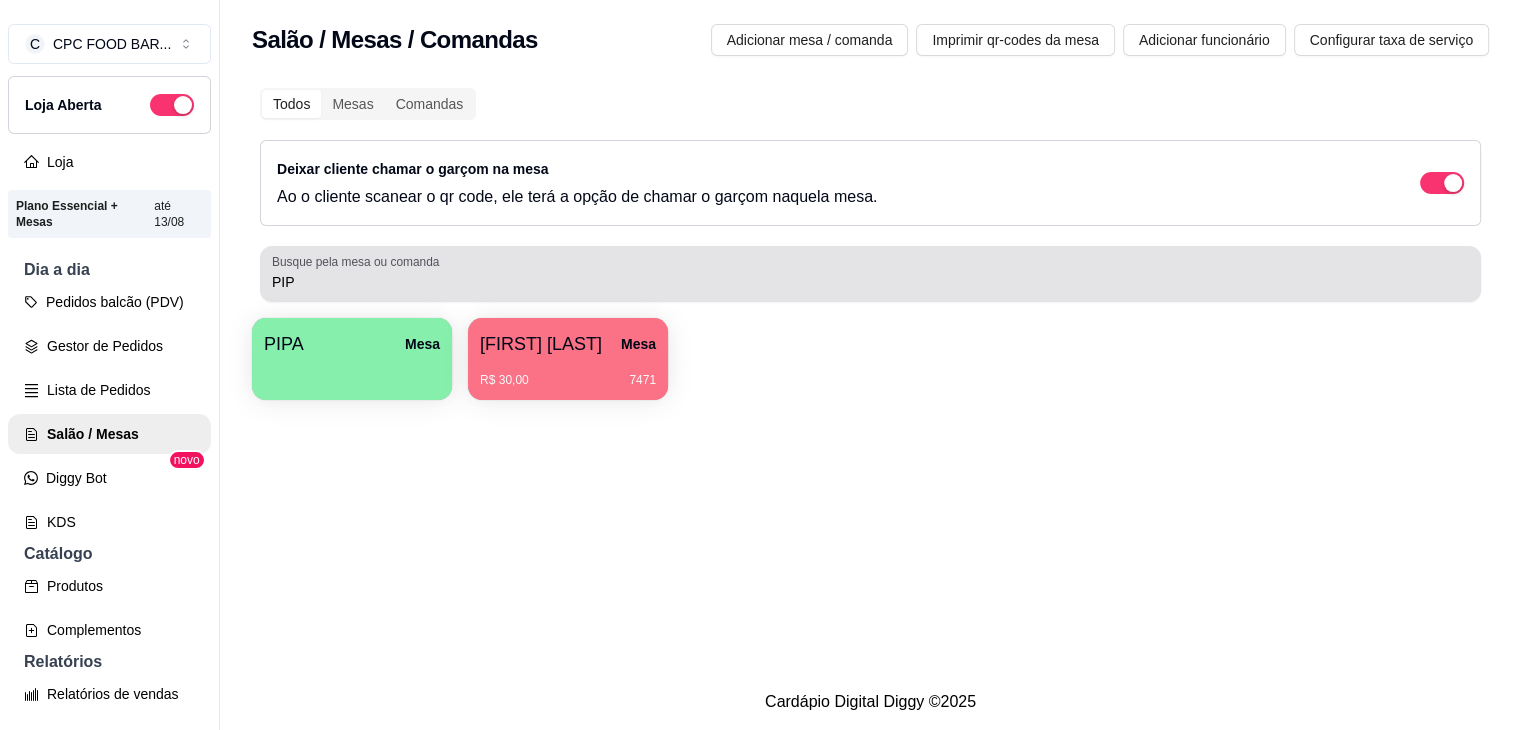 click on "PIP" at bounding box center [870, 274] 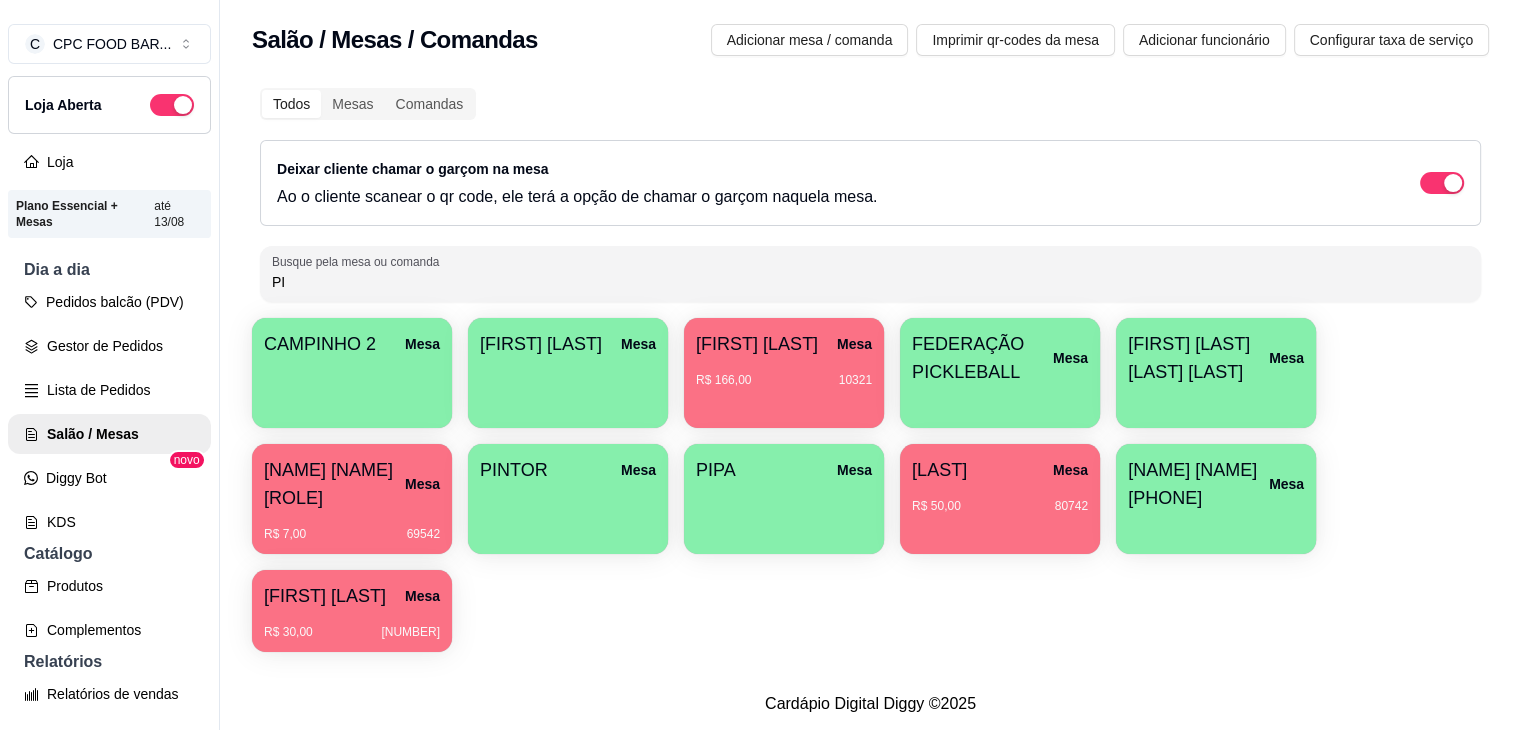 type on "P" 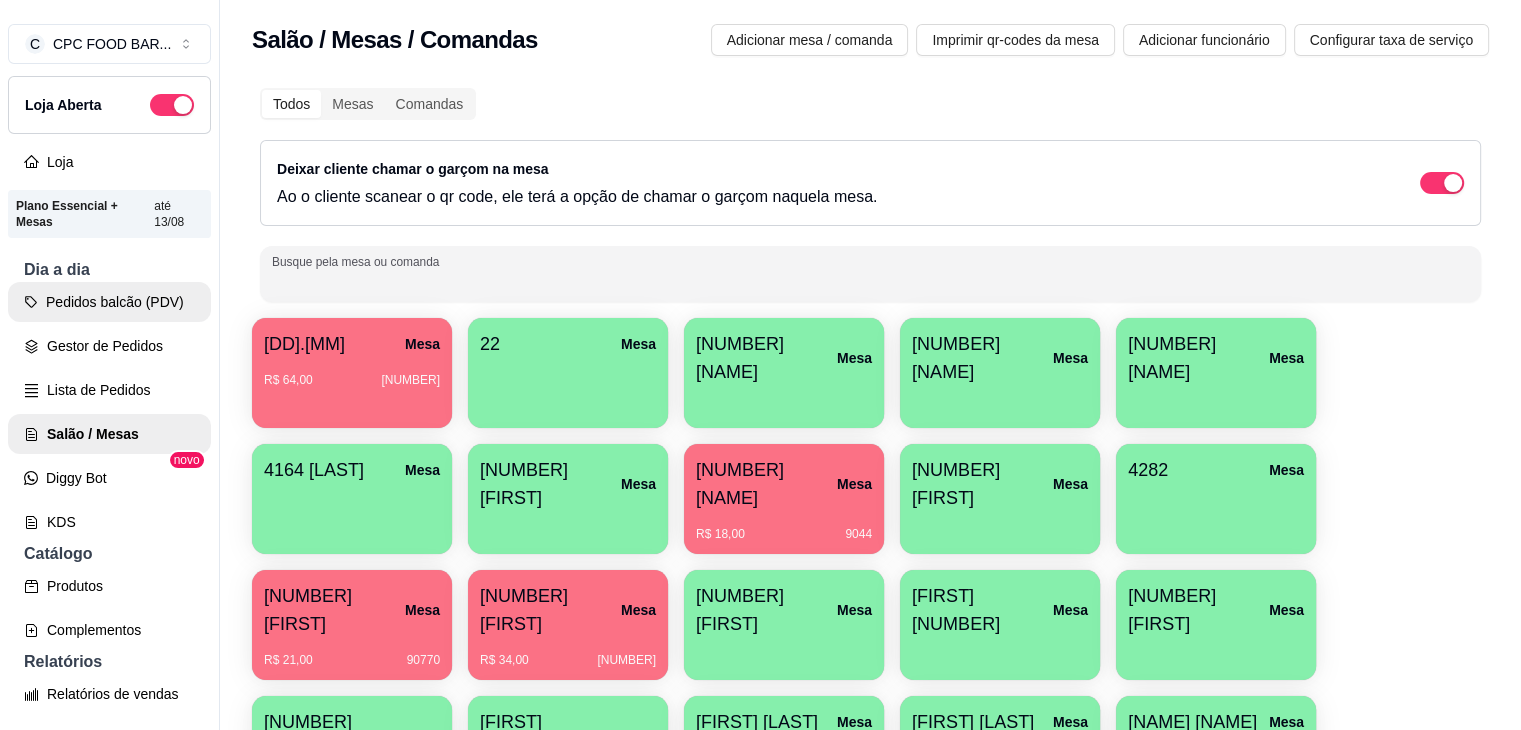 click on "Pedidos balcão (PDV)" at bounding box center (109, 302) 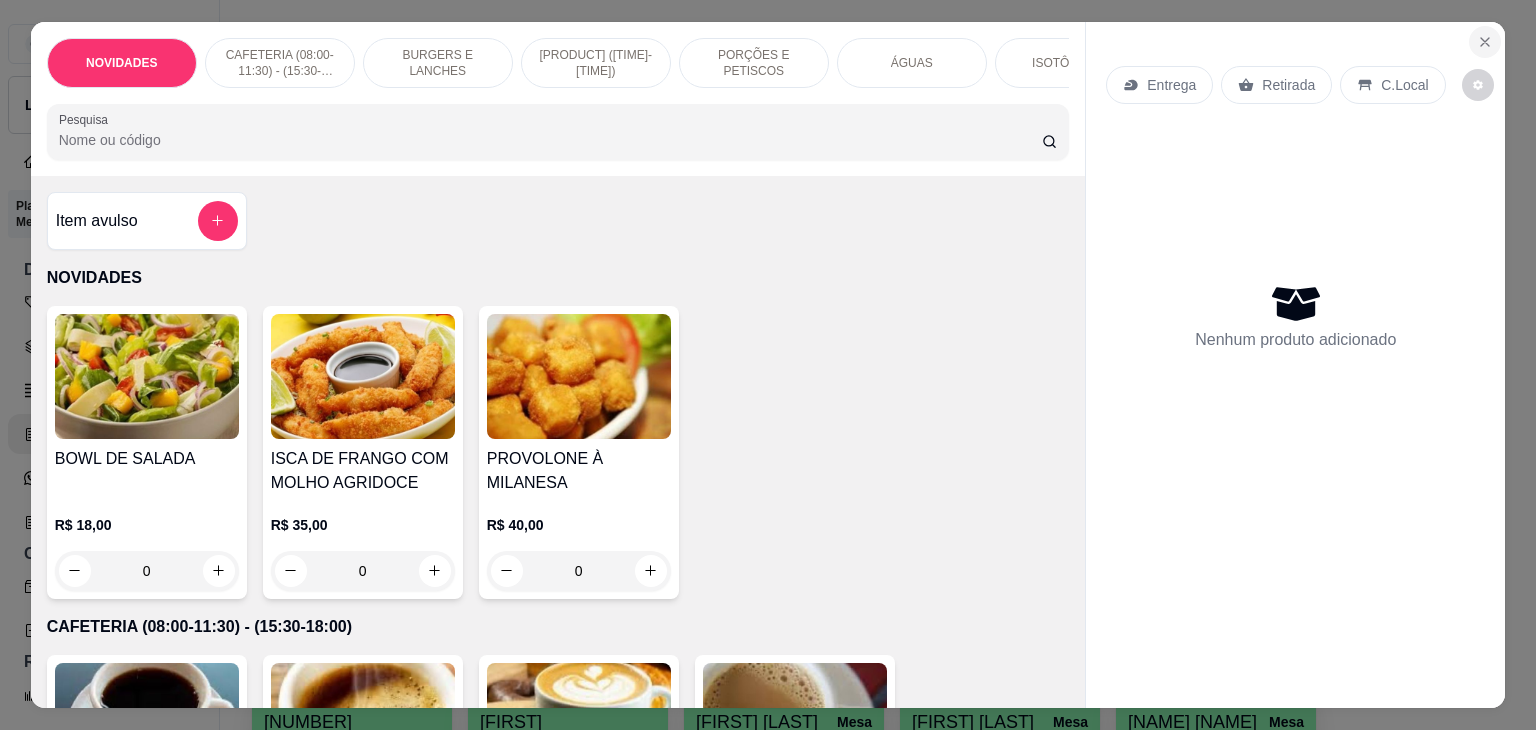 click 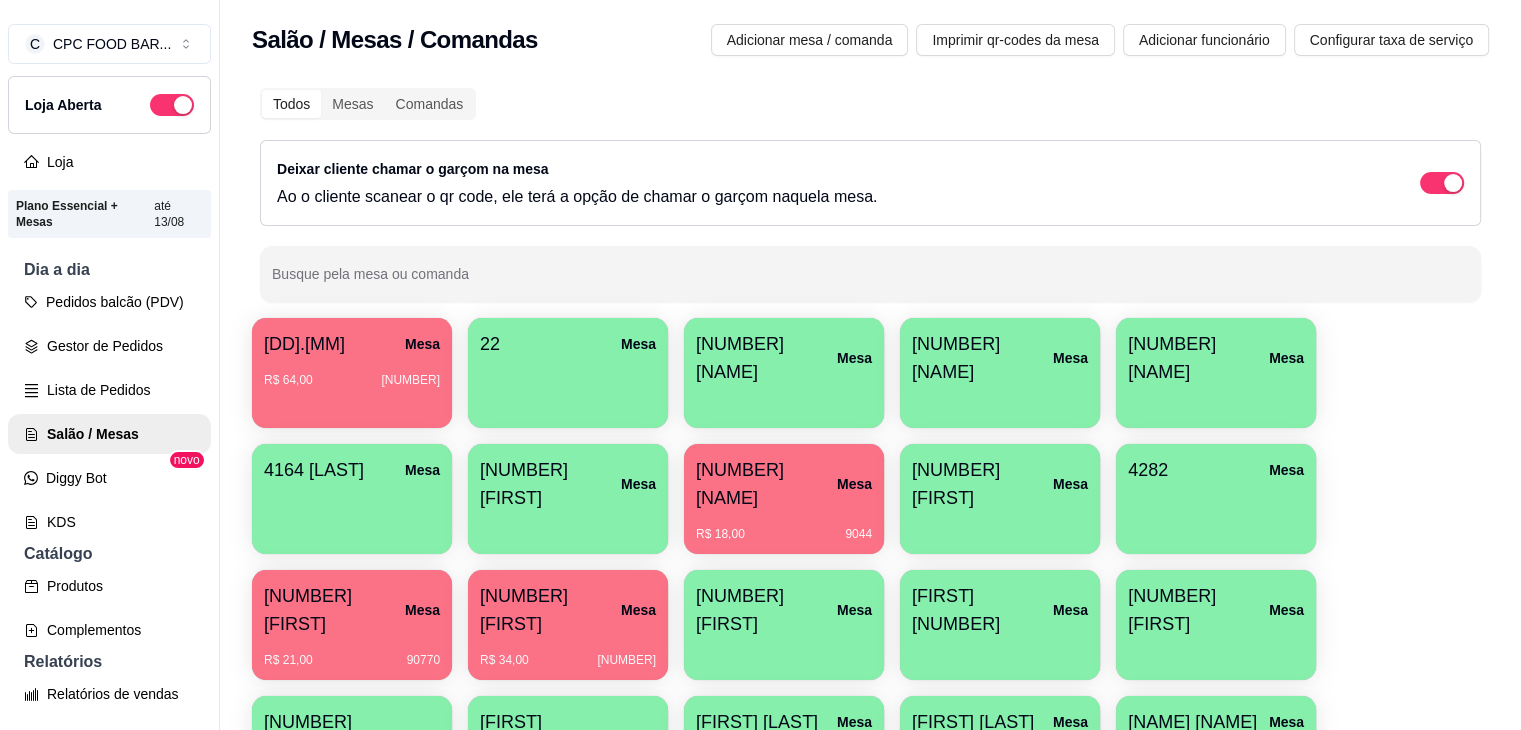 click on "Busque pela mesa ou comanda" at bounding box center (870, 282) 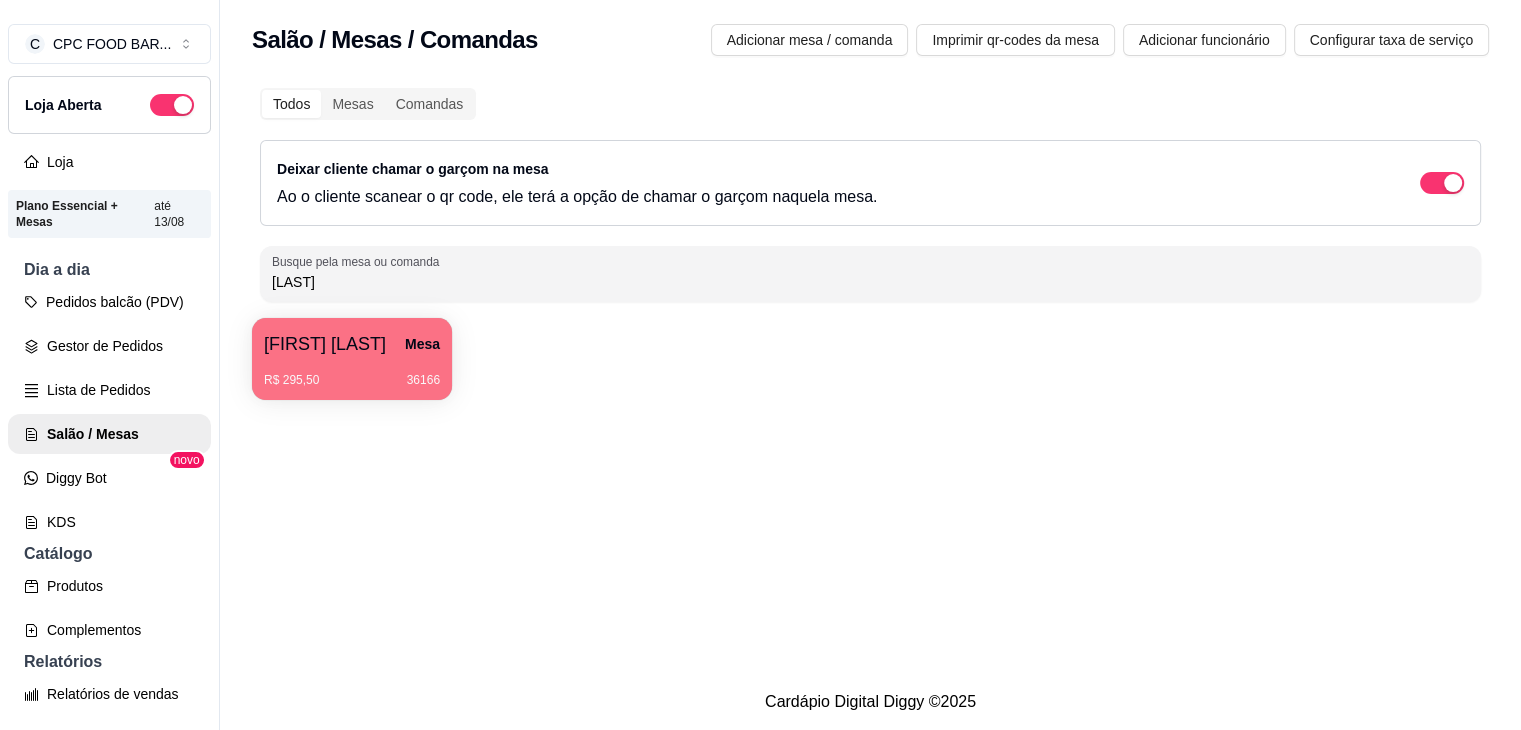 click on "[CURRENCY] [NUMBER] [NUMBER]" at bounding box center [352, 380] 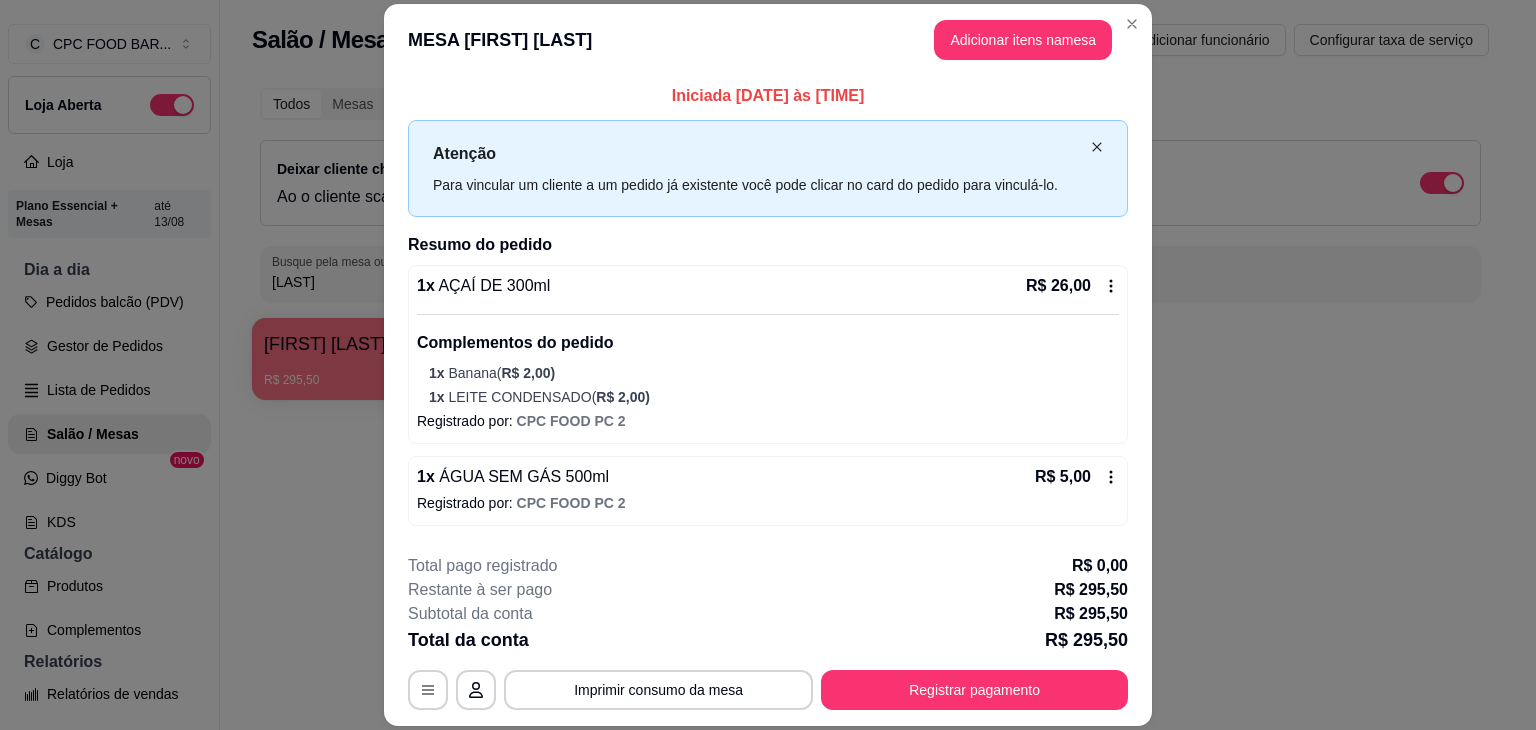 click 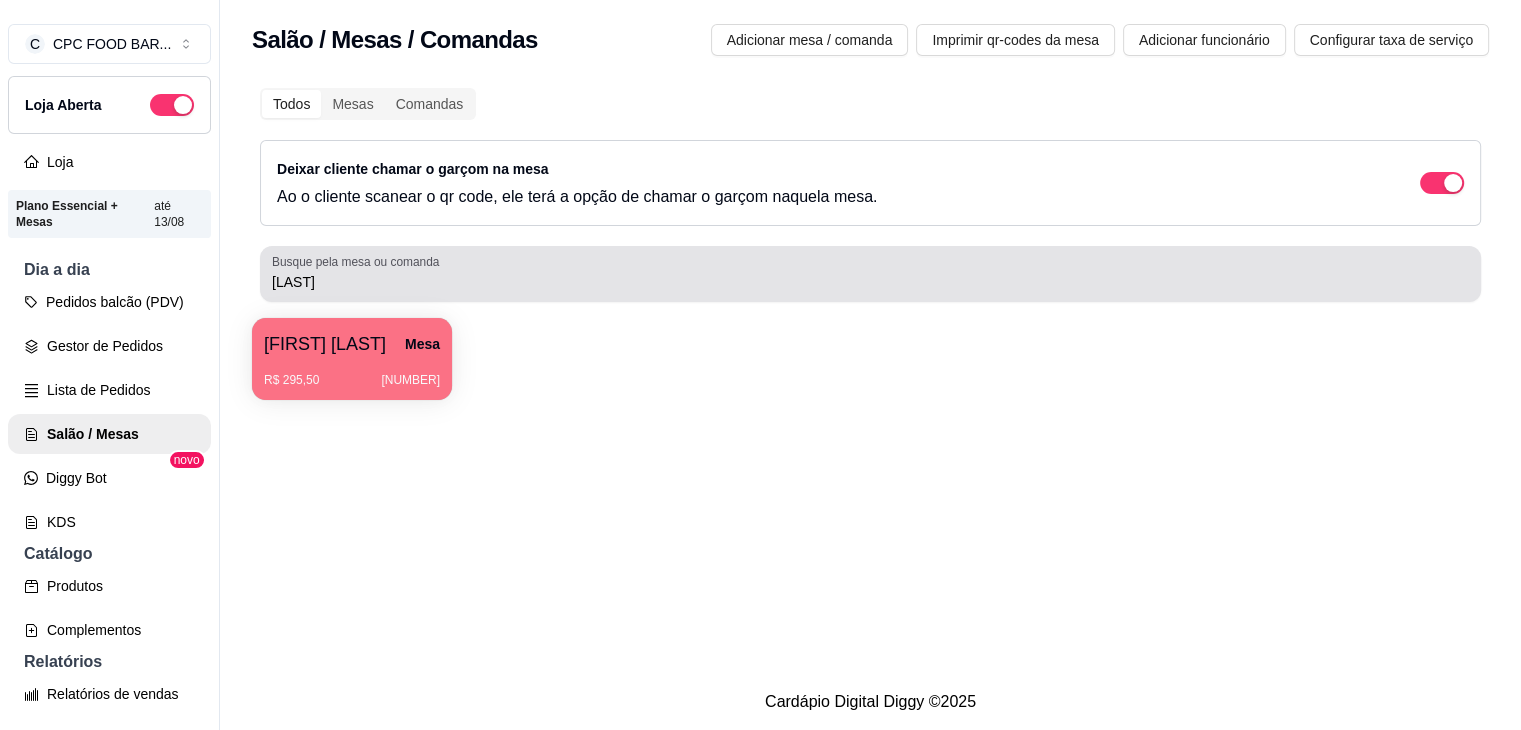 click on "Busque pela mesa ou comanda
[FIRST]" at bounding box center [870, 274] 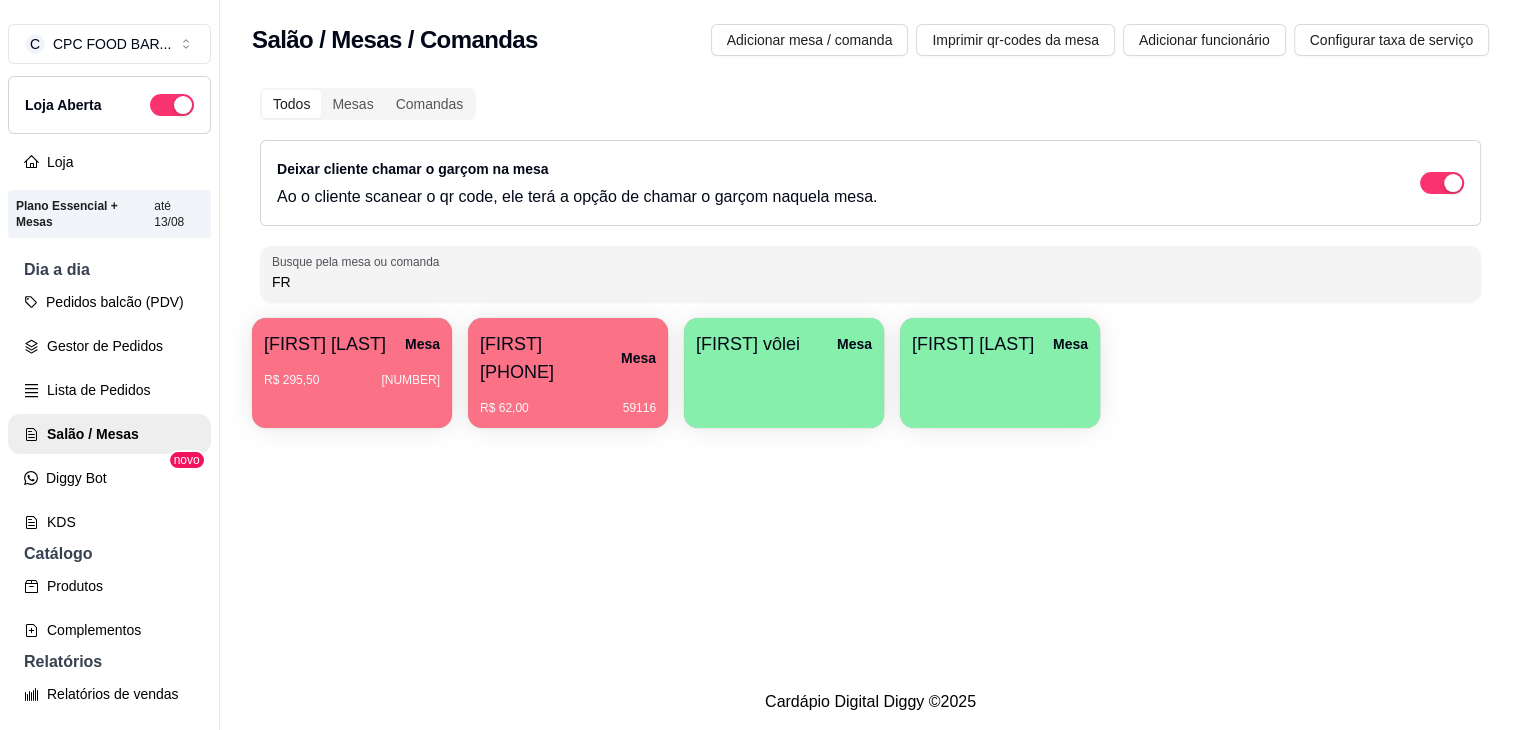 type on "F" 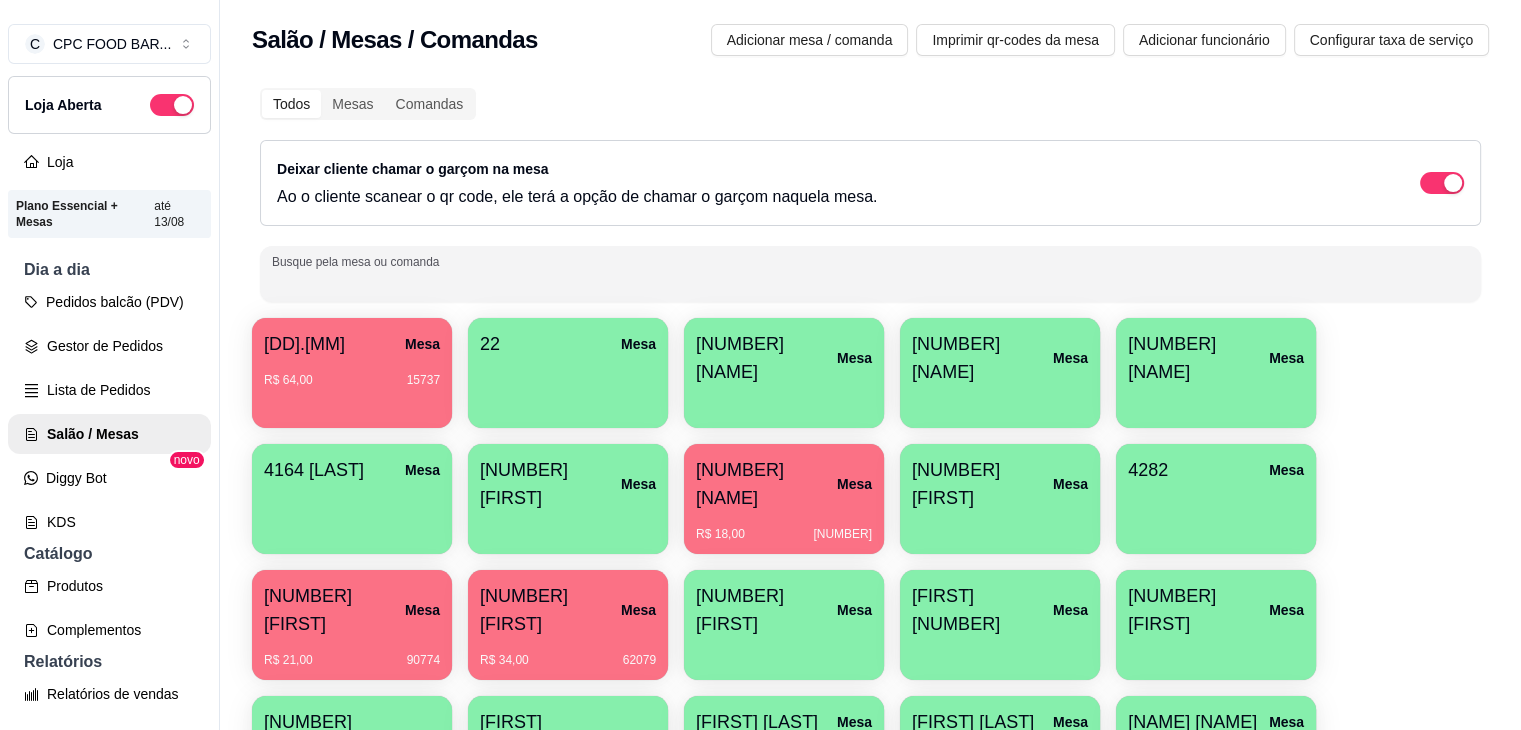 click on "Busque pela mesa ou comanda" at bounding box center (870, 282) 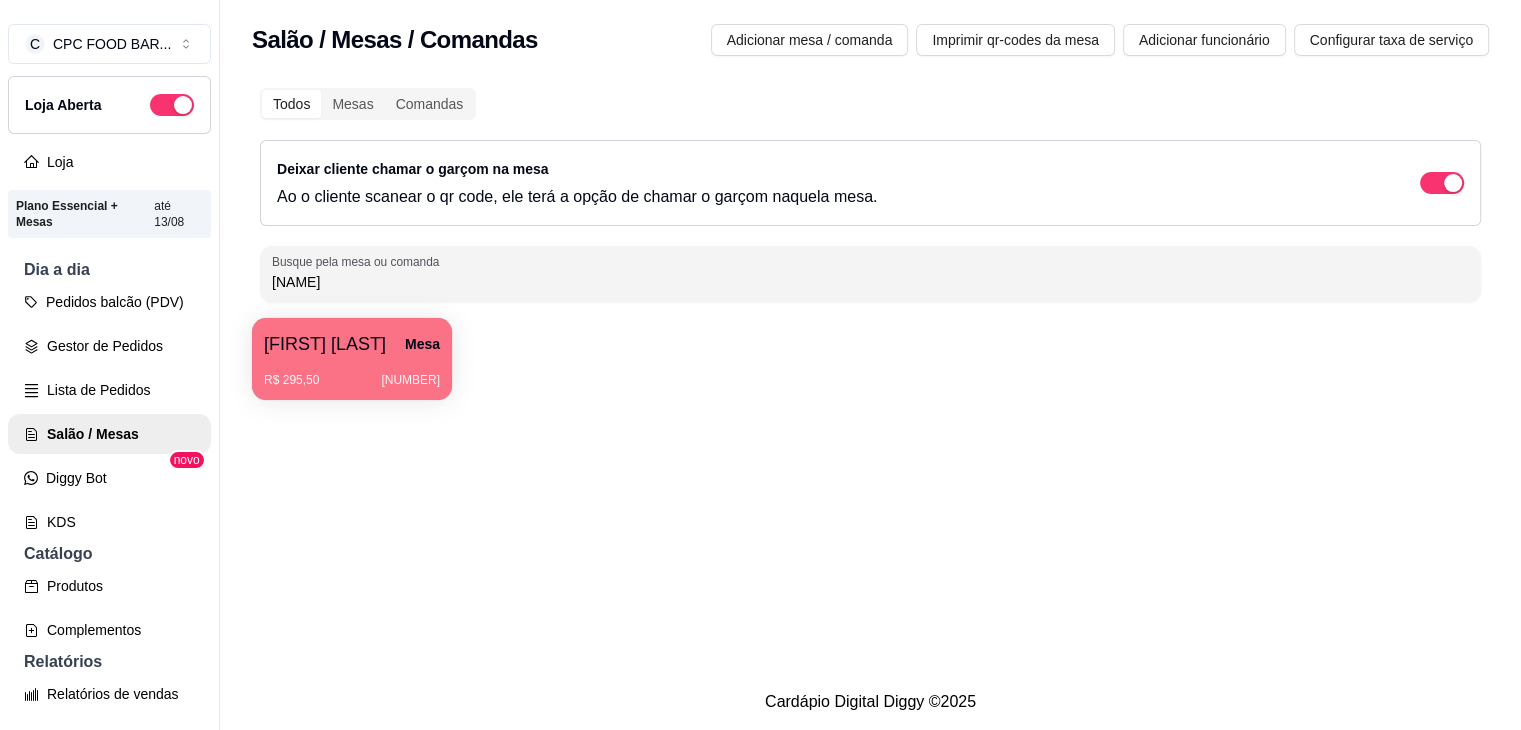 type on "[NAME]" 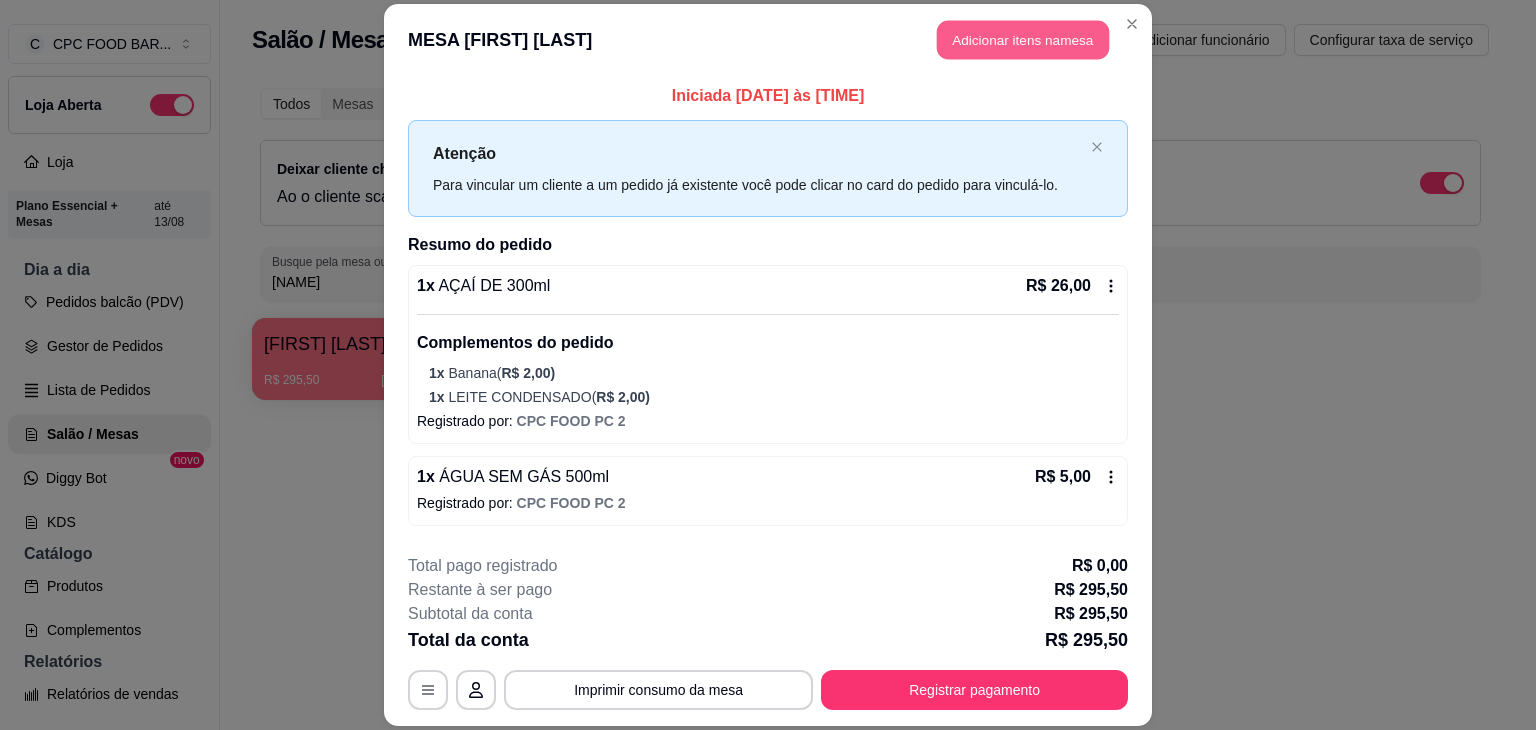 click on "Adicionar itens na  mesa" at bounding box center (1023, 39) 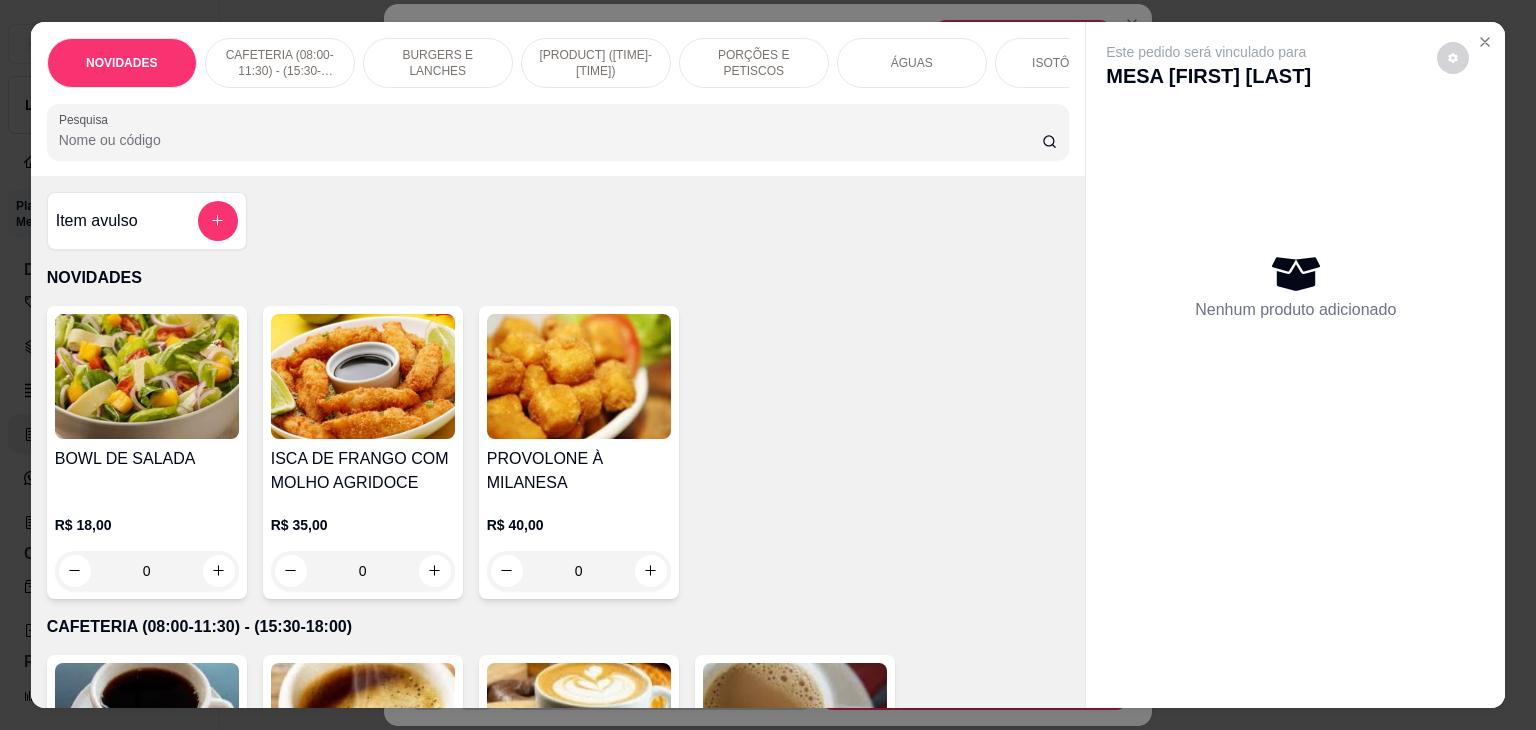 click on "Pesquisa" at bounding box center (550, 140) 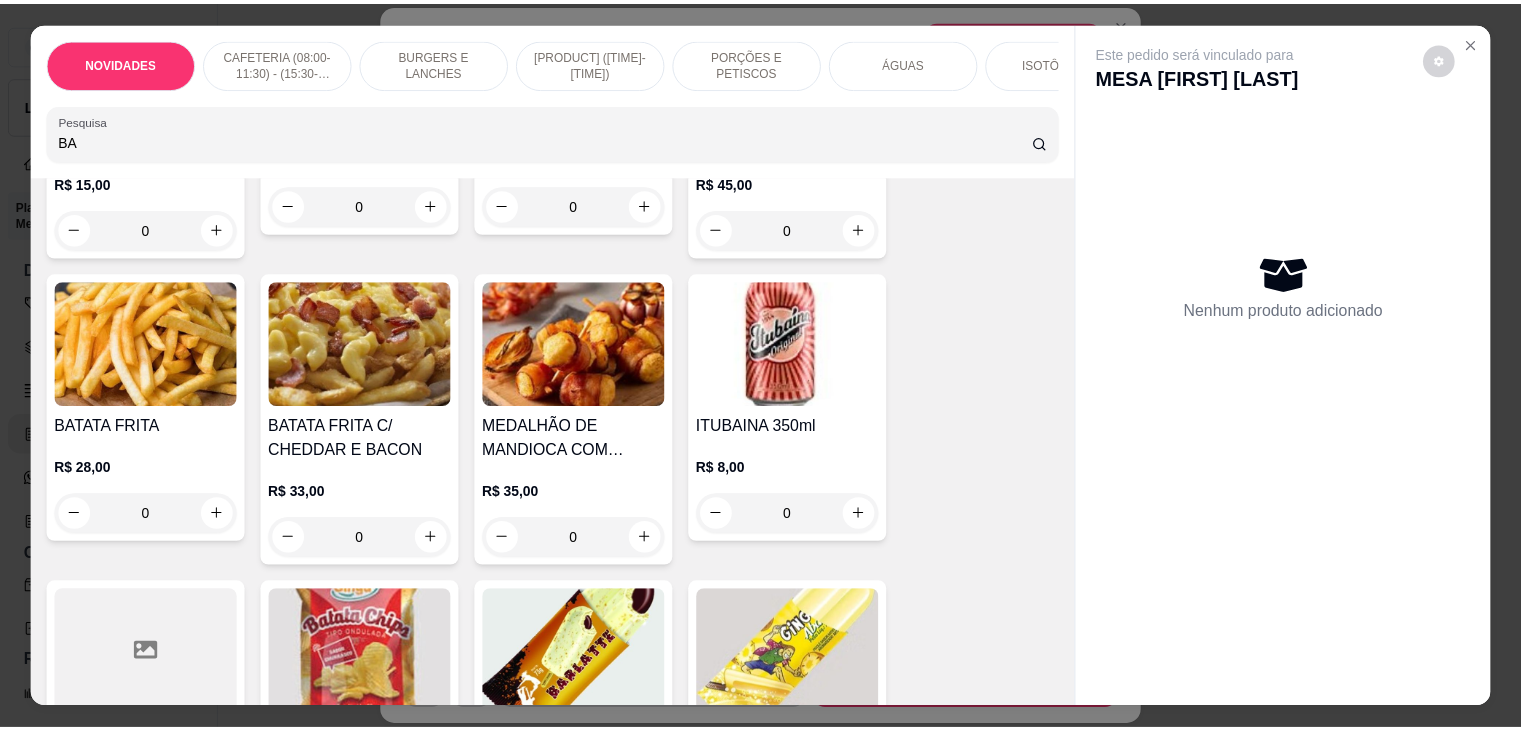scroll, scrollTop: 400, scrollLeft: 0, axis: vertical 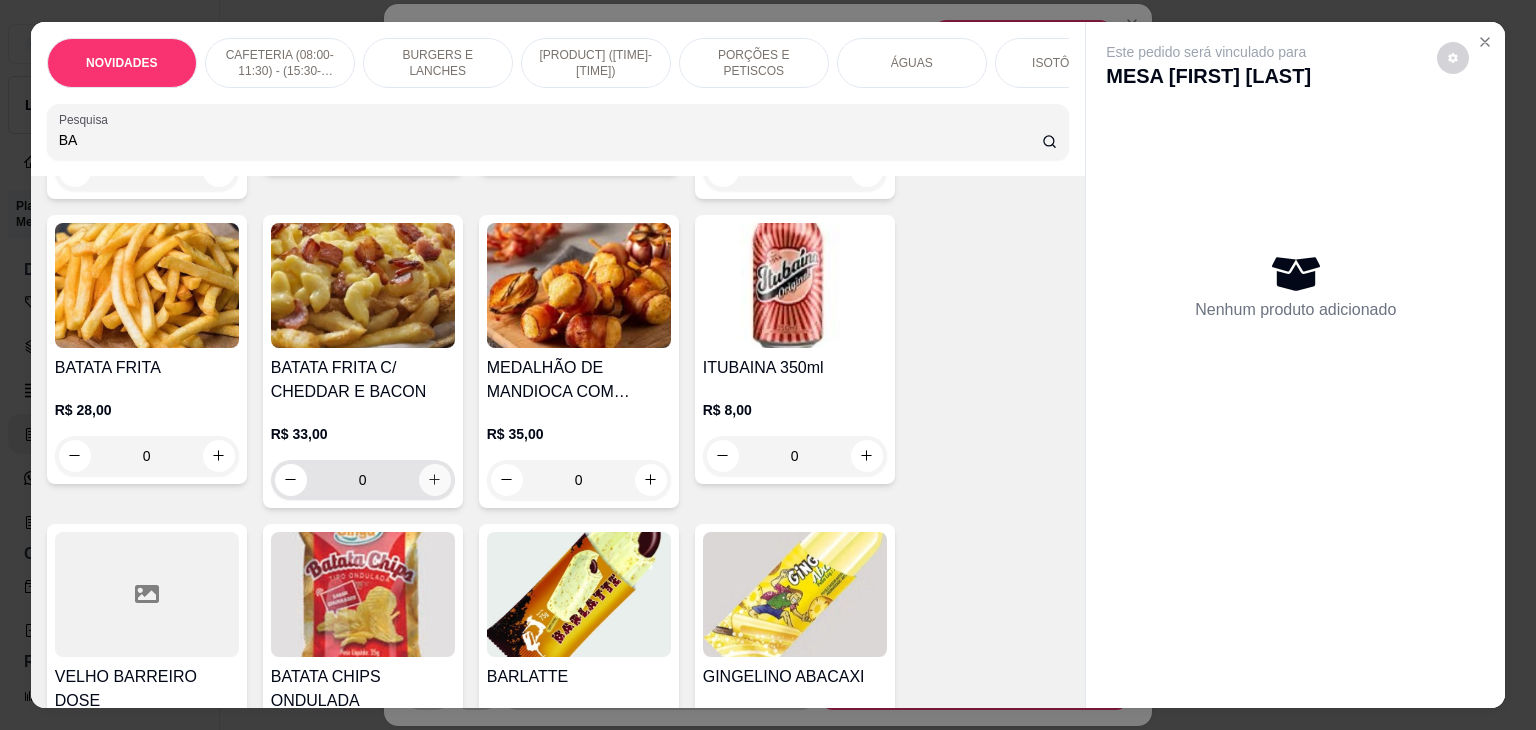 type on "BA" 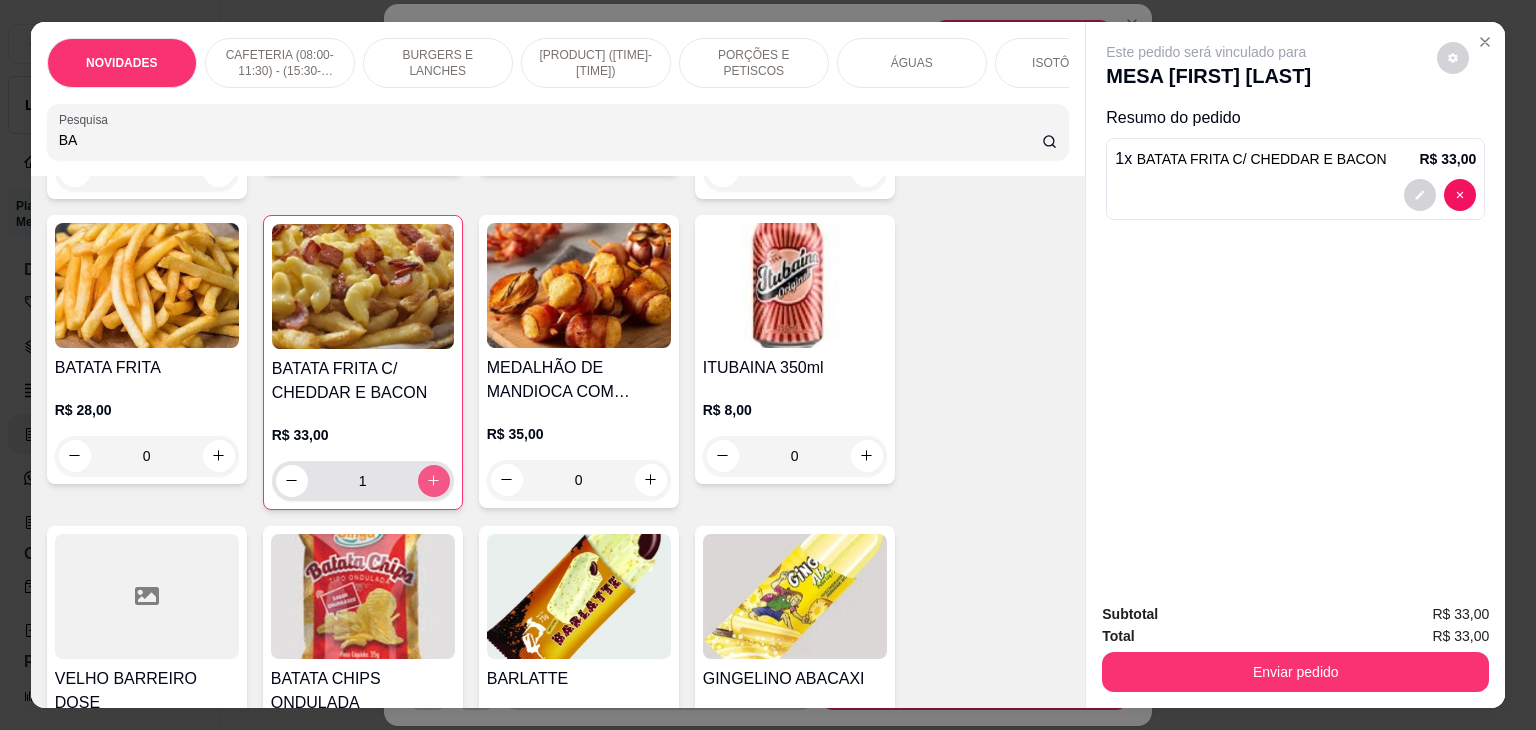 type on "1" 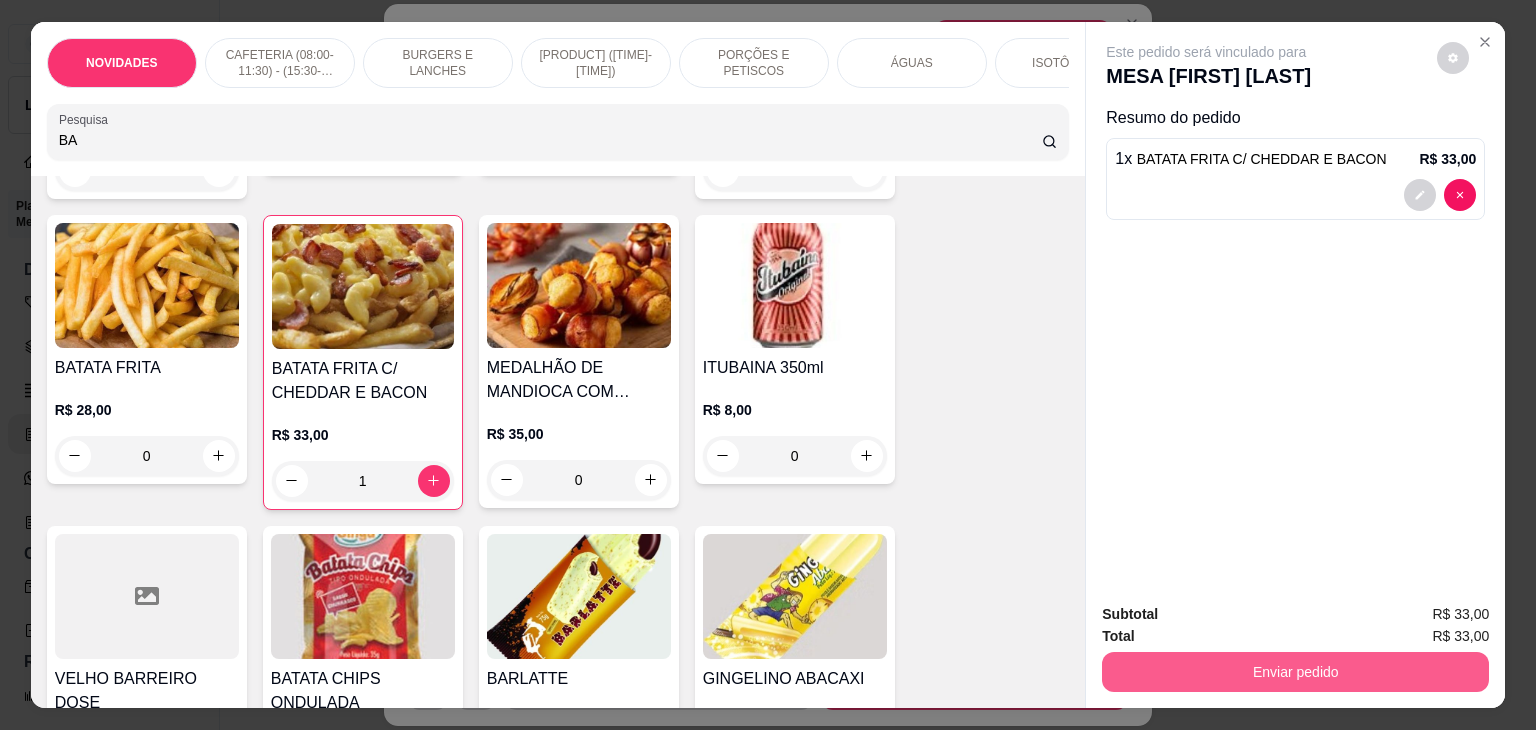 click on "Enviar pedido" at bounding box center [1295, 672] 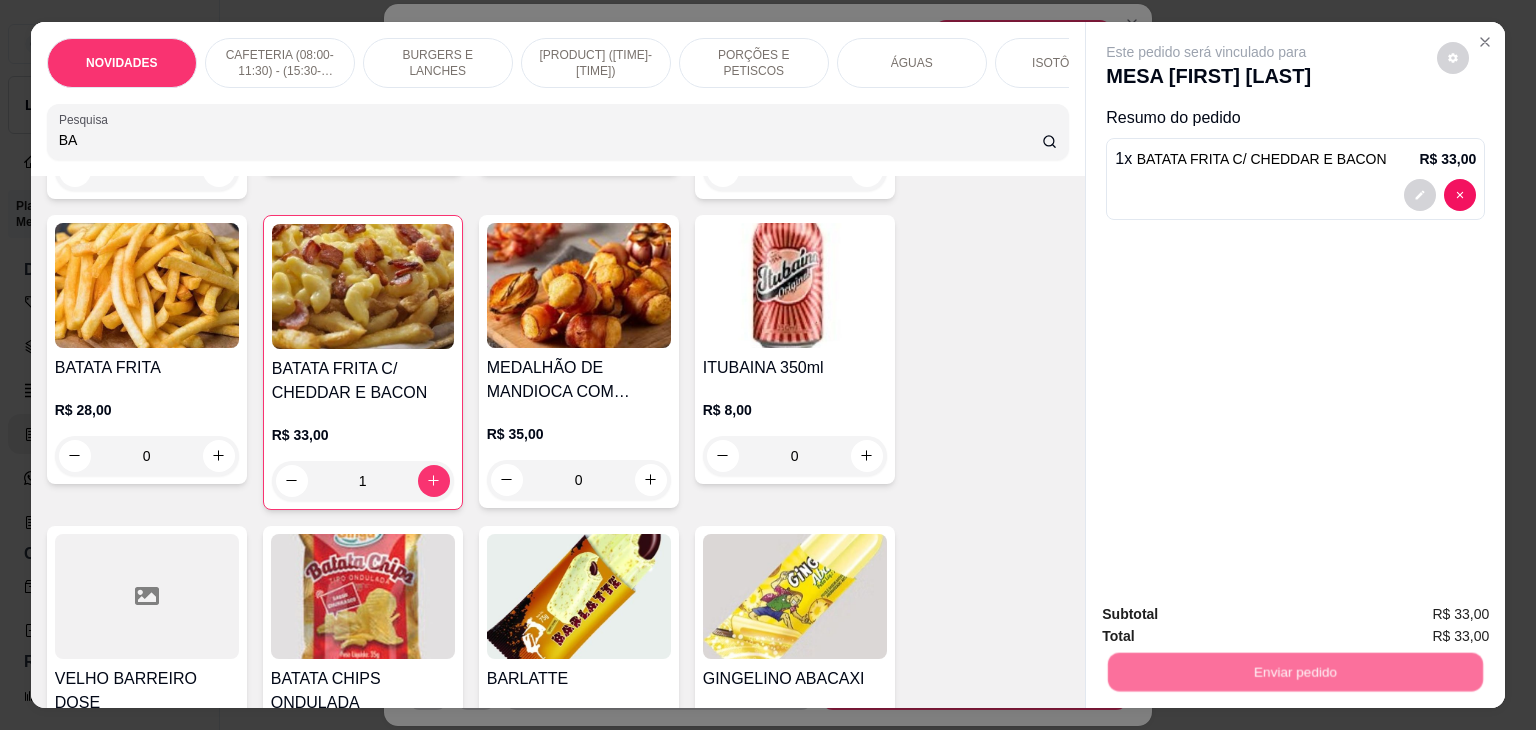 click on "Não registrar e enviar pedido" at bounding box center [1229, 615] 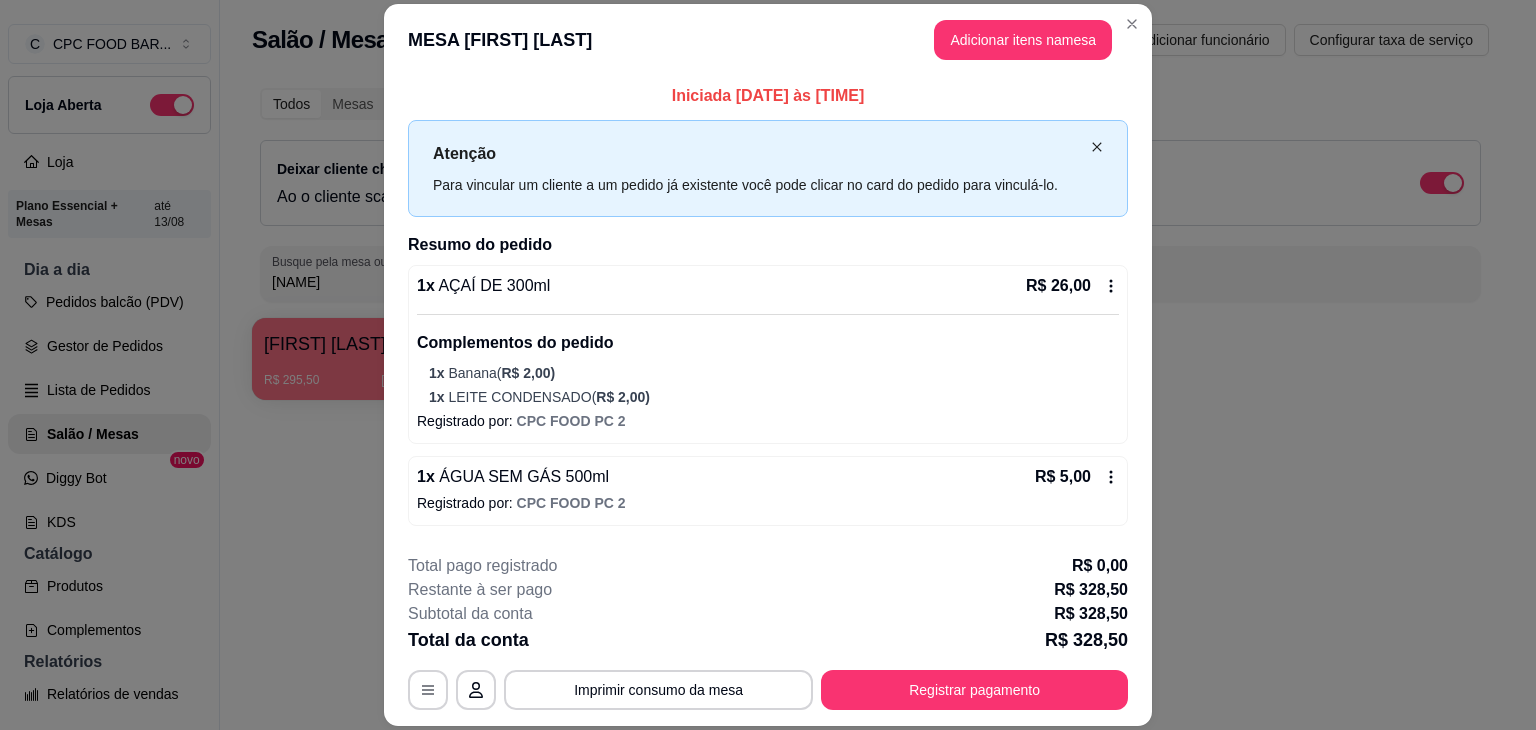 click 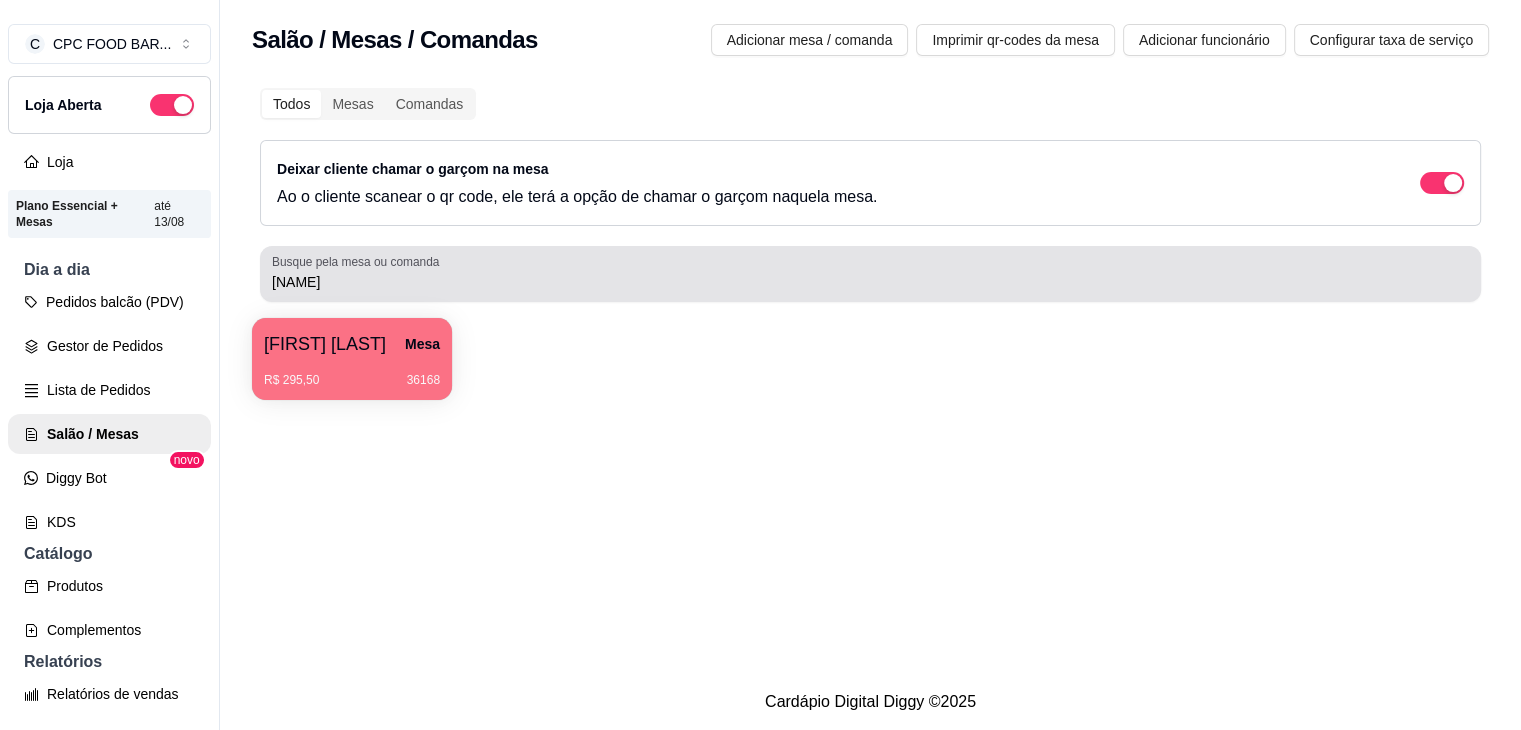 click on "[NAME]" at bounding box center (870, 282) 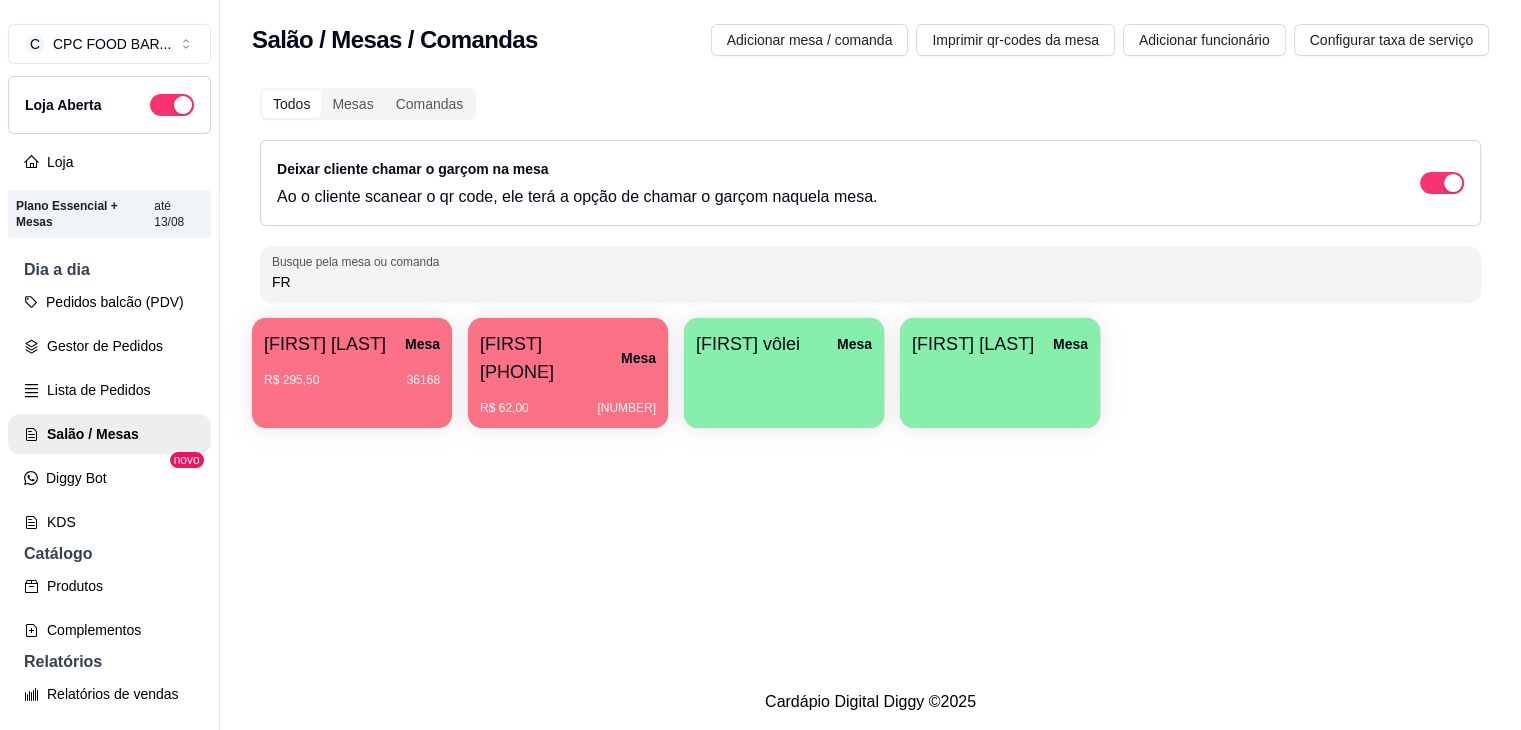 type on "F" 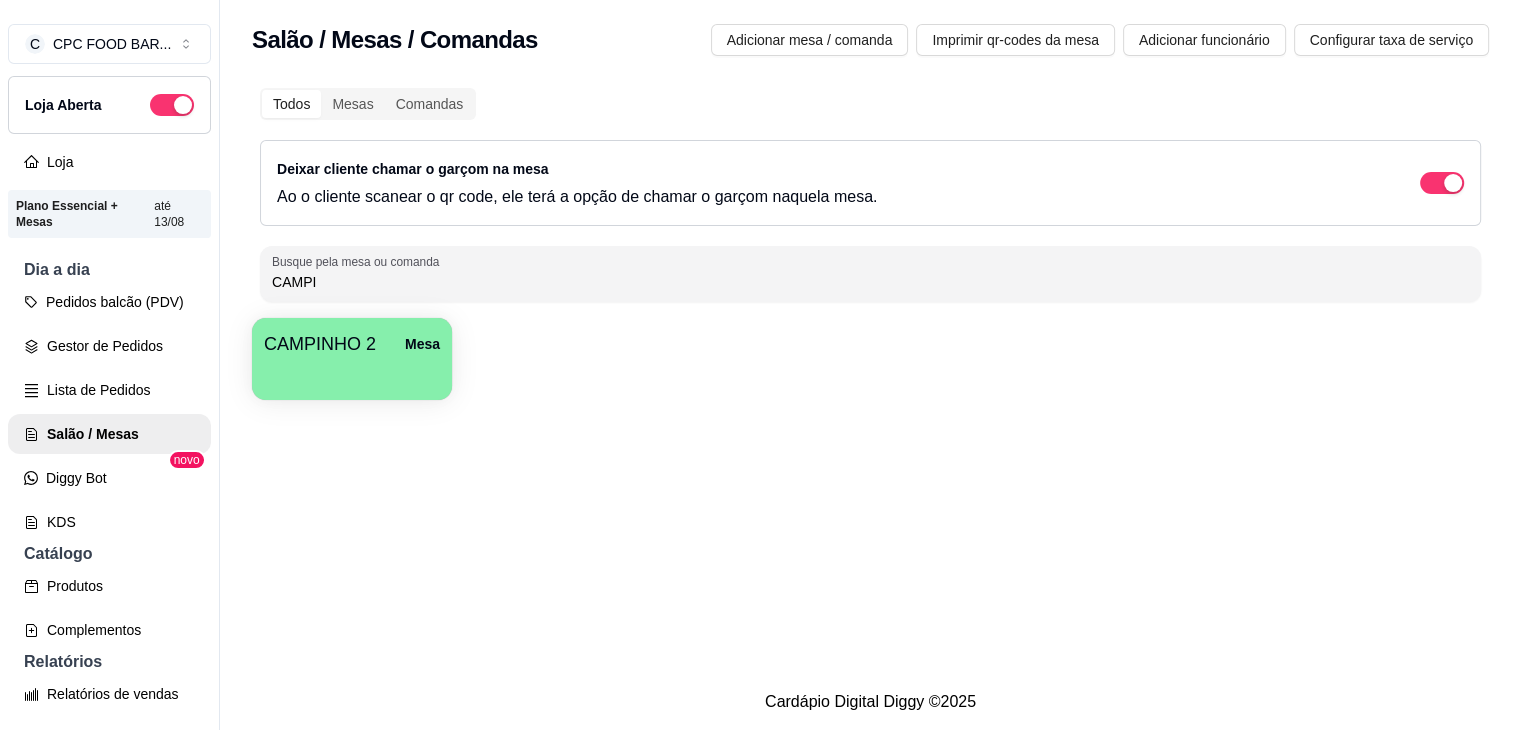 type on "CAMPI" 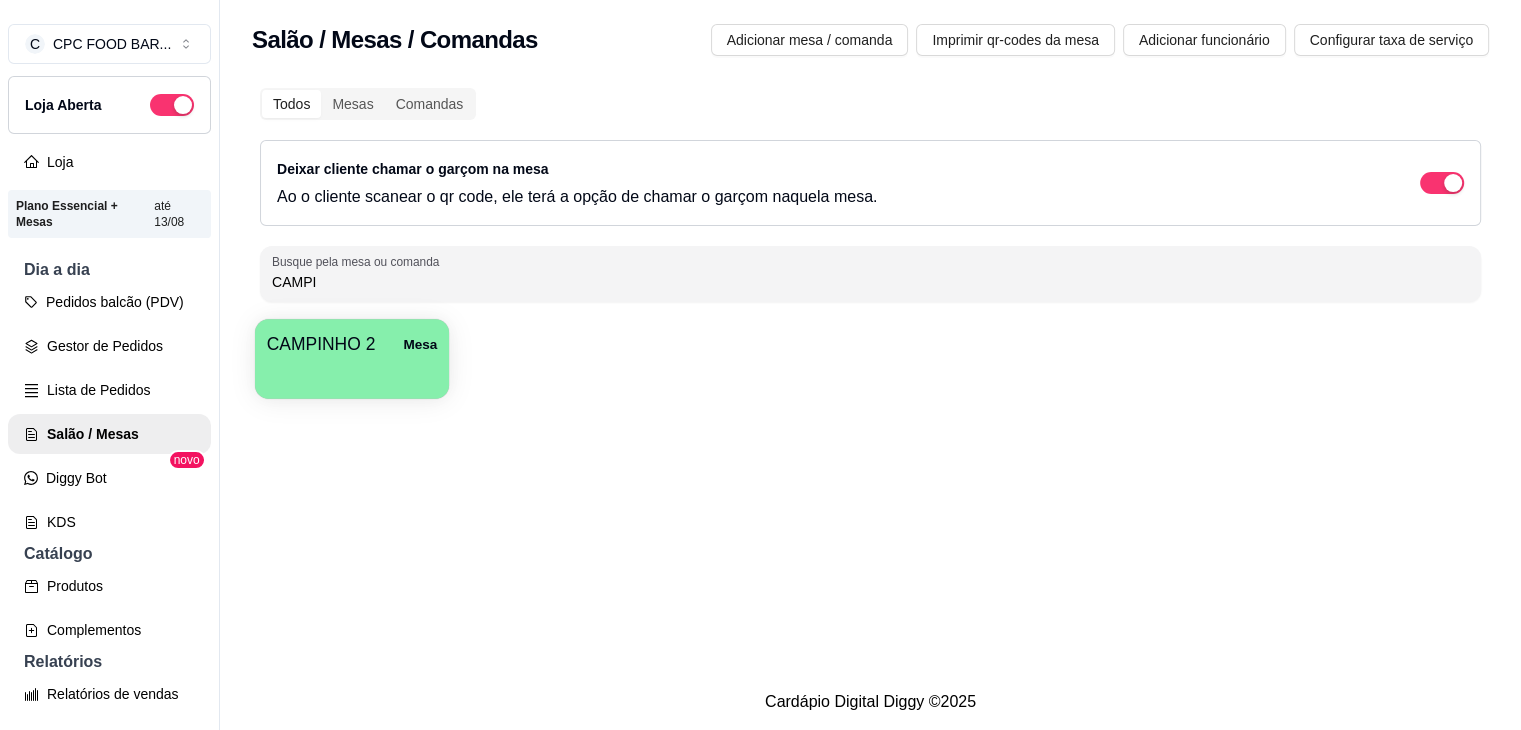 click on "CAMPINHO 2" at bounding box center (321, 344) 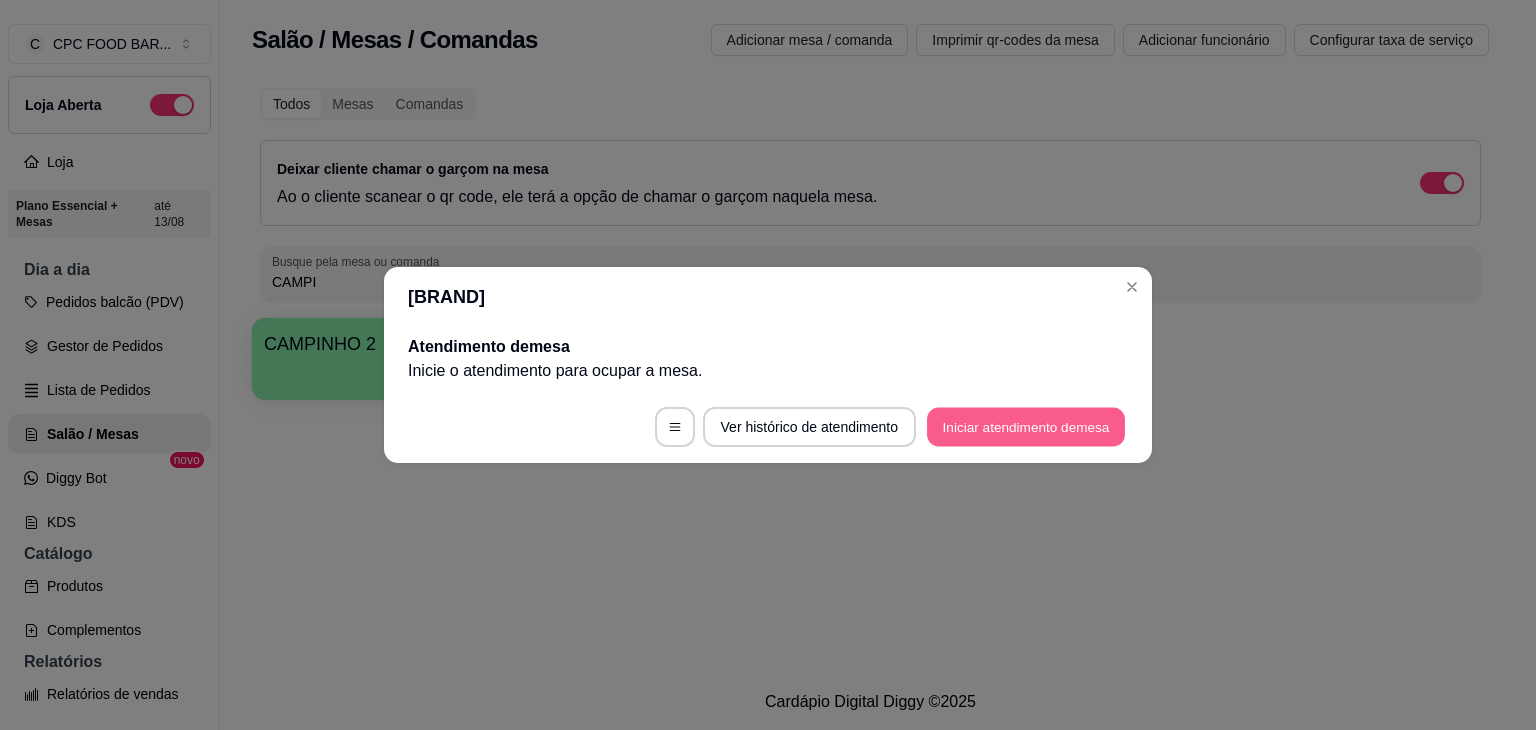 click on "Iniciar atendimento de  mesa" at bounding box center (1026, 427) 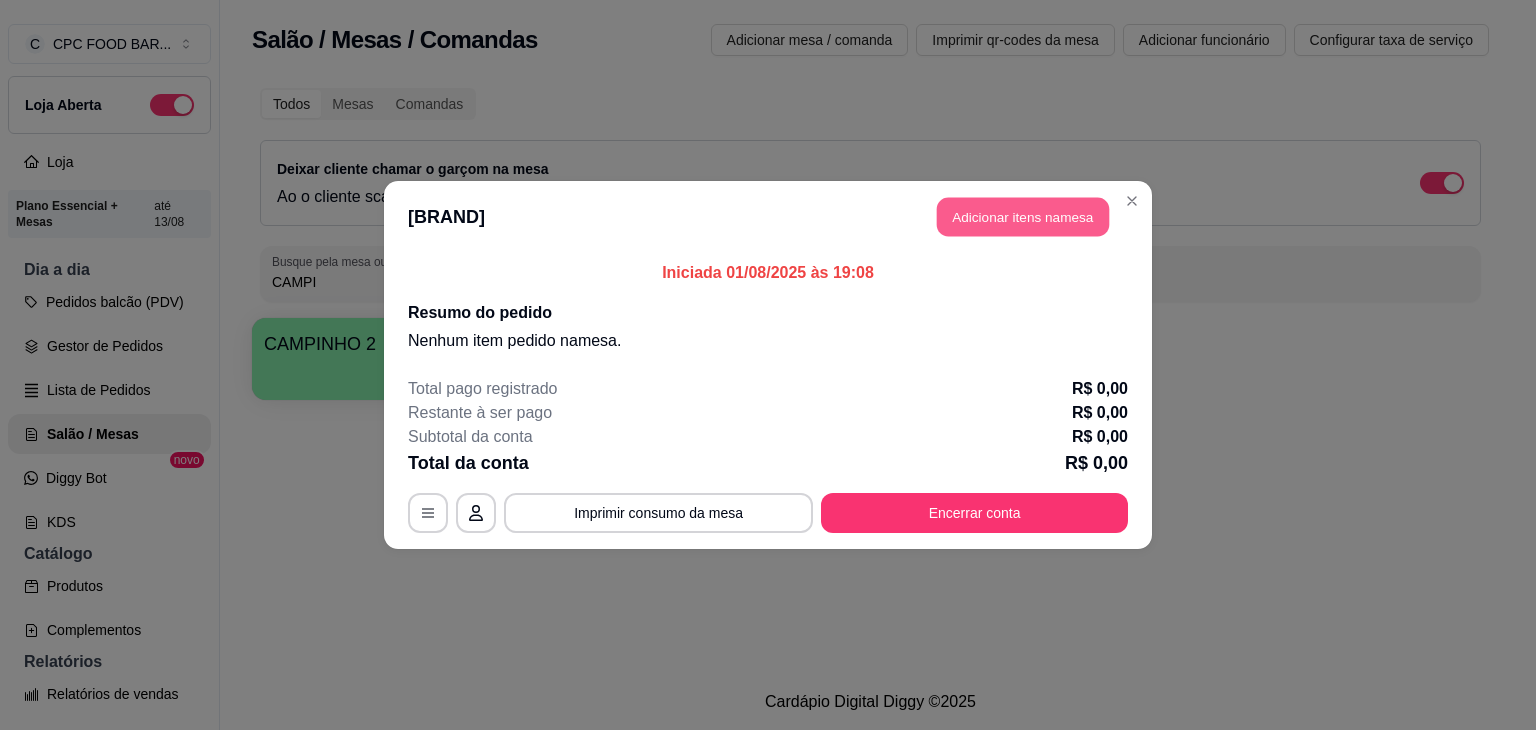 click on "Adicionar itens na  mesa" at bounding box center [1023, 217] 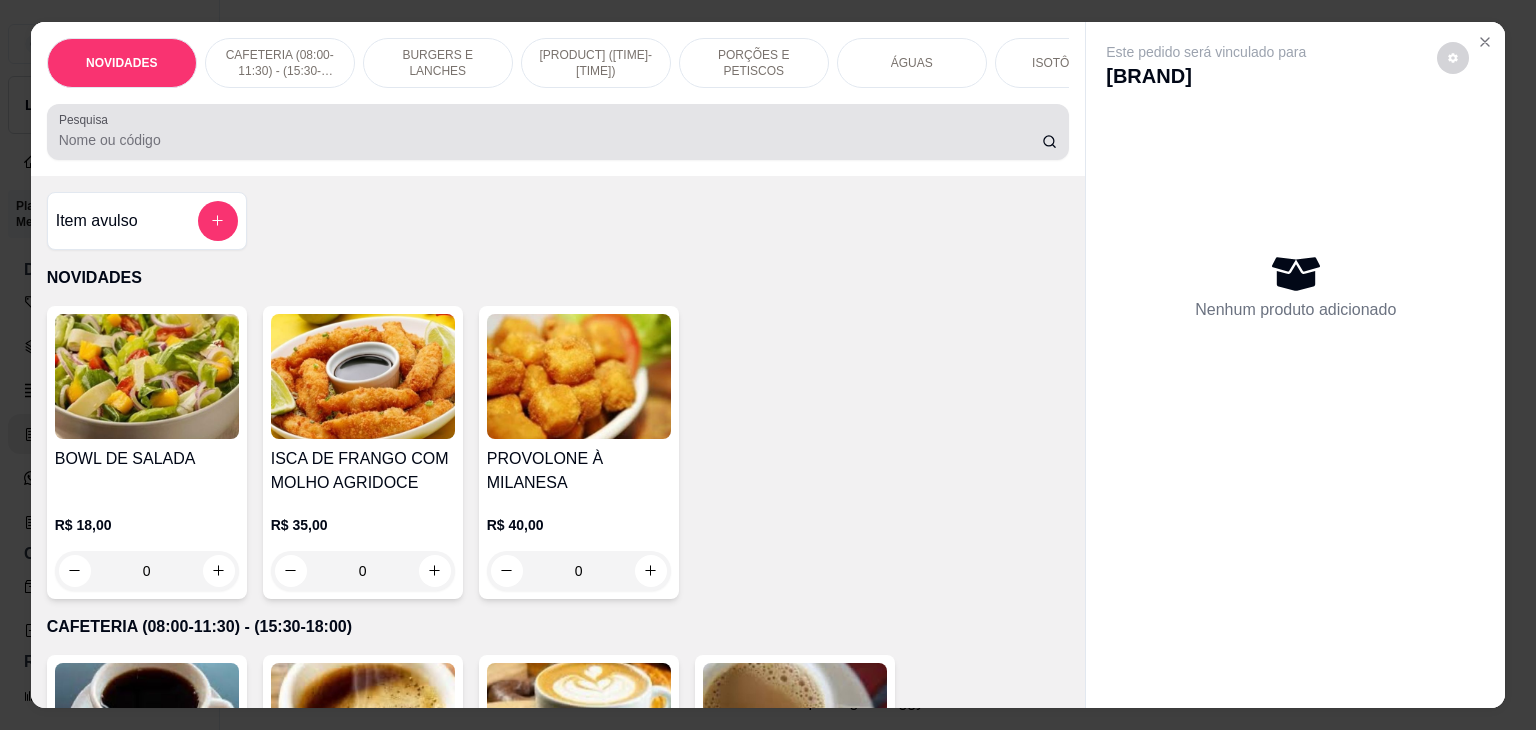 click on "Pesquisa" at bounding box center [550, 140] 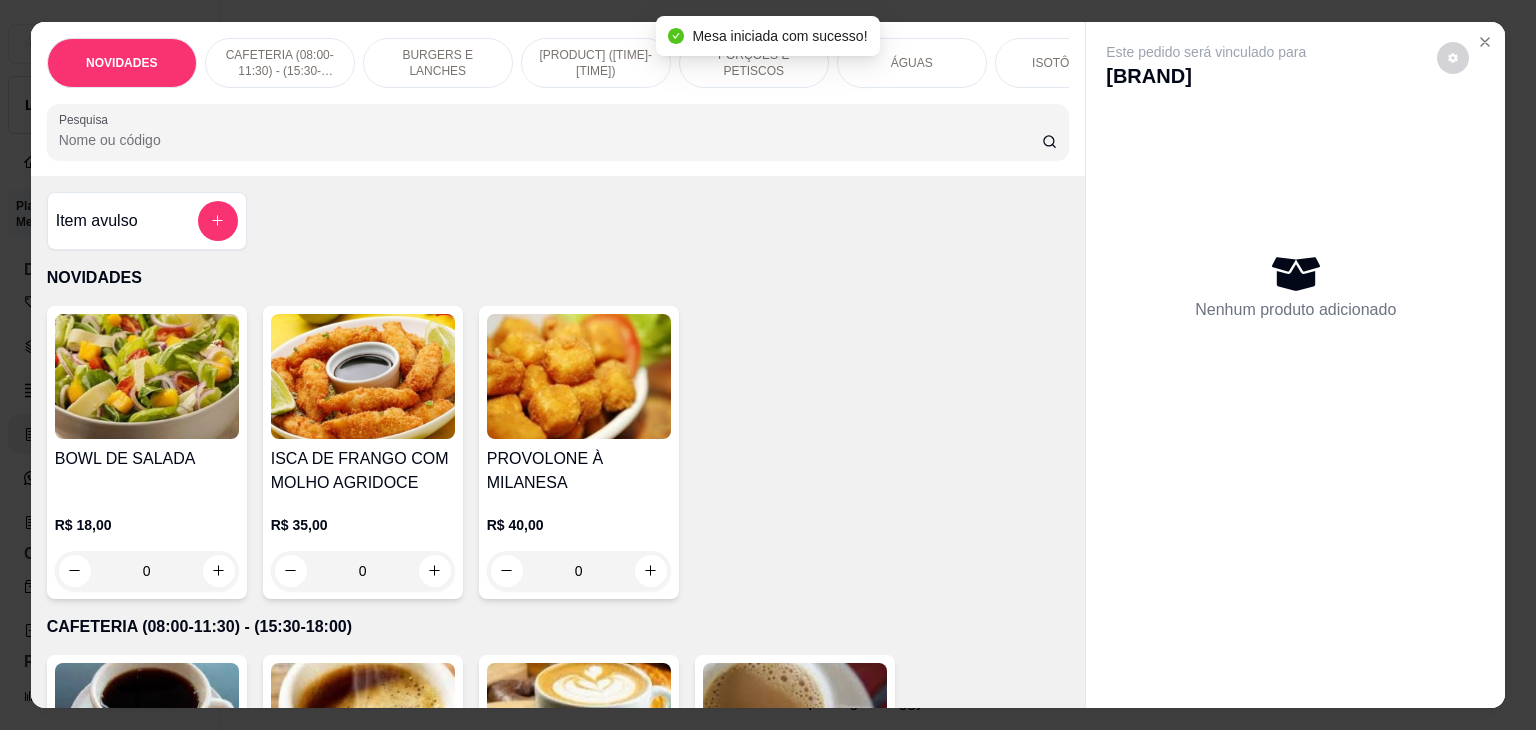 type on "C" 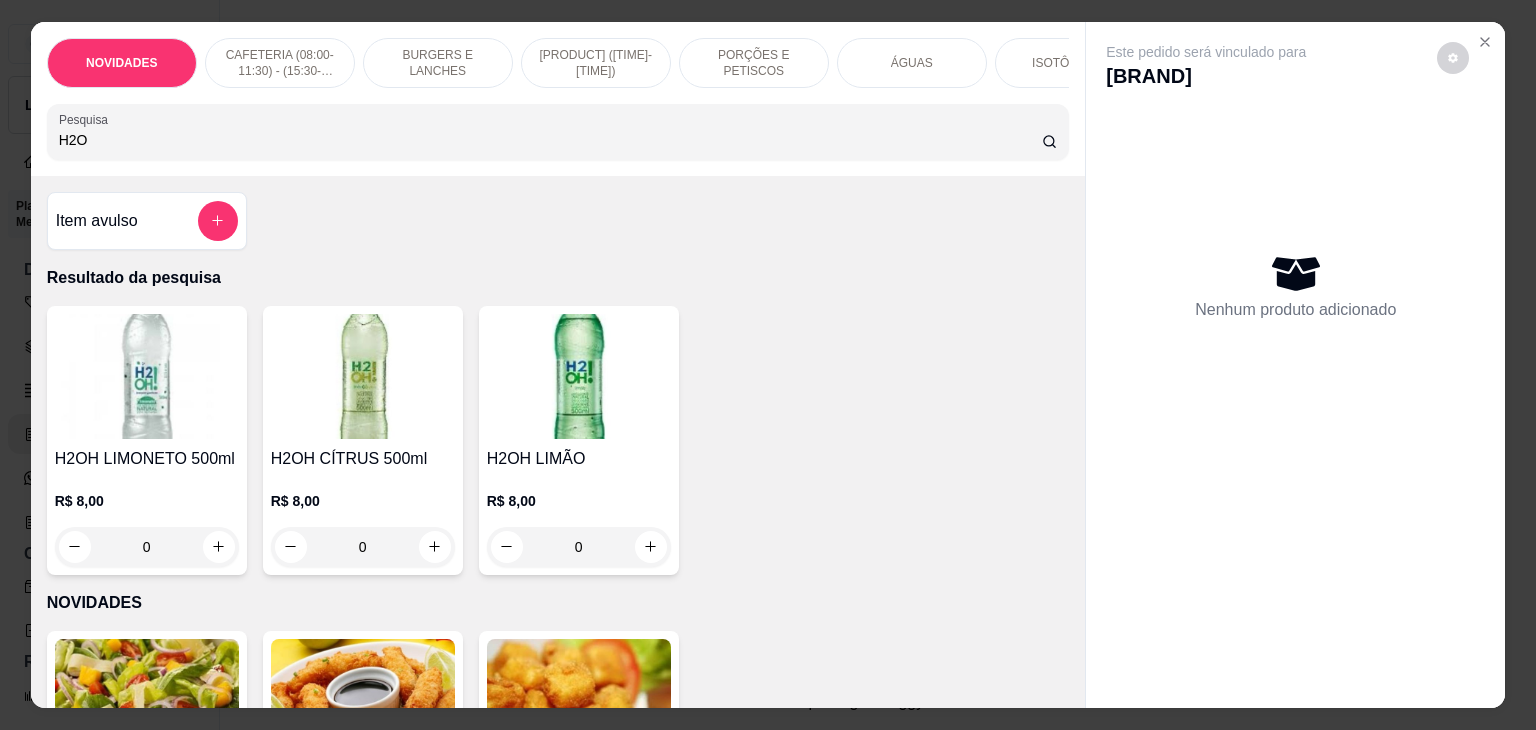 type on "H2O" 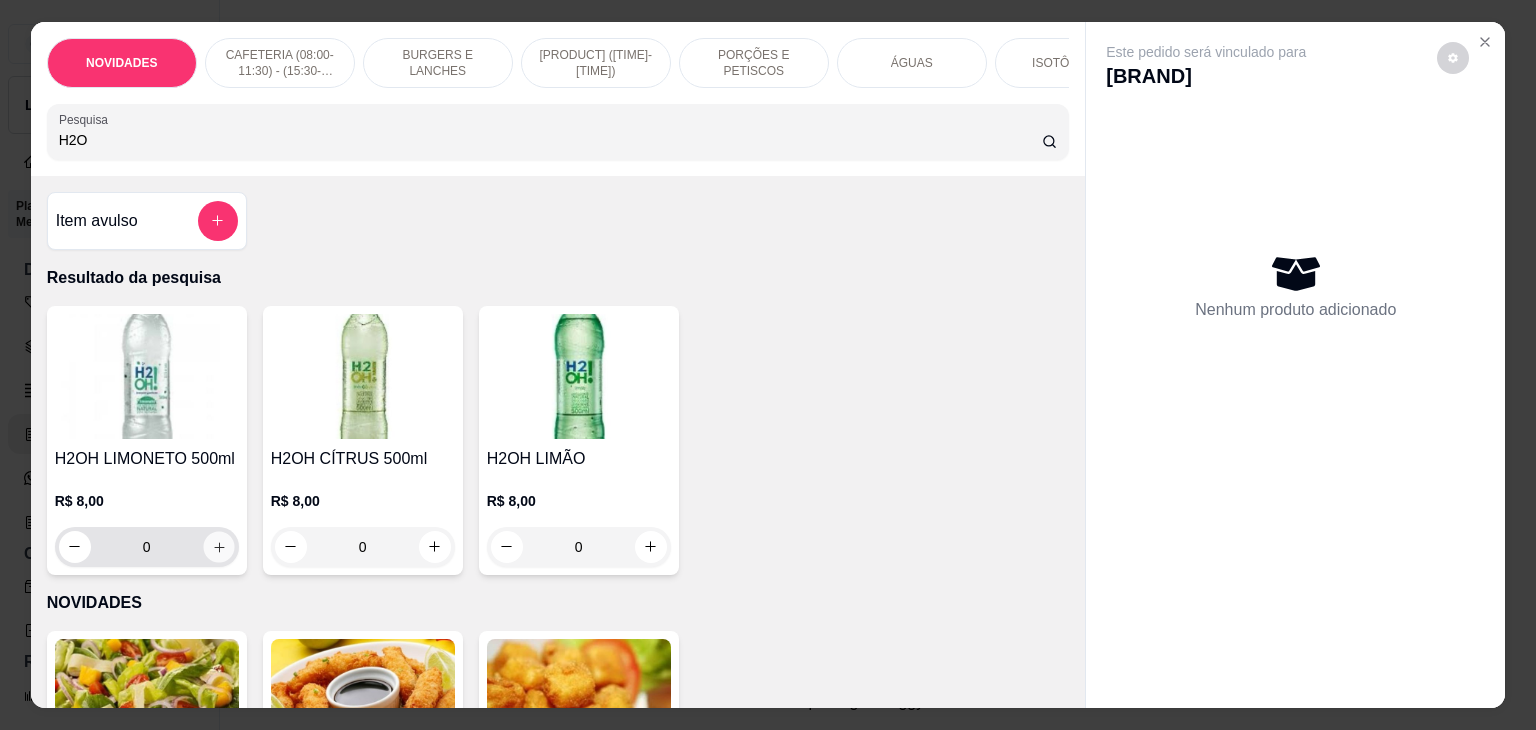 click at bounding box center [218, 546] 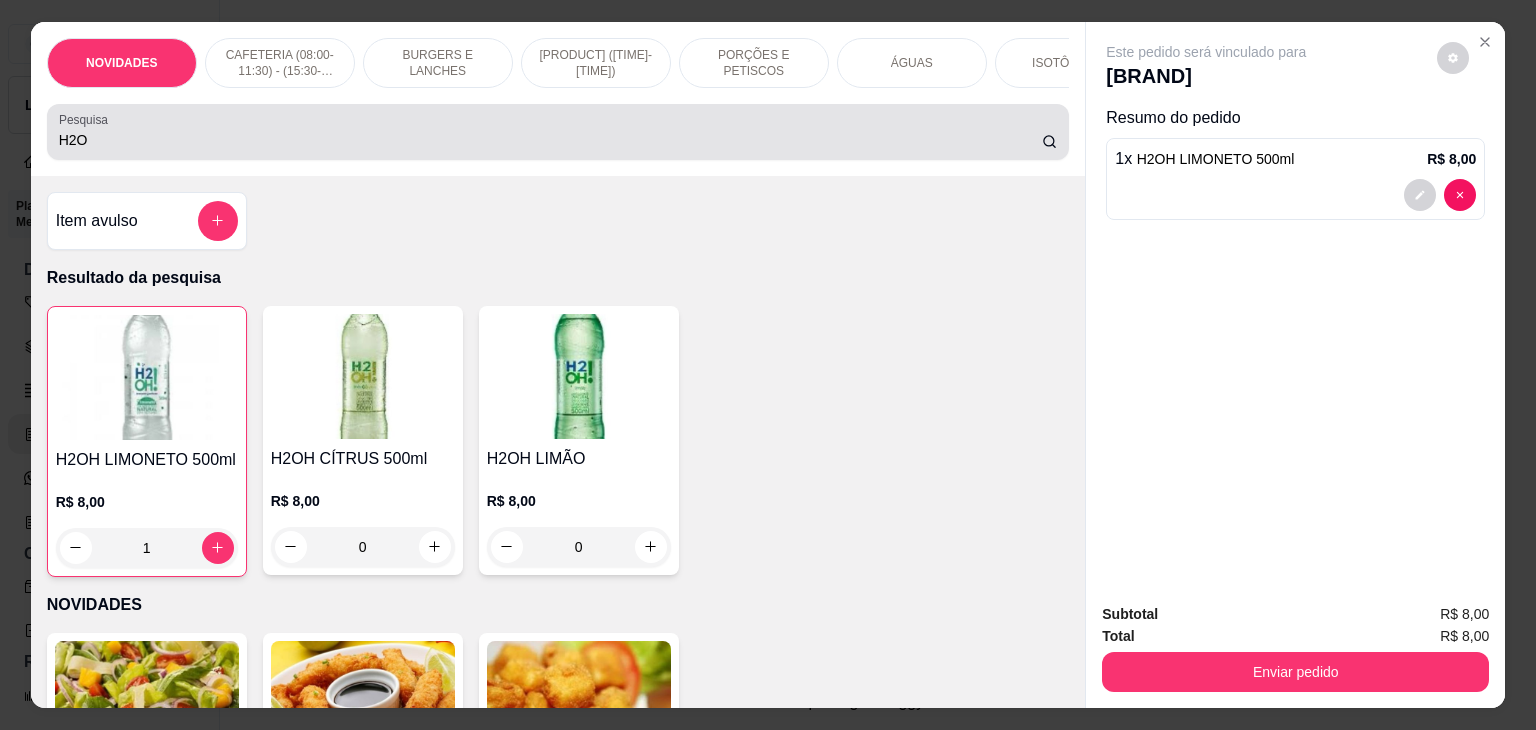 click on "H2O" at bounding box center (550, 140) 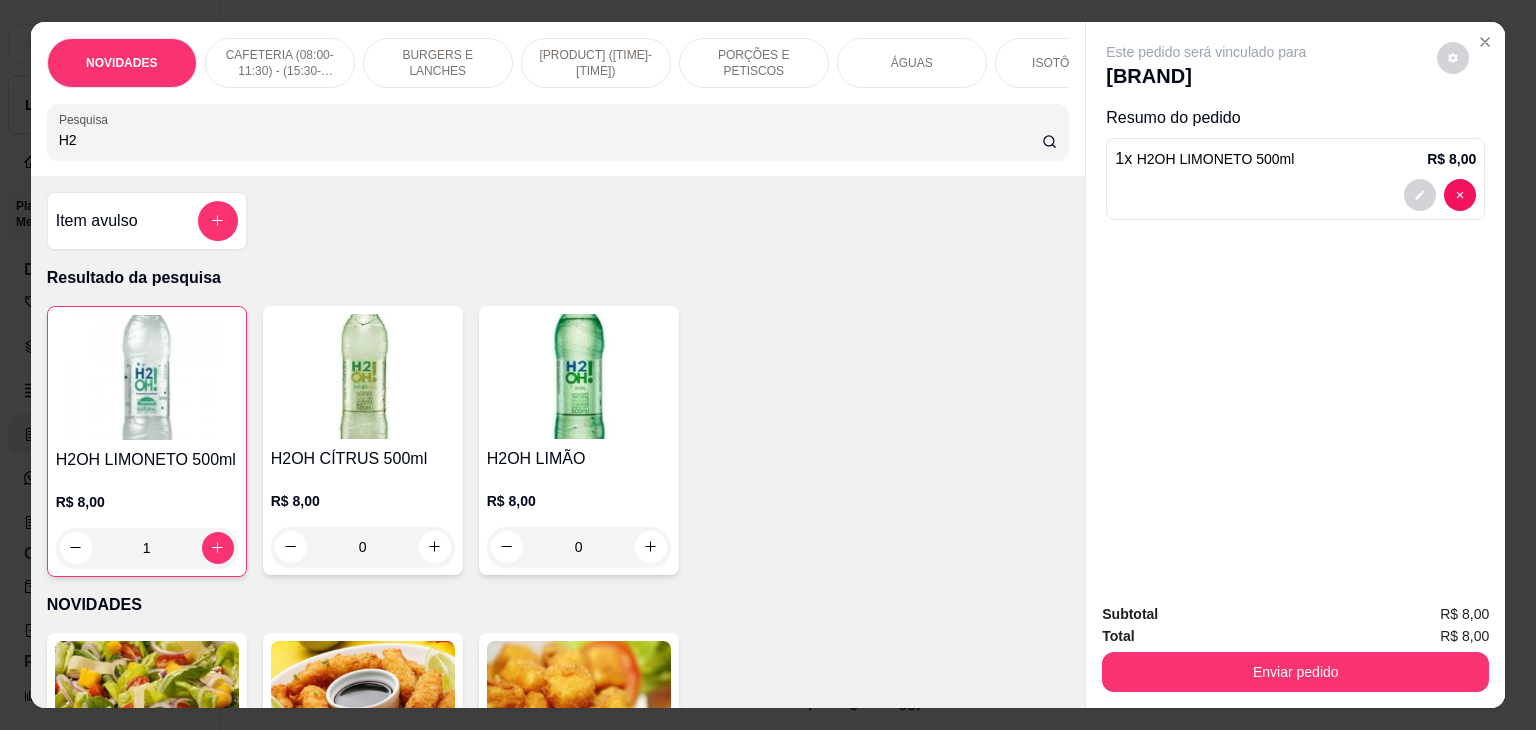 type on "H" 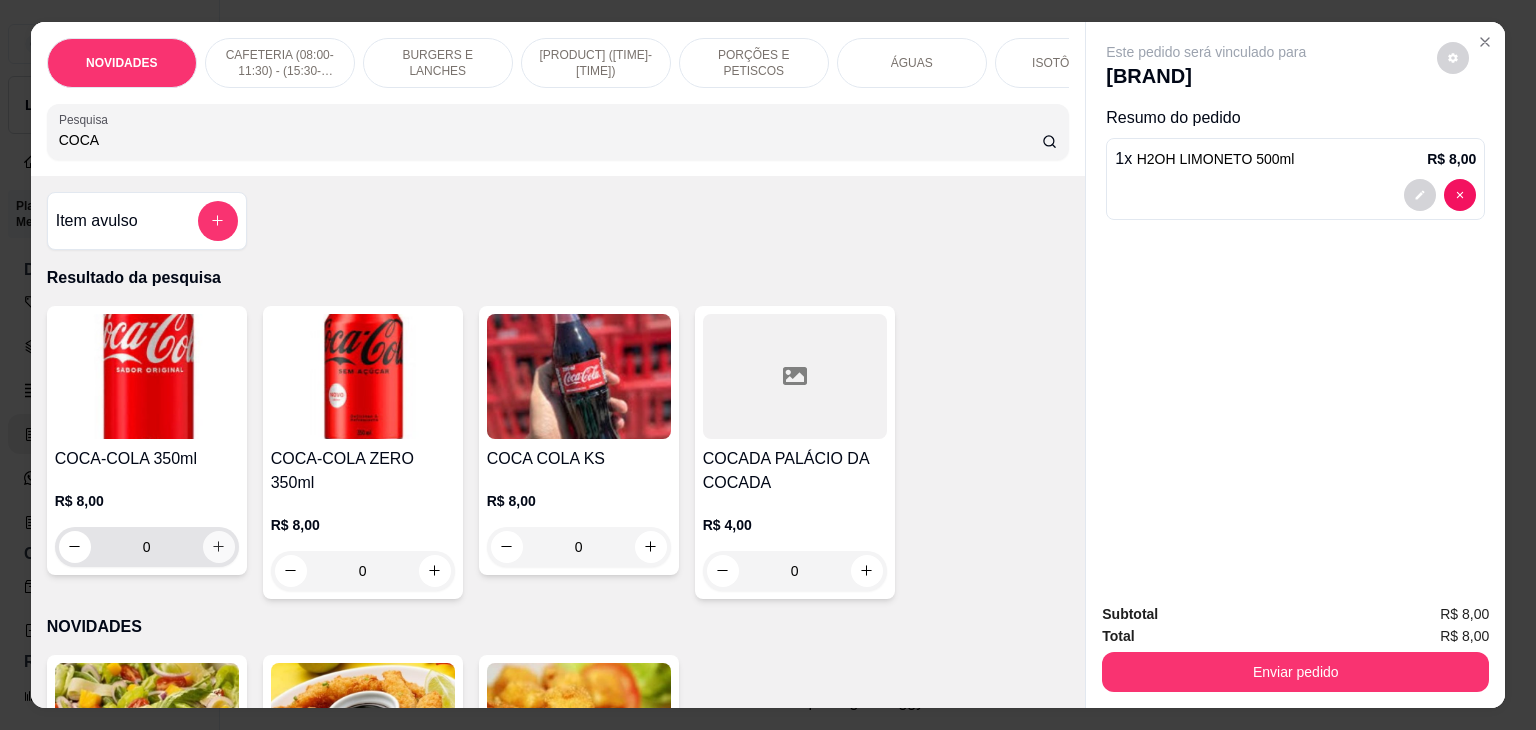 type on "COCA" 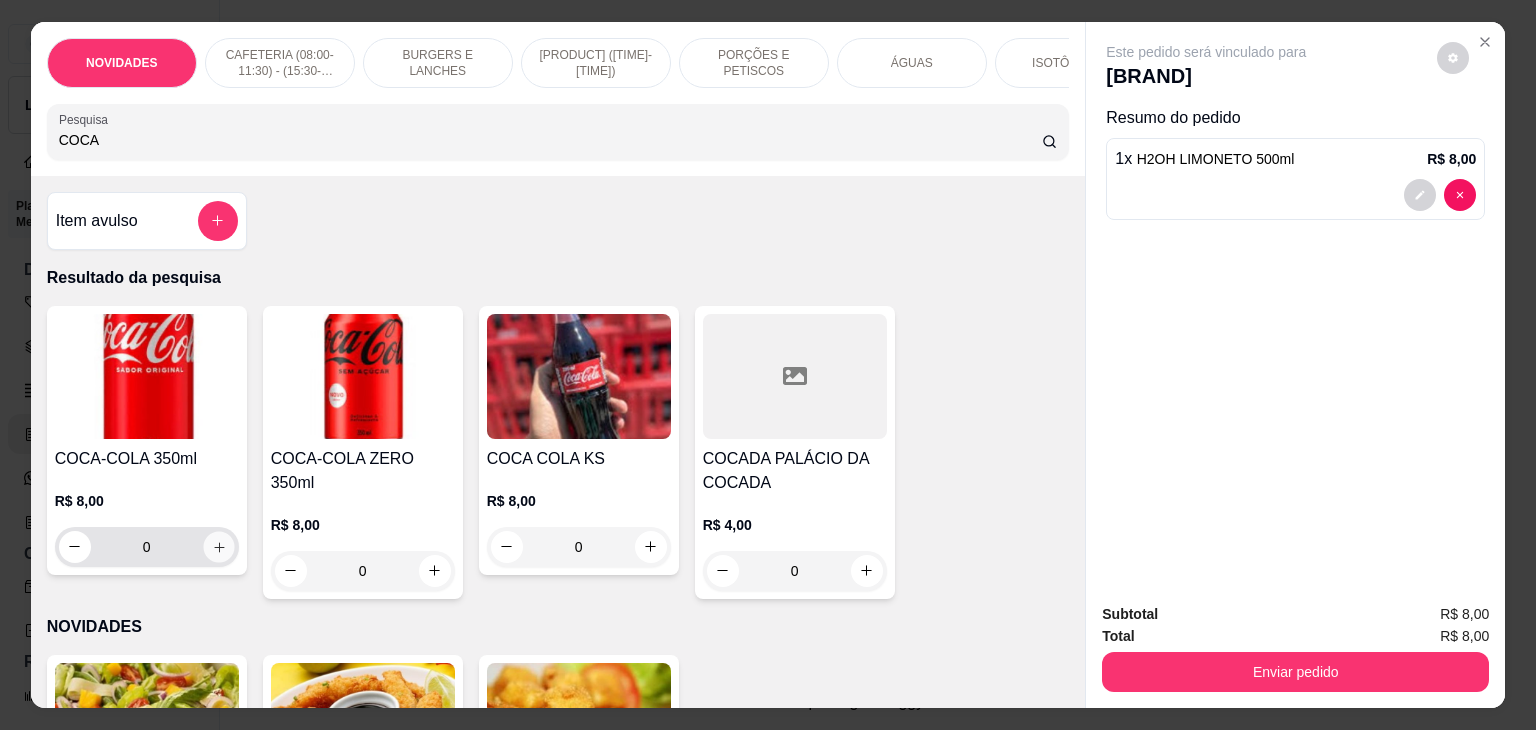 click 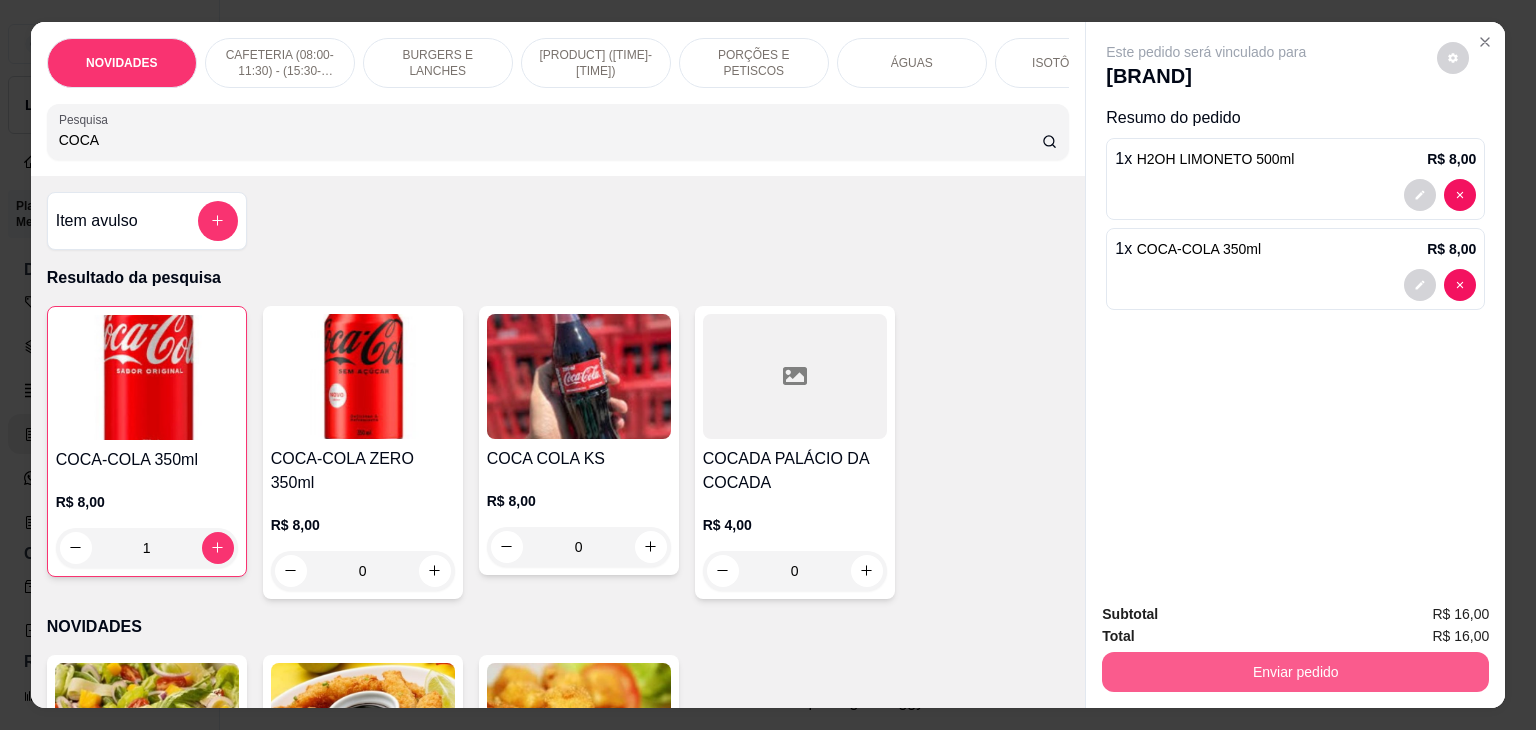 click on "Enviar pedido" at bounding box center (1295, 672) 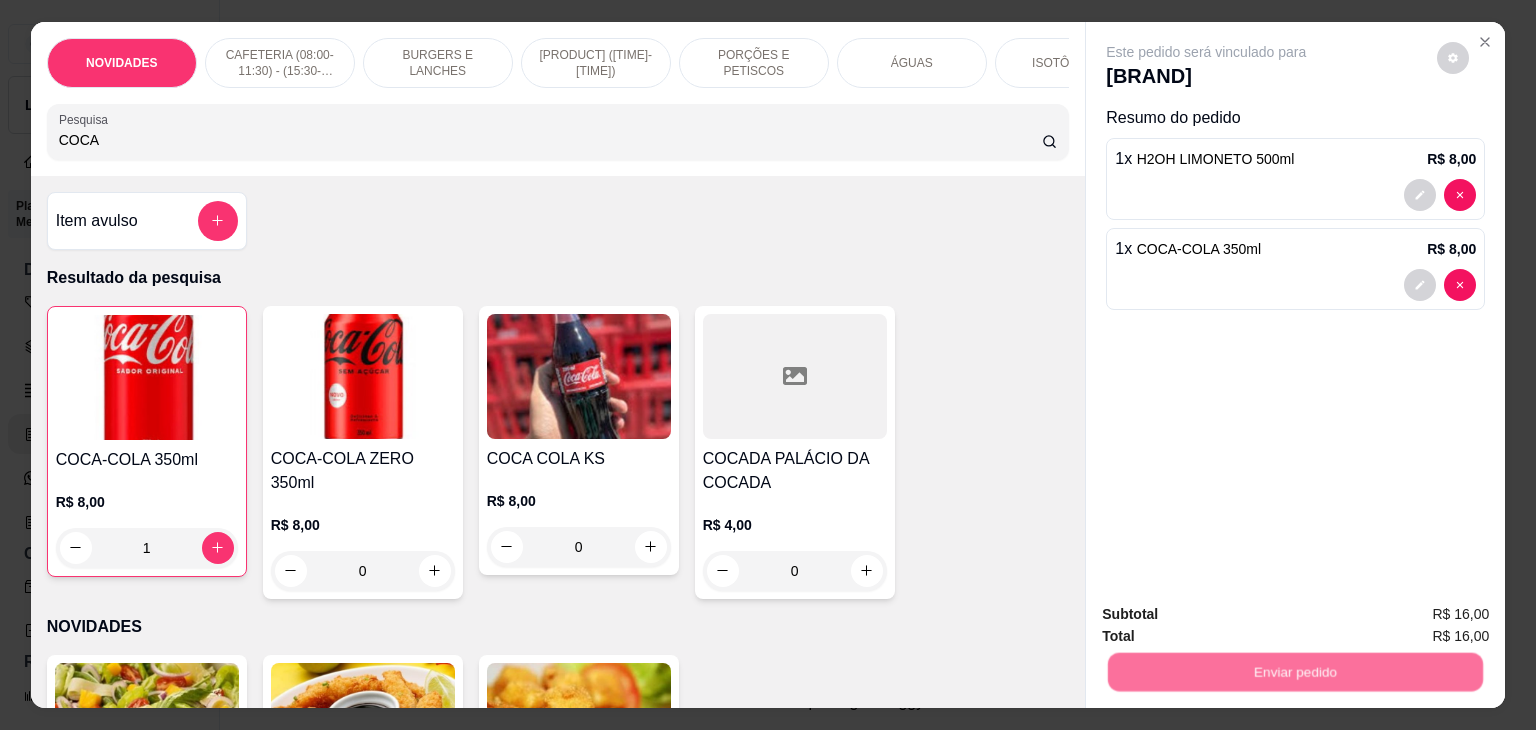 click on "Não registrar e enviar pedido" at bounding box center [1229, 614] 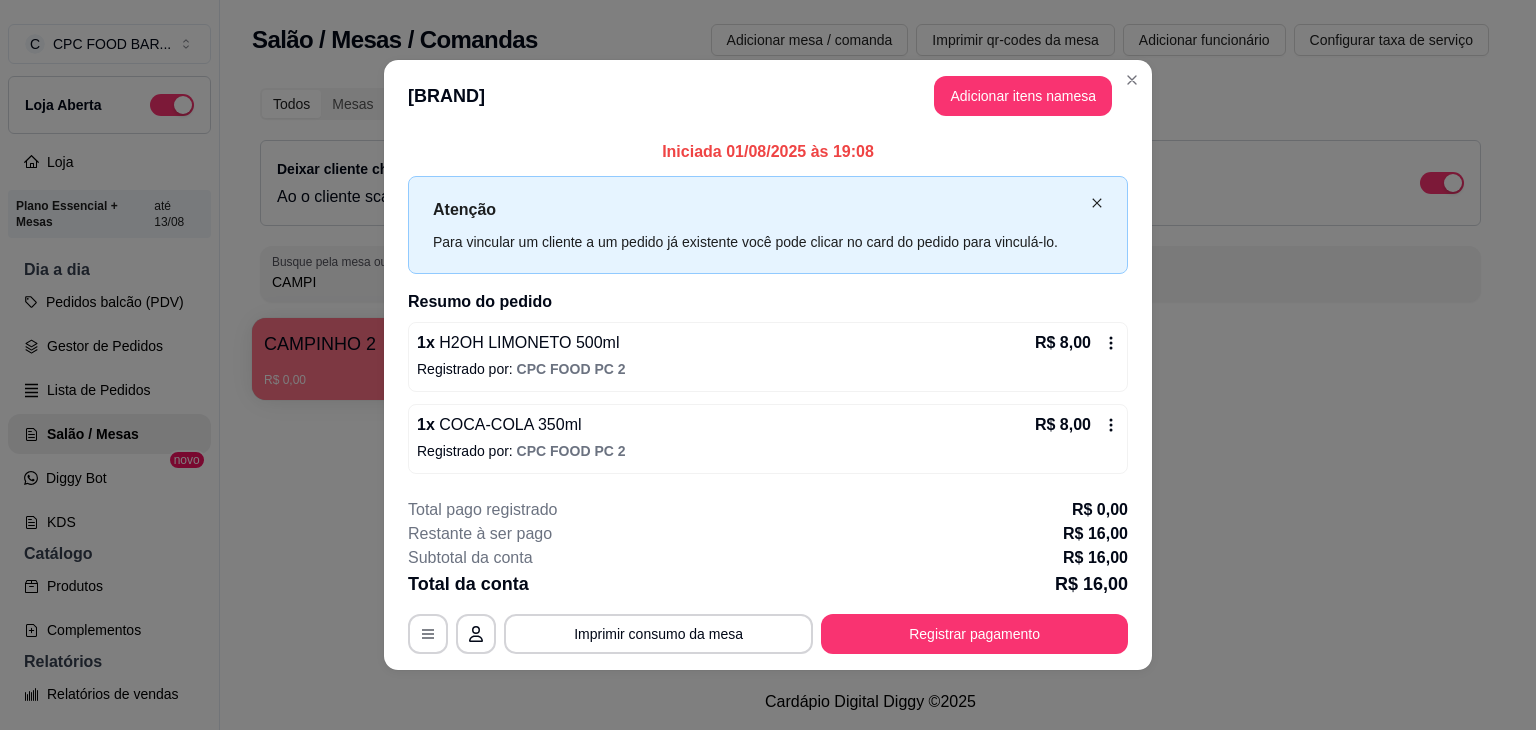click 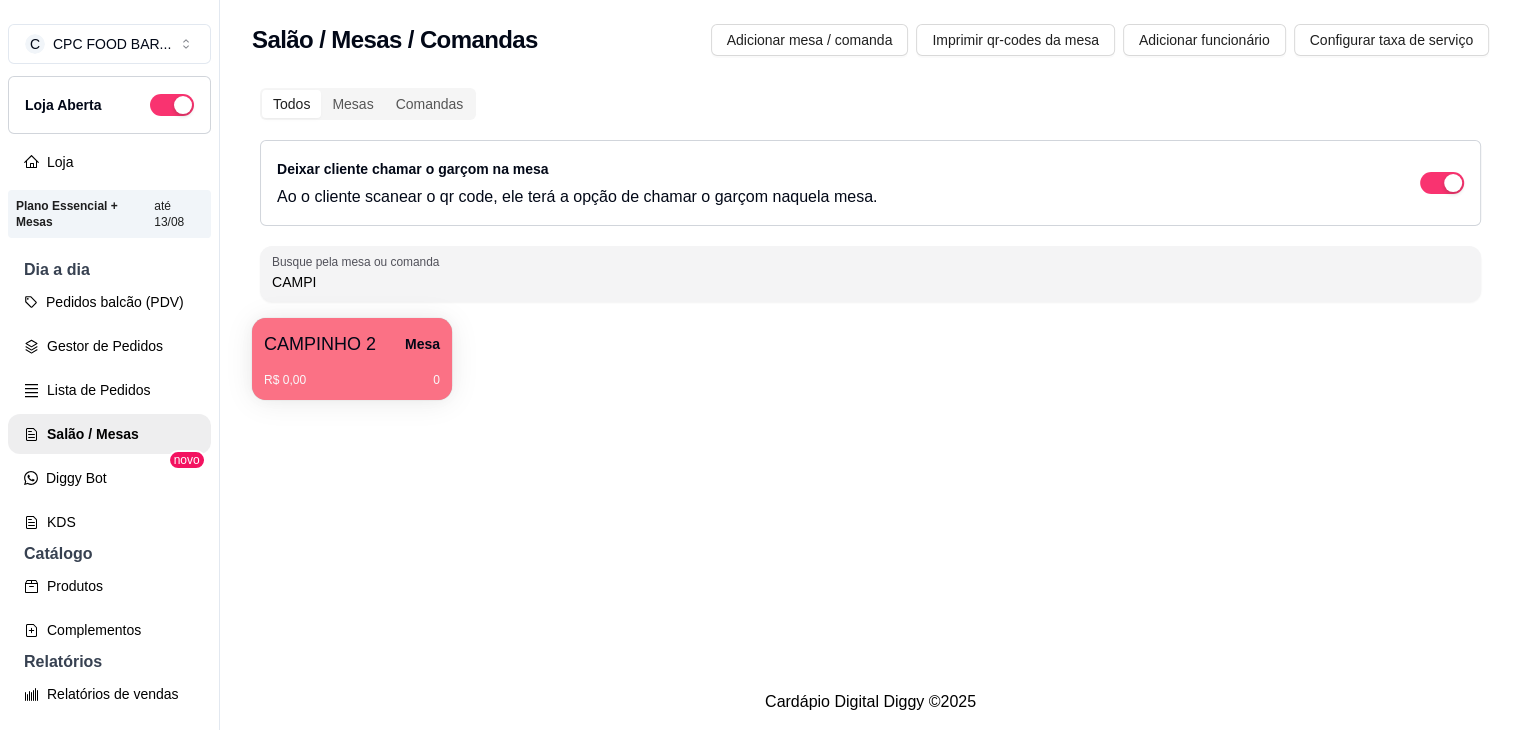 click on "CAMPI" at bounding box center [870, 282] 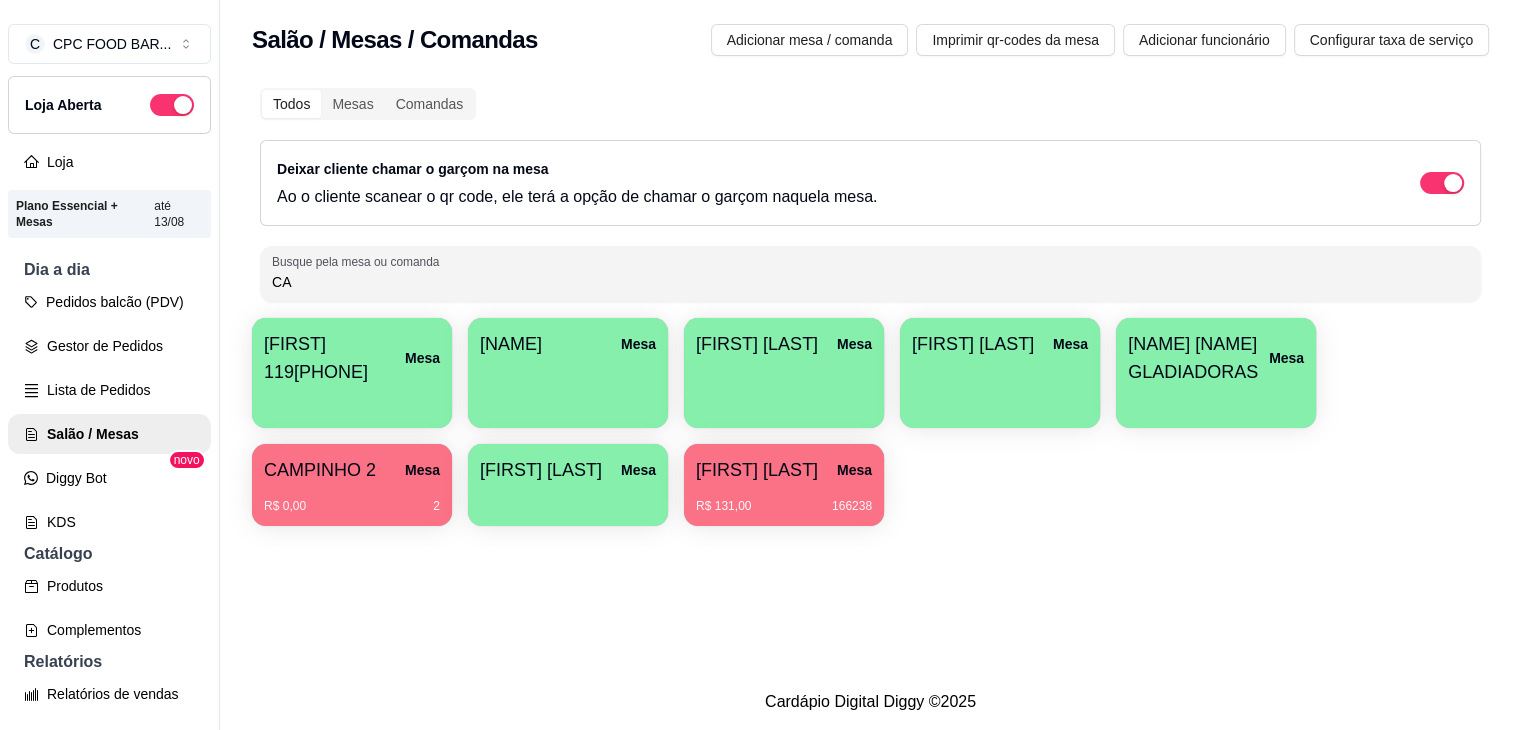 type on "C" 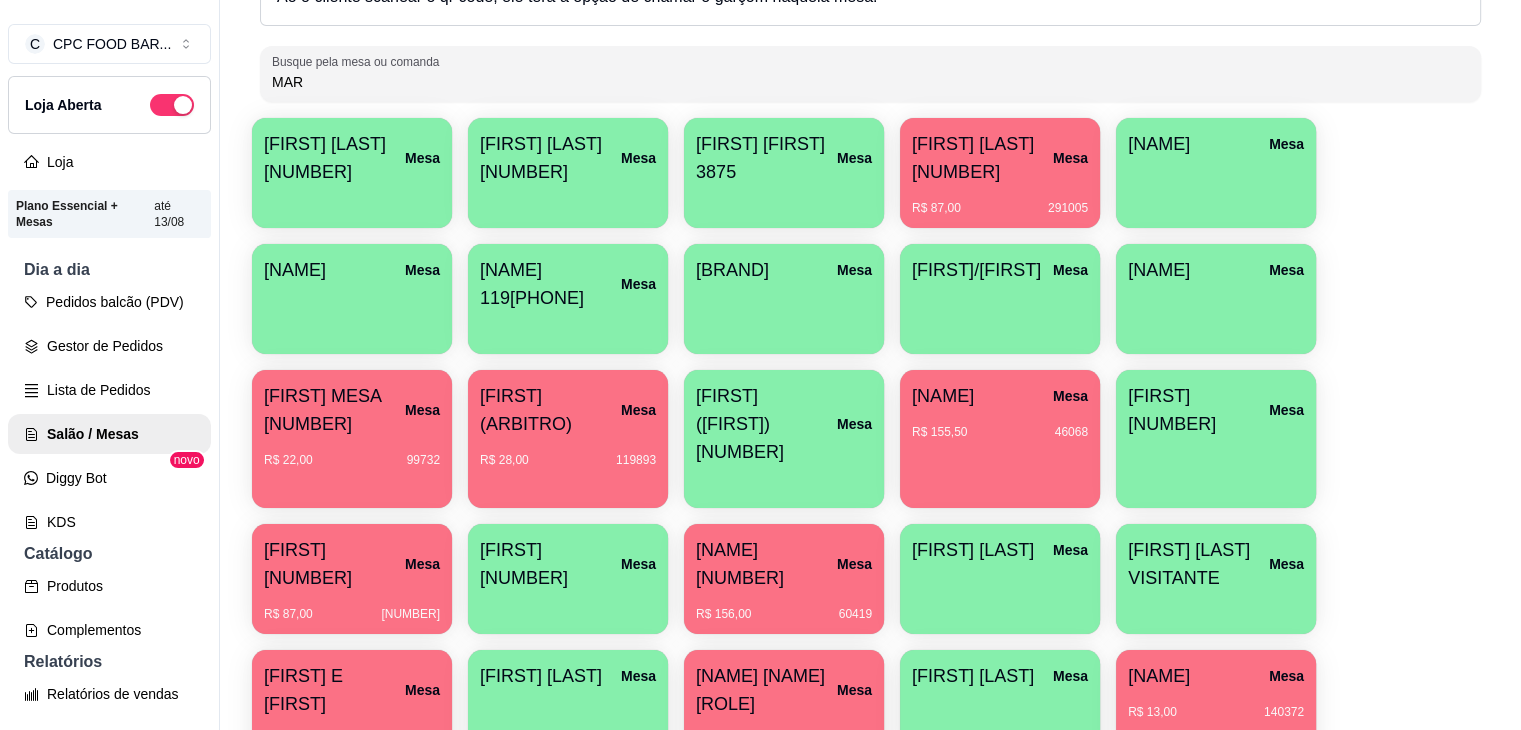 scroll, scrollTop: 400, scrollLeft: 0, axis: vertical 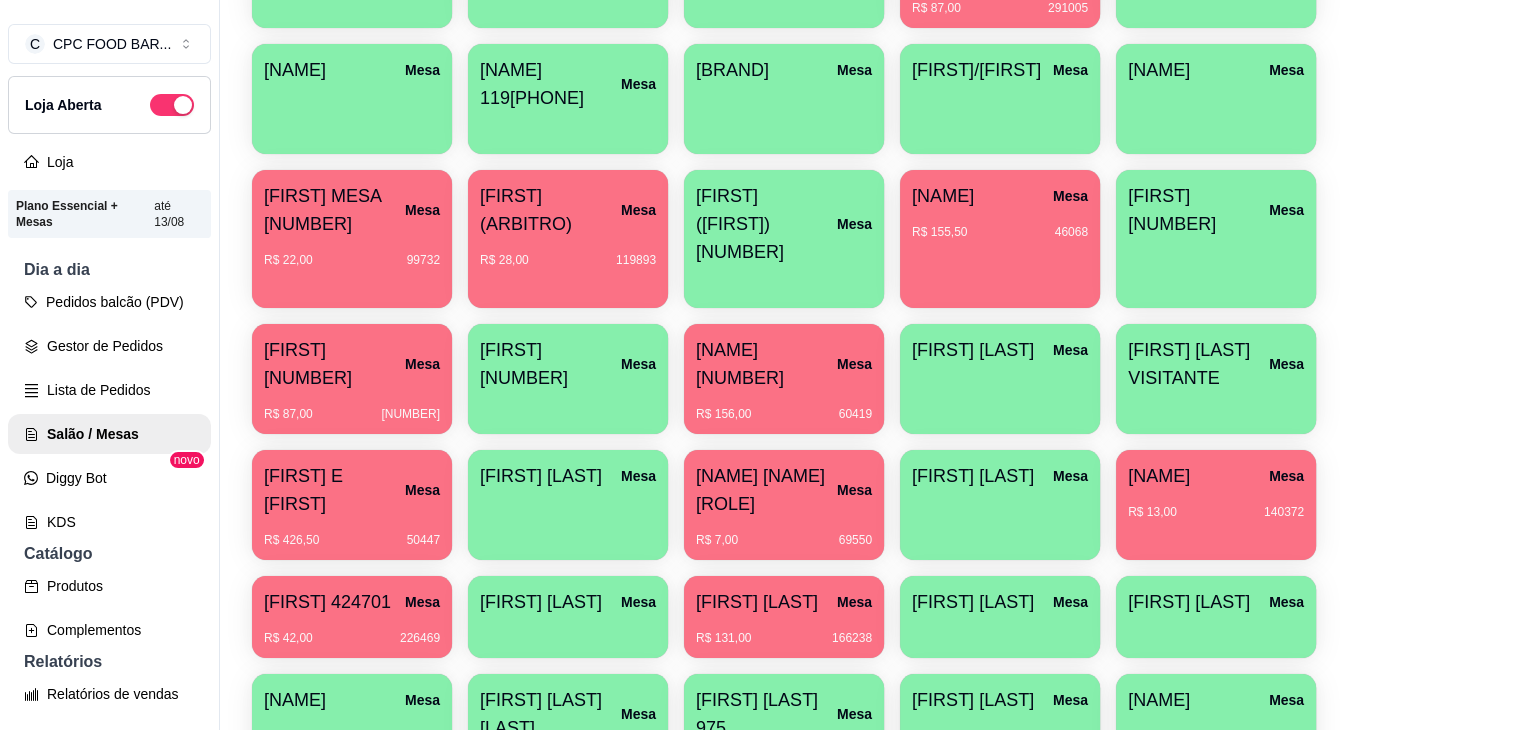 type on "MAR" 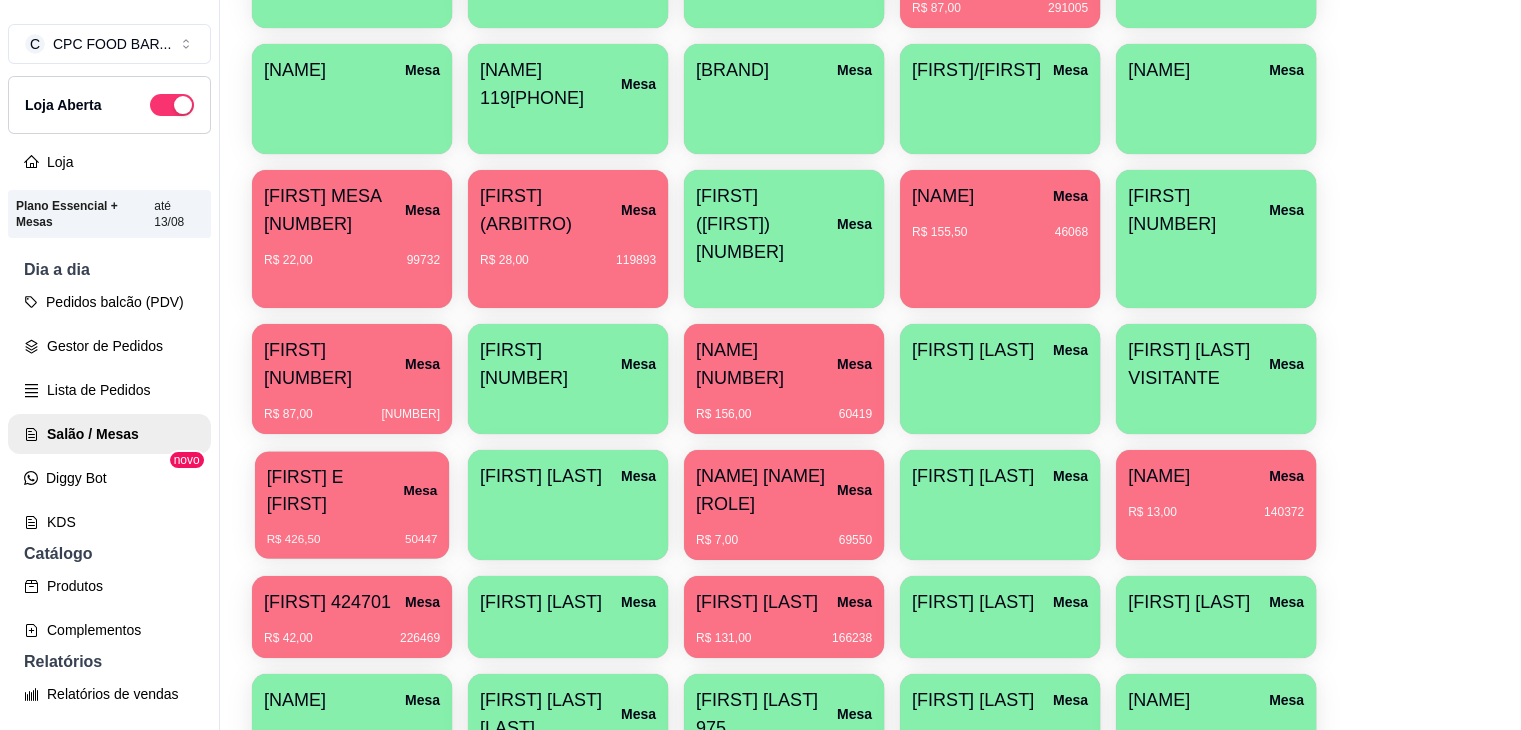 click on "[PRICE] [NUMBER]" at bounding box center (352, 532) 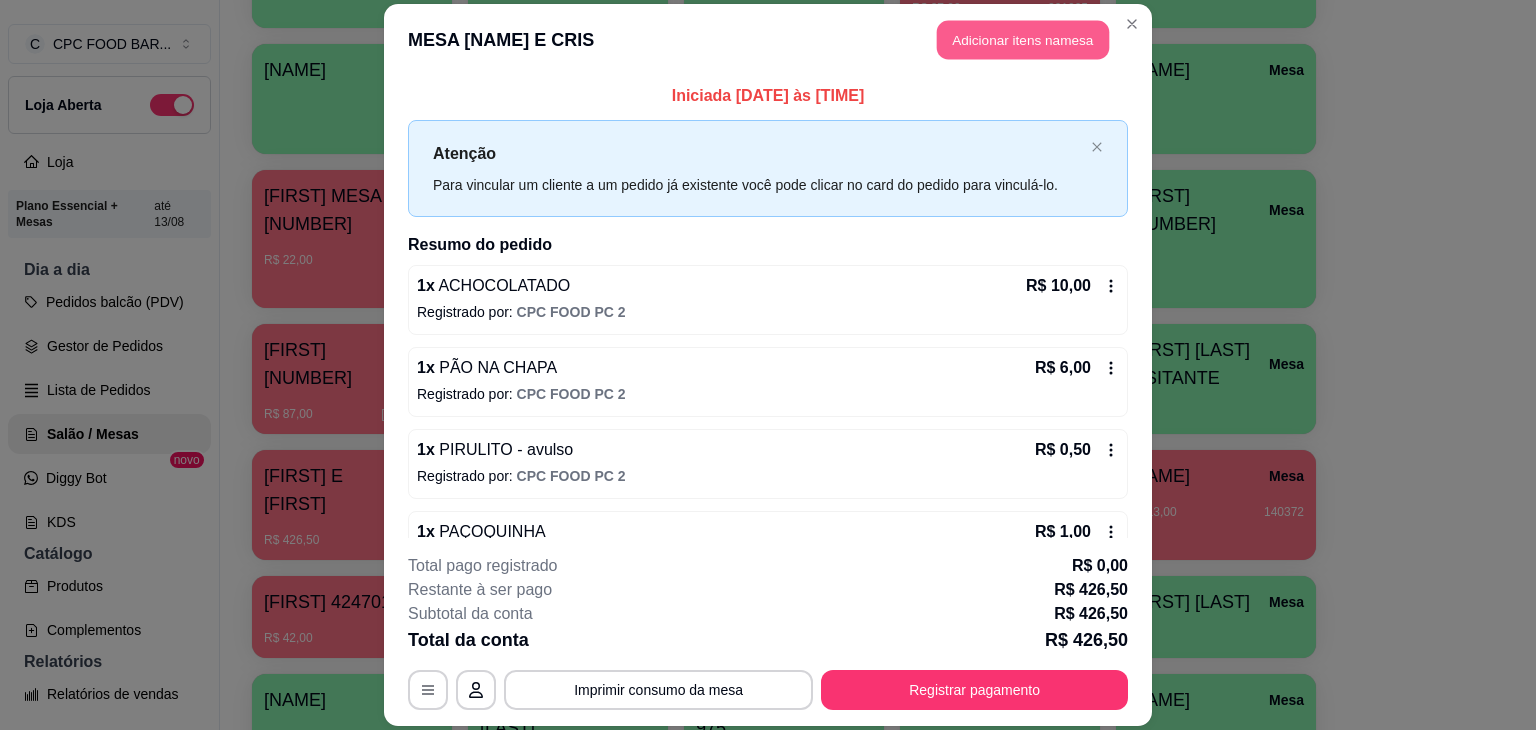 click on "Adicionar itens na  mesa" at bounding box center (1023, 39) 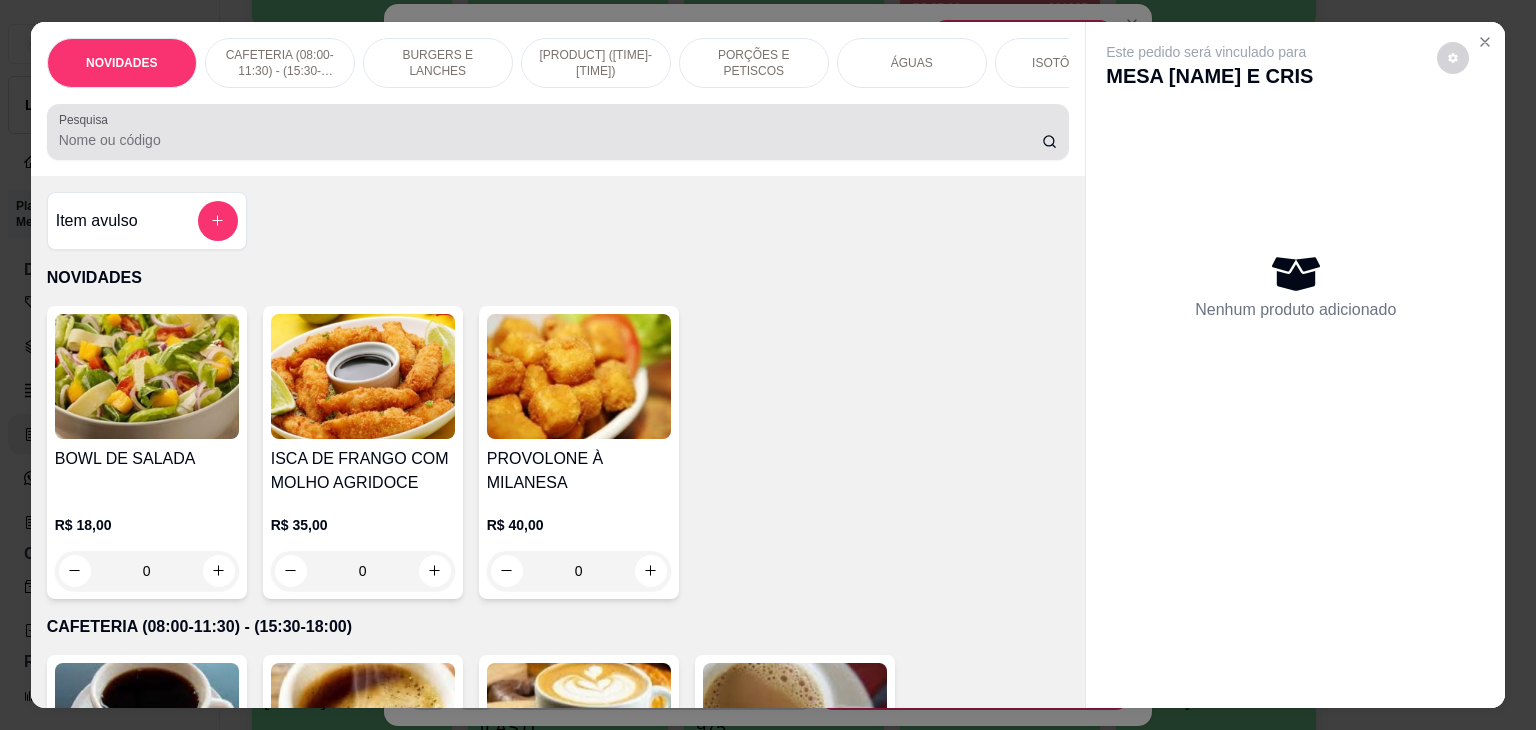 click at bounding box center [558, 132] 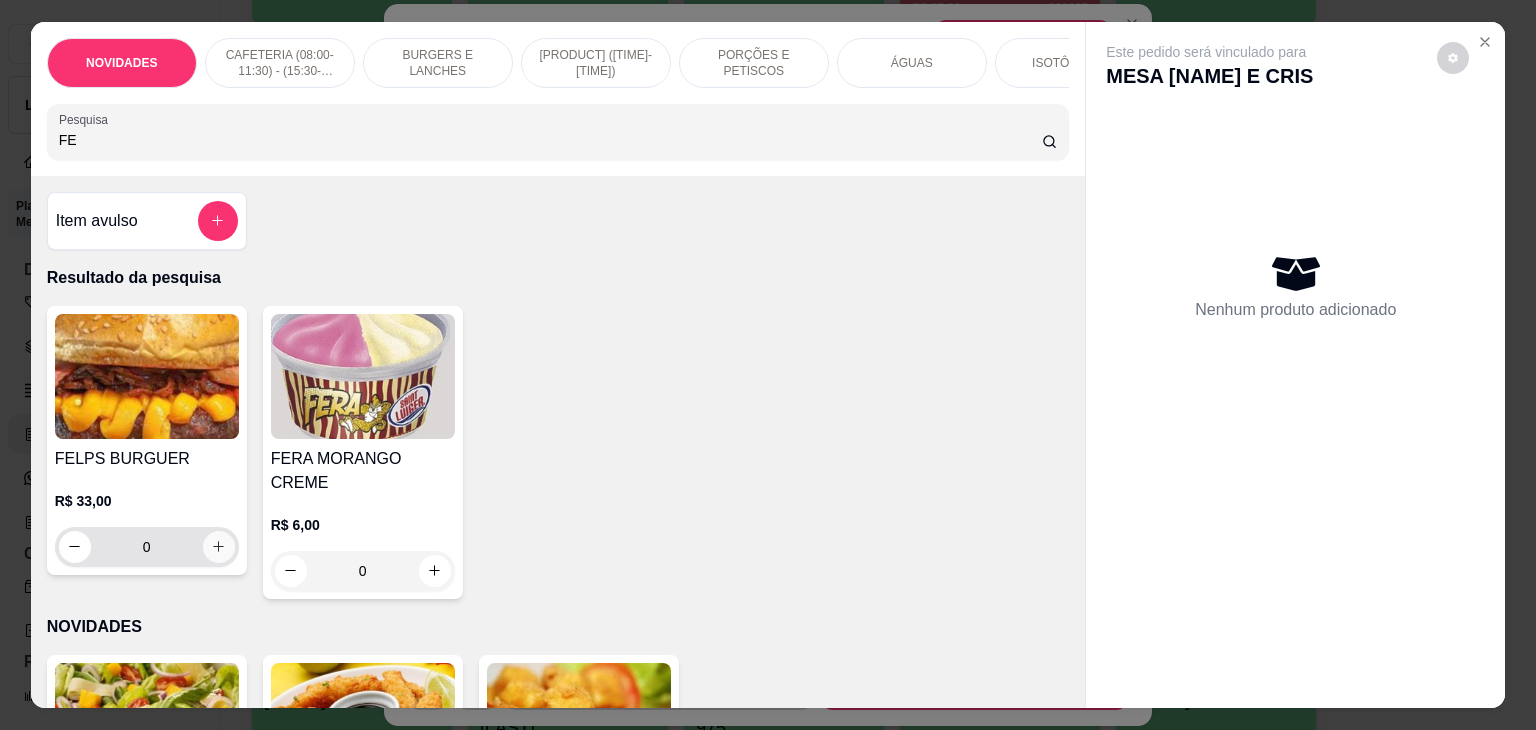 type on "FE" 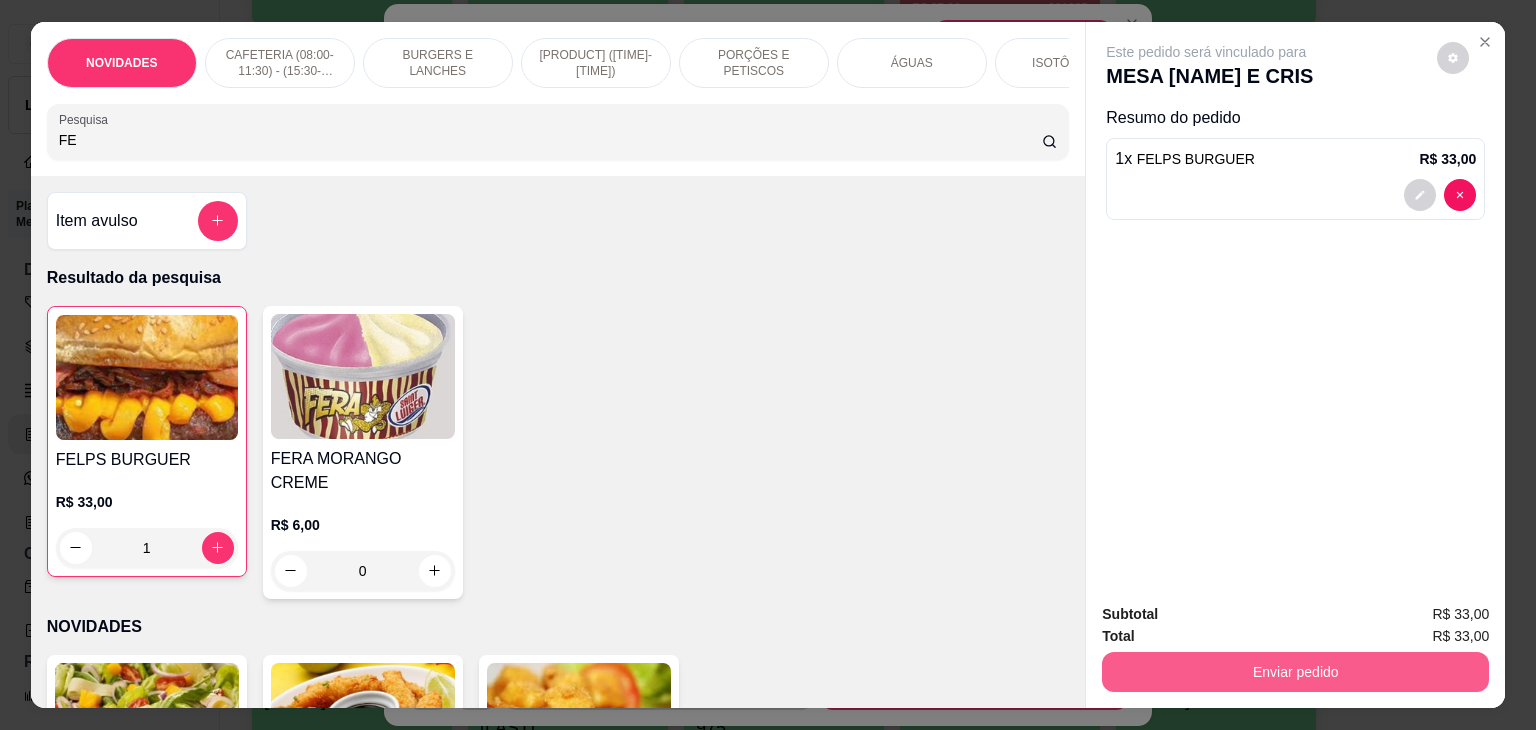 click on "Enviar pedido" at bounding box center (1295, 672) 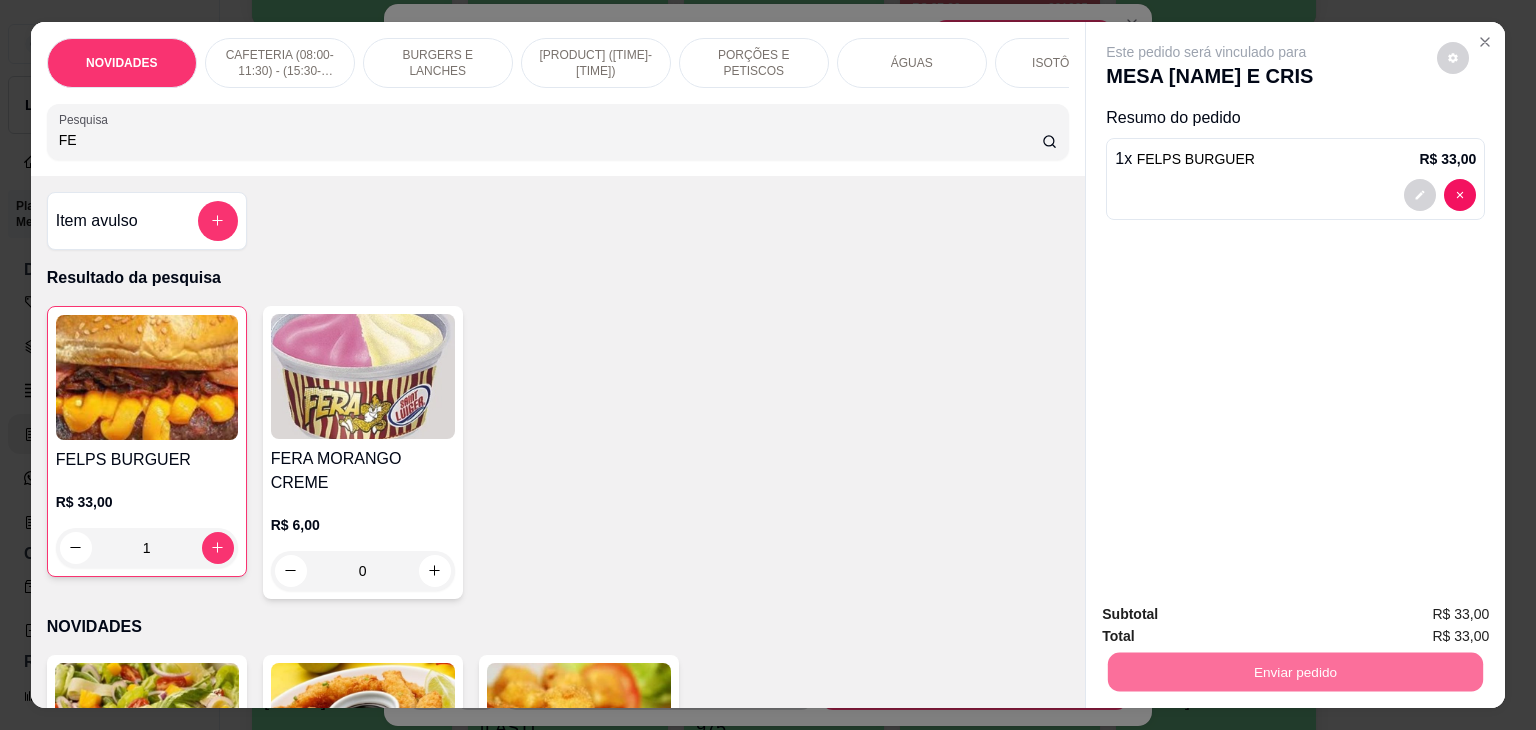 click on "Não registrar e enviar pedido" at bounding box center (1229, 614) 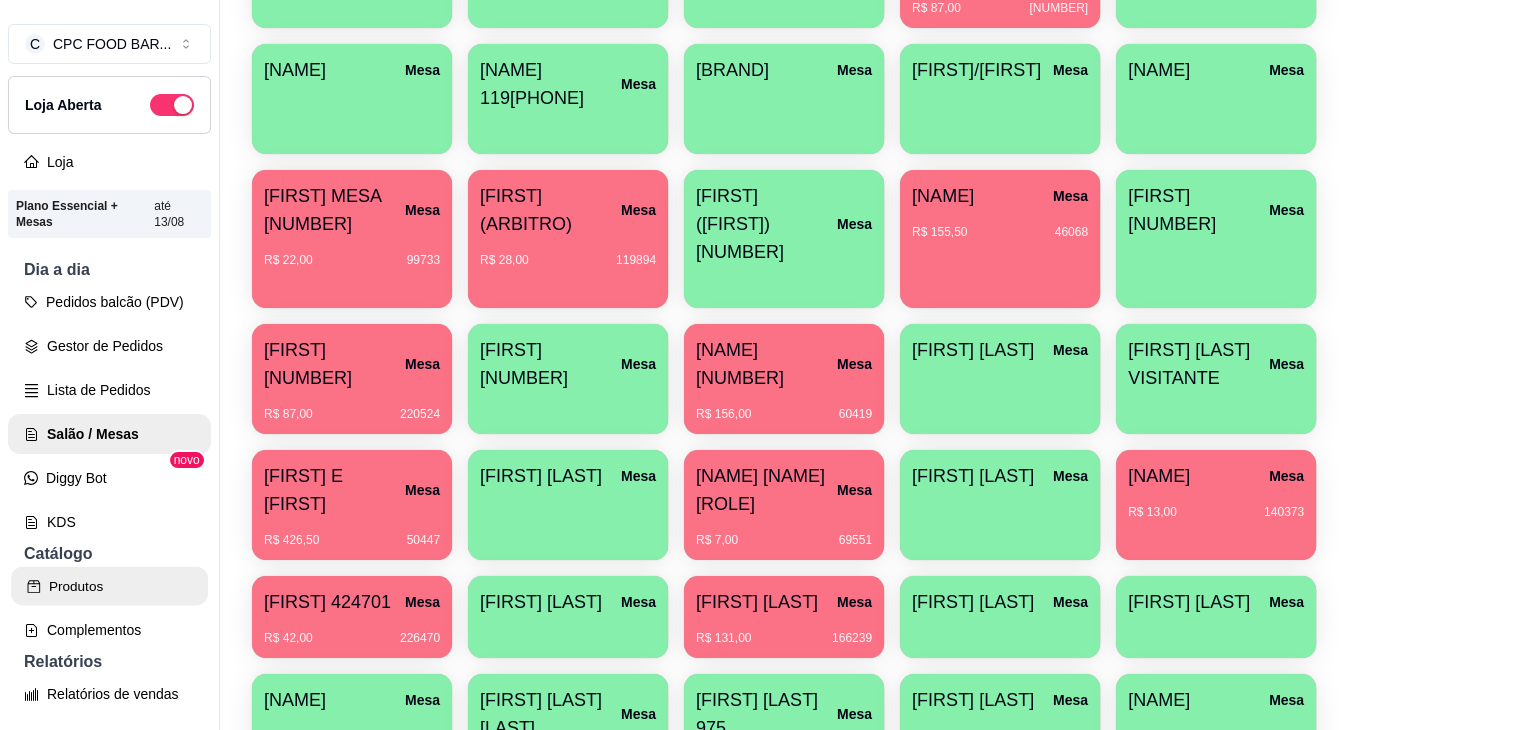 click on "Produtos" at bounding box center (109, 586) 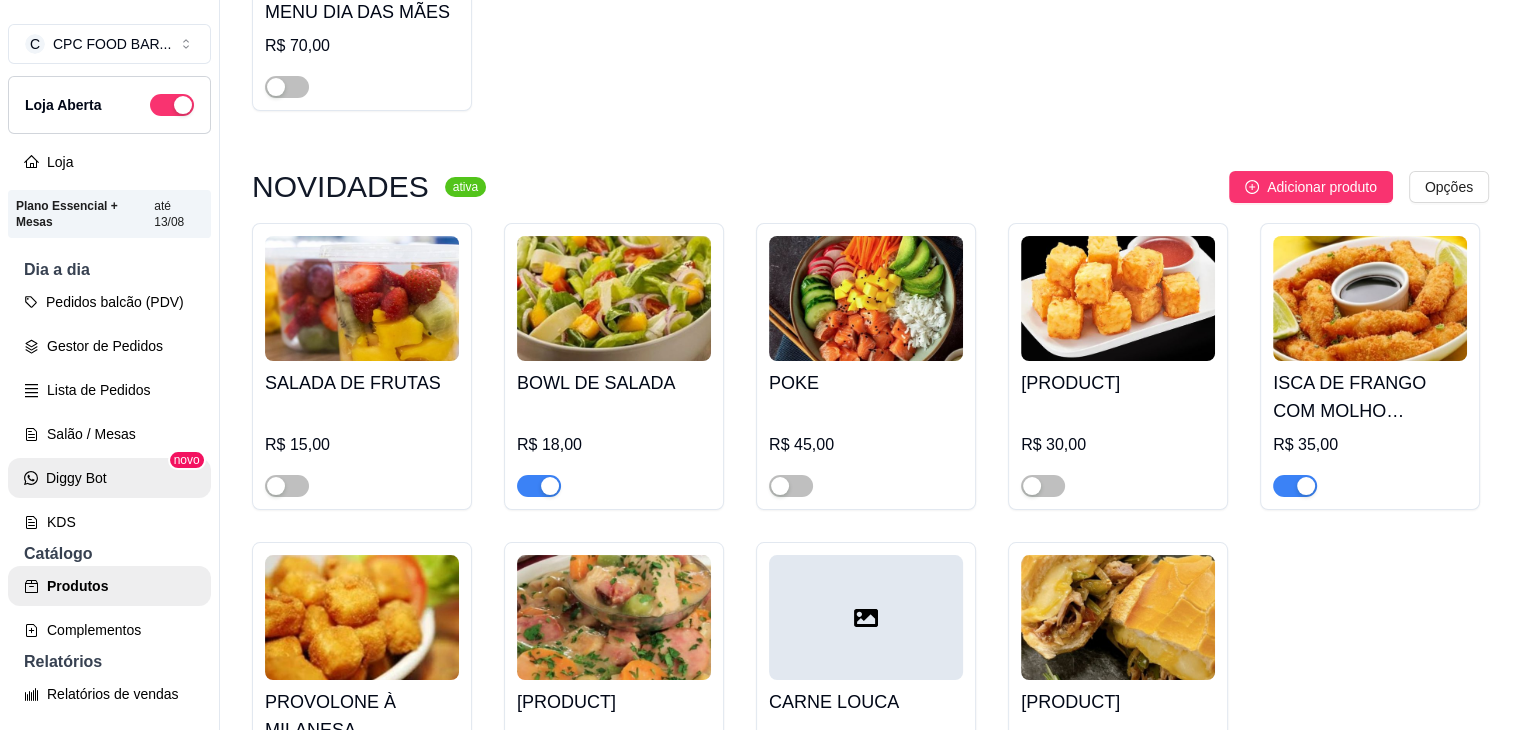 scroll, scrollTop: 0, scrollLeft: 0, axis: both 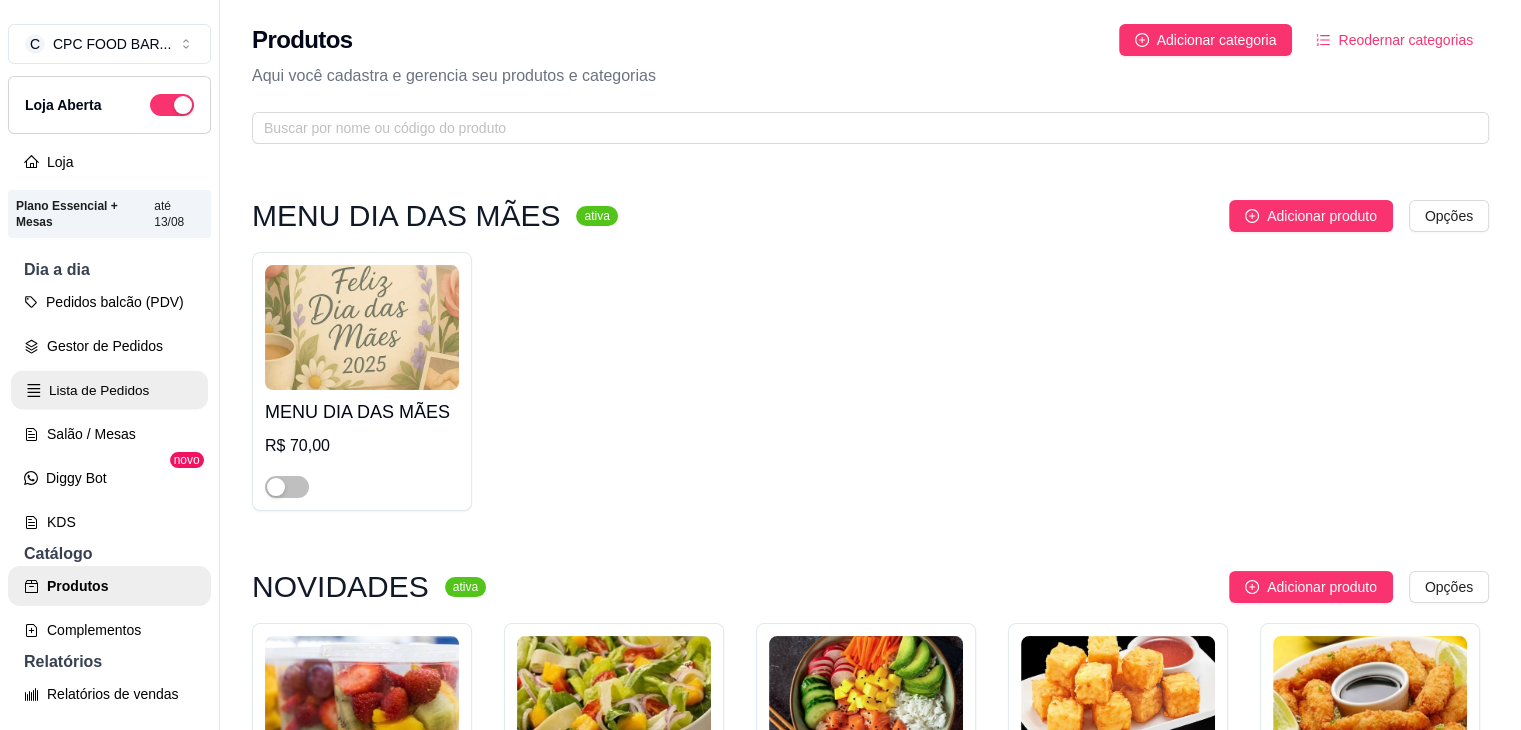 click on "Lista de Pedidos" at bounding box center (109, 390) 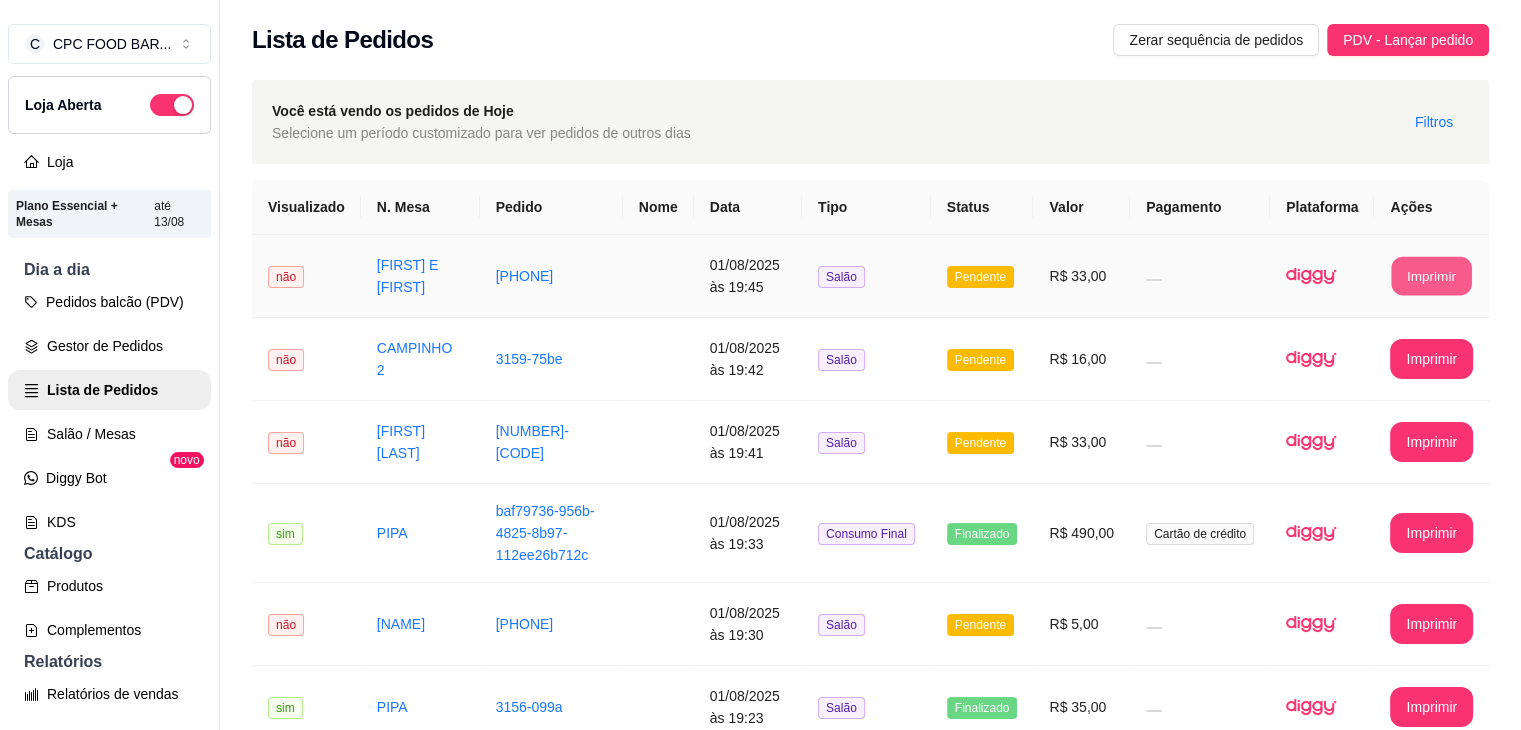 click on "Imprimir" at bounding box center [1432, 276] 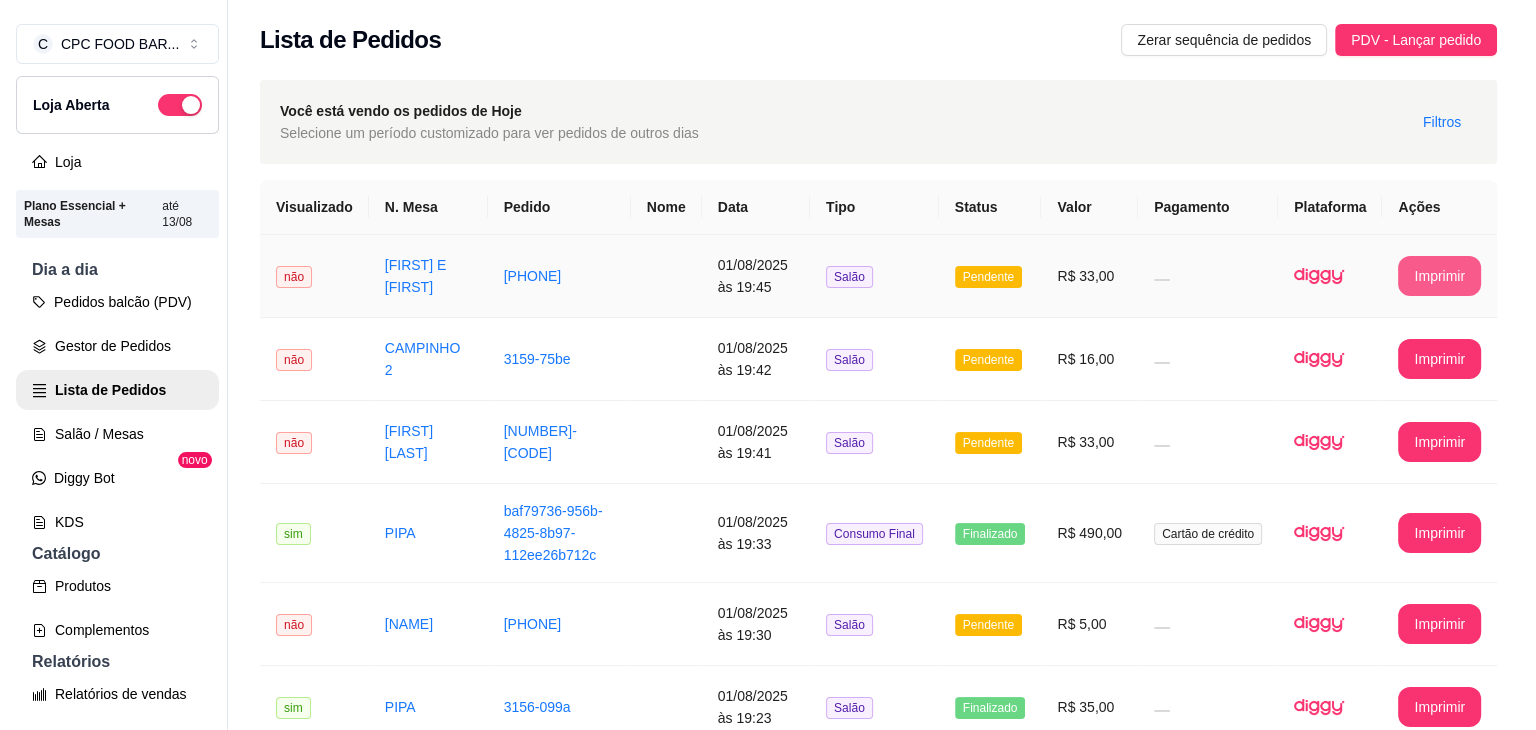 scroll, scrollTop: 0, scrollLeft: 0, axis: both 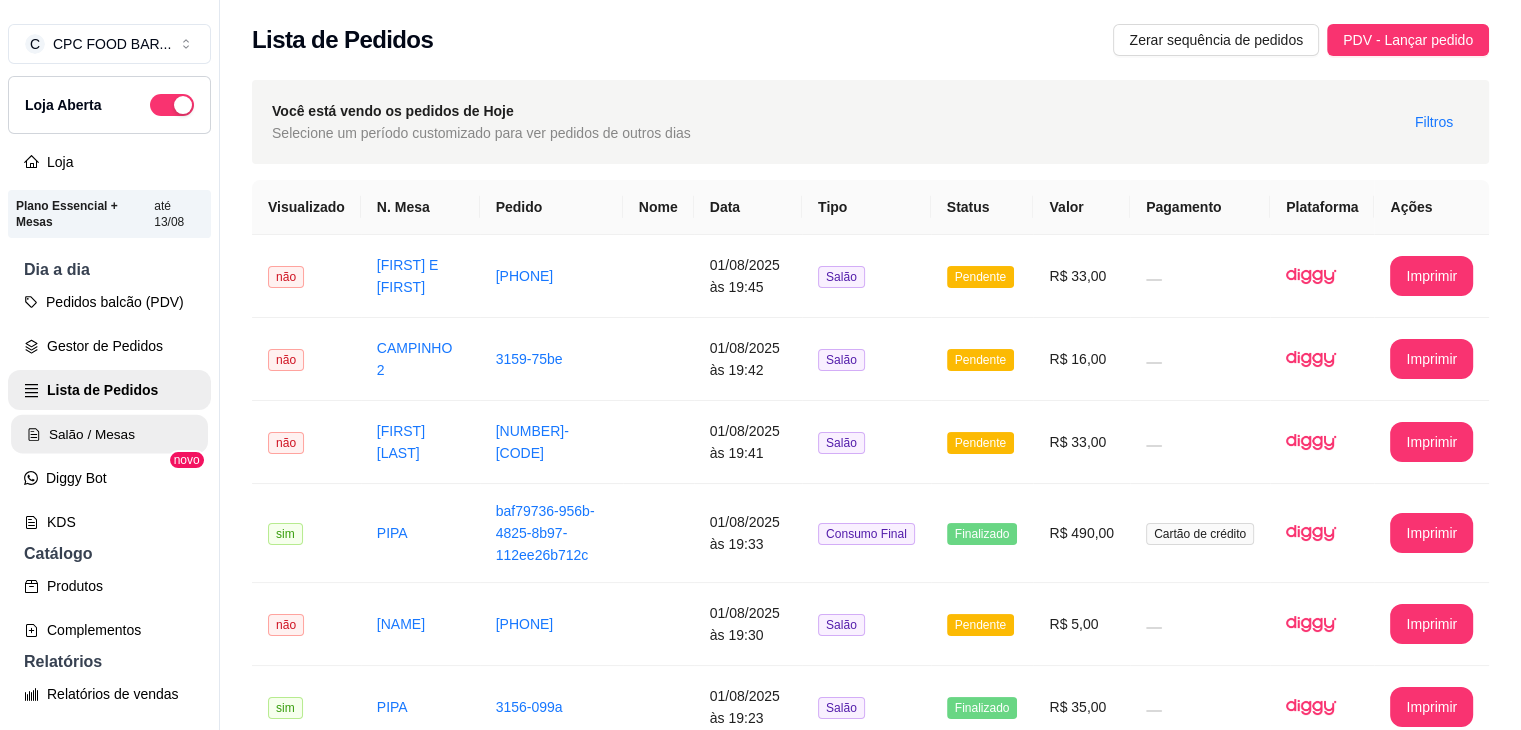 click on "Salão / Mesas" at bounding box center [109, 434] 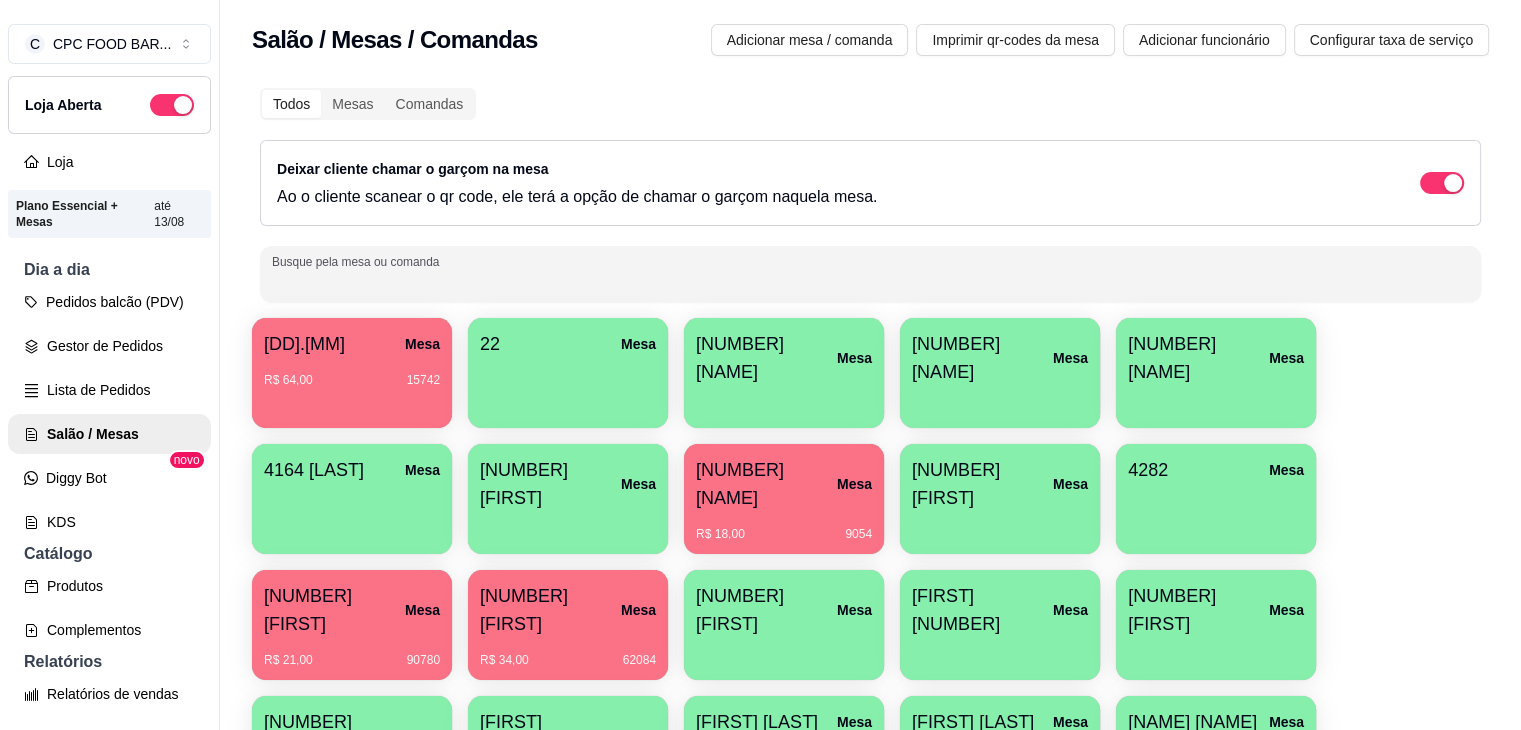 click on "Busque pela mesa ou comanda" at bounding box center (870, 282) 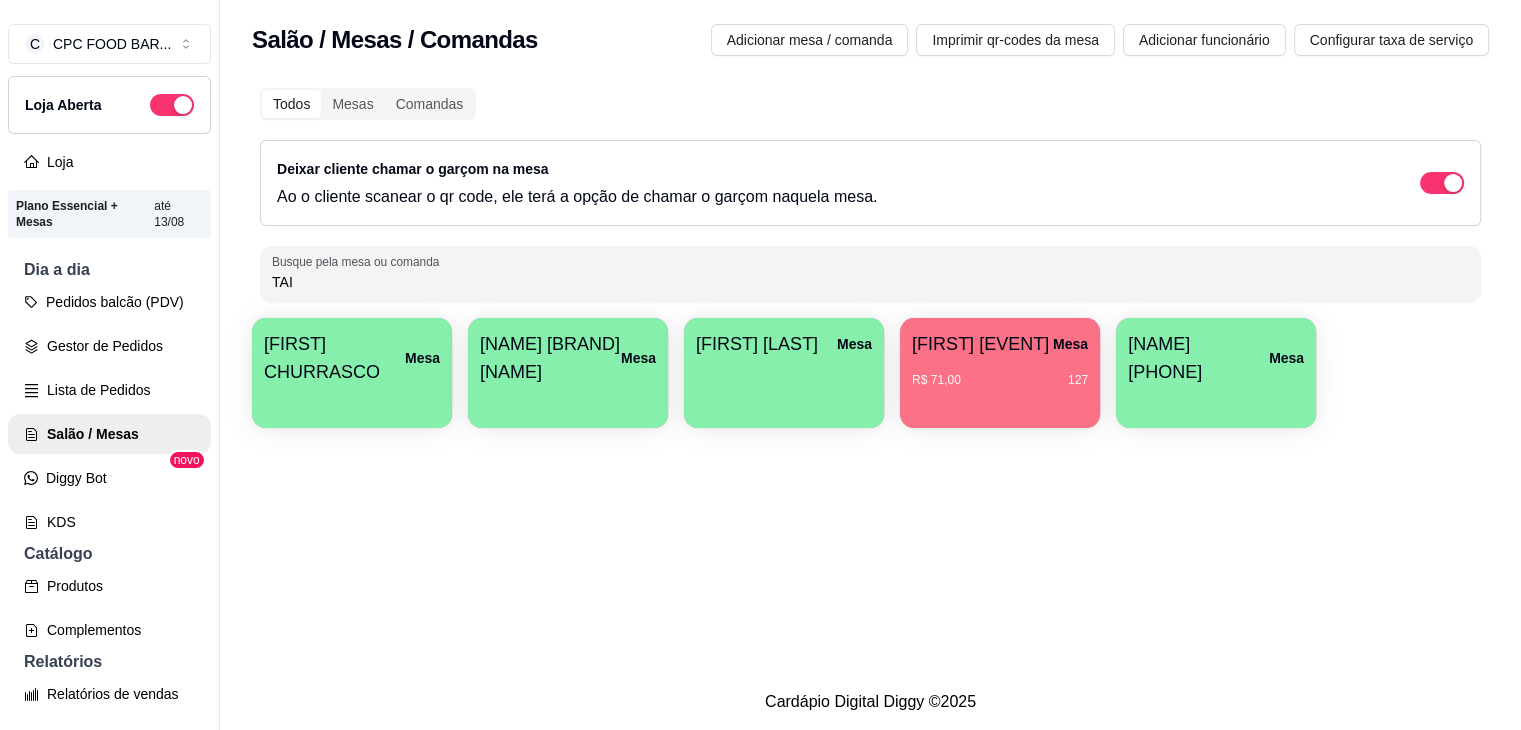 type on "TAI" 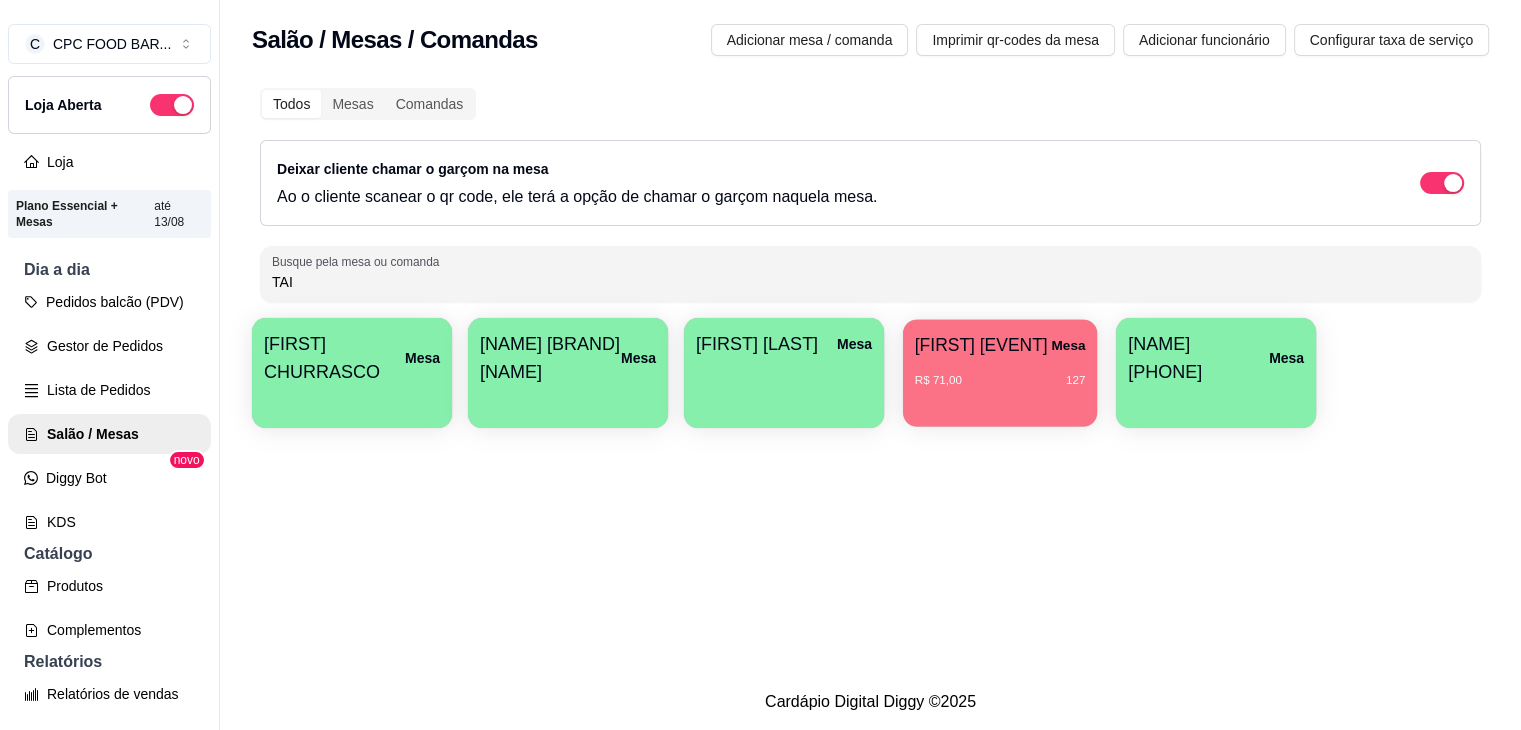click on "[FIRST] [LAST]" at bounding box center (1000, 344) 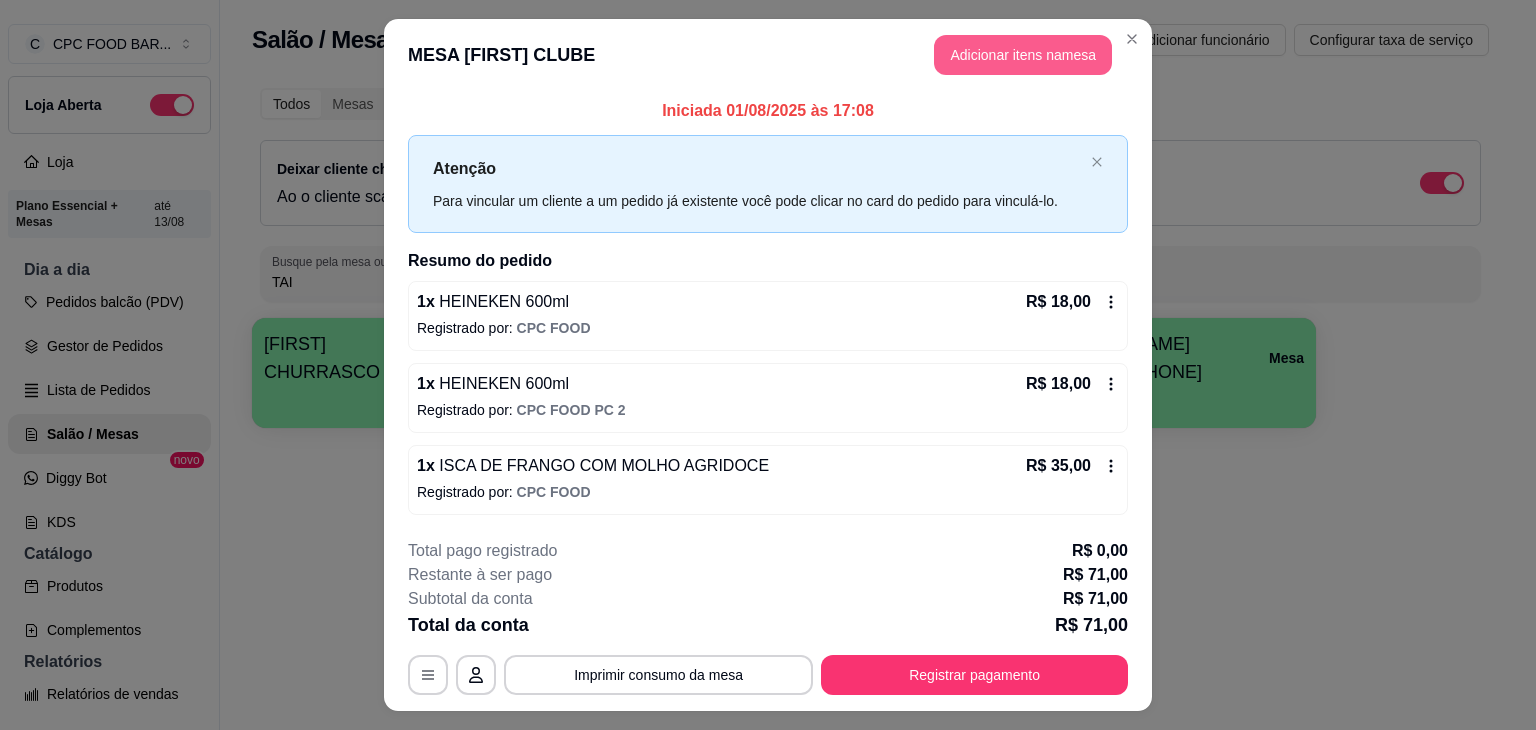 click on "Adicionar itens na  mesa" at bounding box center [1023, 55] 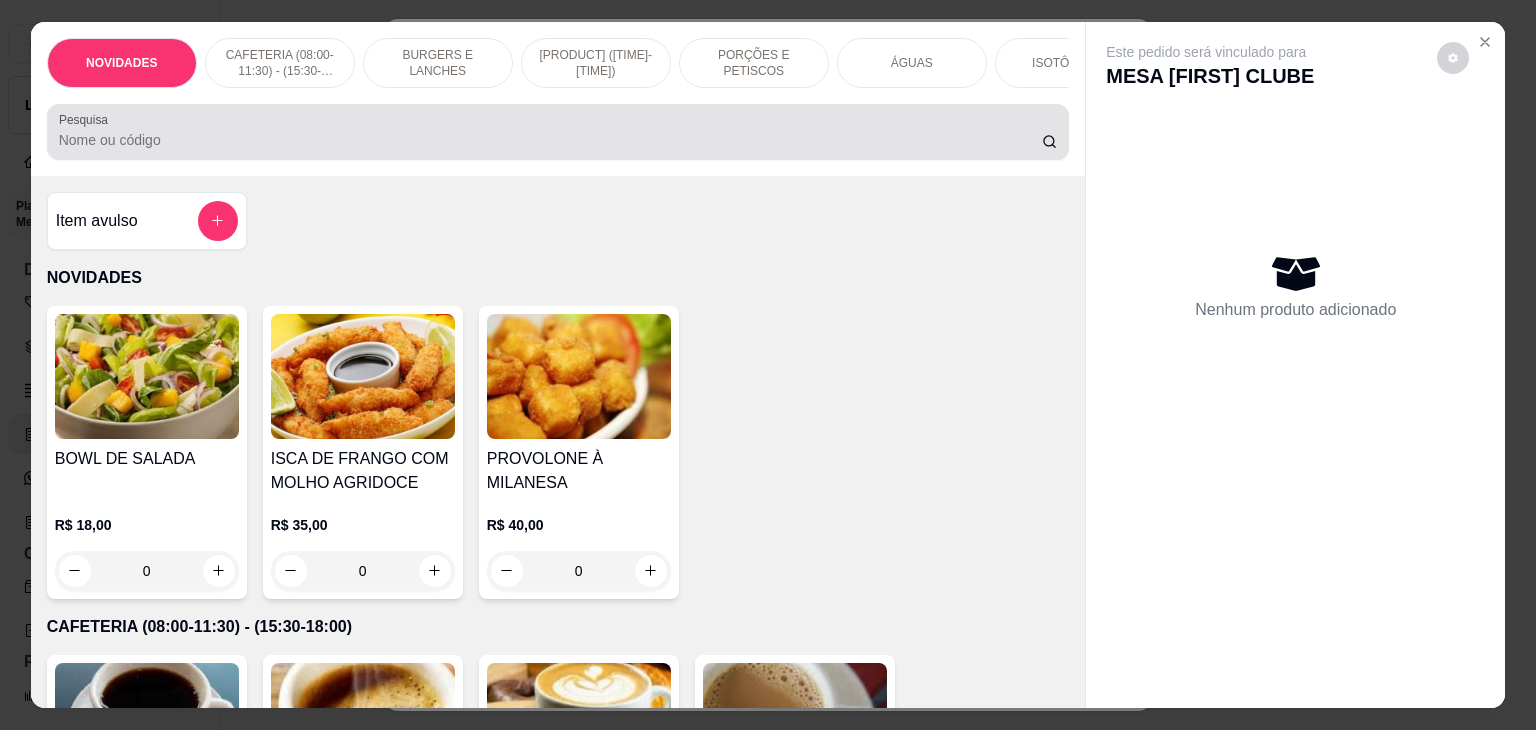 click on "Pesquisa" at bounding box center [550, 140] 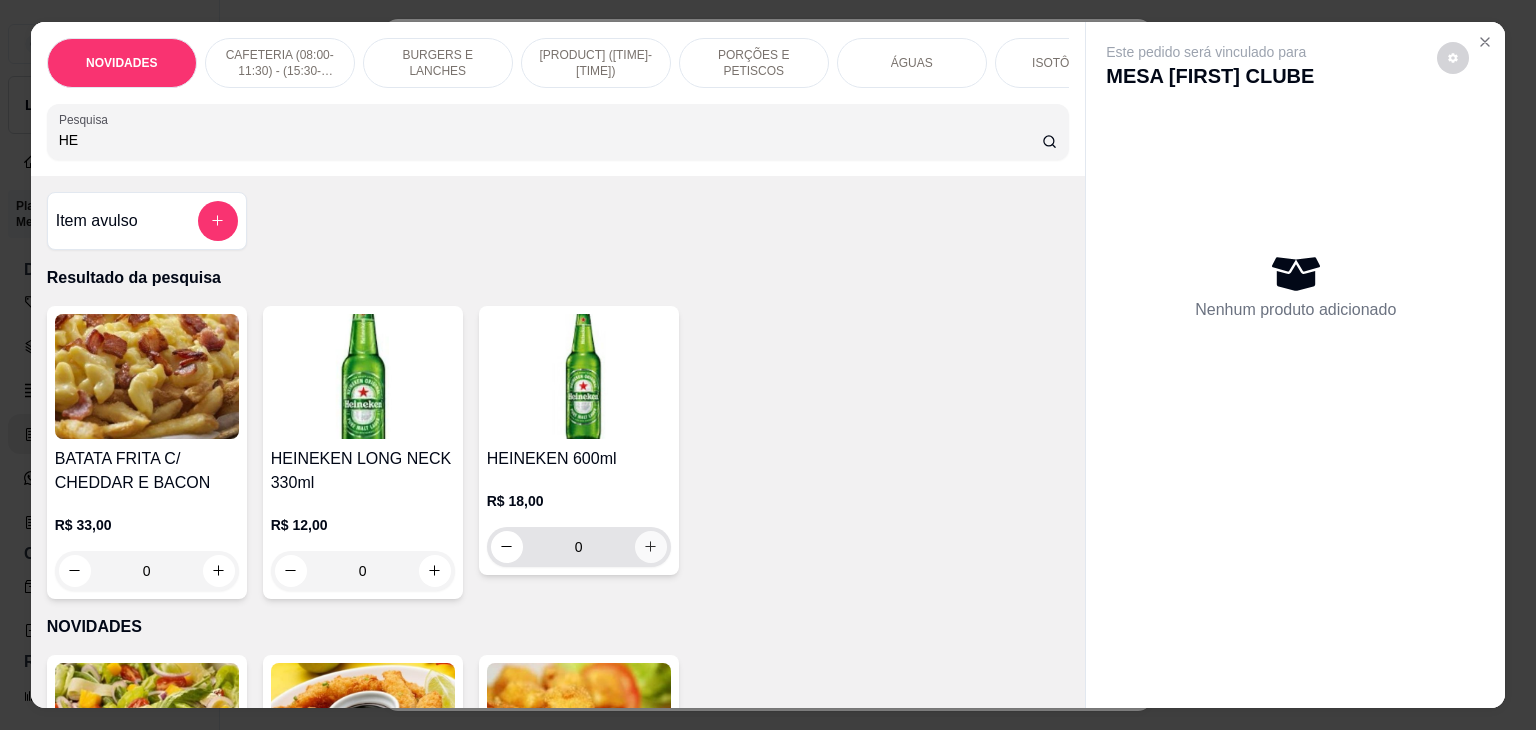type on "HE" 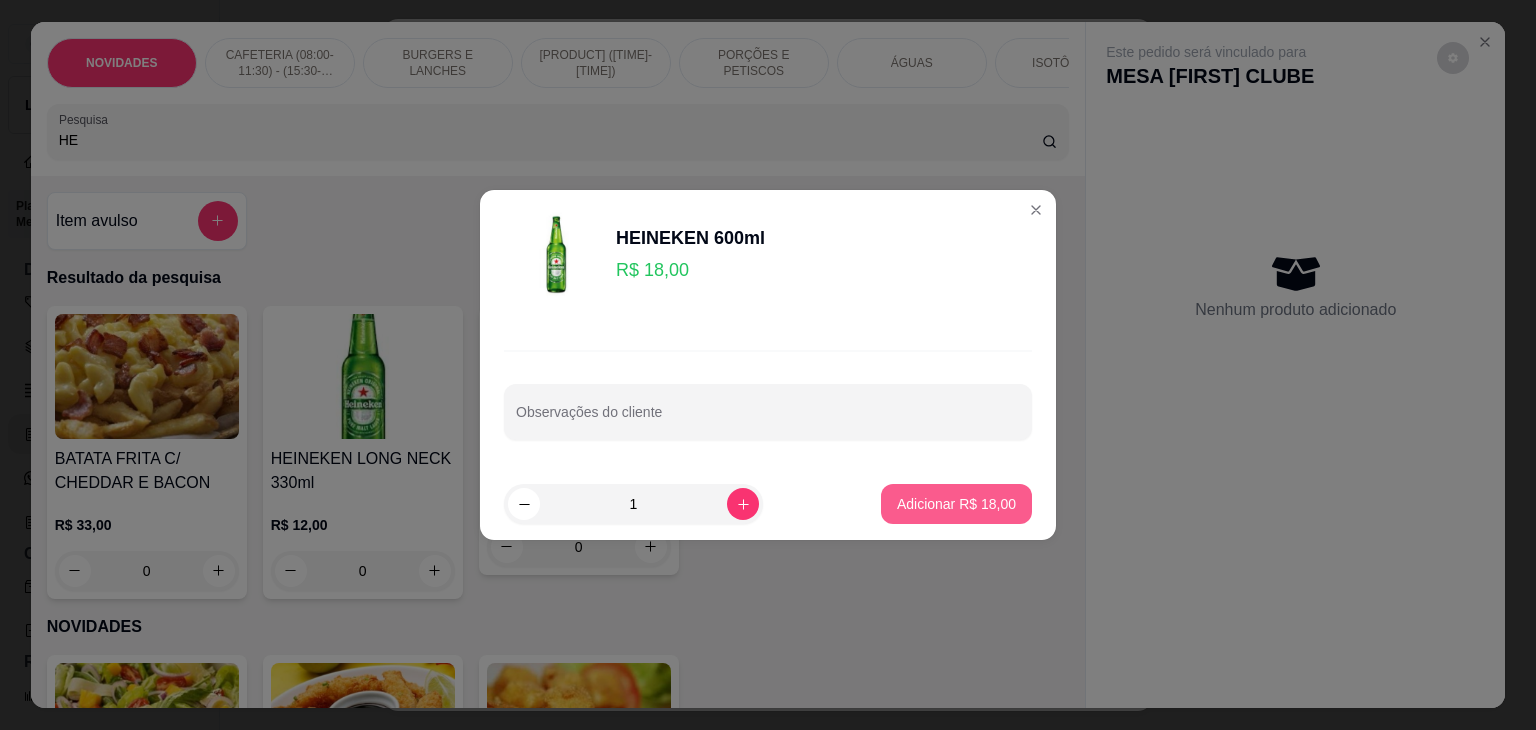 click on "Adicionar   R$ 18,00" at bounding box center (956, 504) 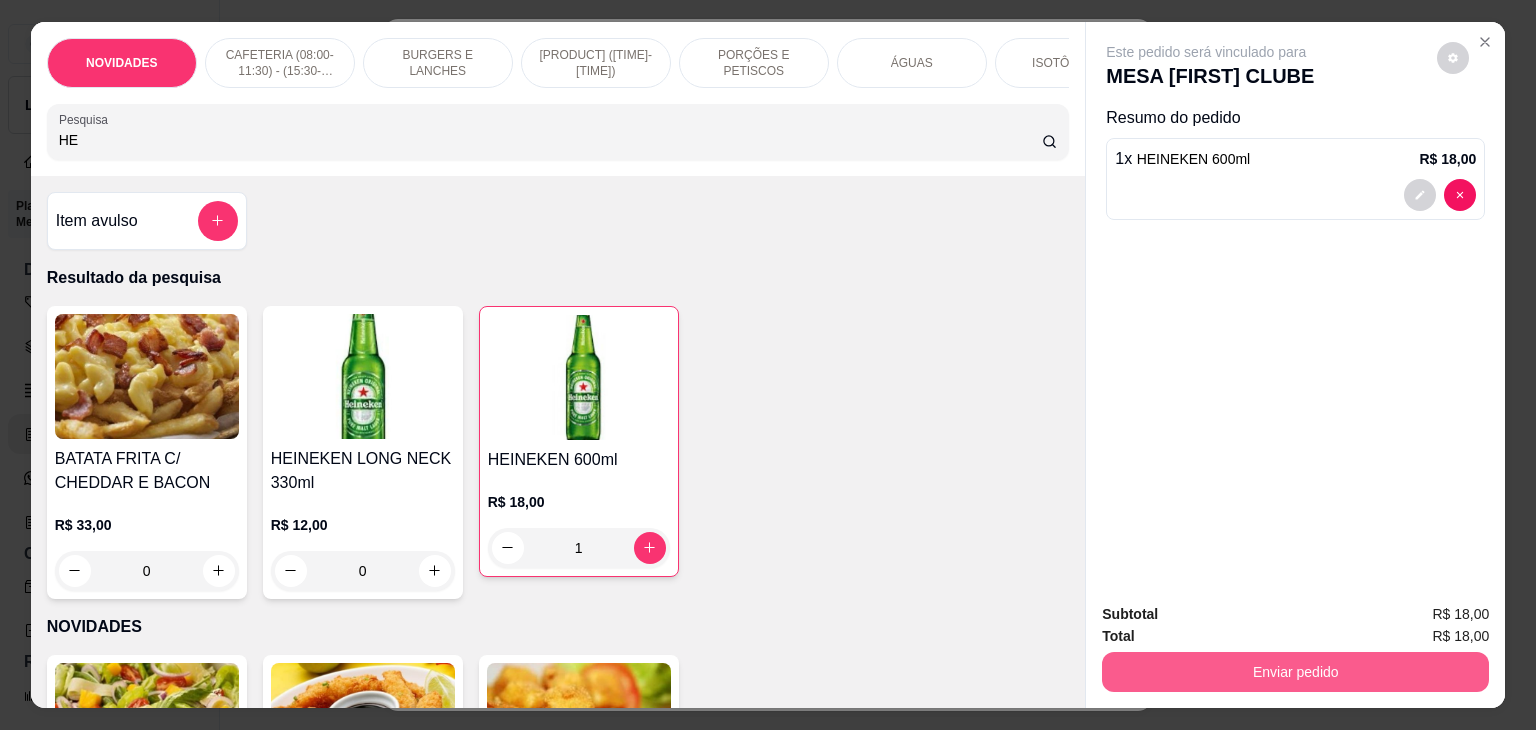 click on "Enviar pedido" at bounding box center (1295, 672) 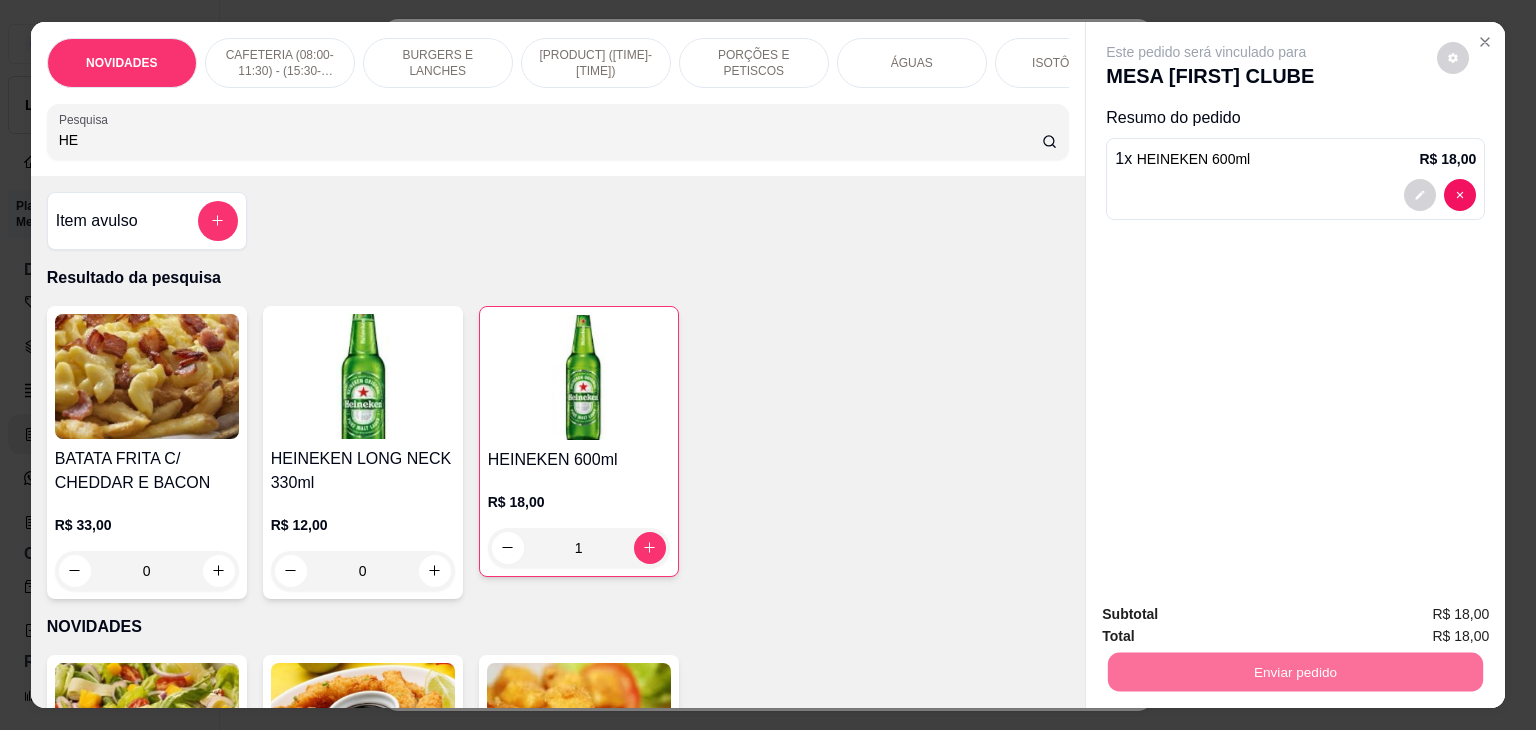 click on "Não registrar e enviar pedido" at bounding box center [1229, 614] 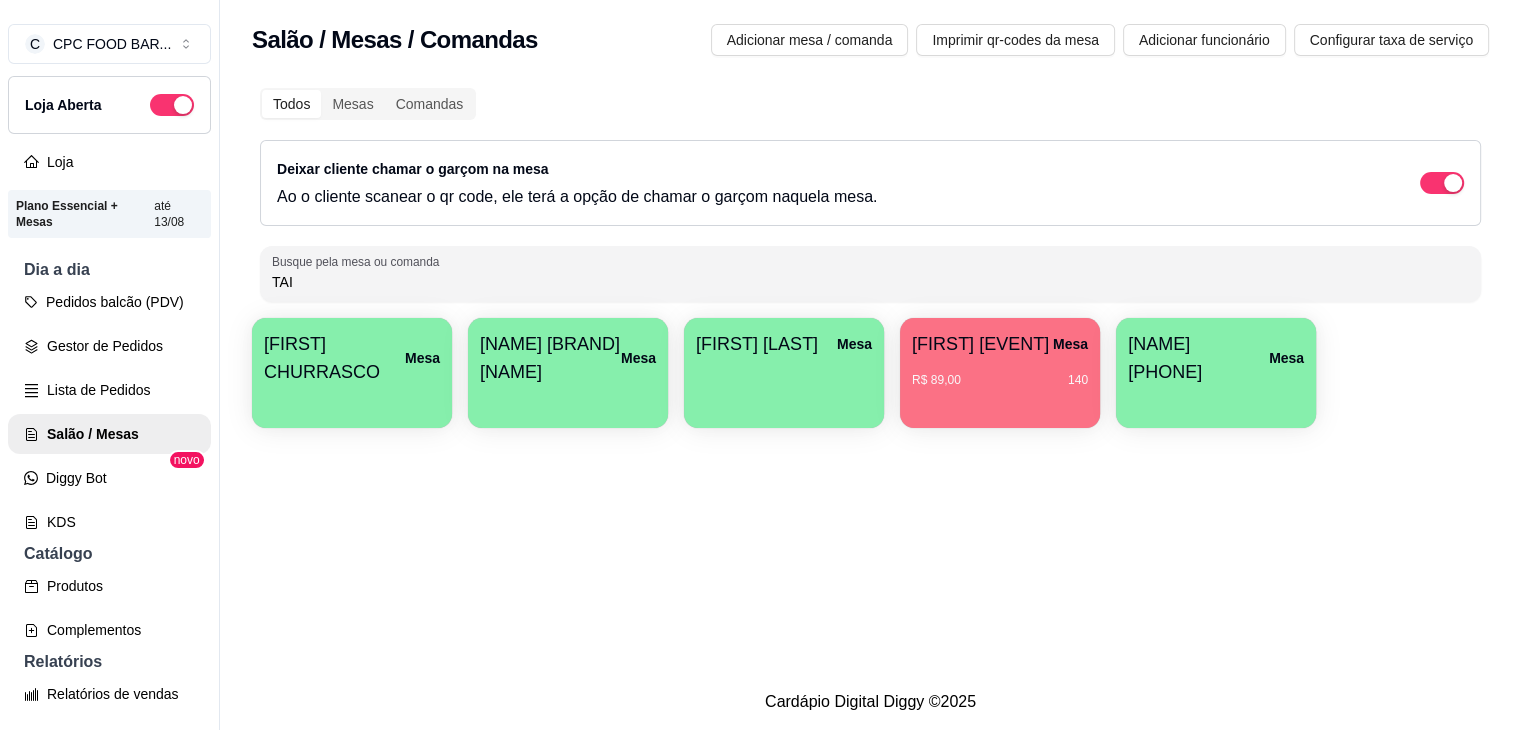 click on "[FIRST] MESA R$ 89,00 140" at bounding box center (1000, 373) 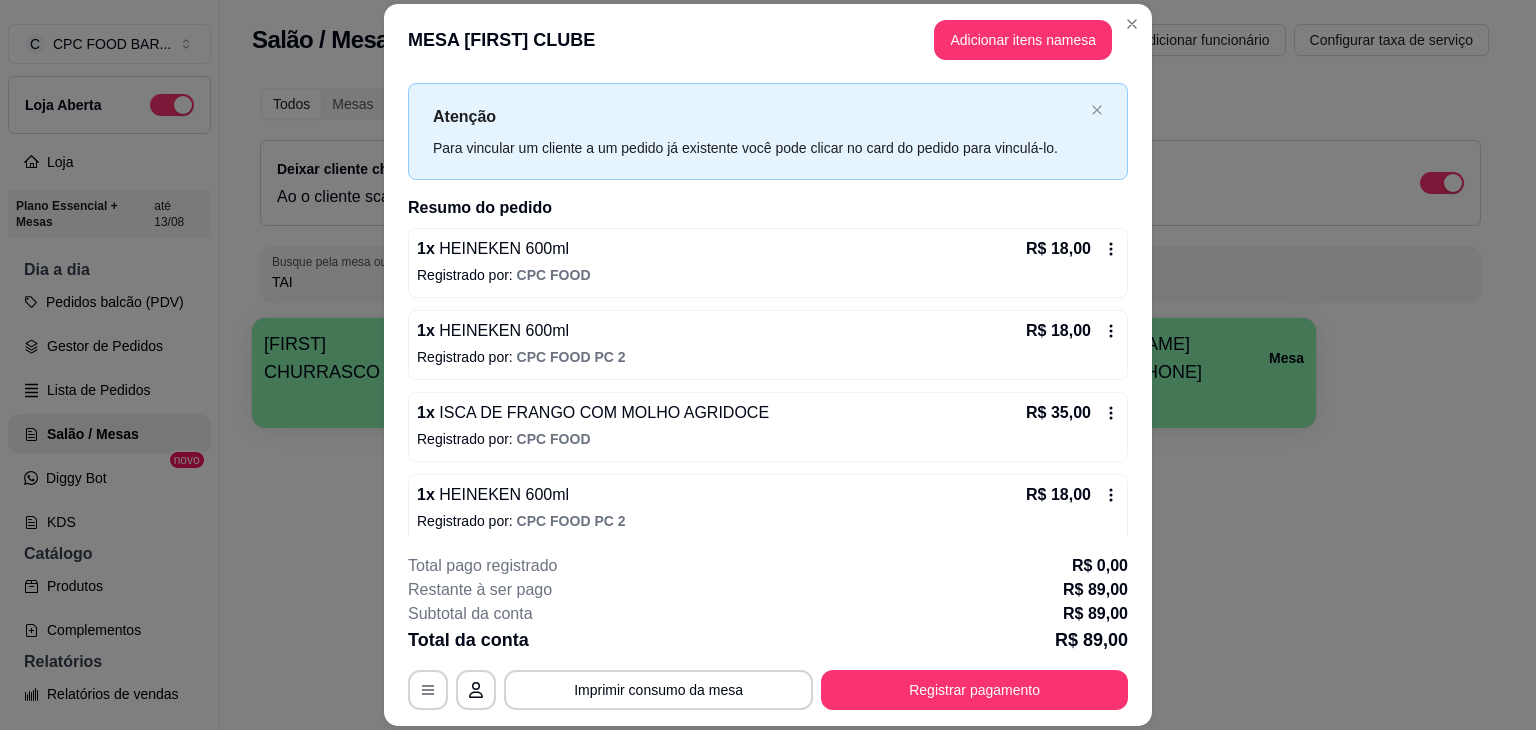 scroll, scrollTop: 48, scrollLeft: 0, axis: vertical 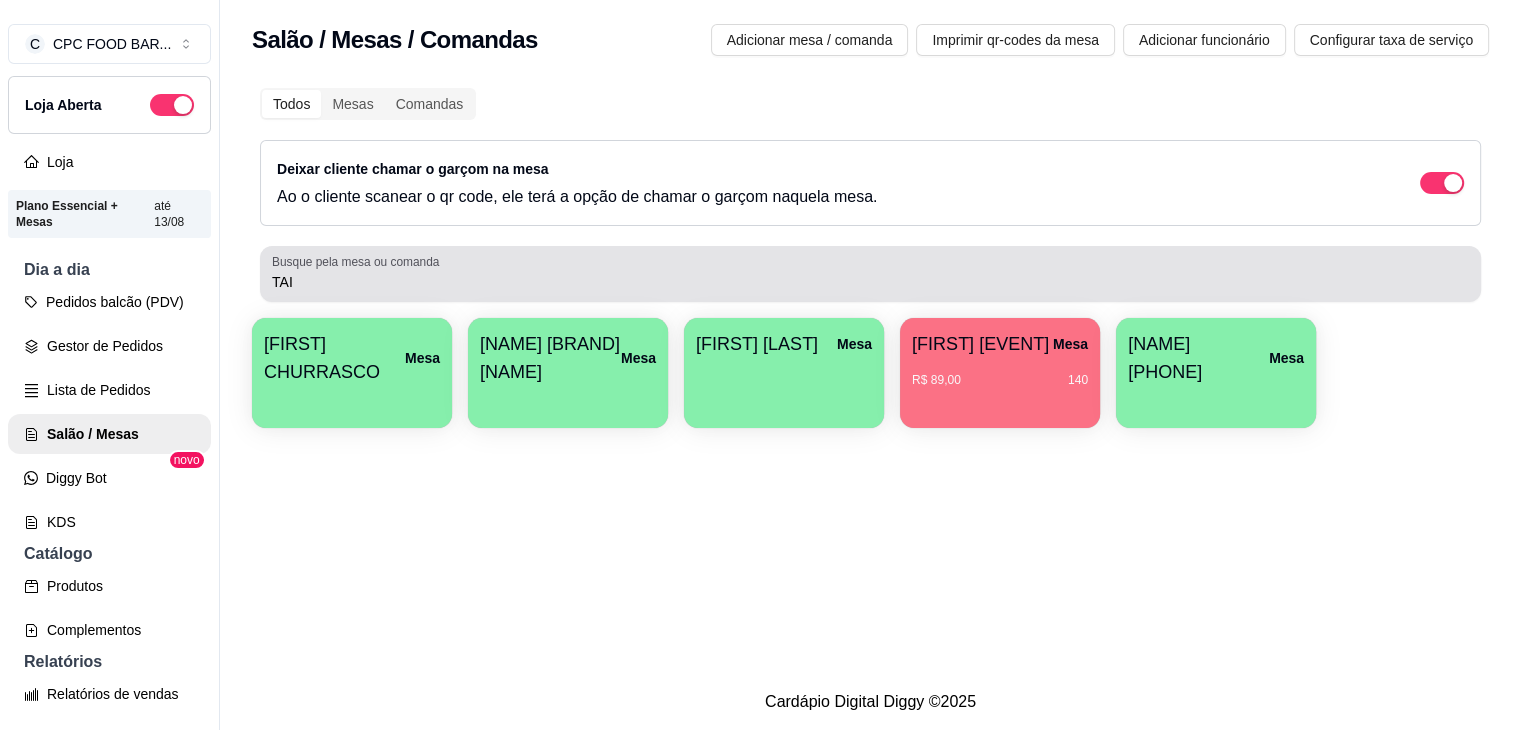 click on "TAI" at bounding box center [870, 282] 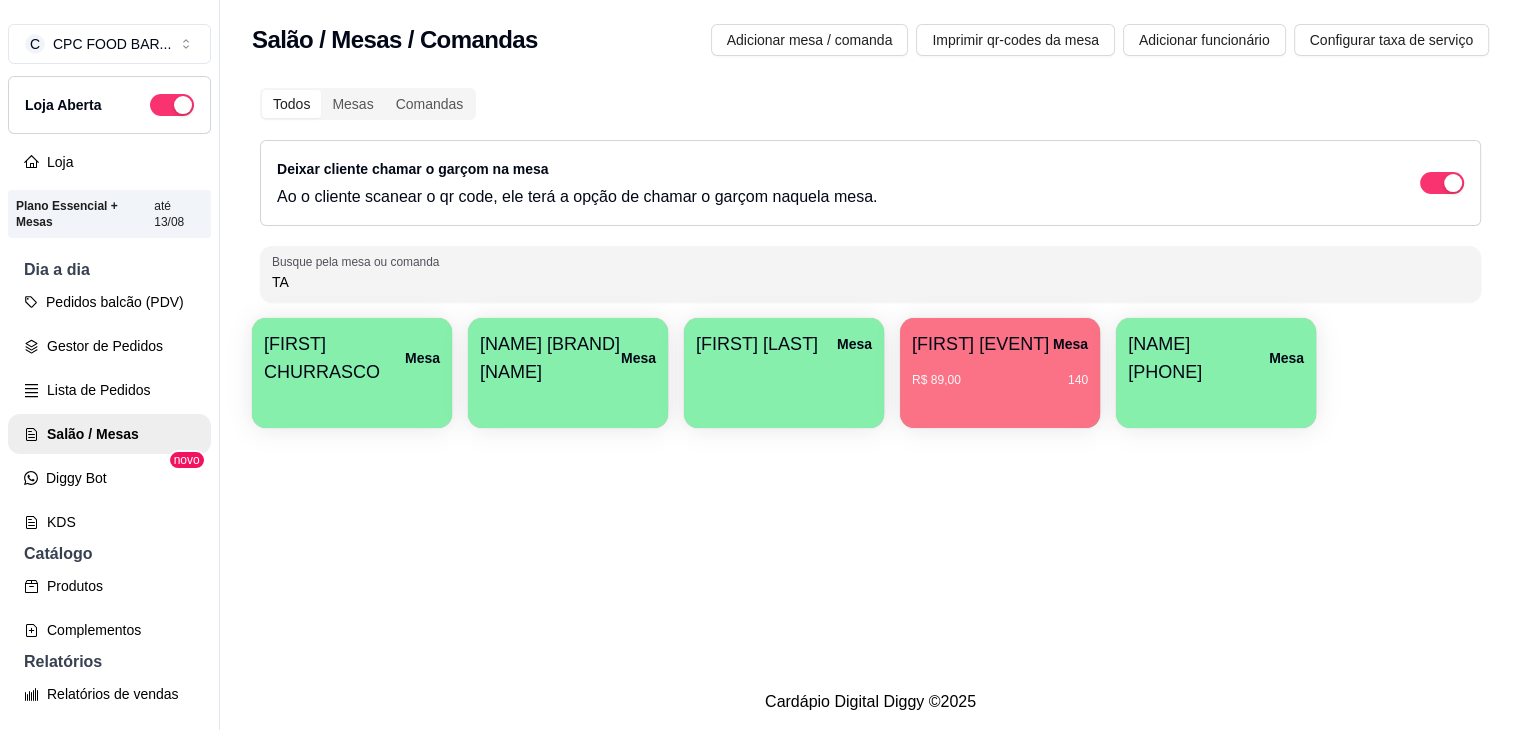 type on "T" 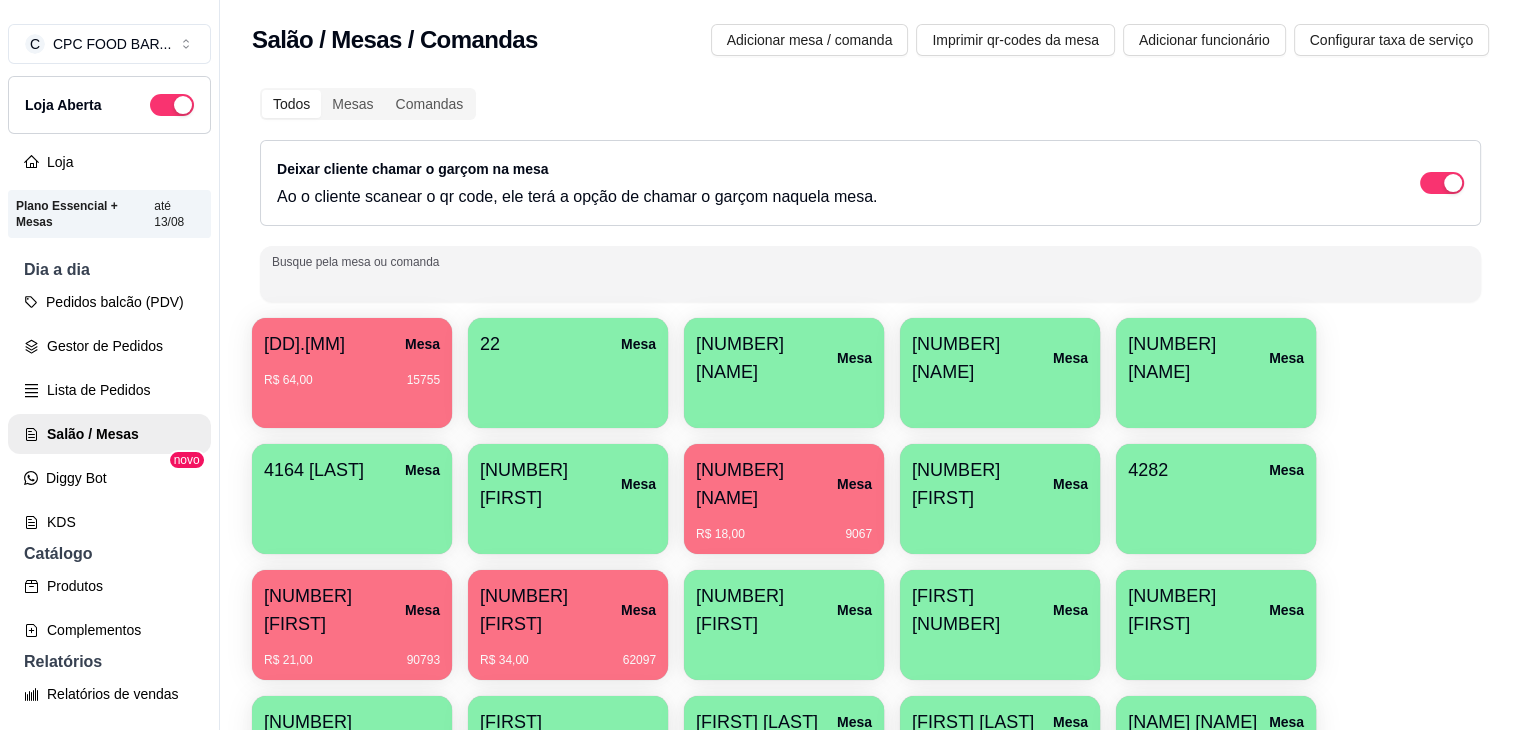 type on "L" 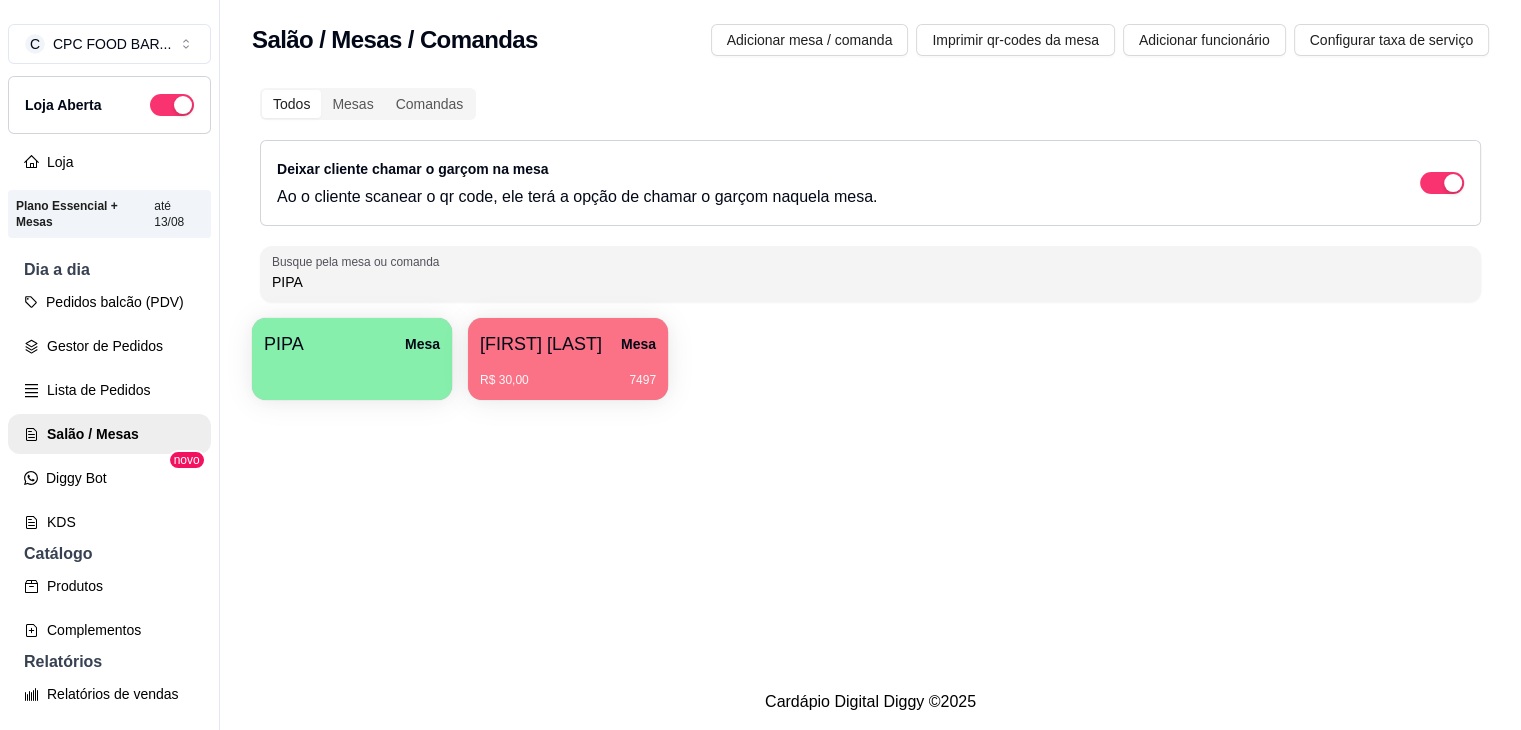 type on "PIPA" 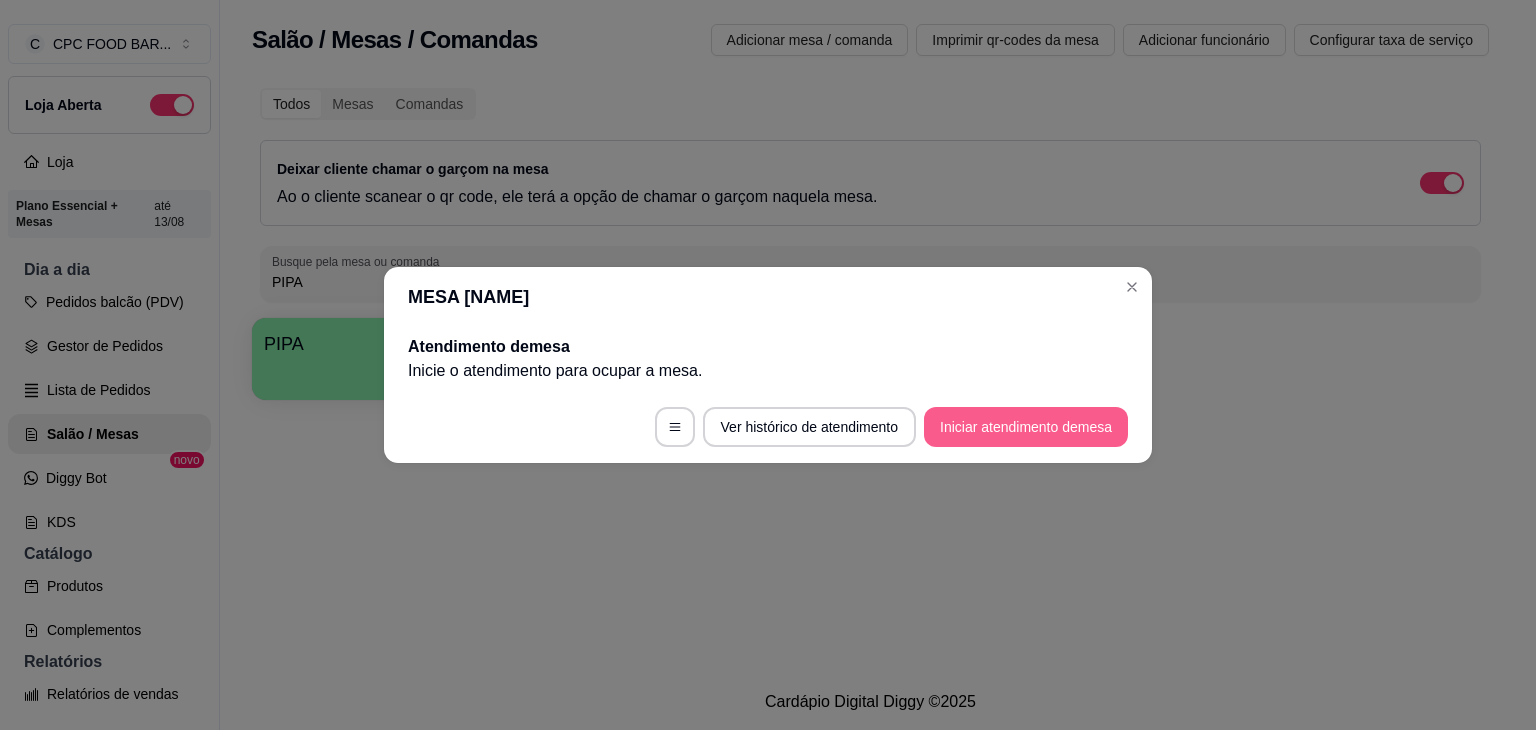click on "Iniciar atendimento de  mesa" at bounding box center [1026, 427] 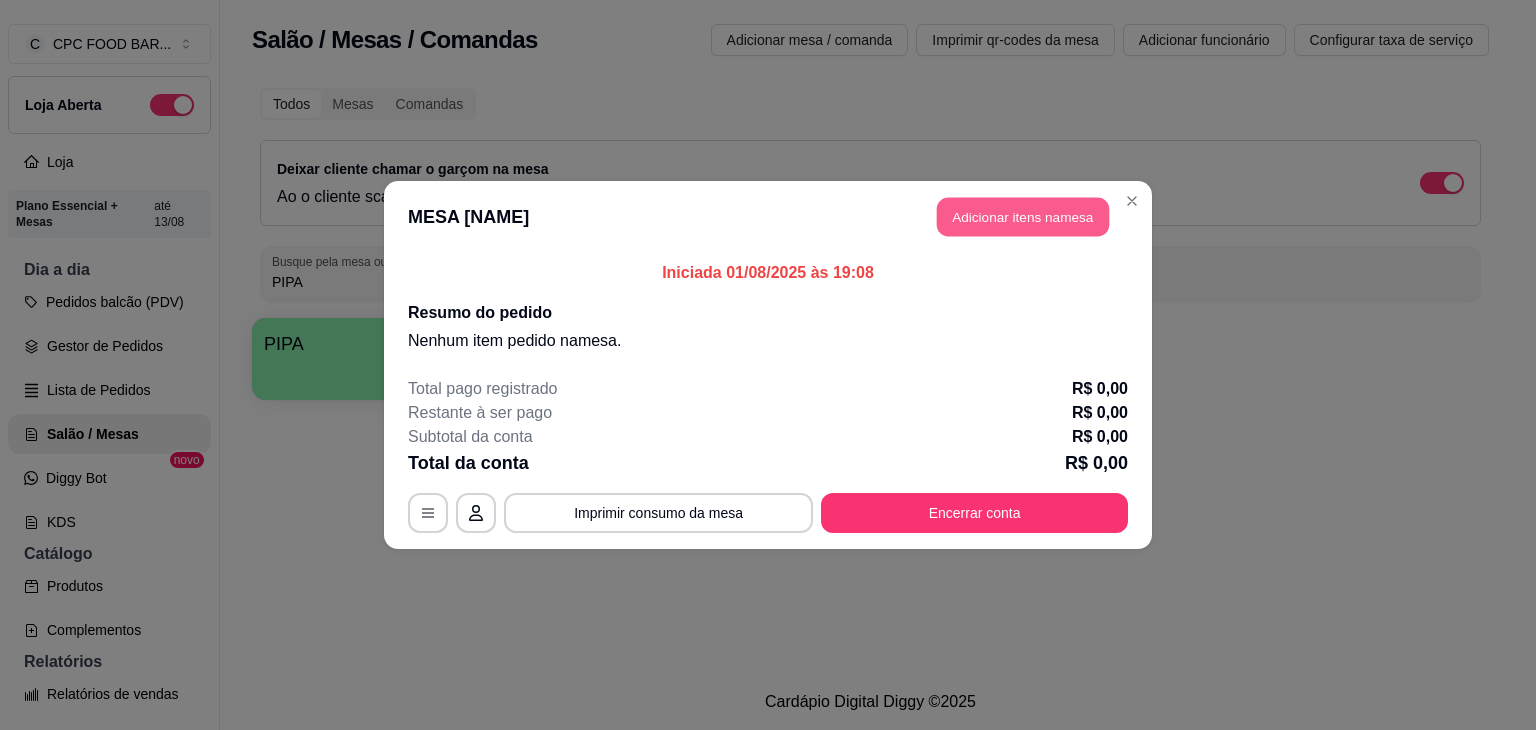 click on "Adicionar itens na  mesa" at bounding box center (1023, 217) 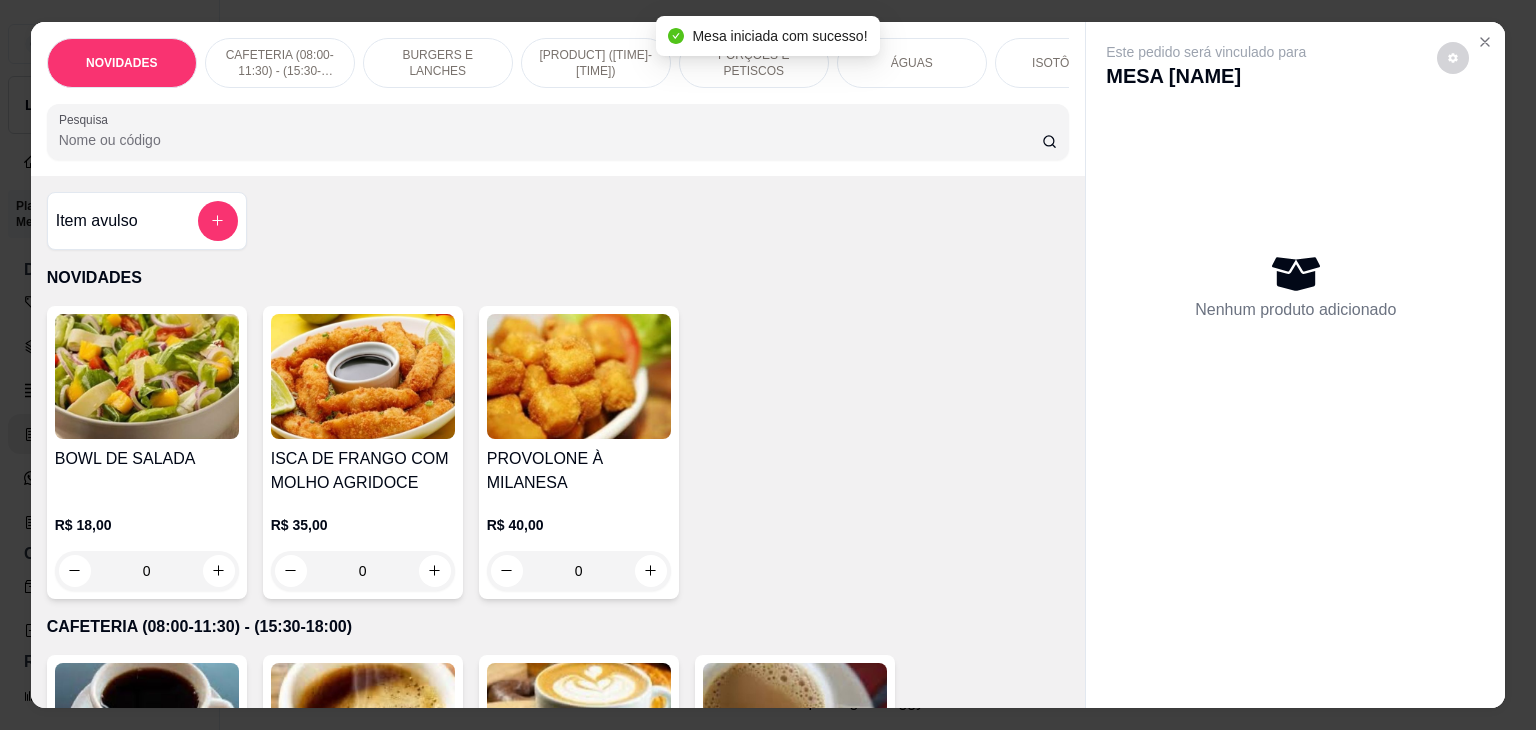 click on "Pesquisa" at bounding box center [550, 140] 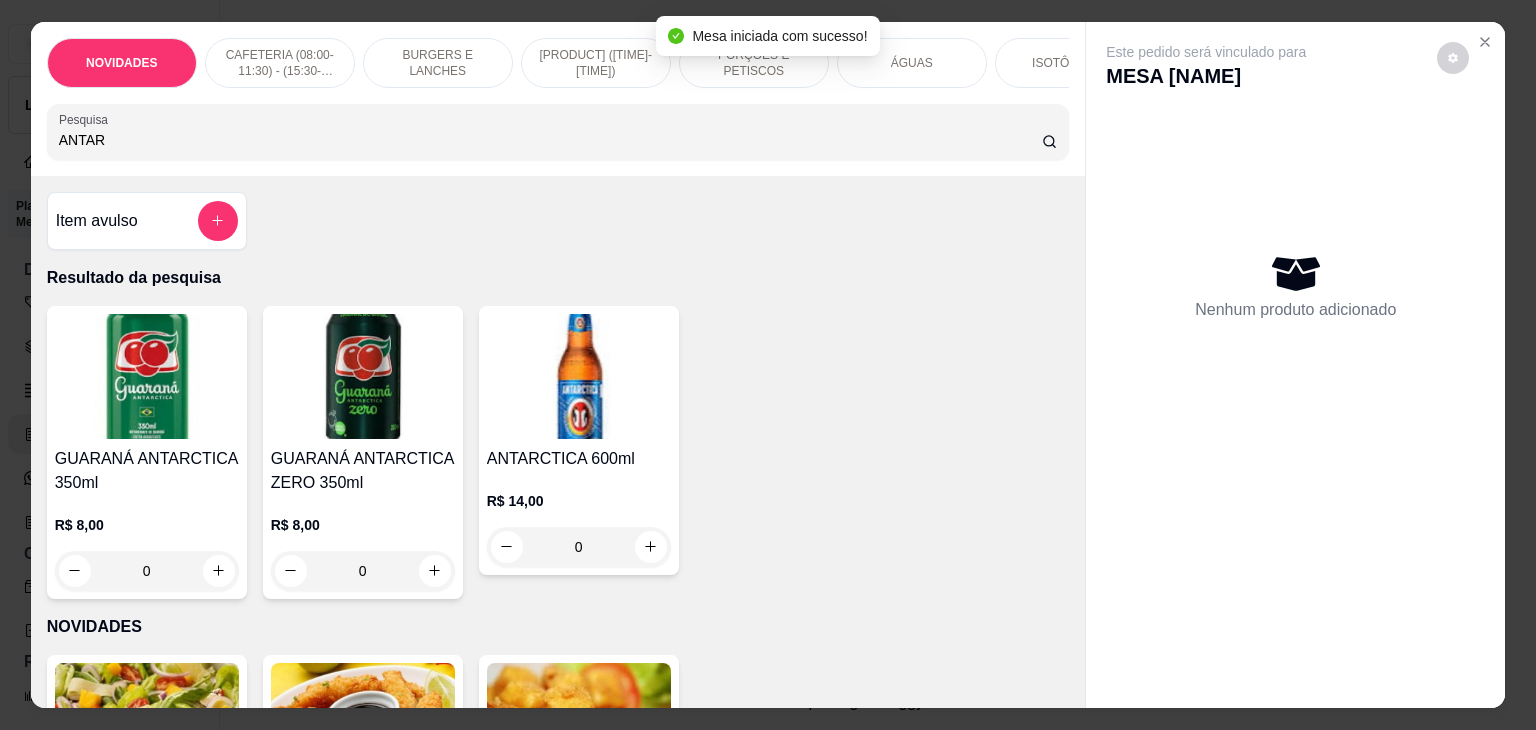 type on "ANTAR" 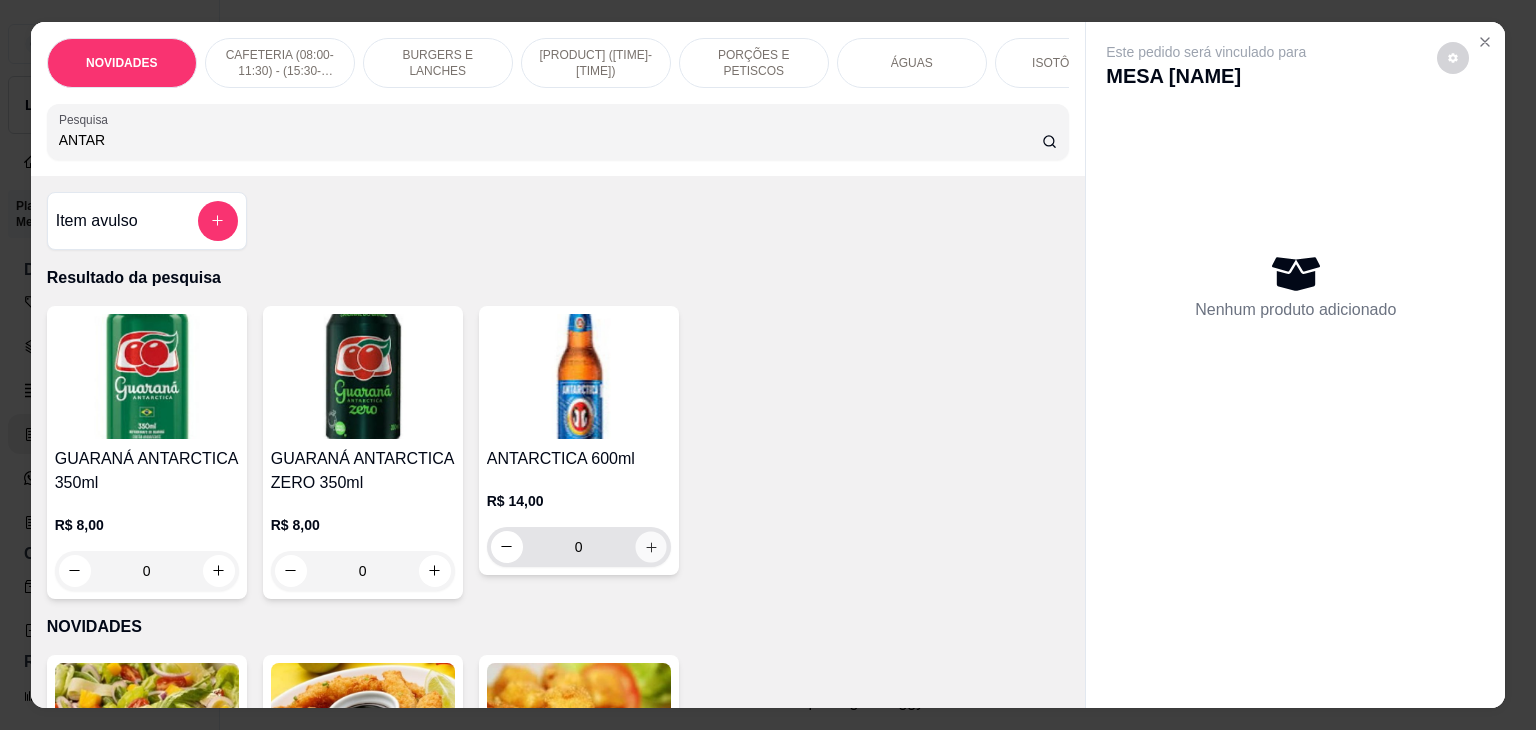 click 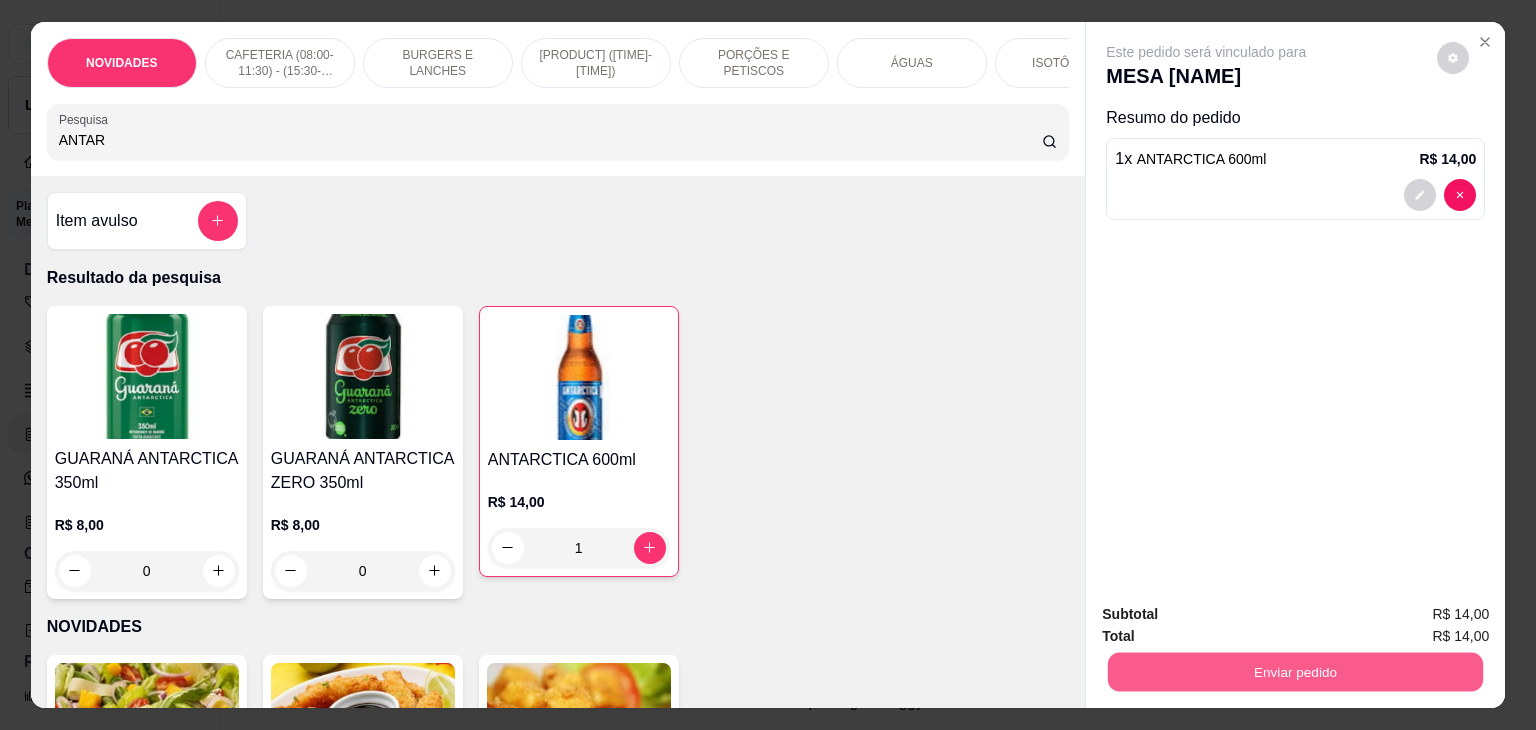 click on "Enviar pedido" at bounding box center [1295, 672] 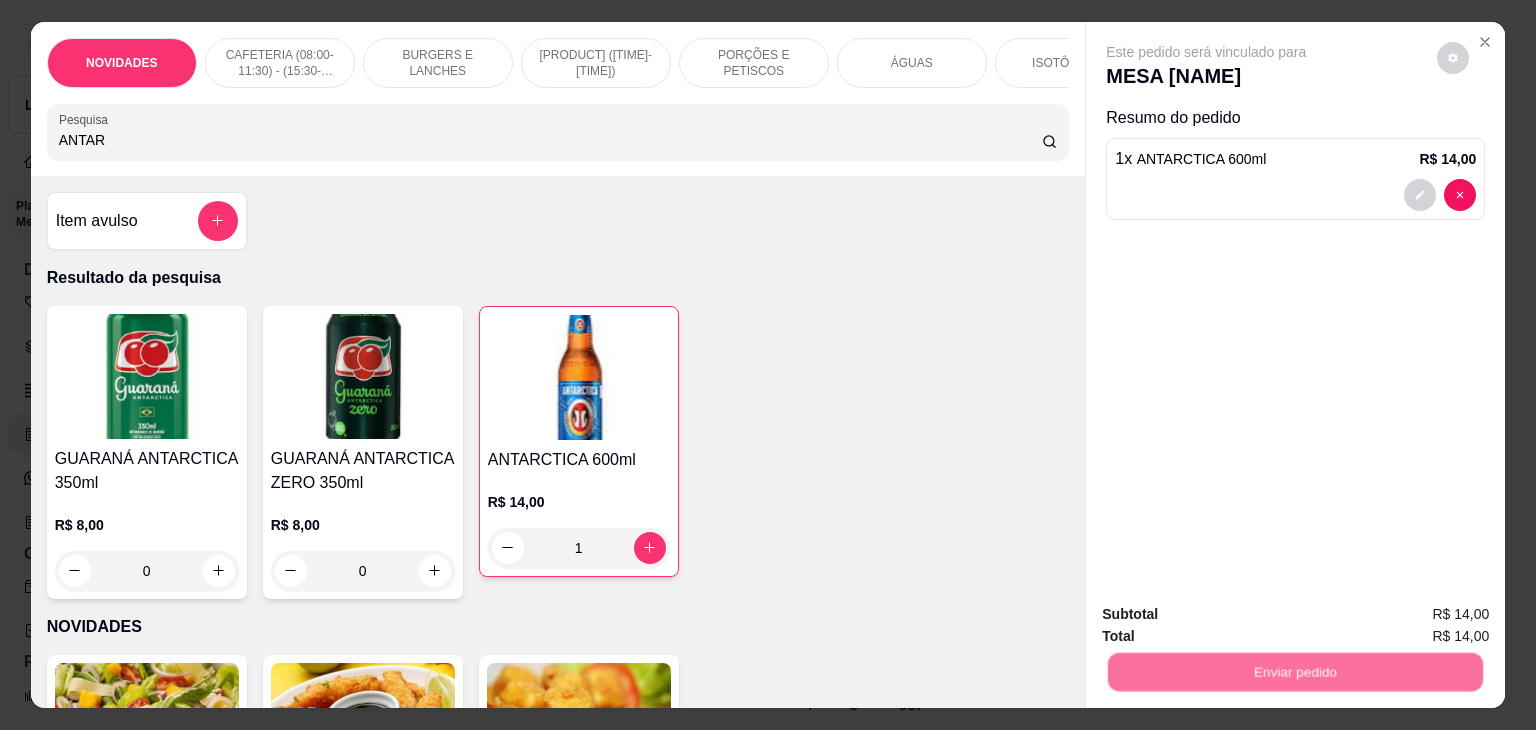 click on "Não registrar e enviar pedido" at bounding box center (1229, 615) 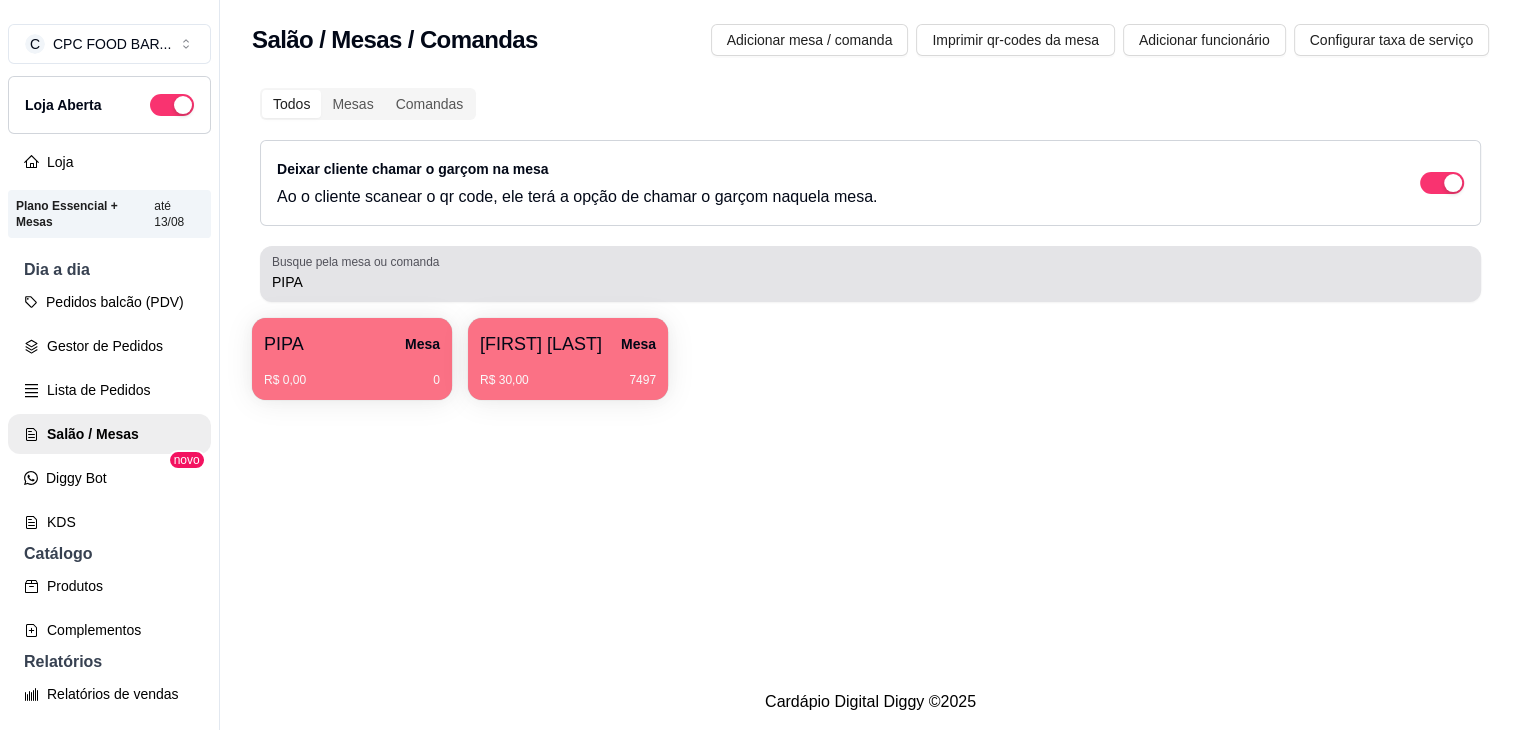 click on "PIPA" at bounding box center [870, 274] 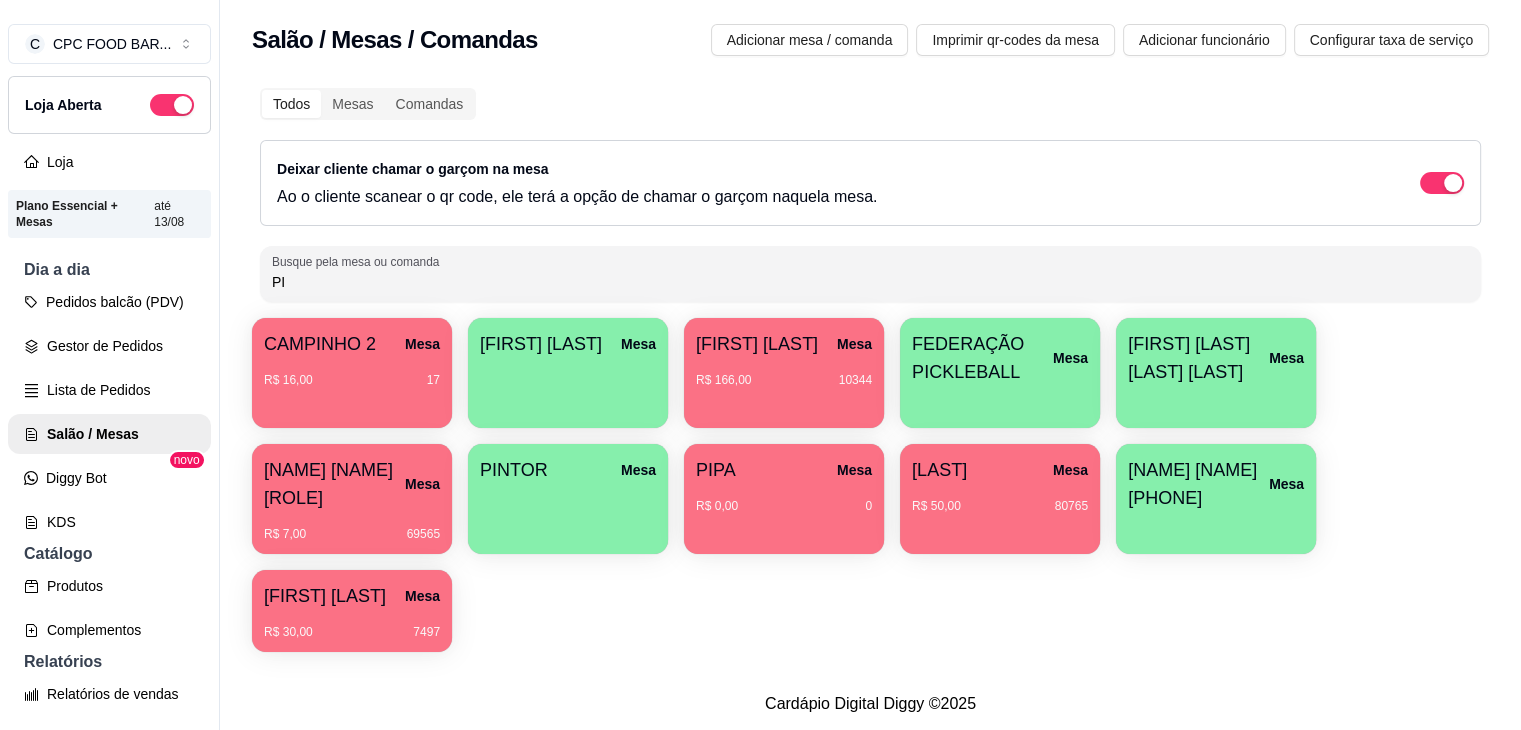 type on "P" 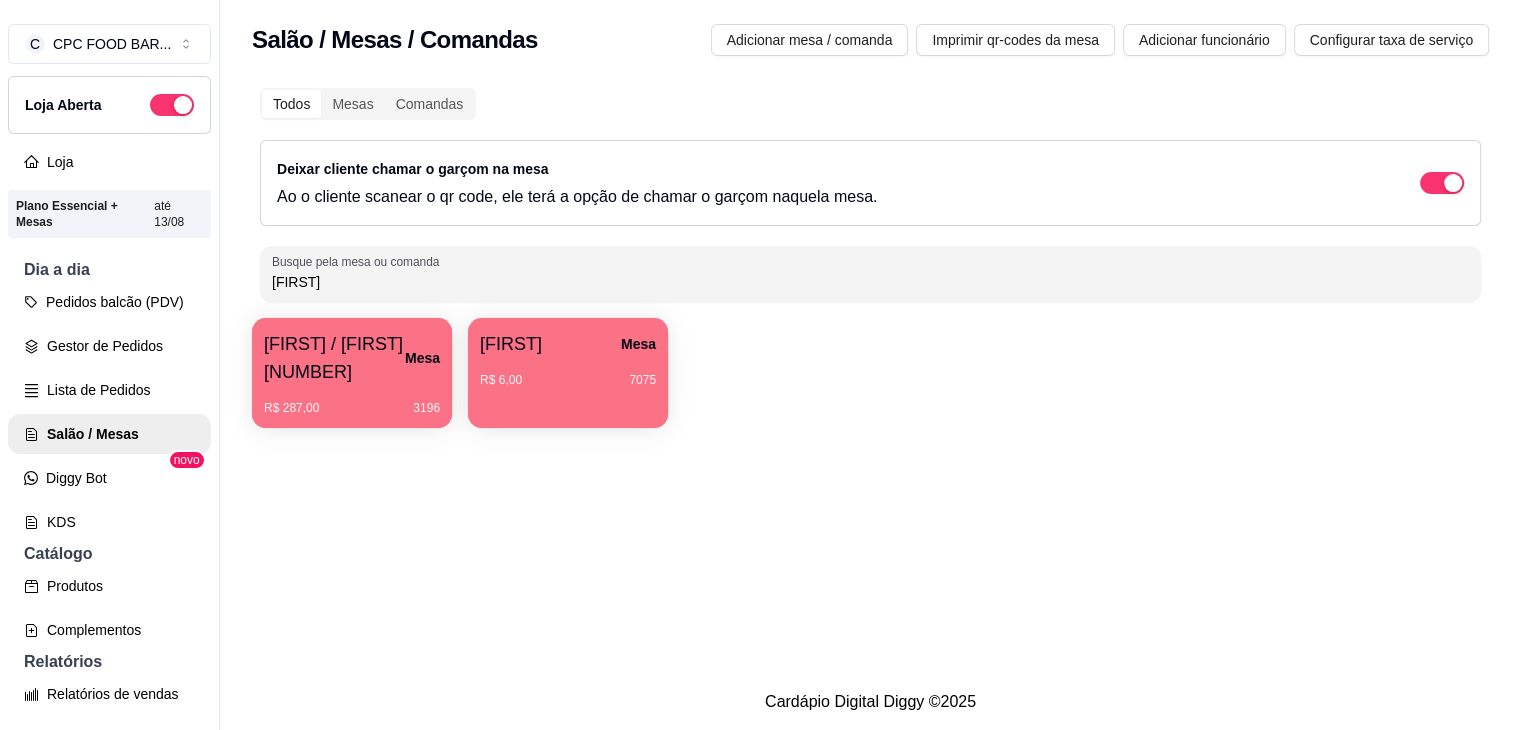 type on "[FIRST]" 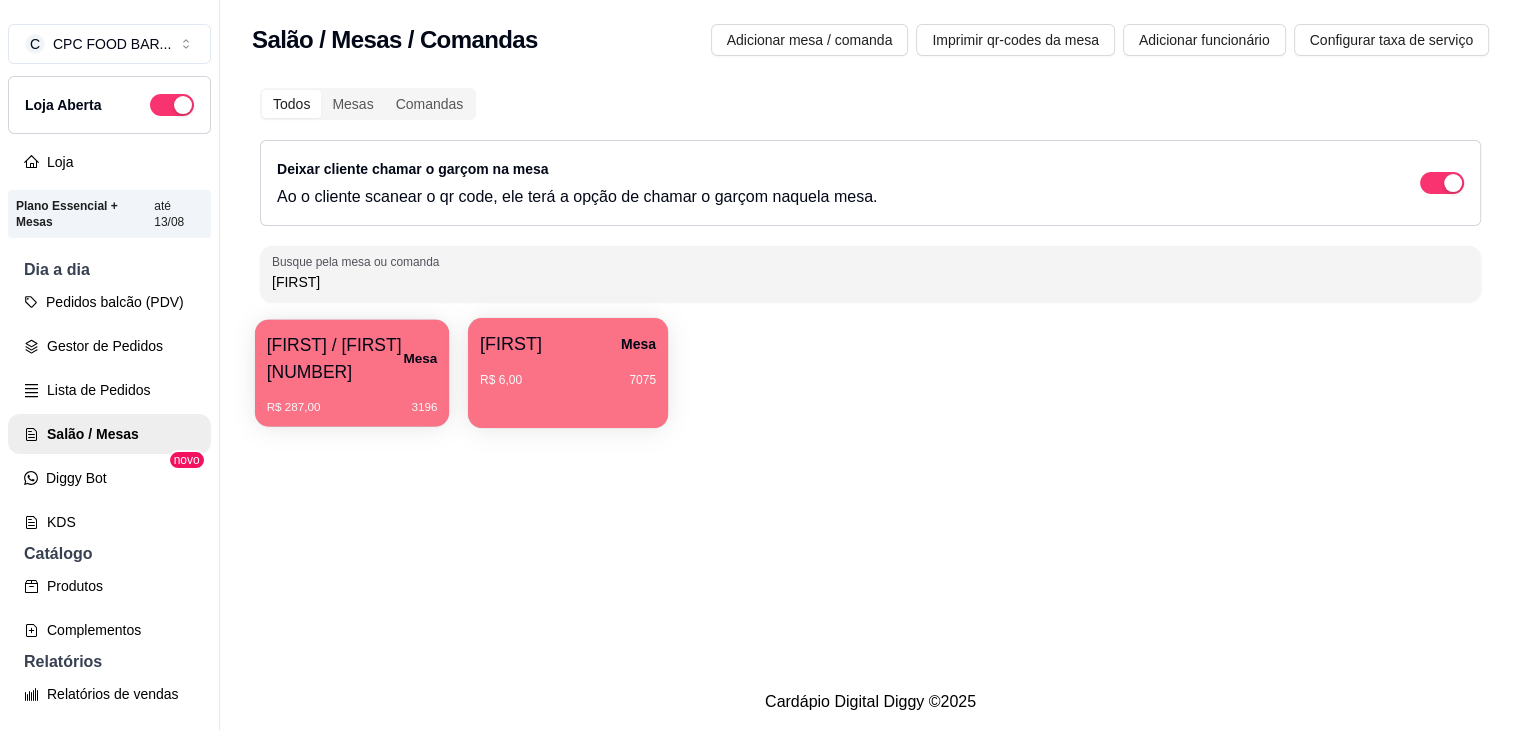 click on "[FIRST] / [FIRST] [NUMBER]" at bounding box center [335, 358] 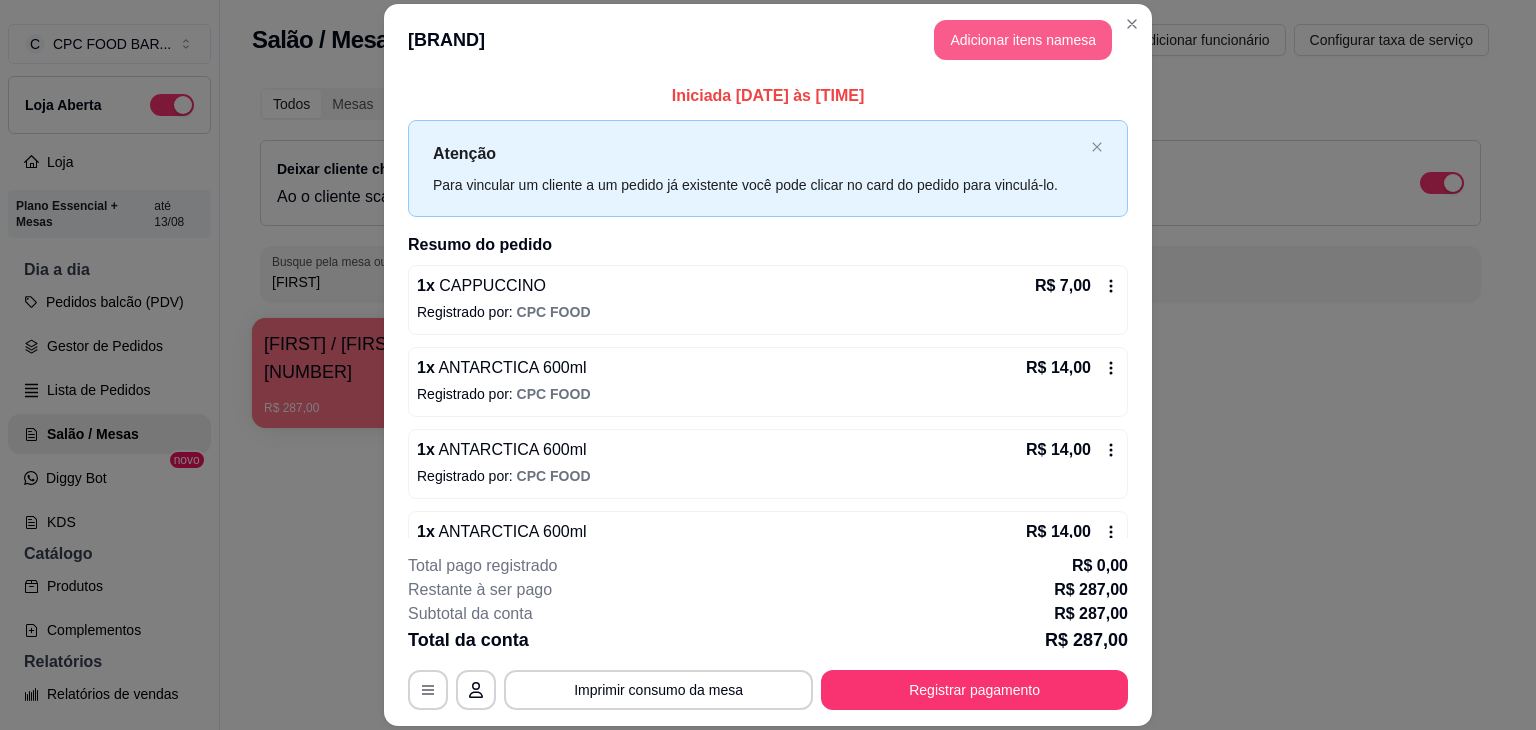 click on "Adicionar itens na  mesa" at bounding box center [1023, 40] 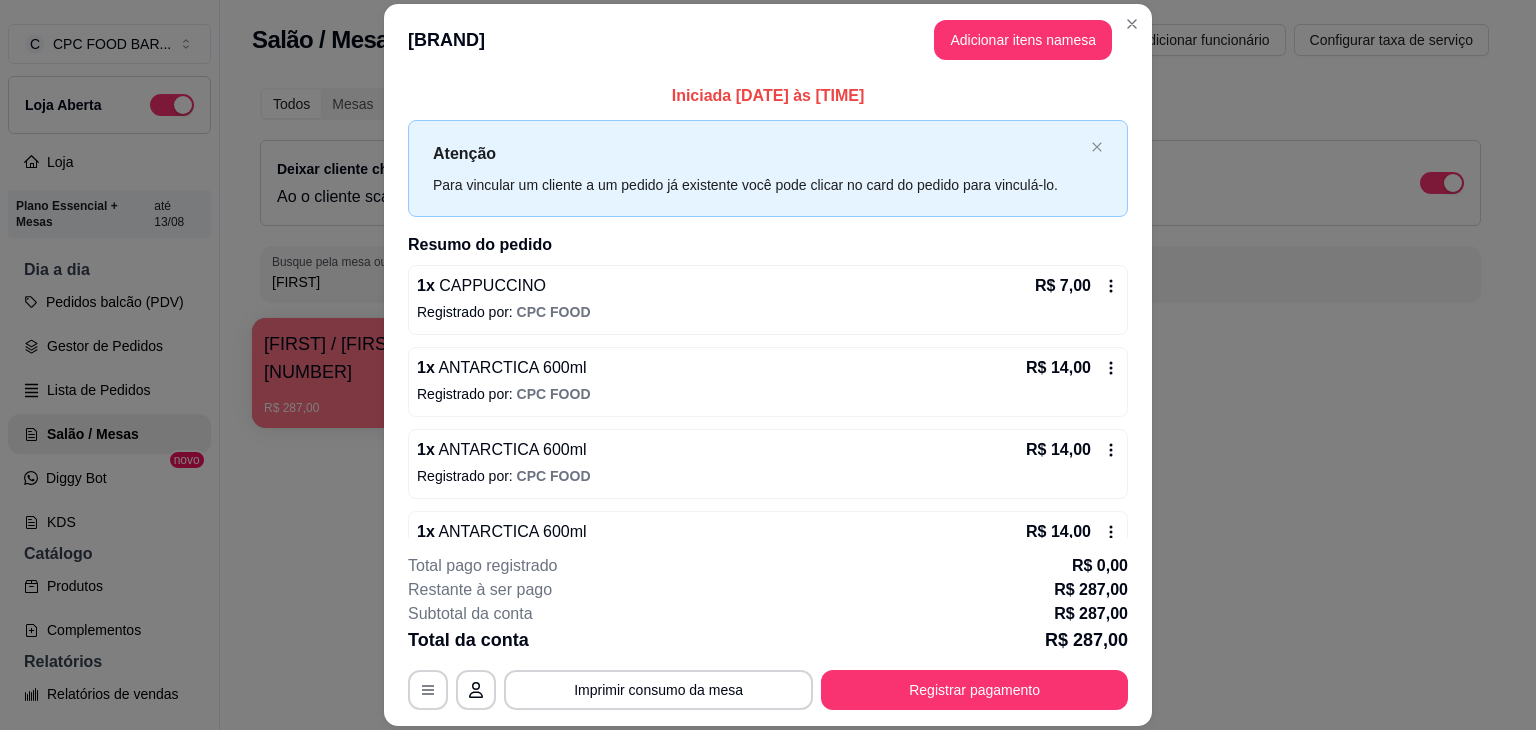 click at bounding box center [558, 132] 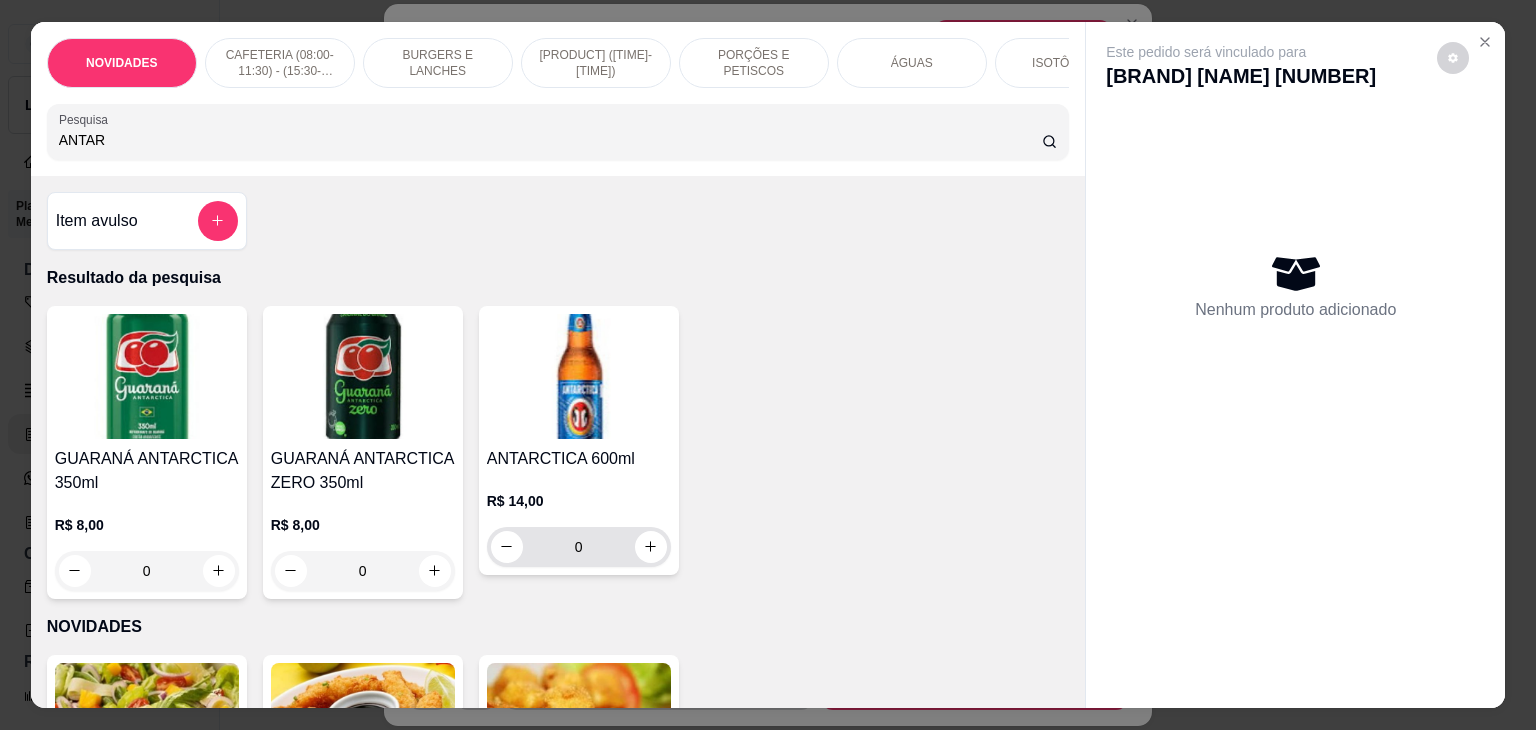 type on "ANTAR" 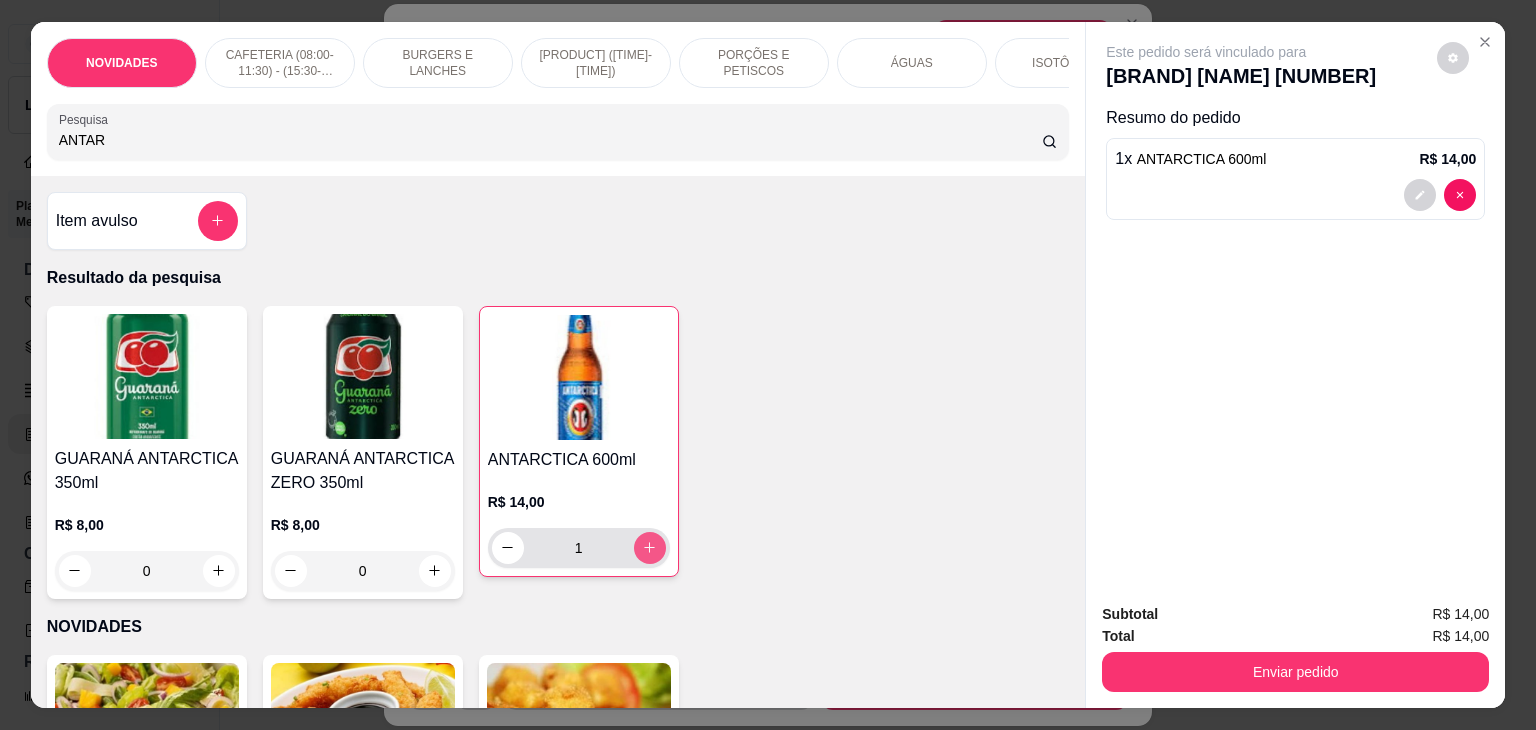 type on "1" 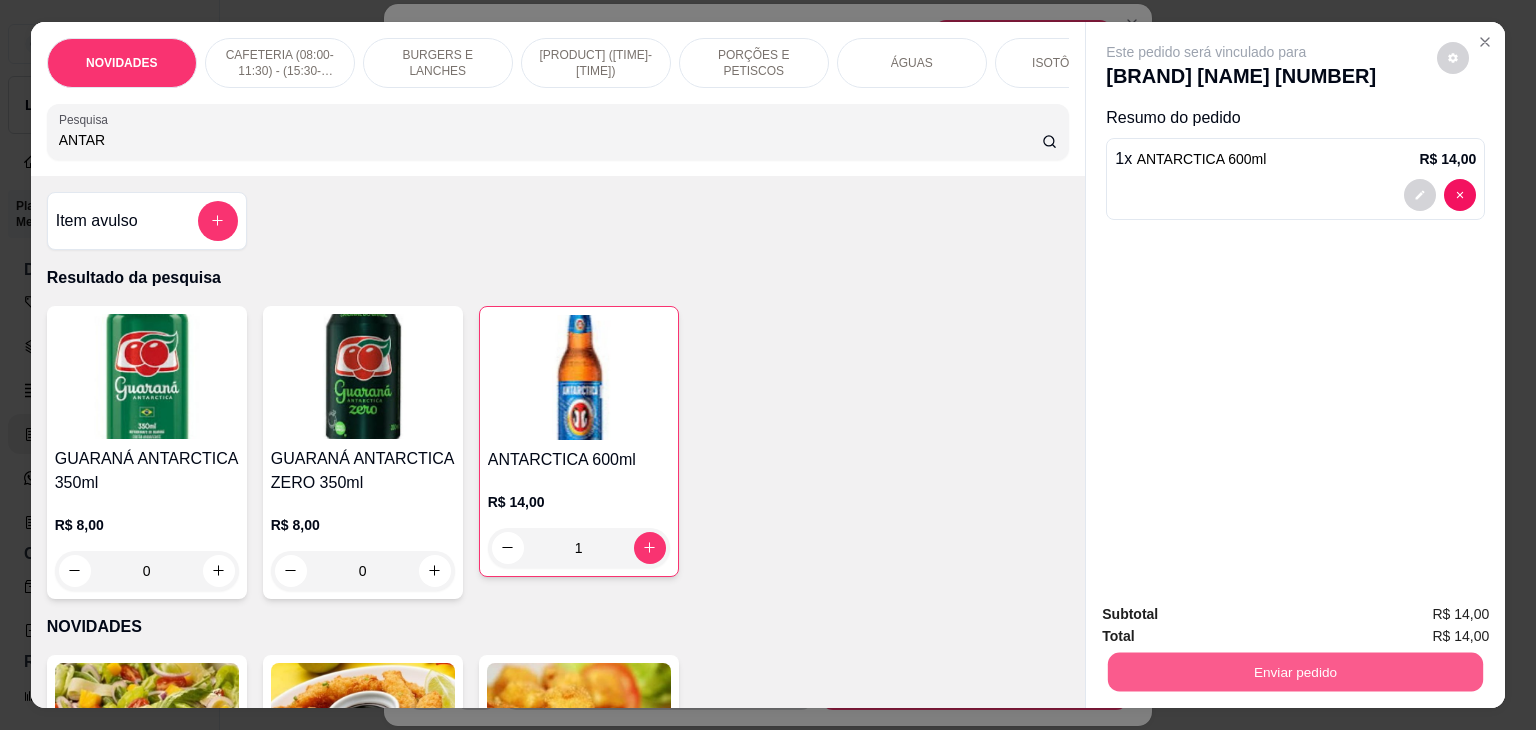 click on "Enviar pedido" at bounding box center (1295, 672) 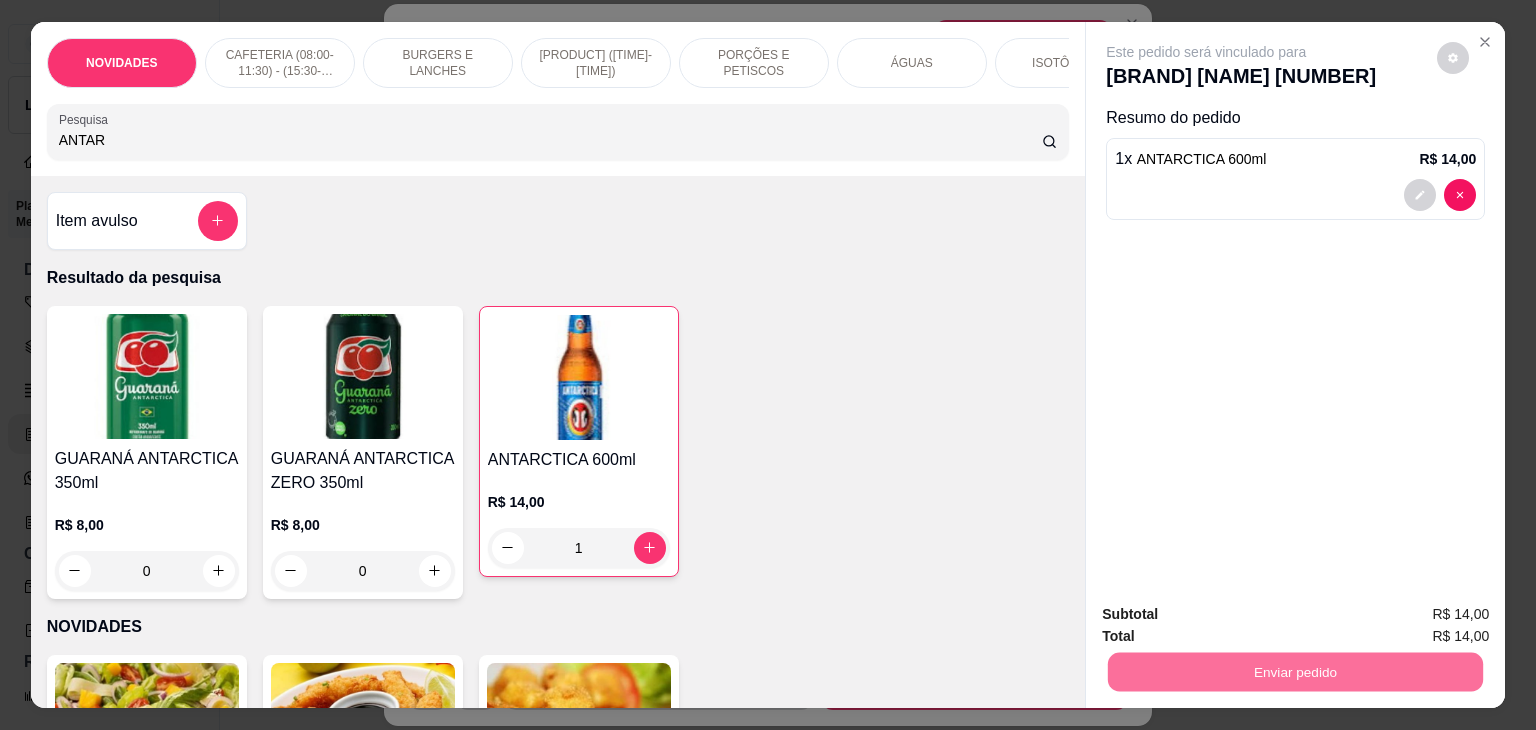 click on "Não registrar e enviar pedido" at bounding box center [1229, 615] 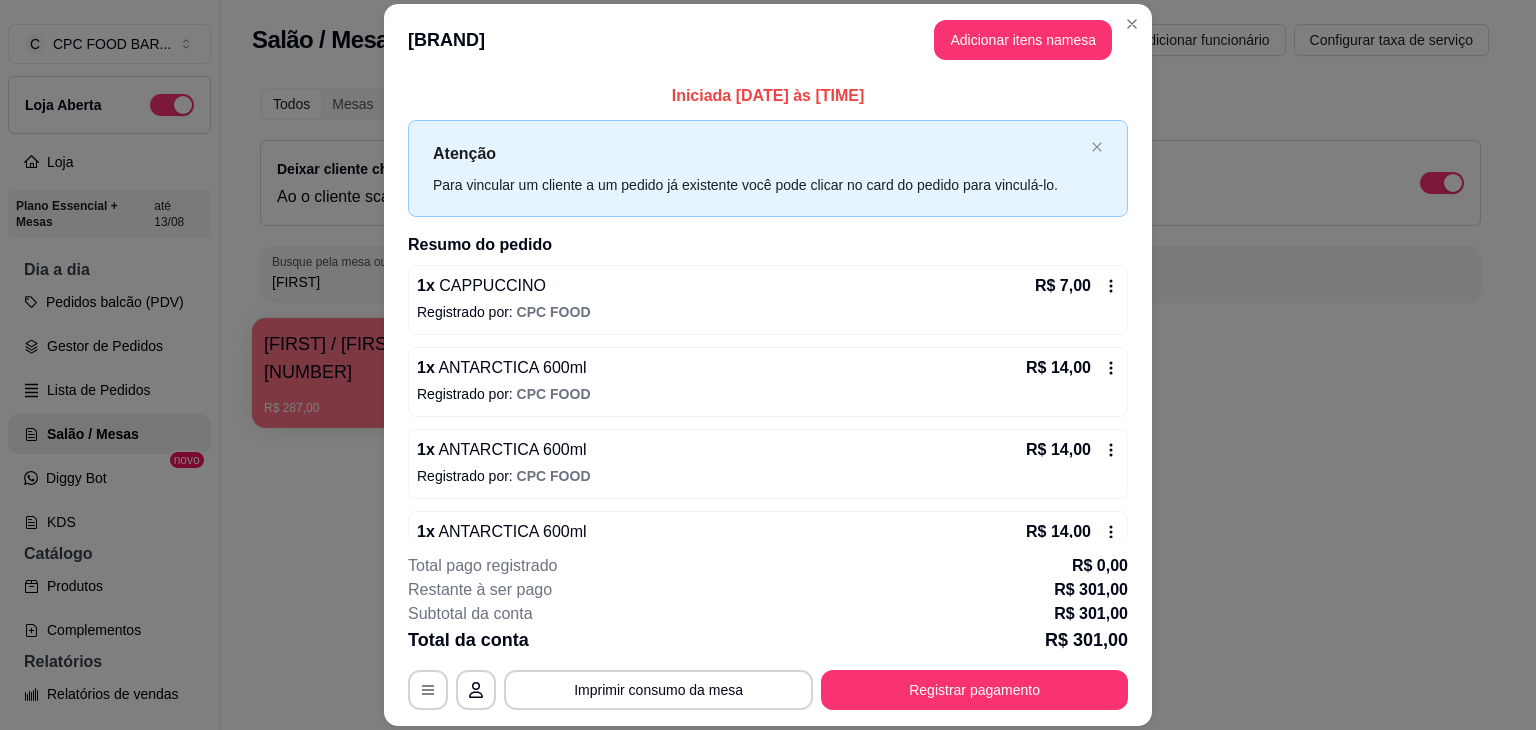click on "[BRAND] [NAME]" at bounding box center [768, 40] 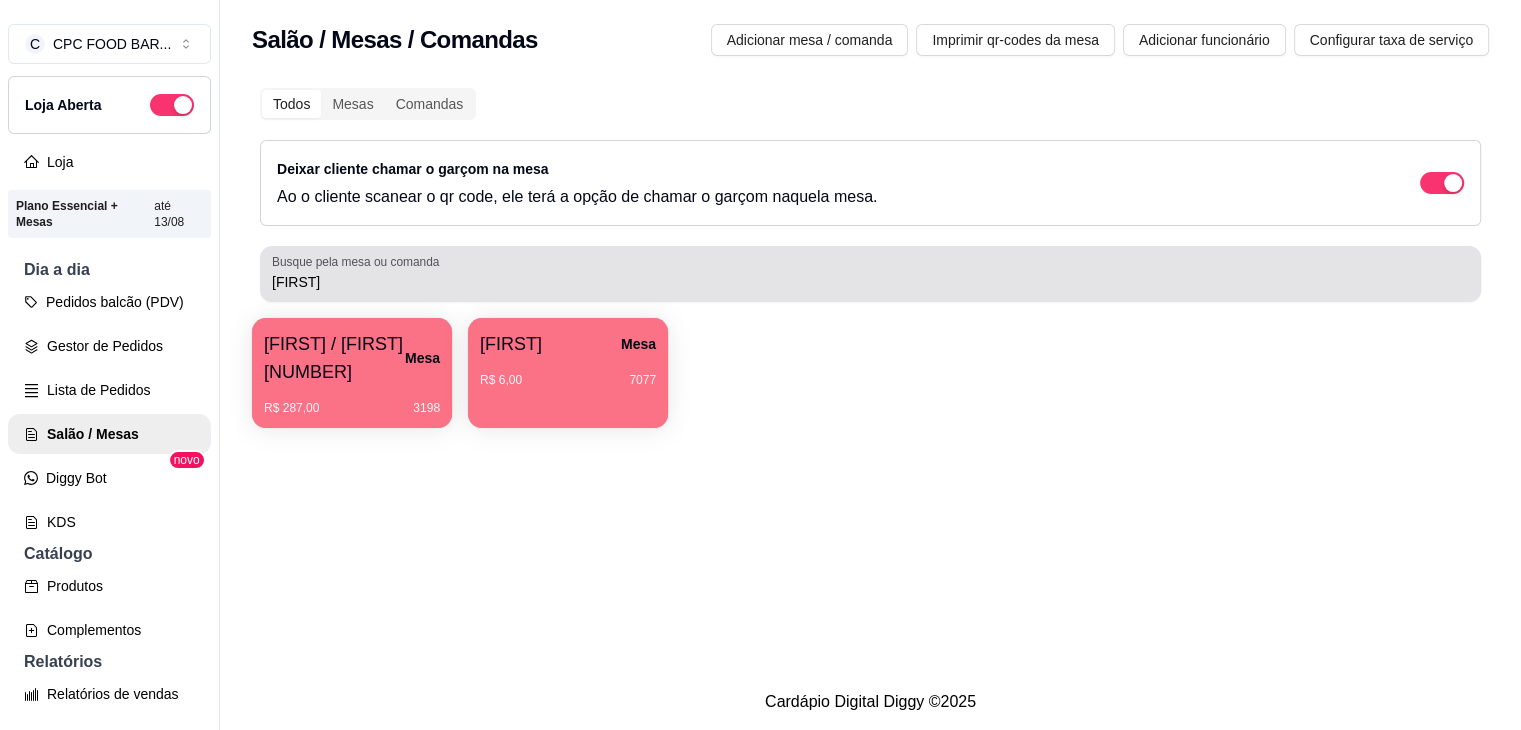 click on "[FIRST]" at bounding box center [870, 282] 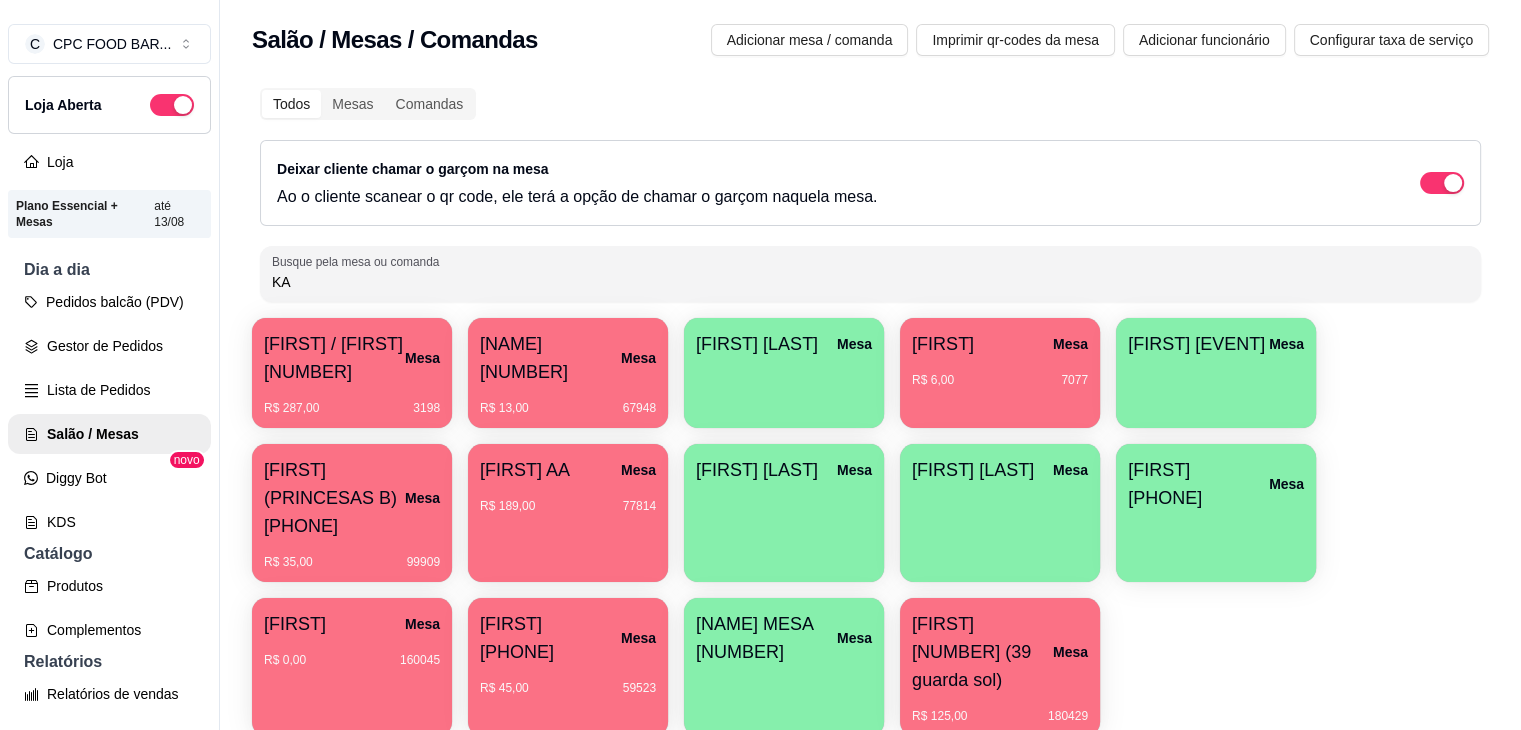 type on "K" 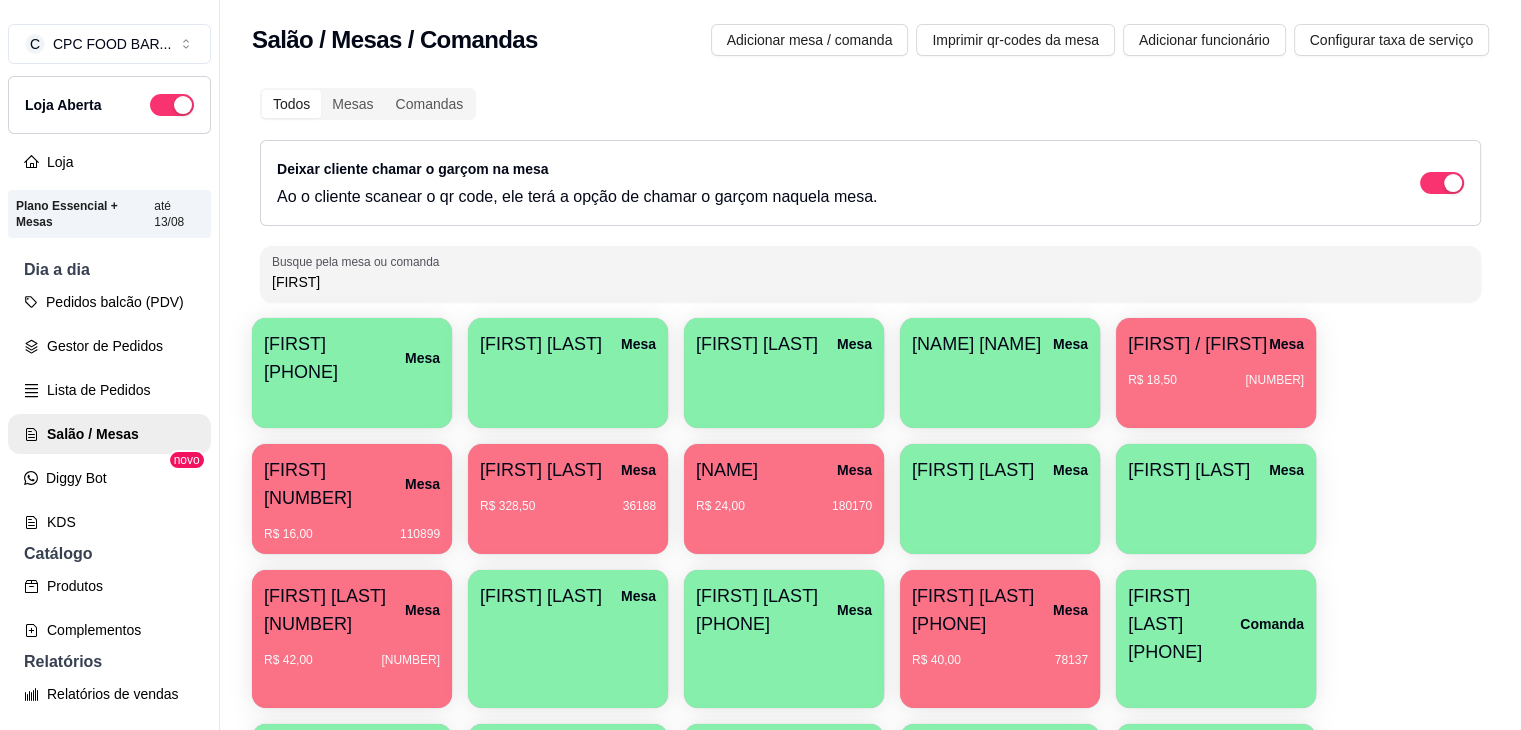 type on "[FIRST]" 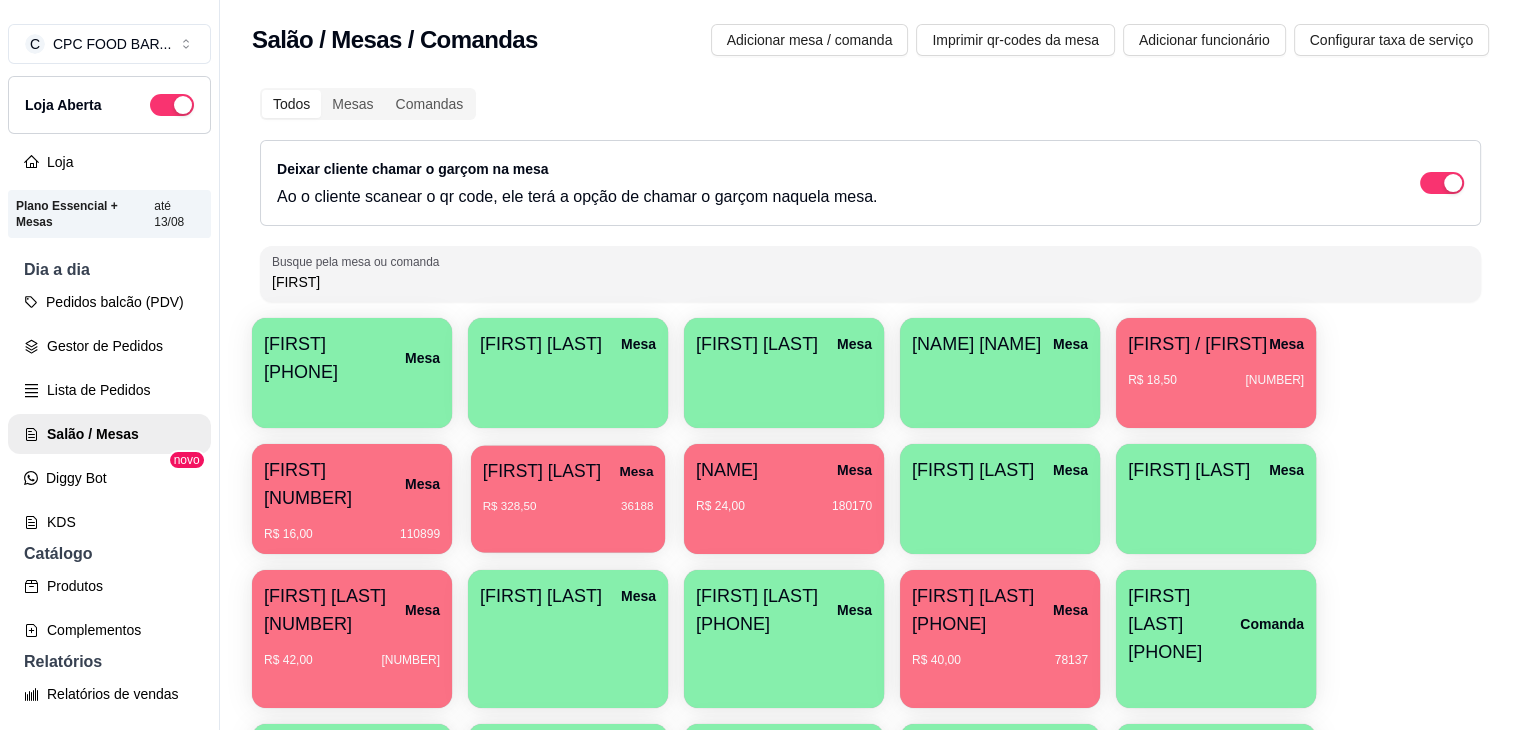 click on "R$ 328,50 [NUMBER]" at bounding box center (568, 498) 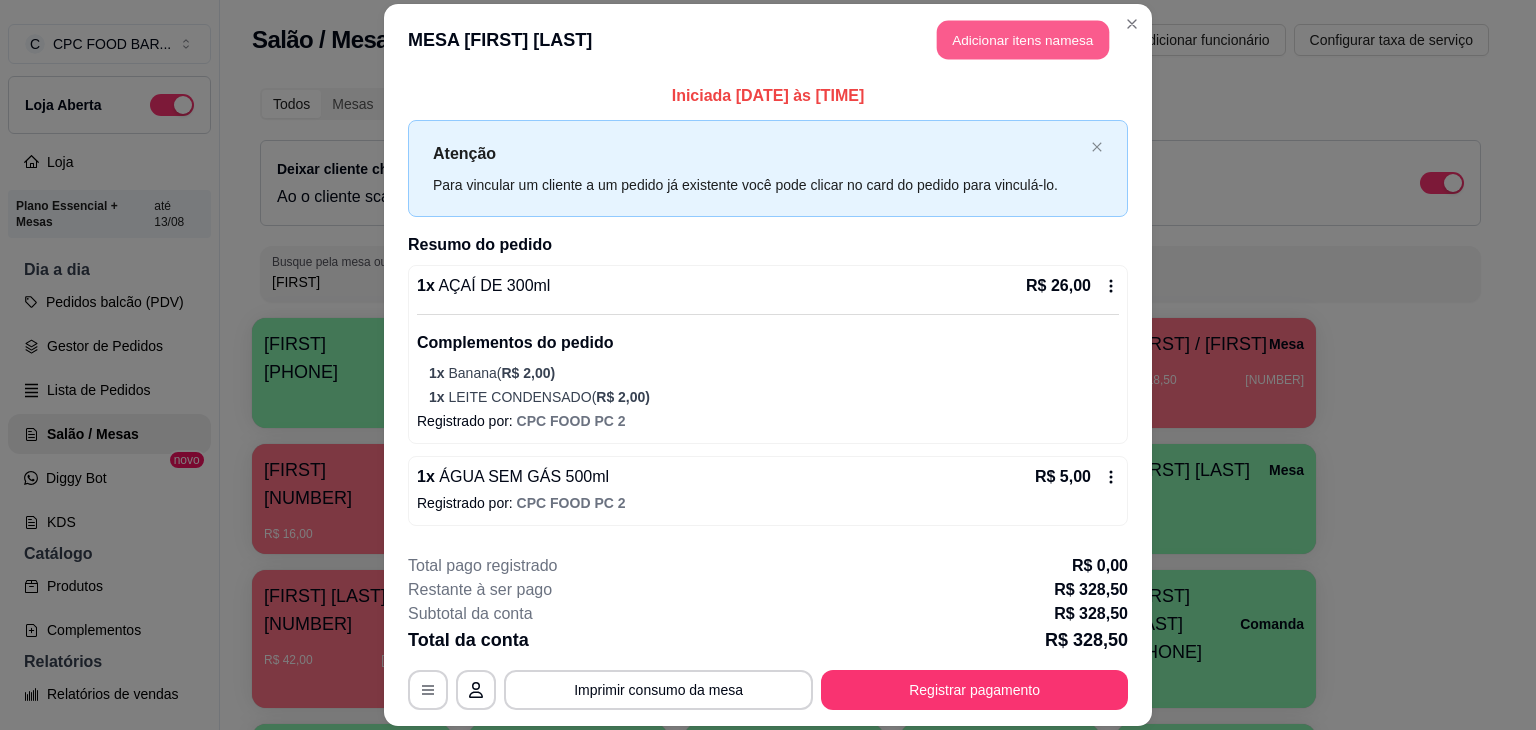 click on "Adicionar itens na  mesa" at bounding box center [1023, 39] 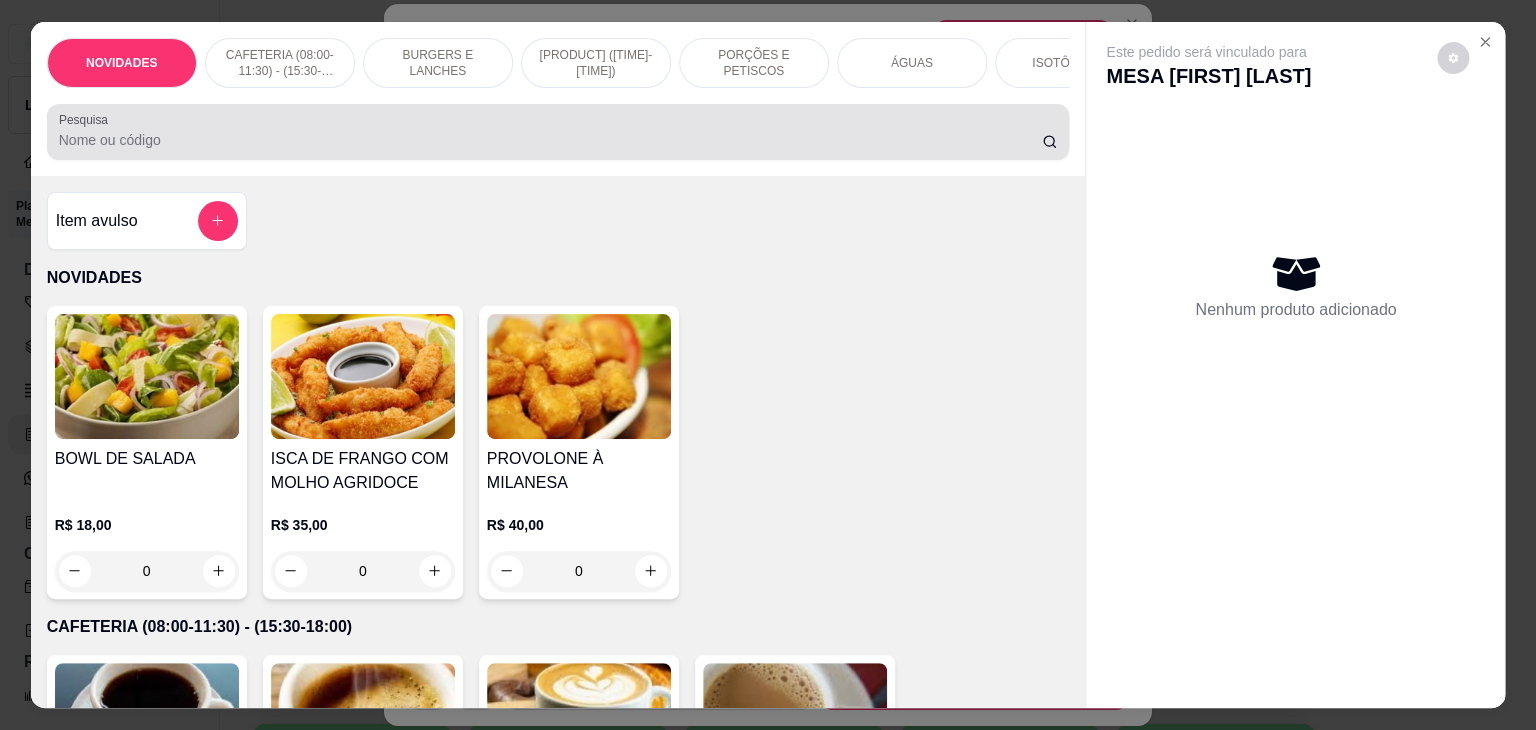 click on "Pesquisa" at bounding box center [549, 140] 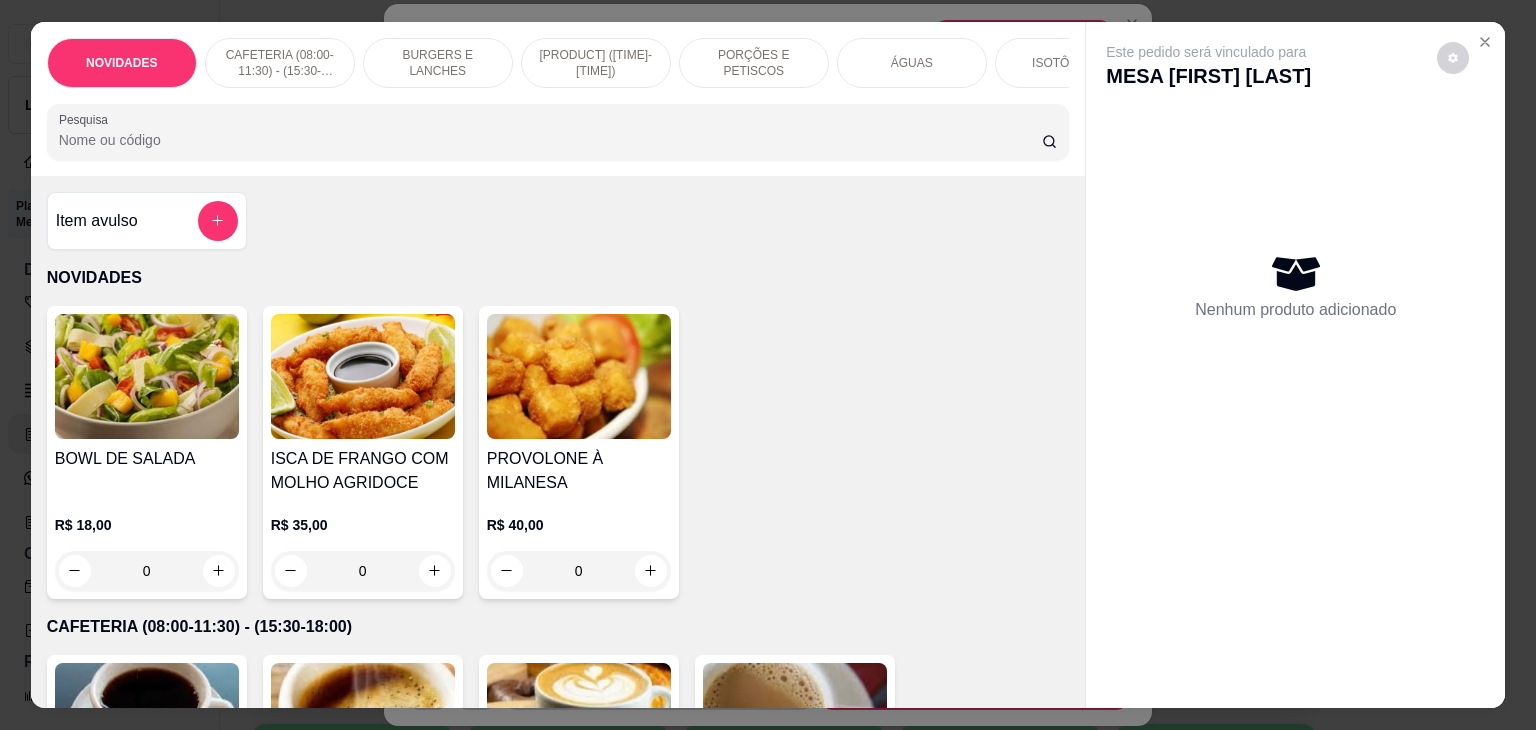 click on "Pesquisa" at bounding box center [558, 132] 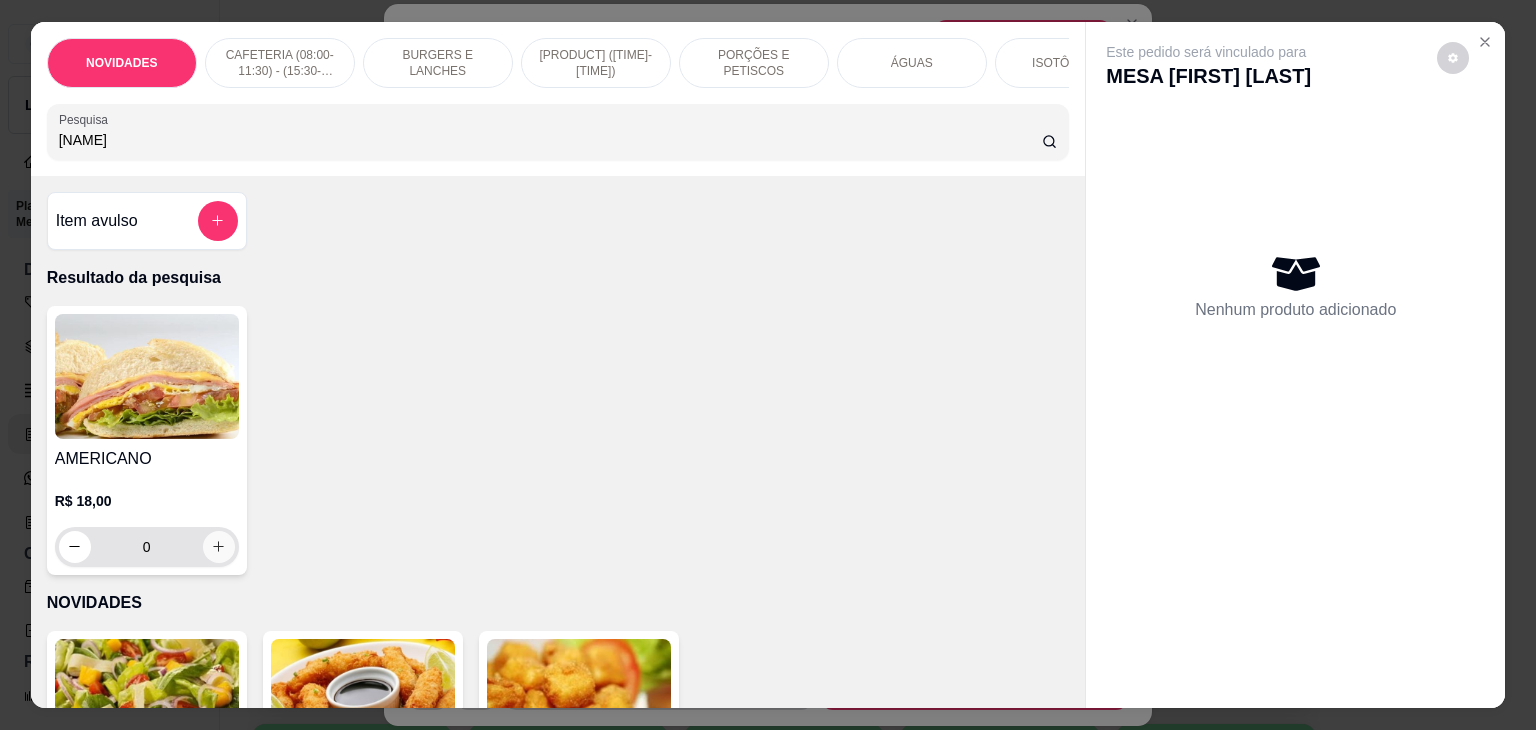 type on "[NAME]" 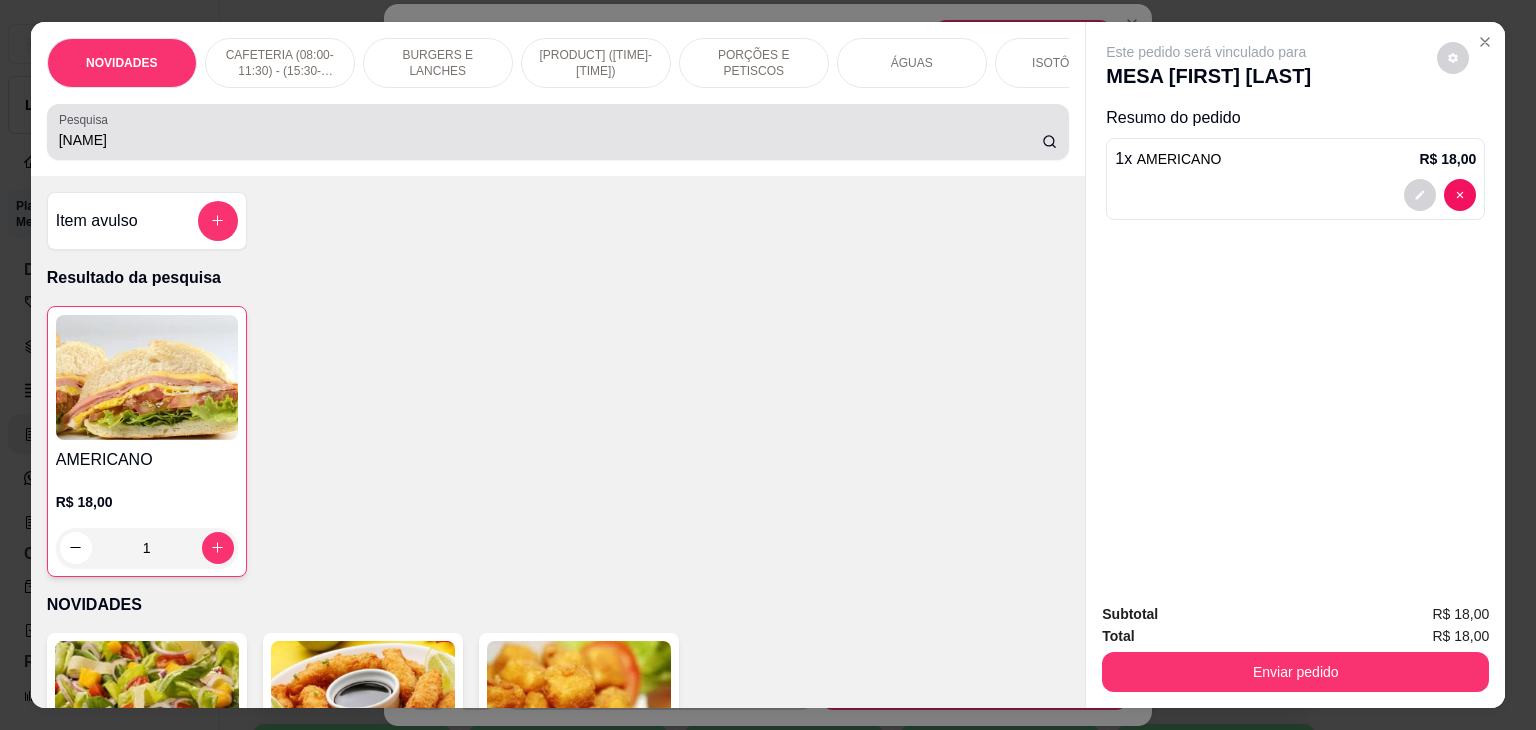 click on "[NAME]" at bounding box center [550, 140] 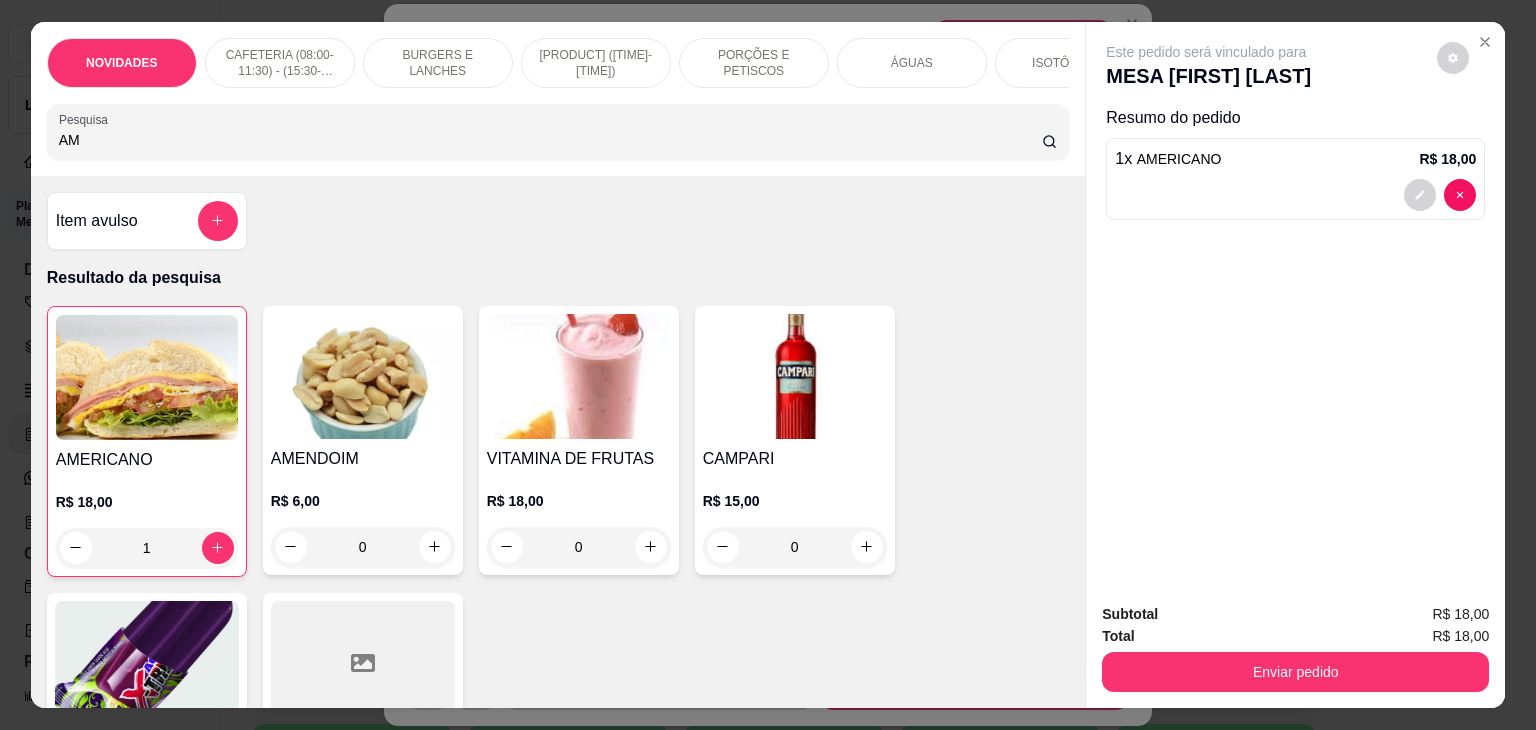 type on "A" 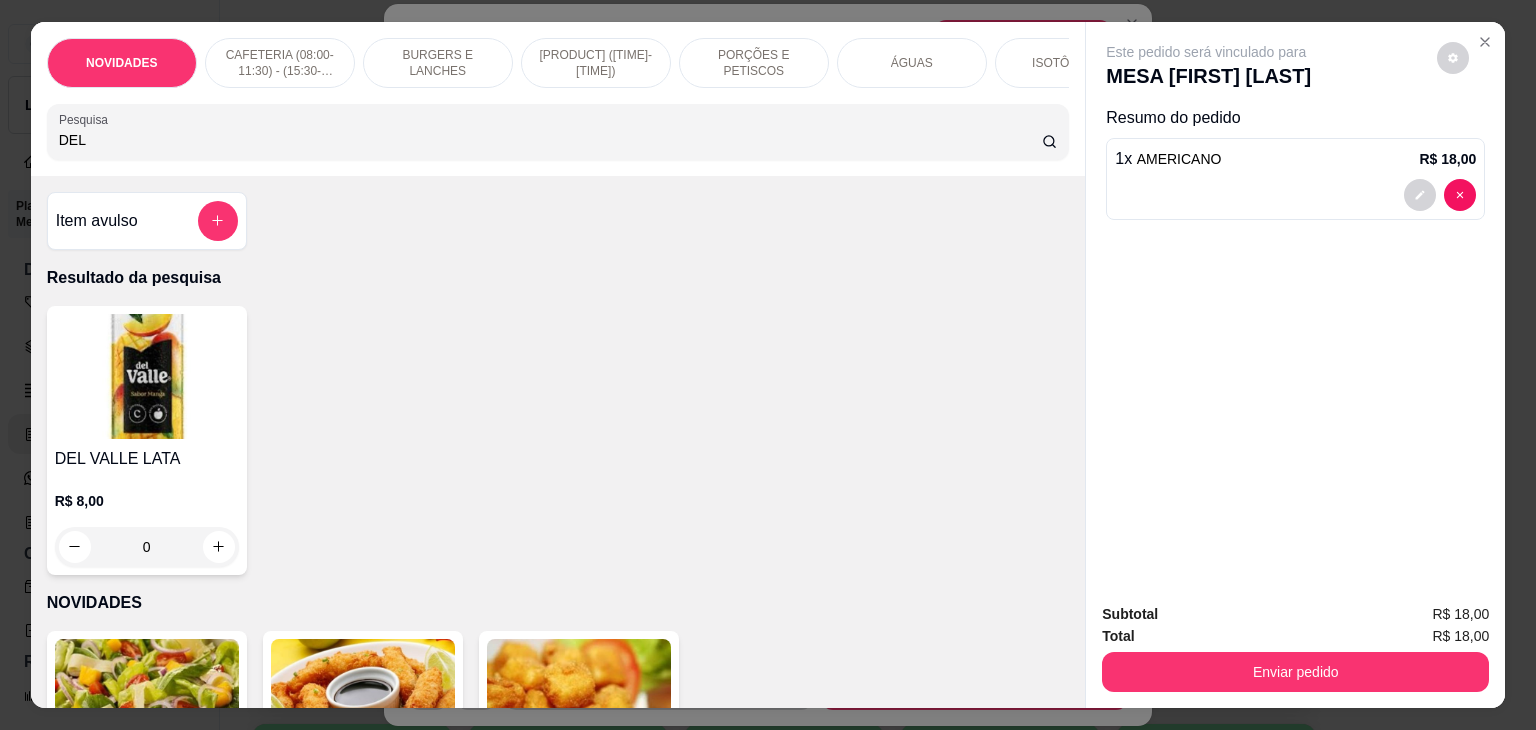 type on "DEL" 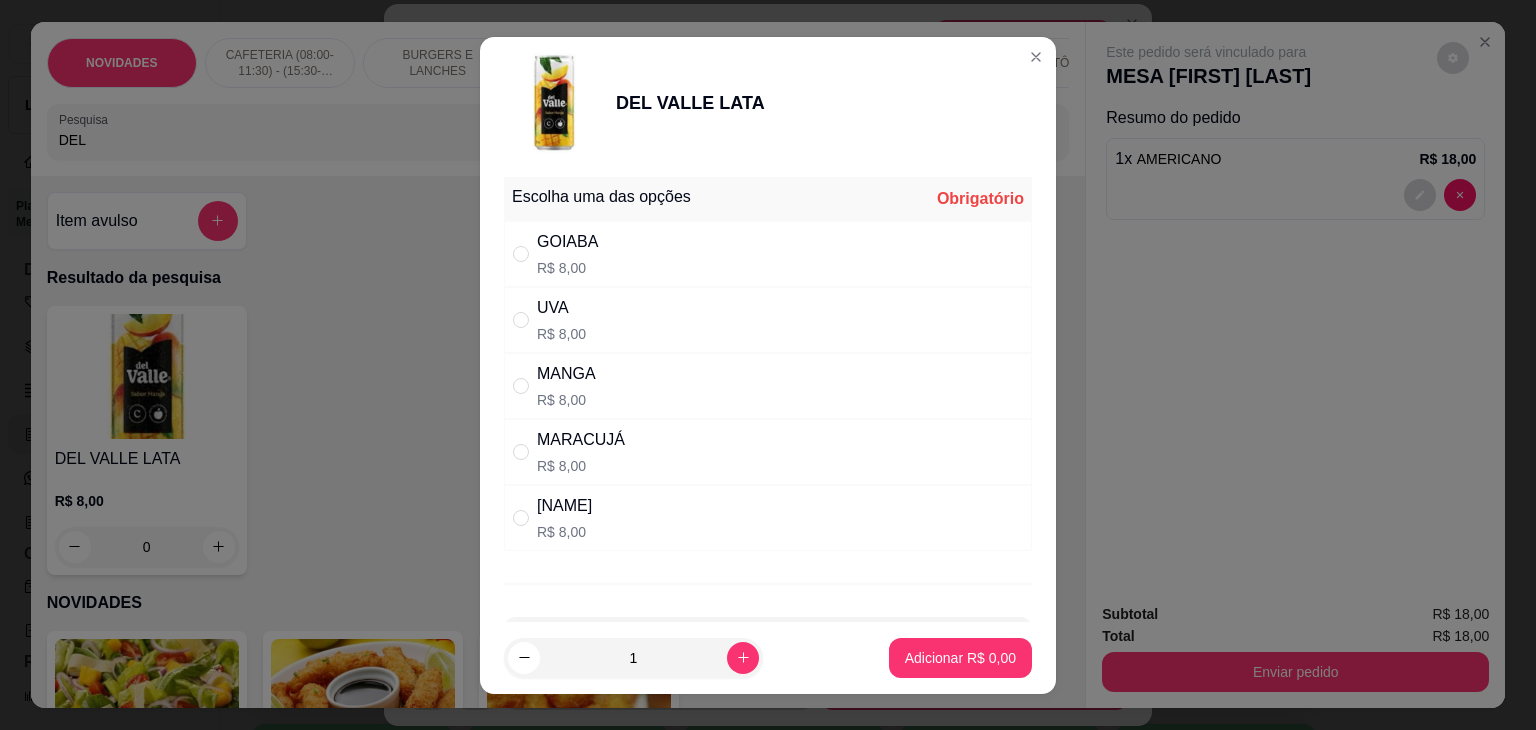 click on "MANGA R$ 8,00" at bounding box center (768, 386) 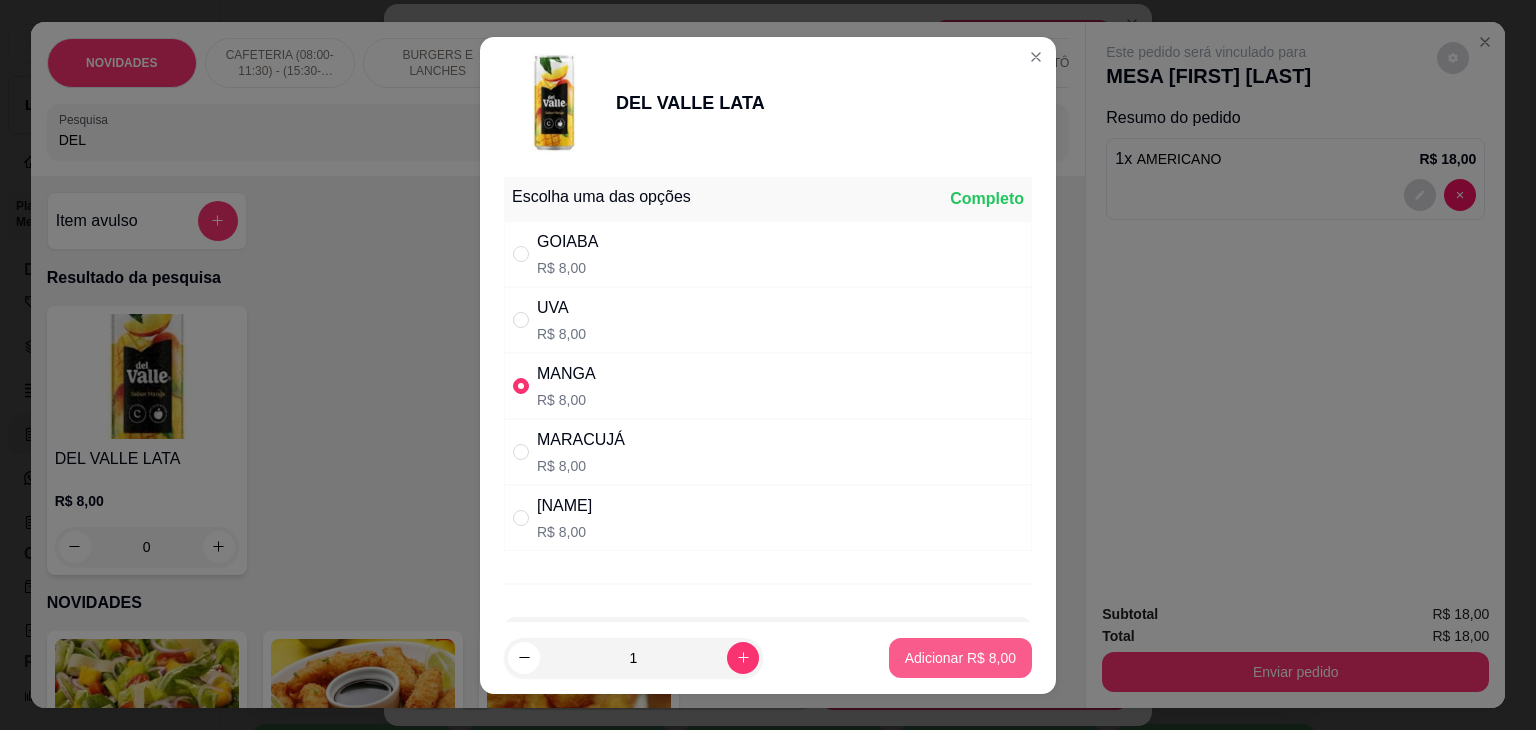 click on "Adicionar   R$ 8,00" at bounding box center [960, 658] 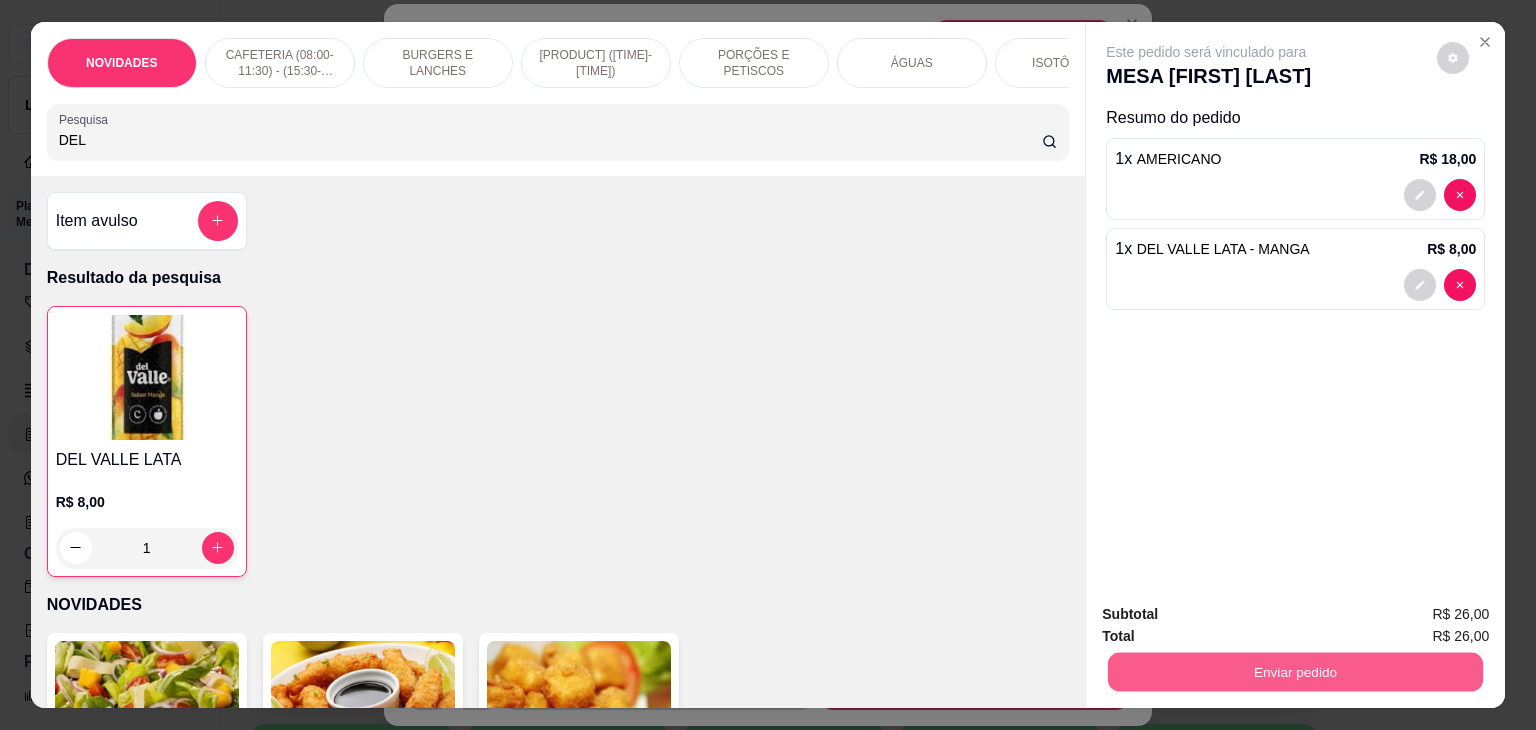 click on "Enviar pedido" at bounding box center [1295, 672] 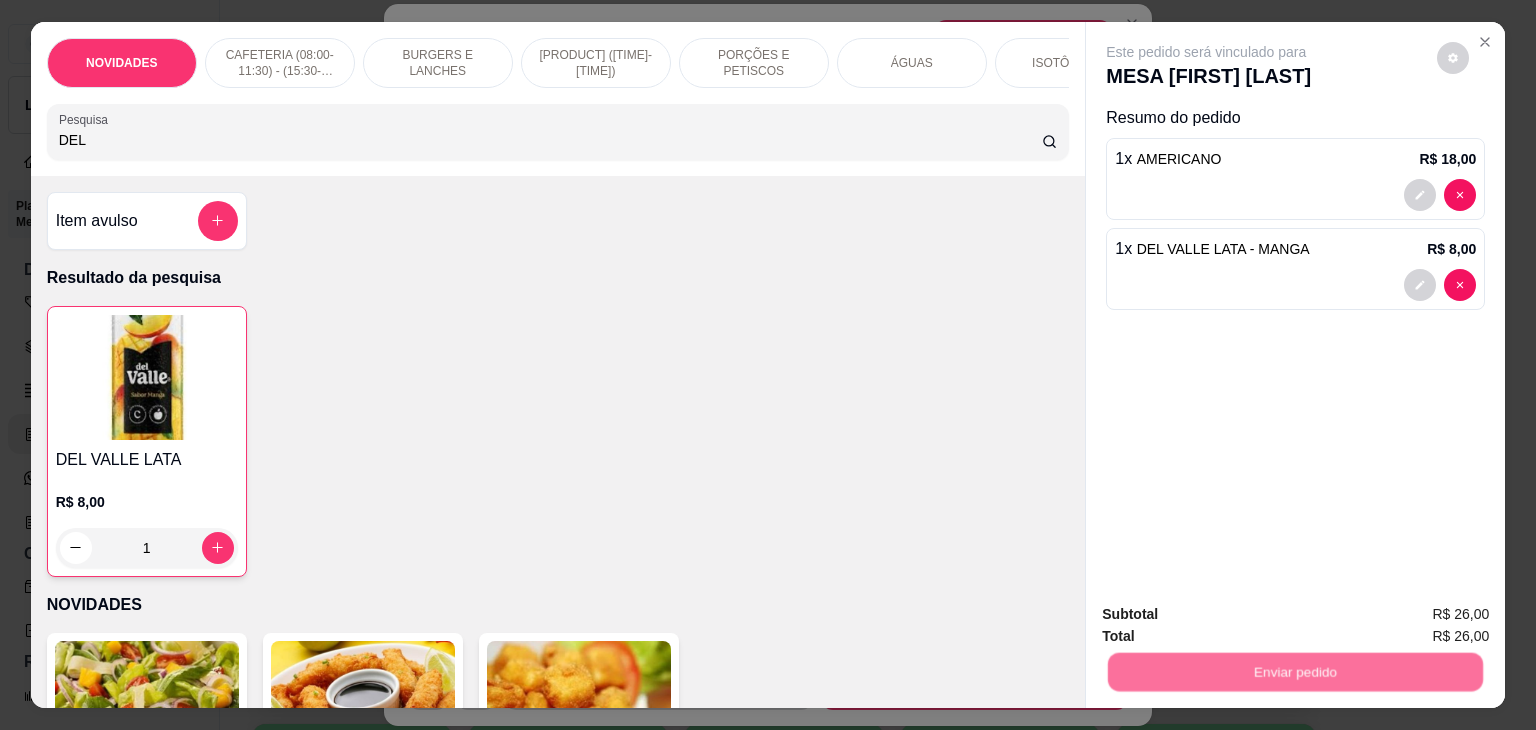 click on "Não registrar e enviar pedido" at bounding box center (1229, 615) 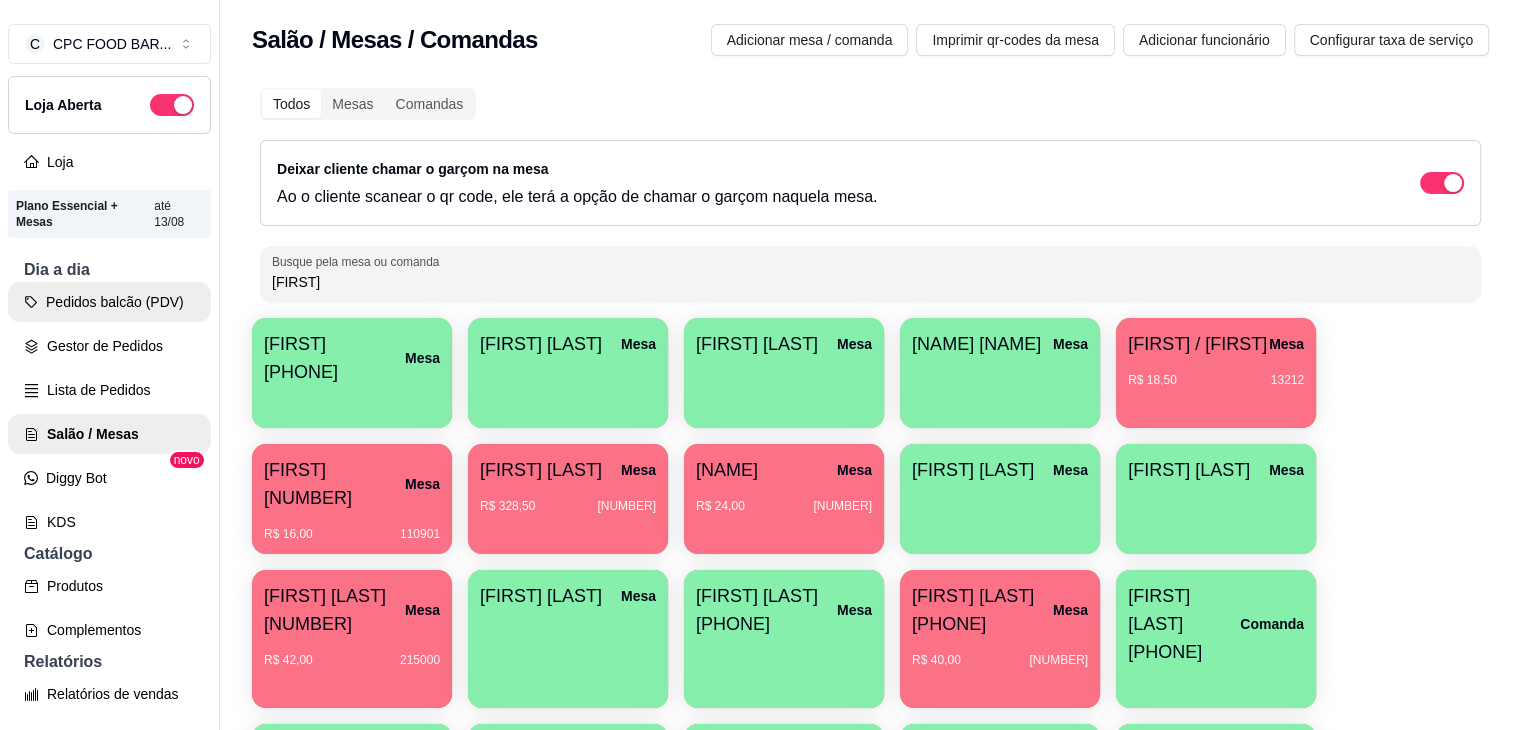 click on "Pedidos balcão (PDV)" at bounding box center [109, 302] 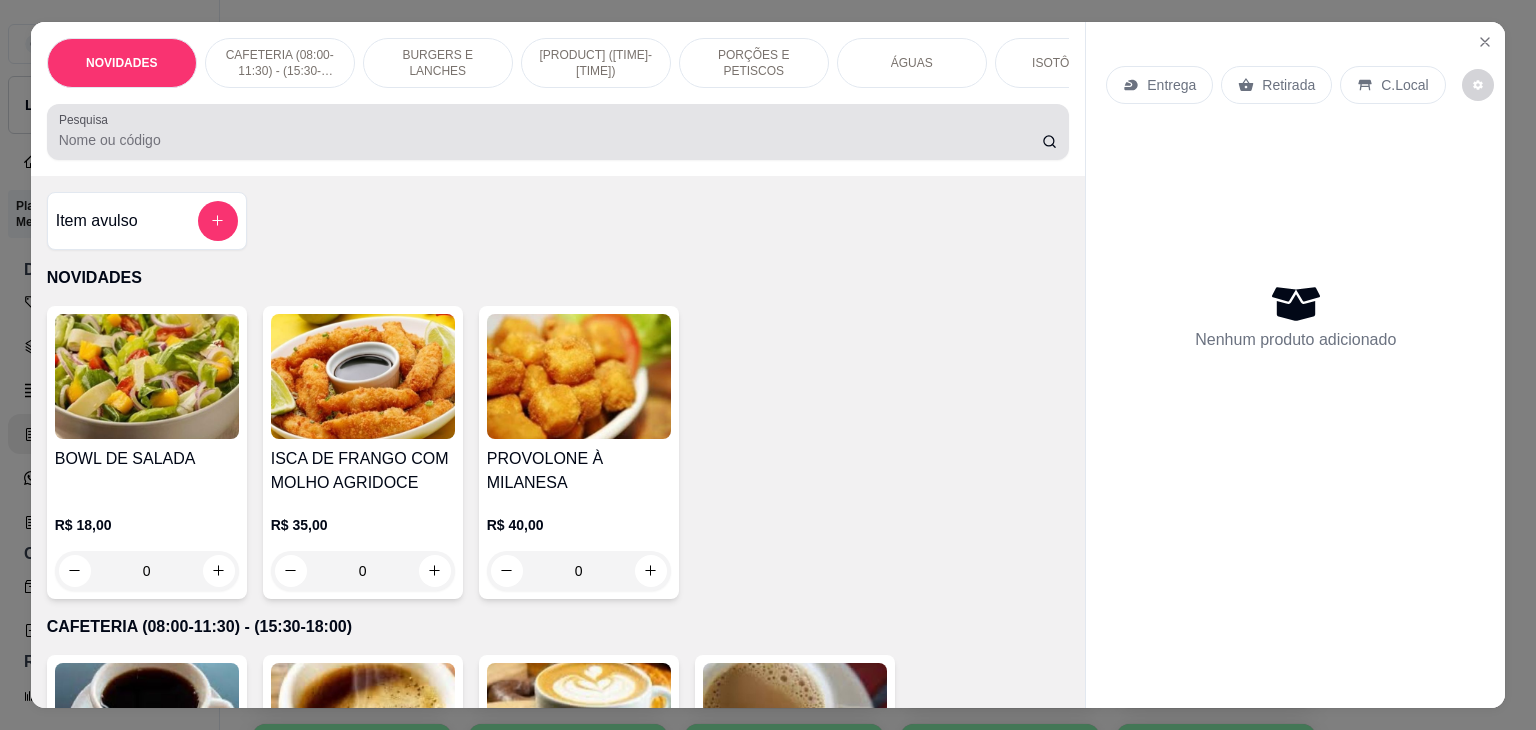 click on "Pesquisa" at bounding box center [558, 132] 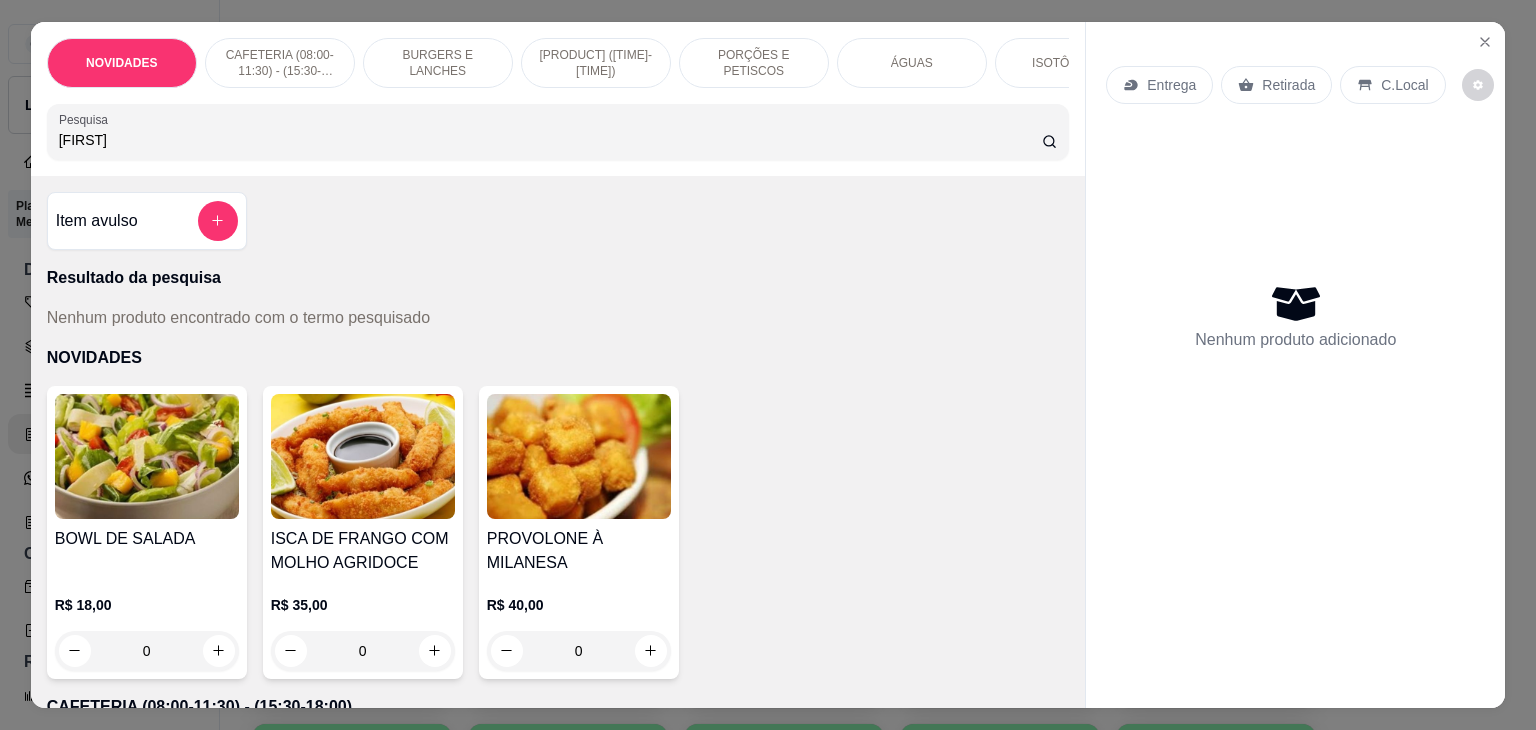 type on "P" 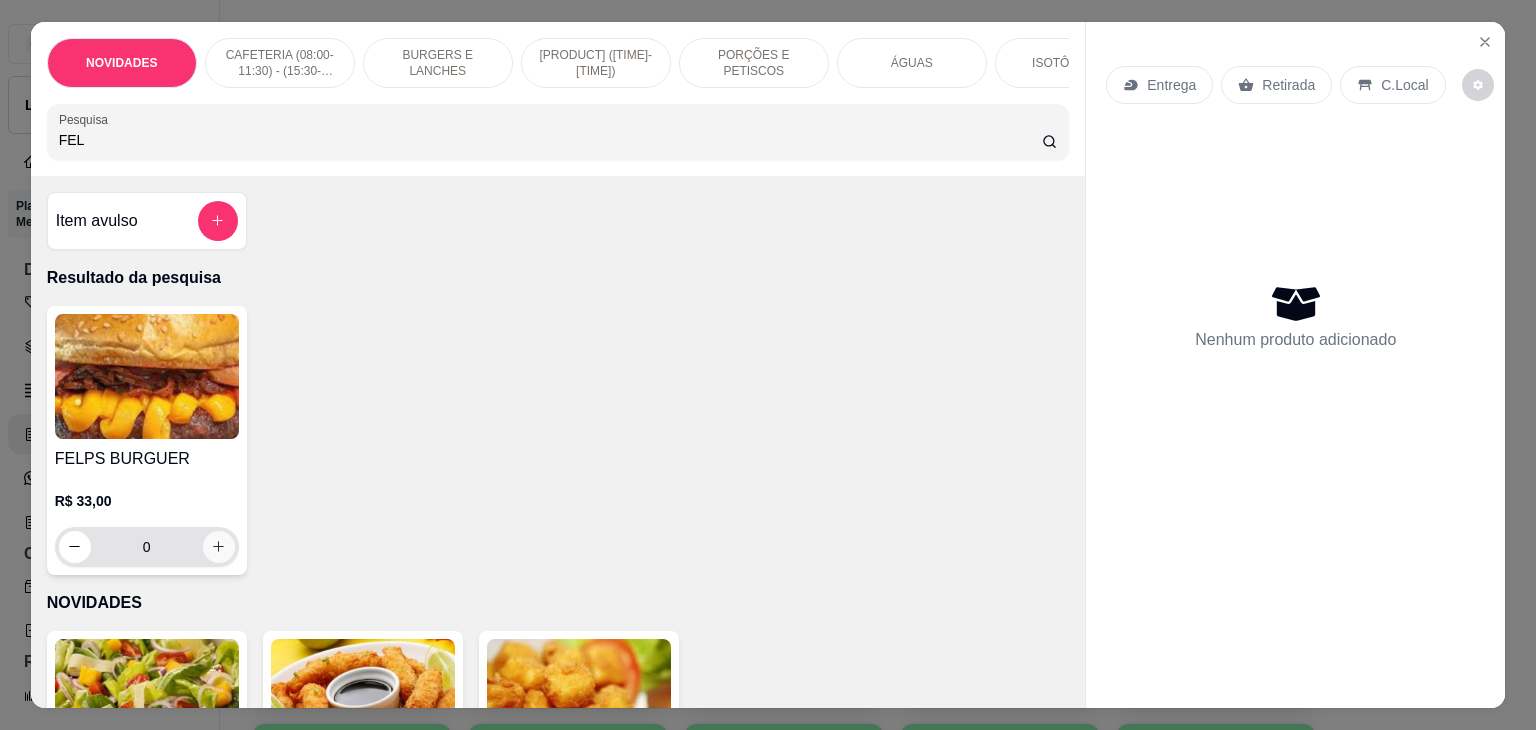 type on "FEL" 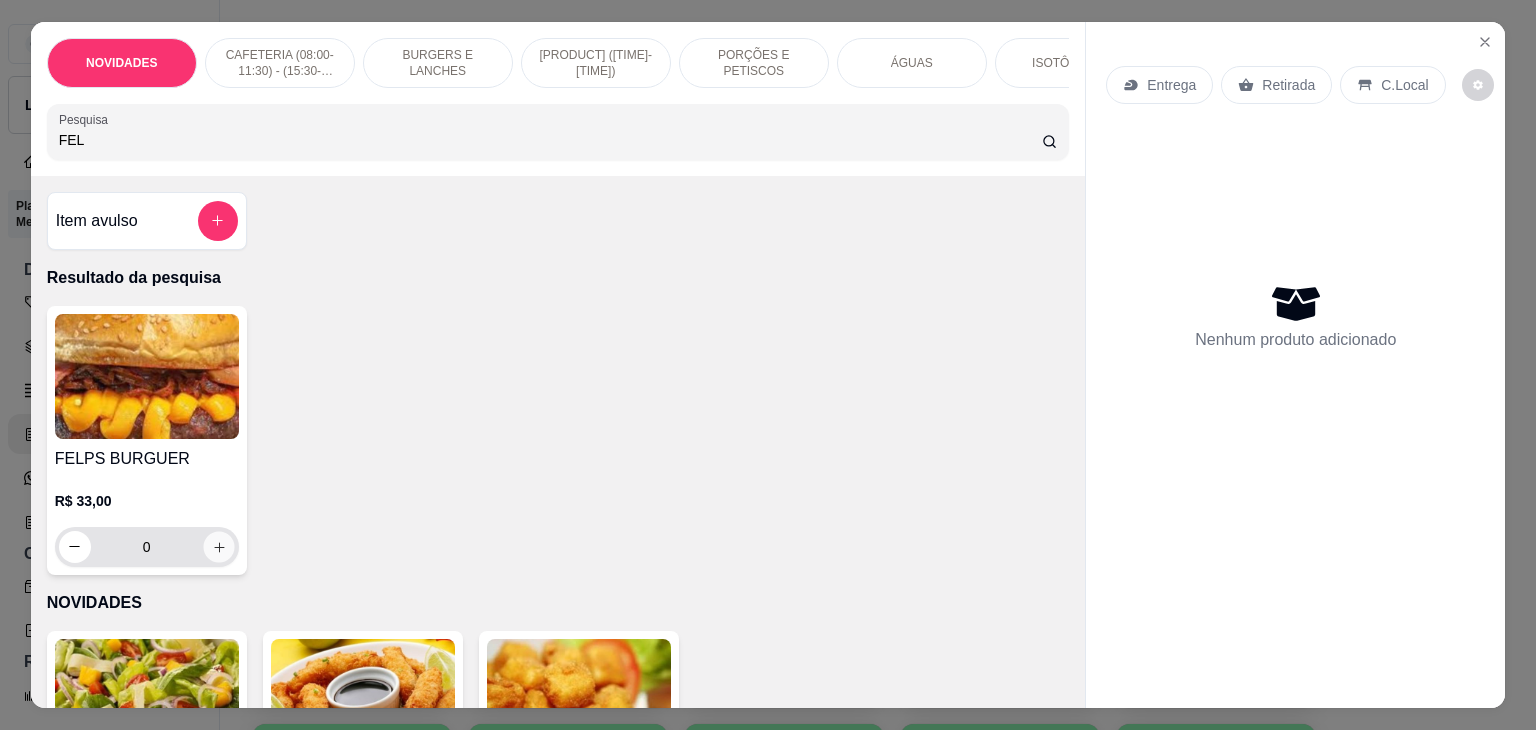 click at bounding box center [218, 546] 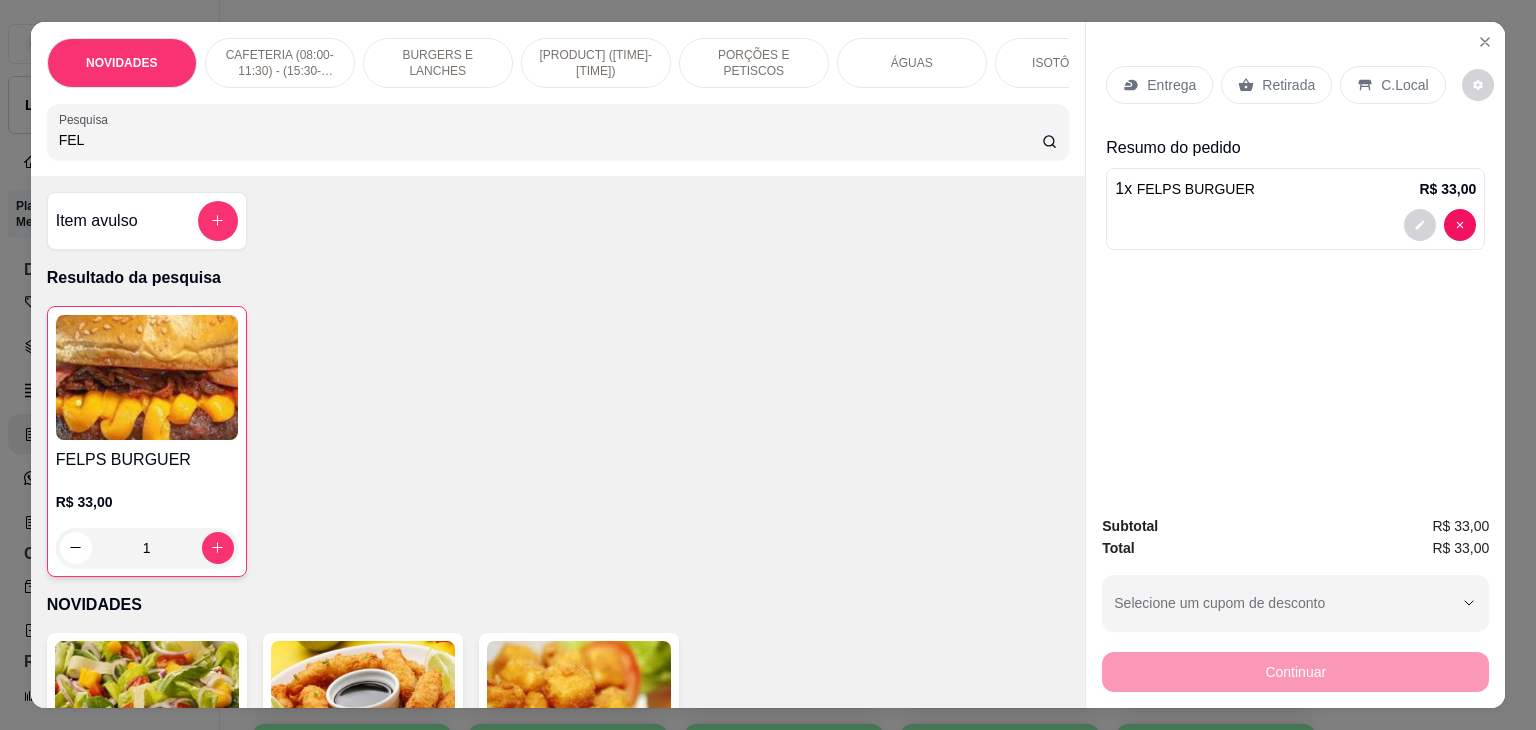click on "Retirada" at bounding box center (1288, 85) 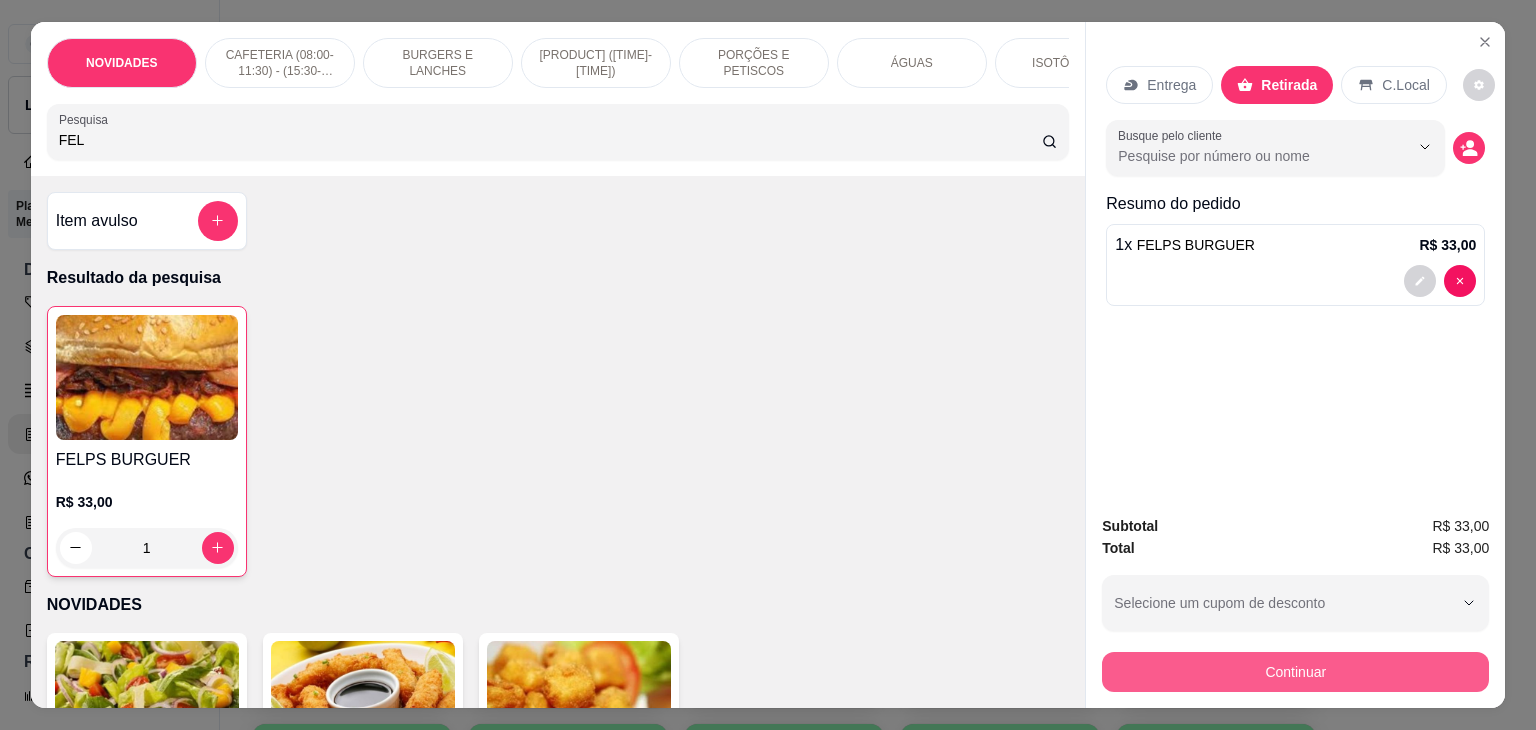 click on "Continuar" at bounding box center (1295, 672) 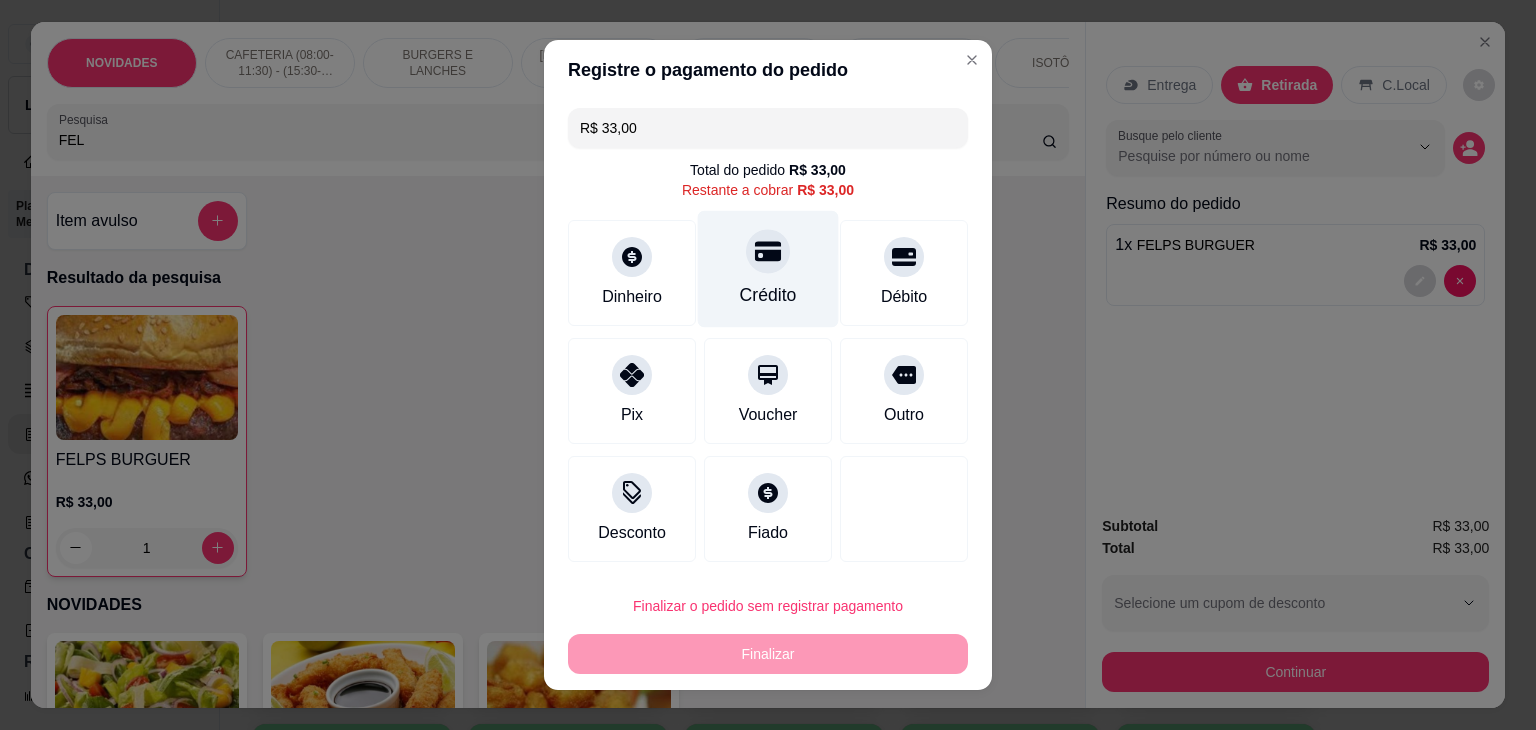 click on "Crédito" at bounding box center [768, 295] 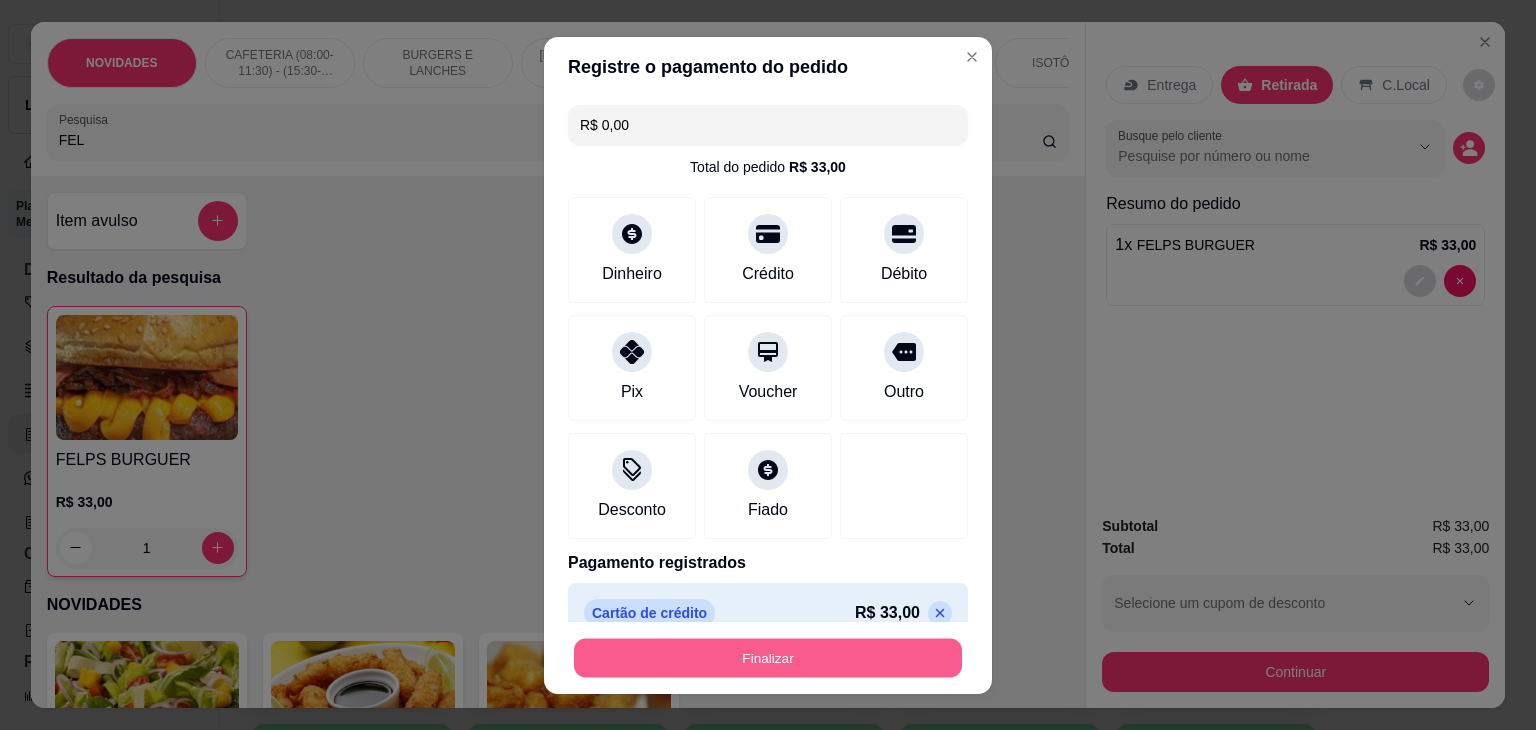 click on "Finalizar" at bounding box center [768, 657] 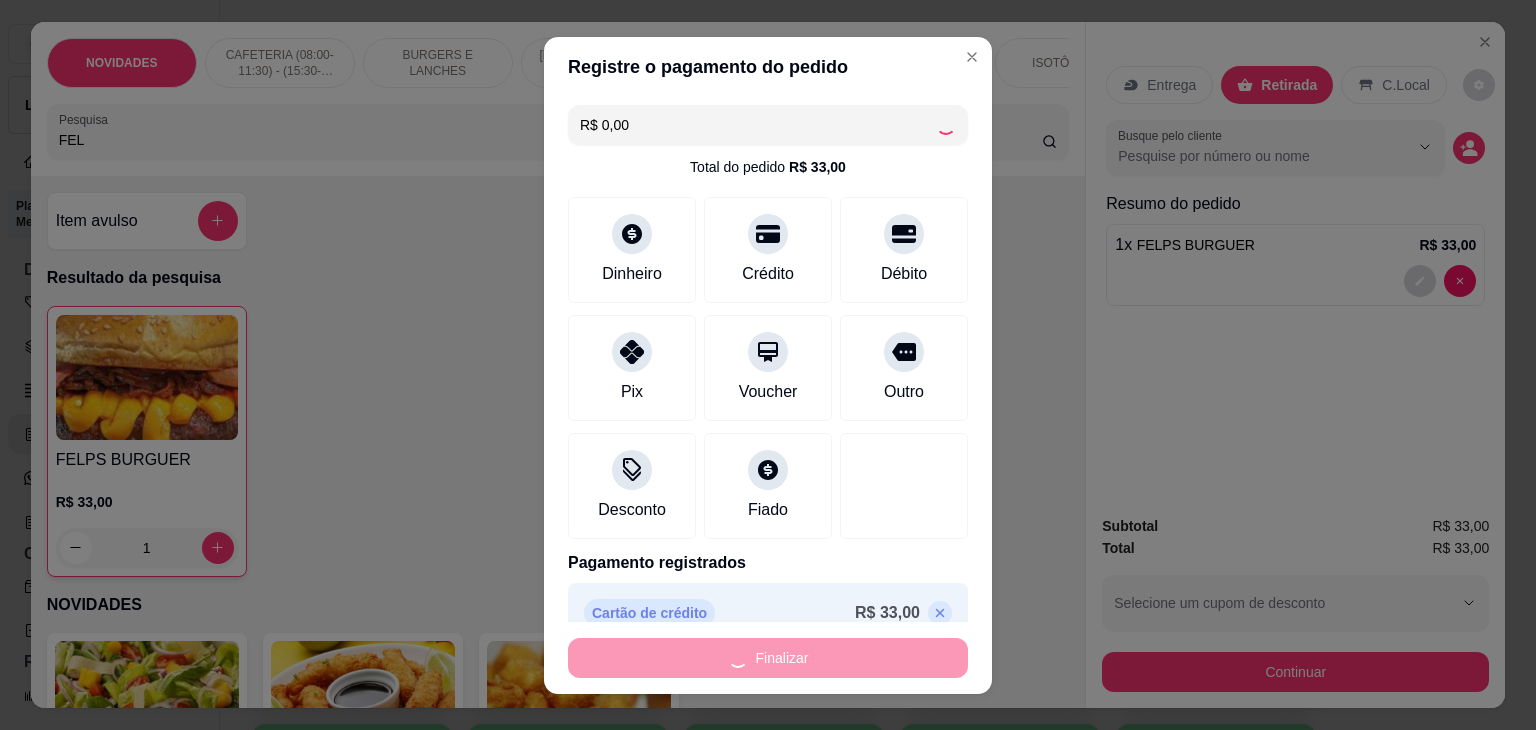 type on "0" 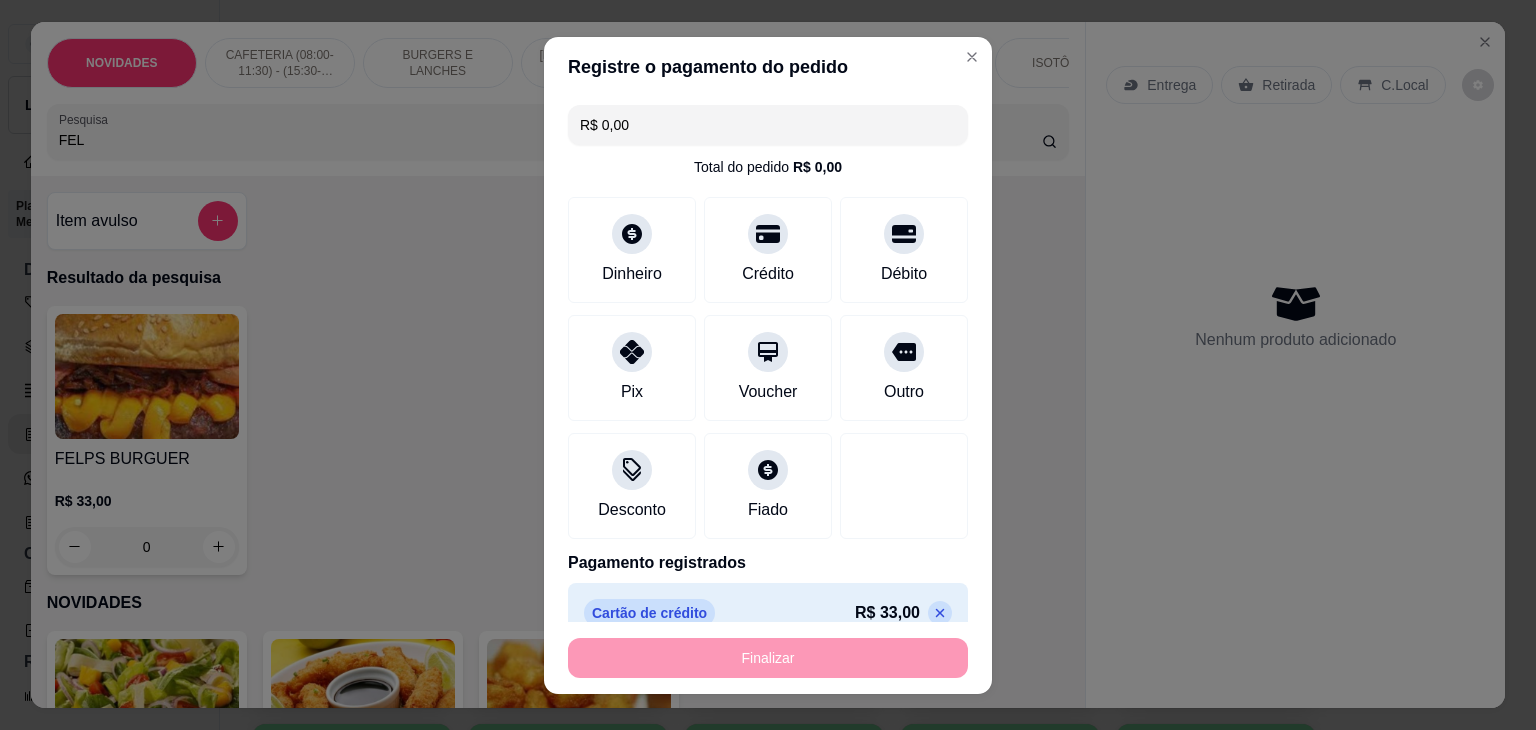 type on "-R$ 33,00" 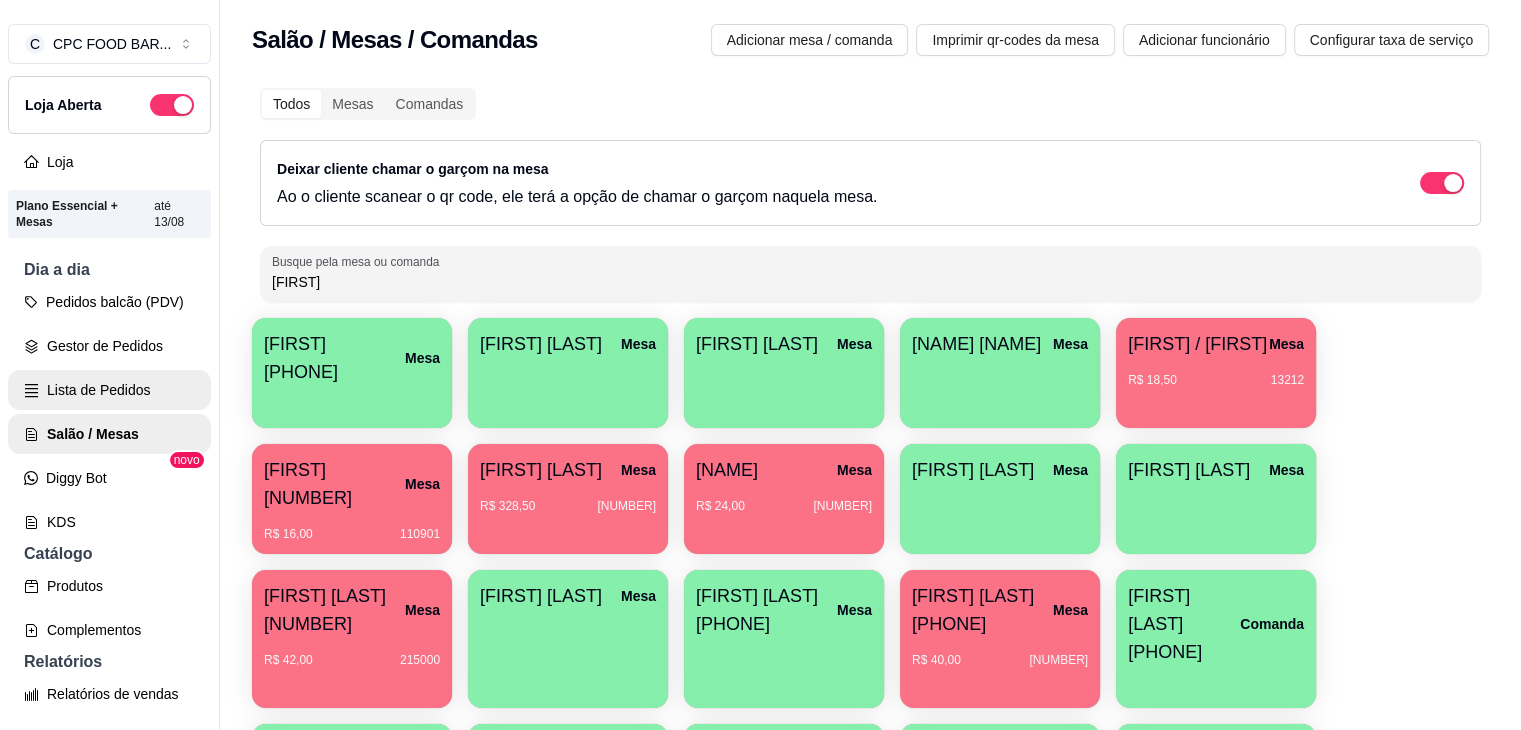 click on "Lista de Pedidos" at bounding box center [109, 390] 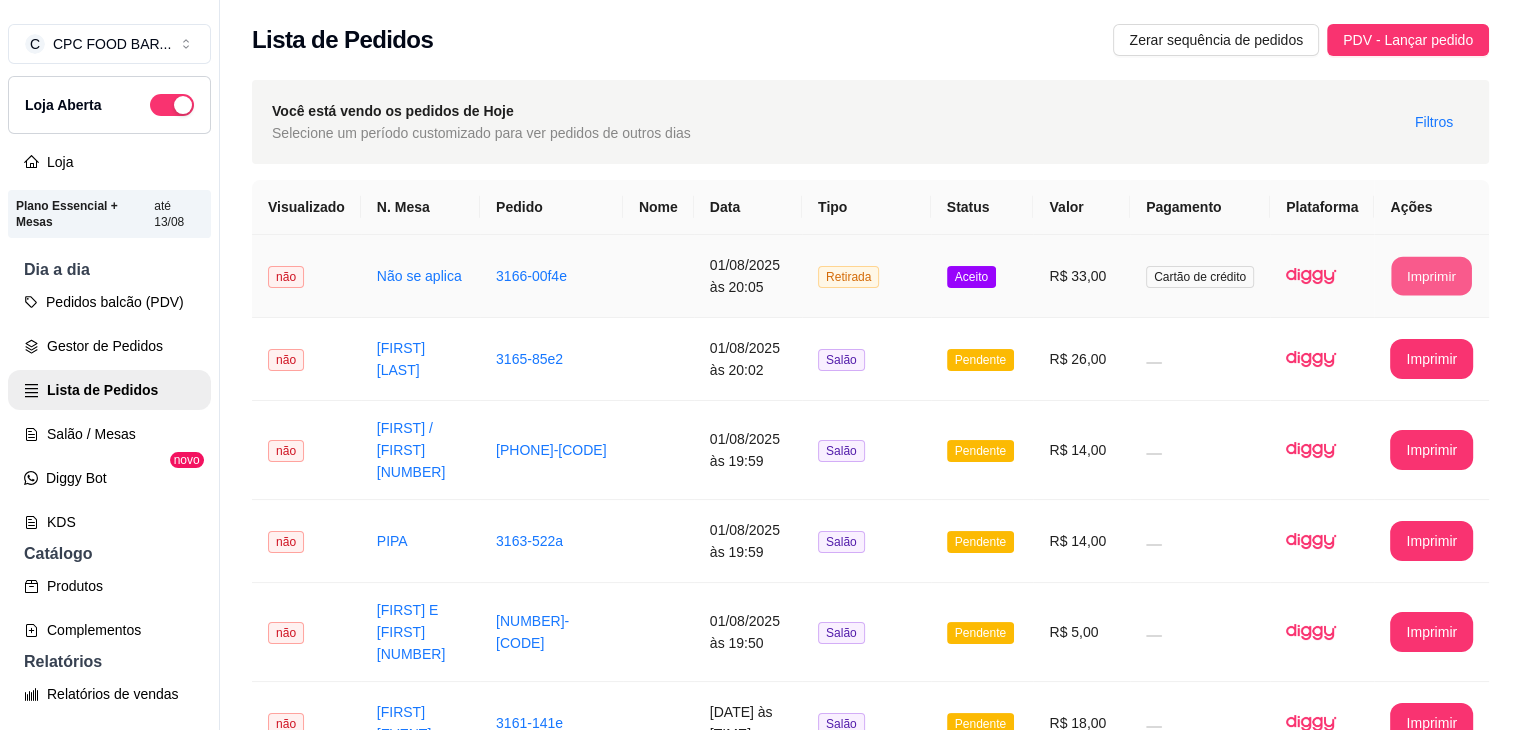 click on "Imprimir" at bounding box center (1432, 276) 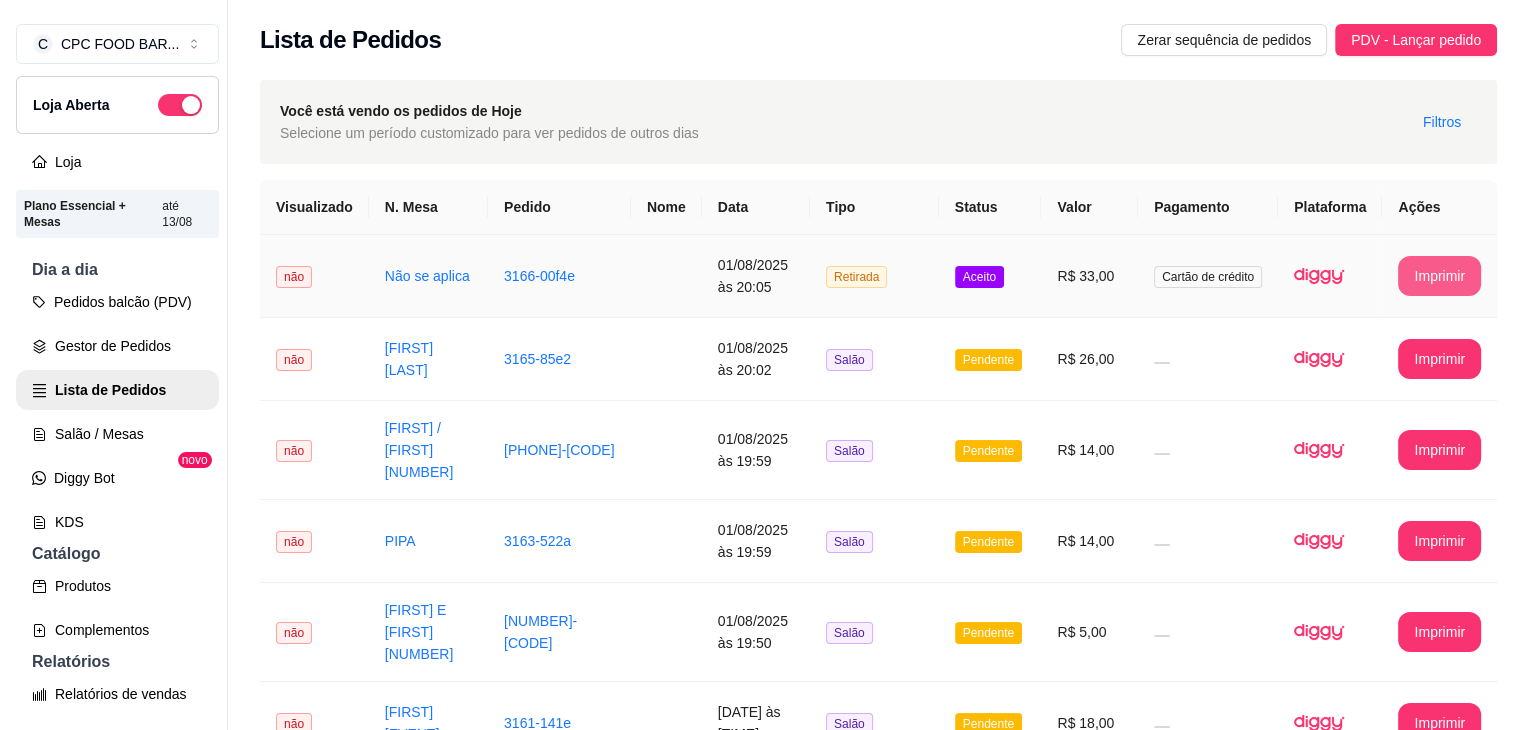 scroll, scrollTop: 0, scrollLeft: 0, axis: both 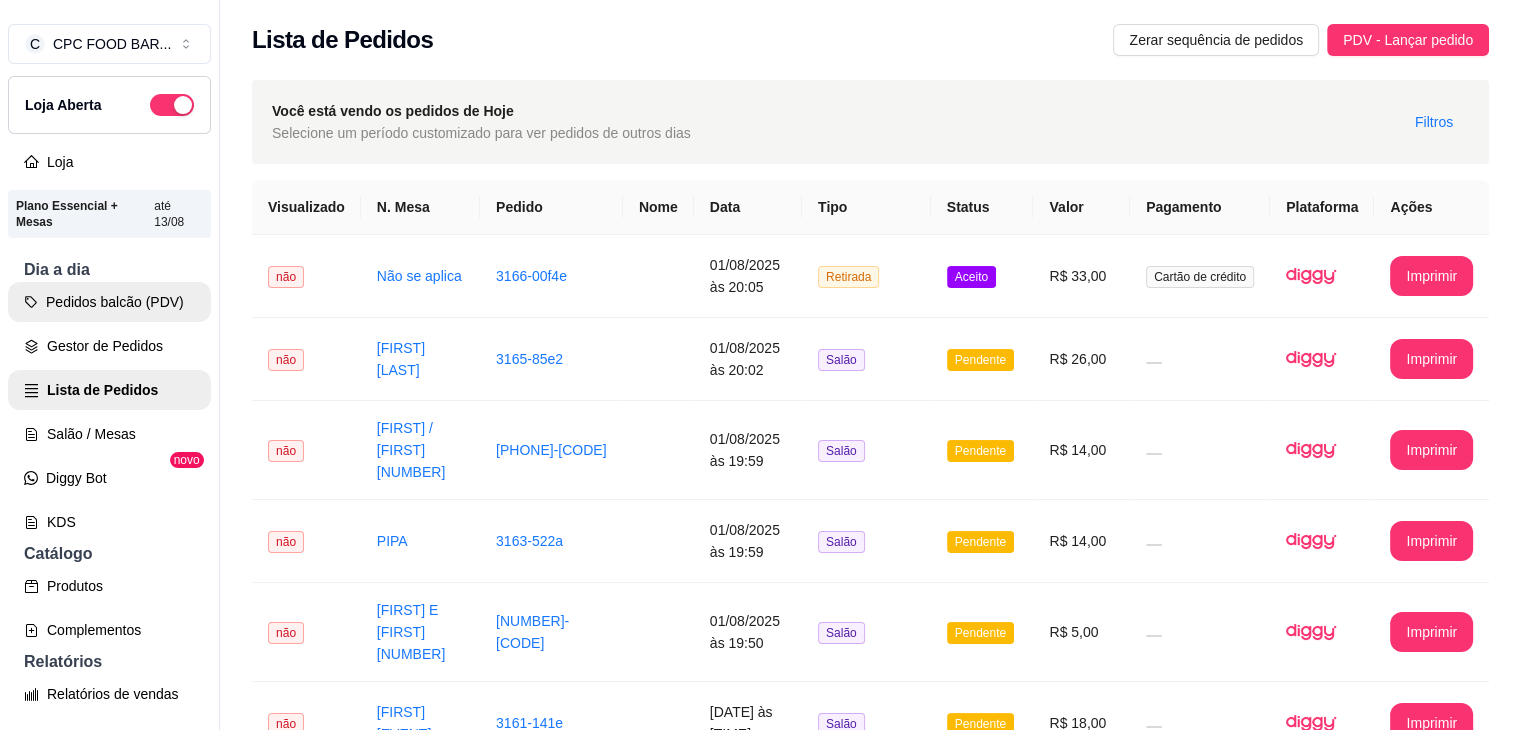 click on "Pedidos balcão (PDV)" at bounding box center [109, 302] 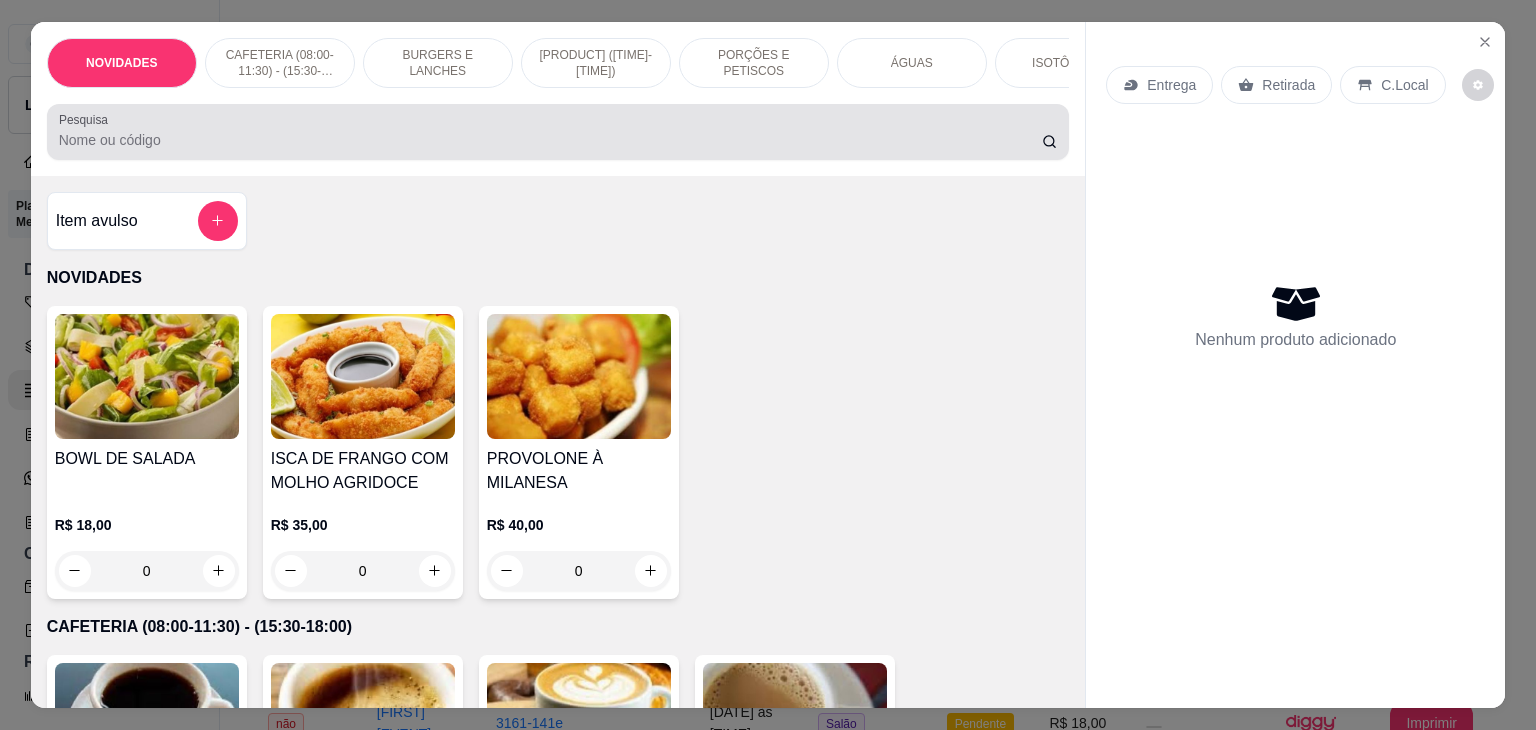 click at bounding box center (558, 132) 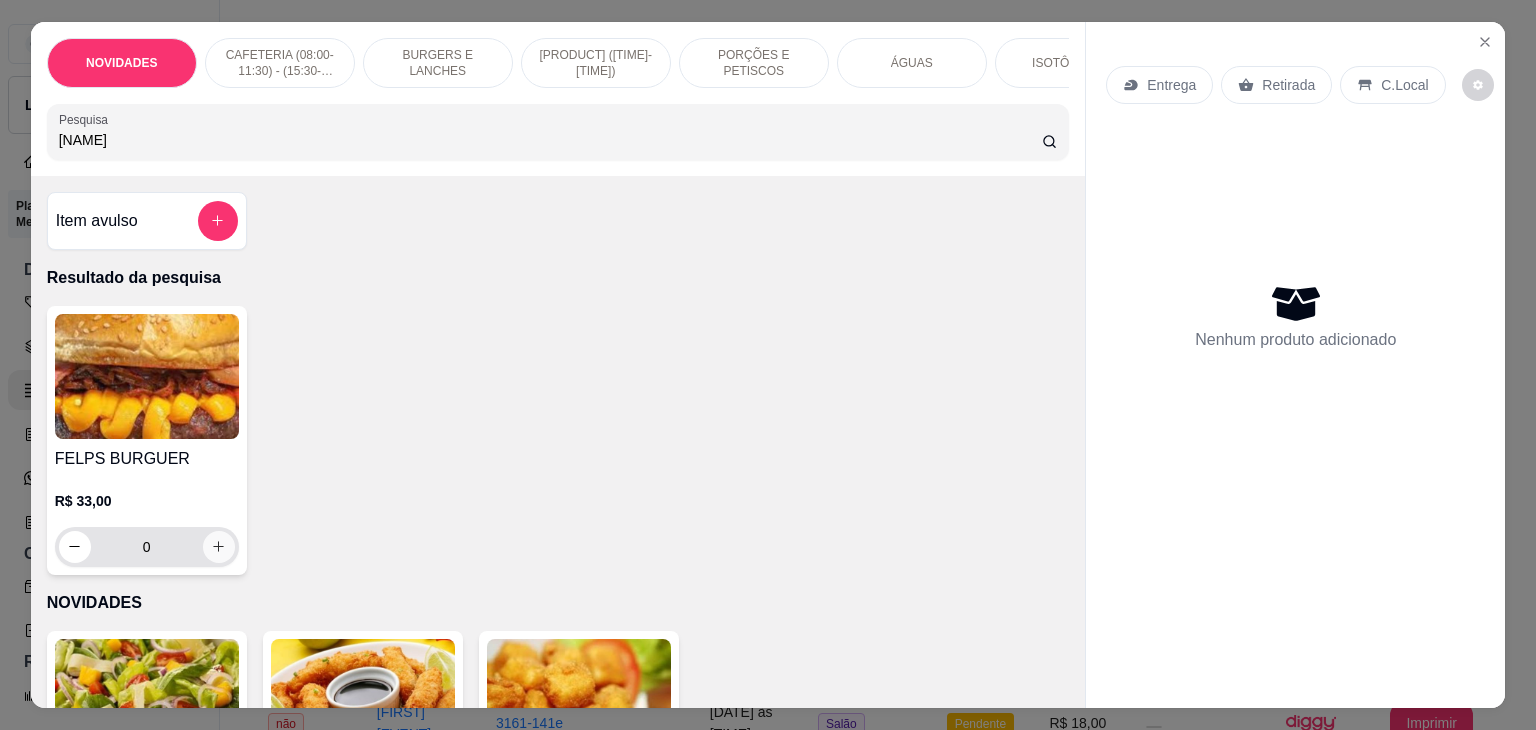 type on "[NAME]" 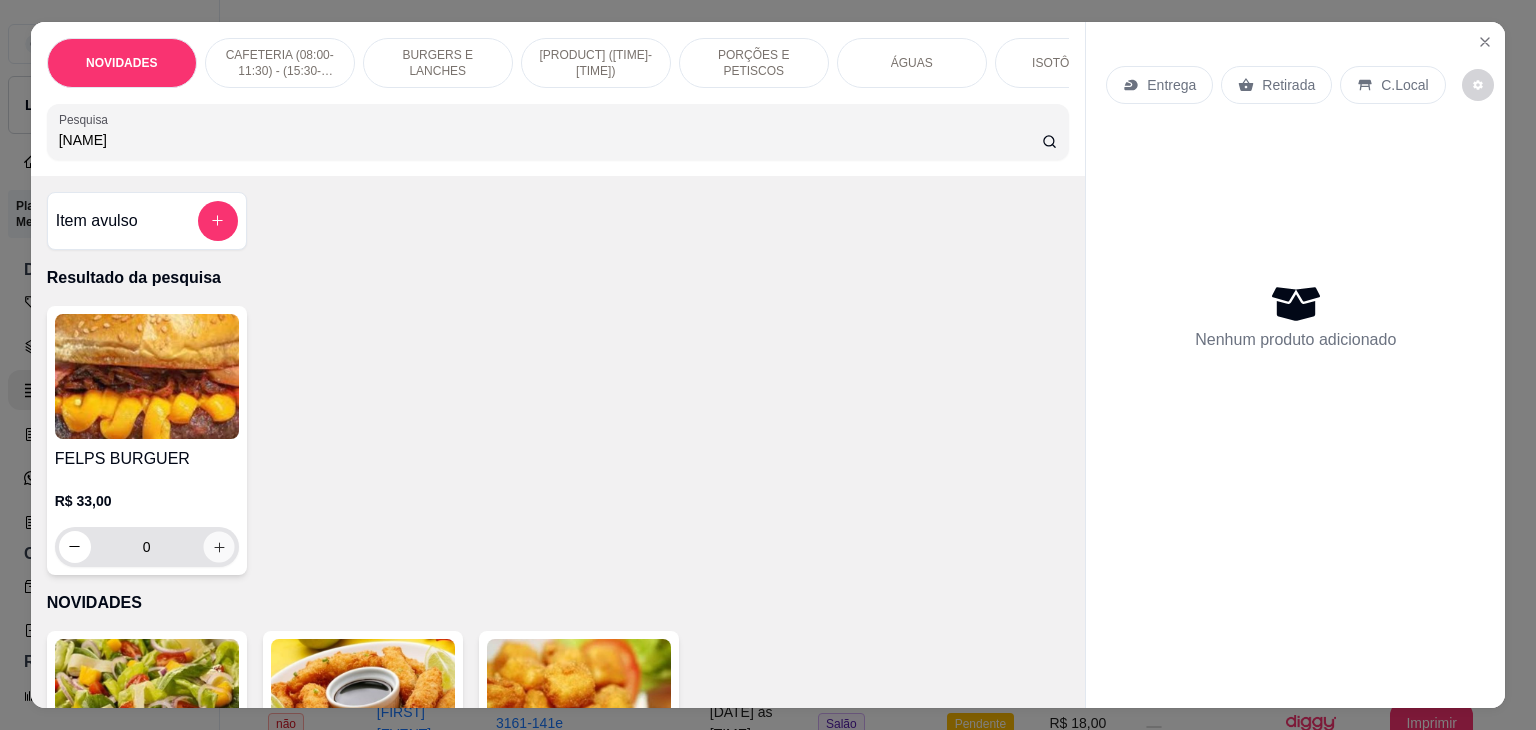 click 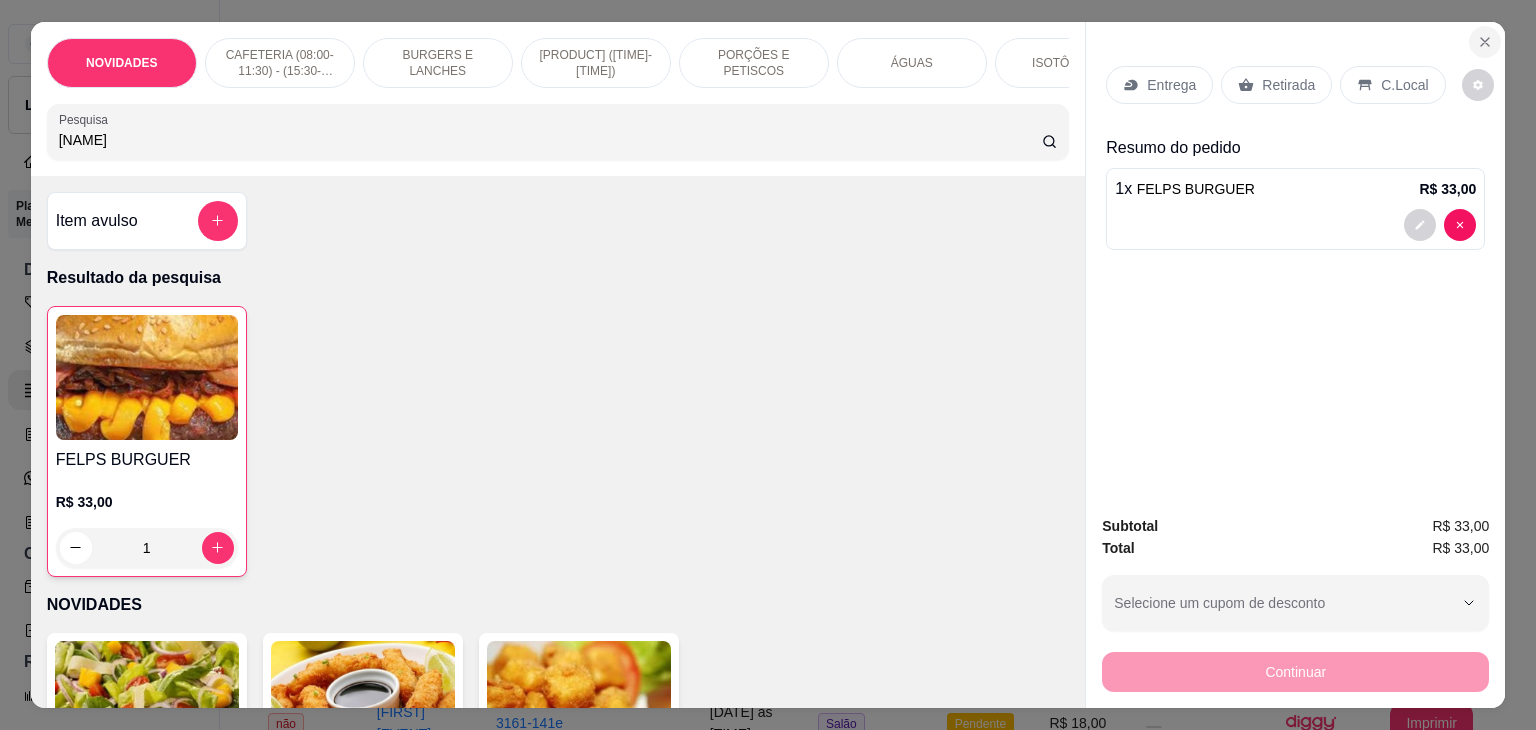 click 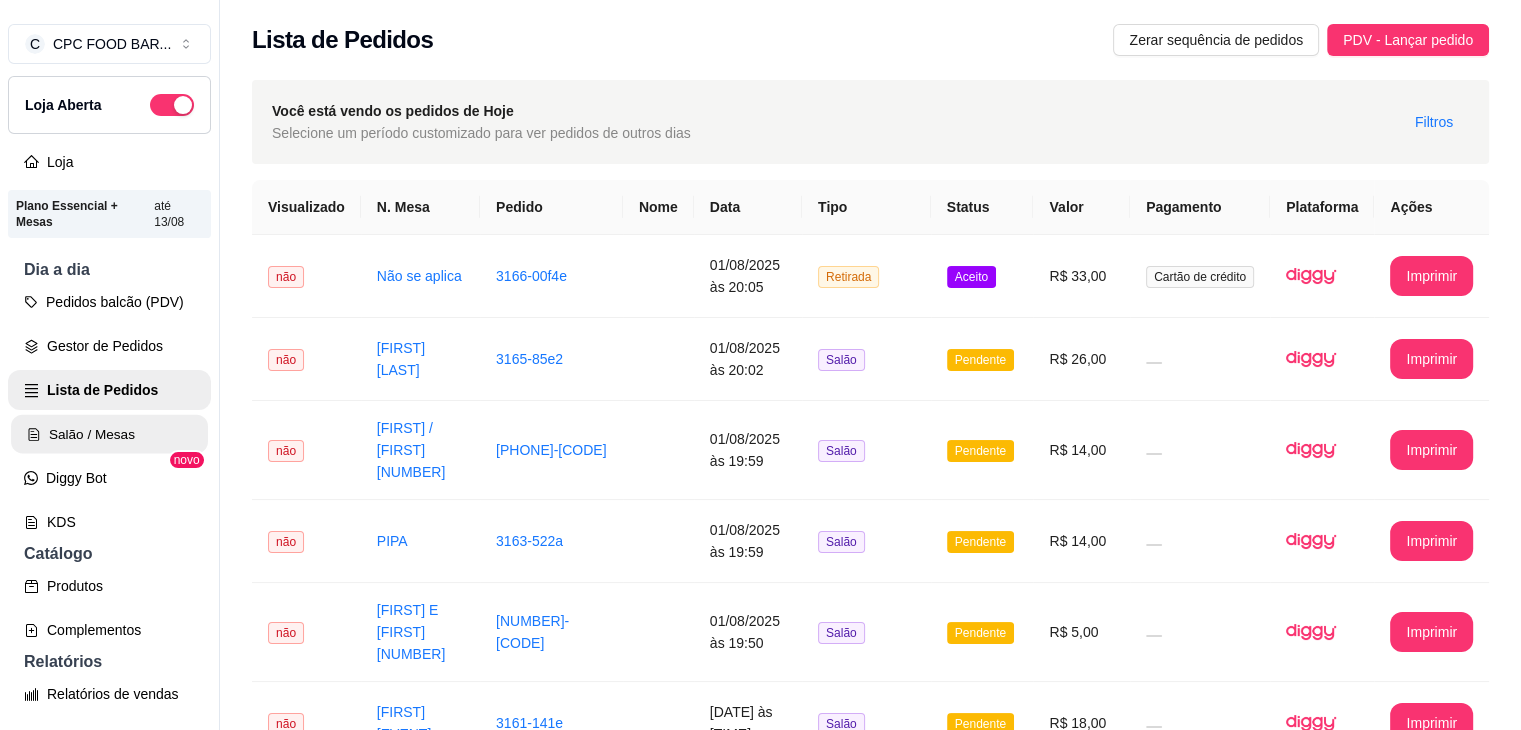 click on "Salão / Mesas" at bounding box center (109, 434) 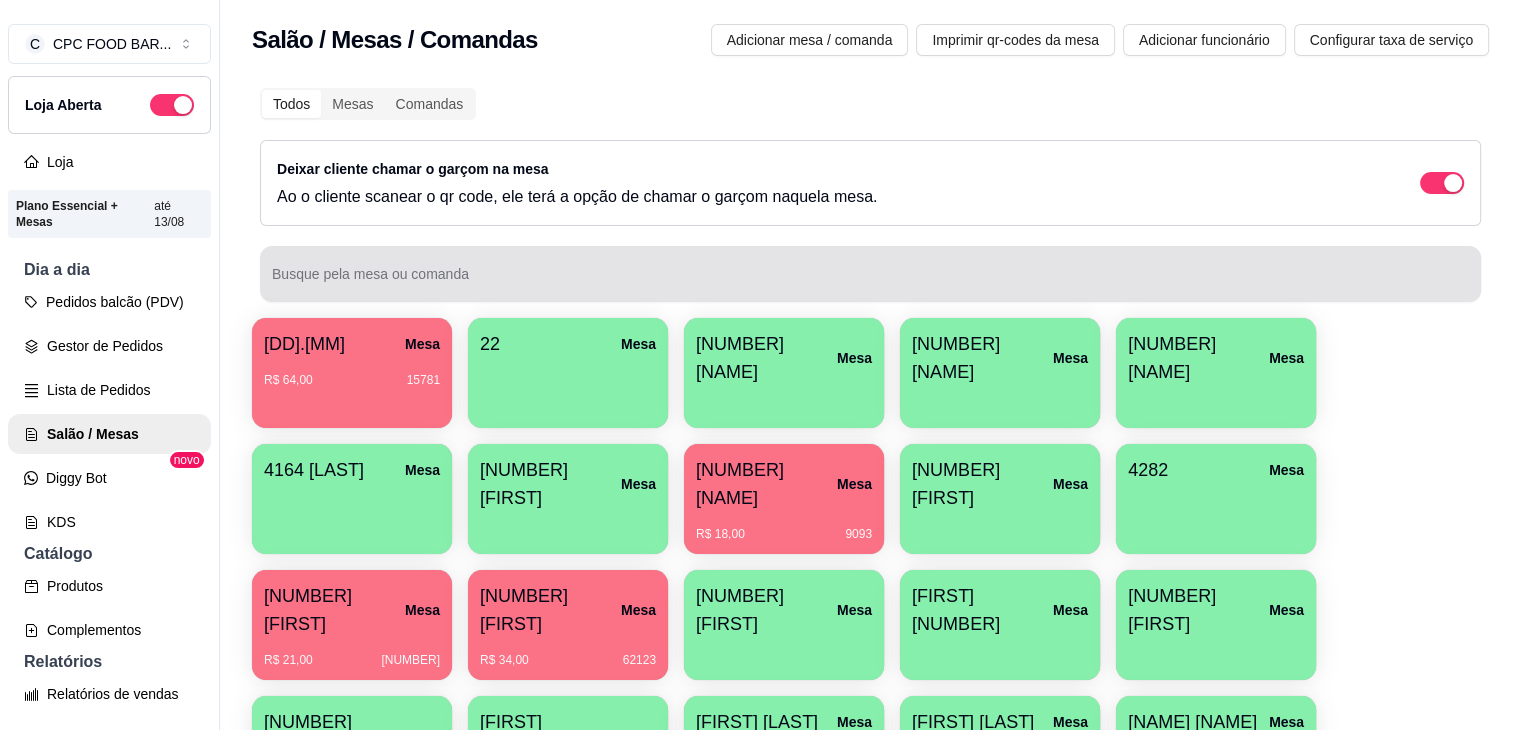 click on "Busque pela mesa ou comanda" at bounding box center [870, 282] 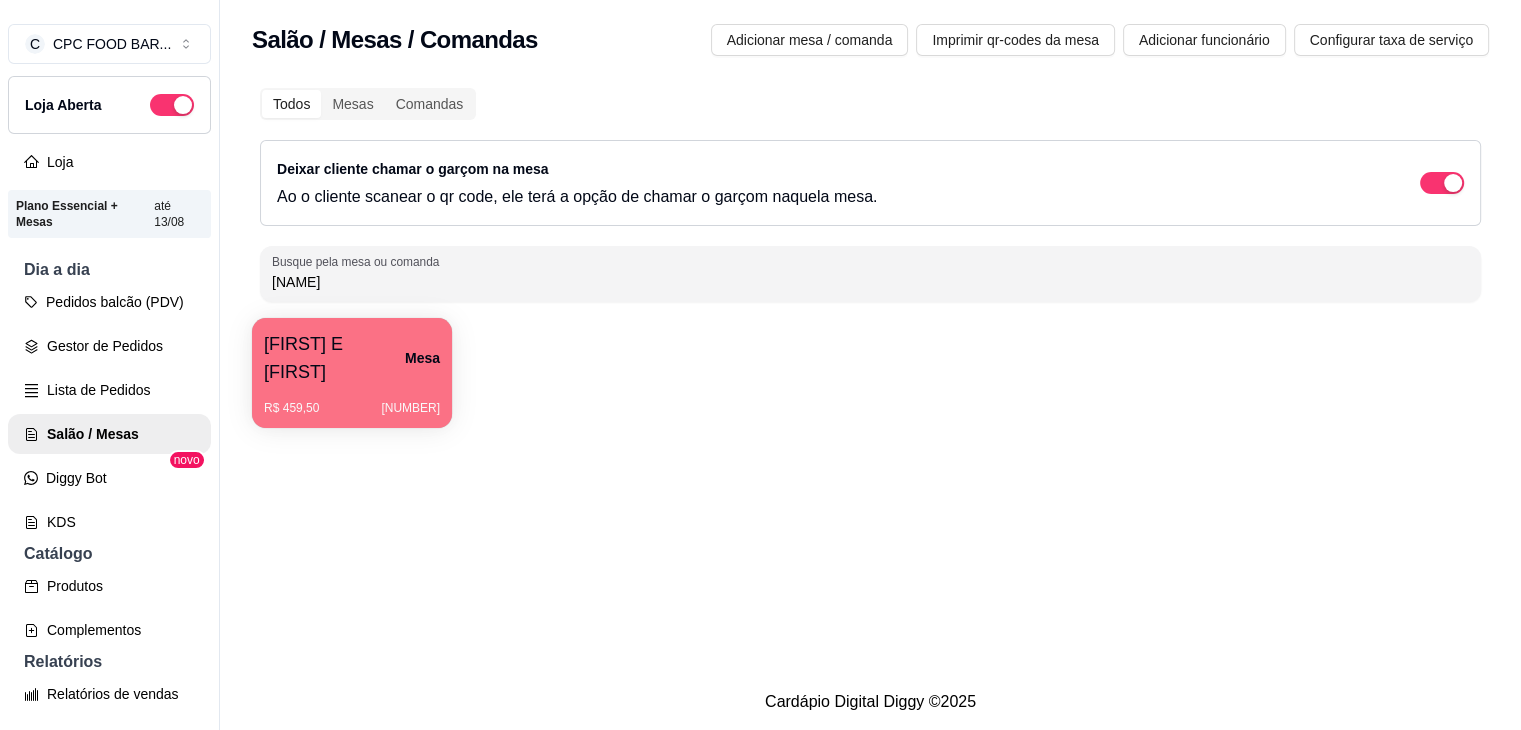 click on "R$ 459,50 50487" at bounding box center (352, 401) 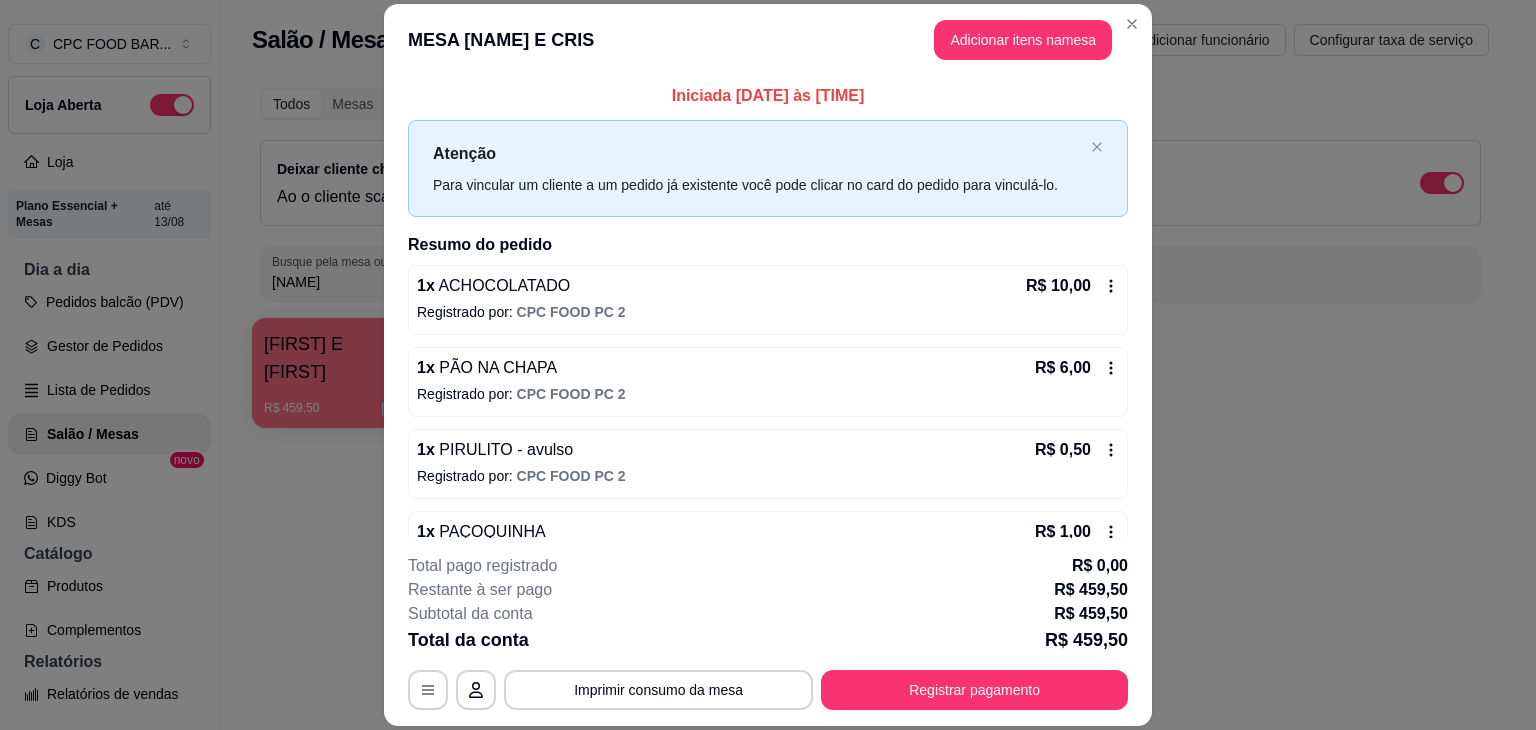 drag, startPoint x: 863, startPoint y: 93, endPoint x: 675, endPoint y: 104, distance: 188.32153 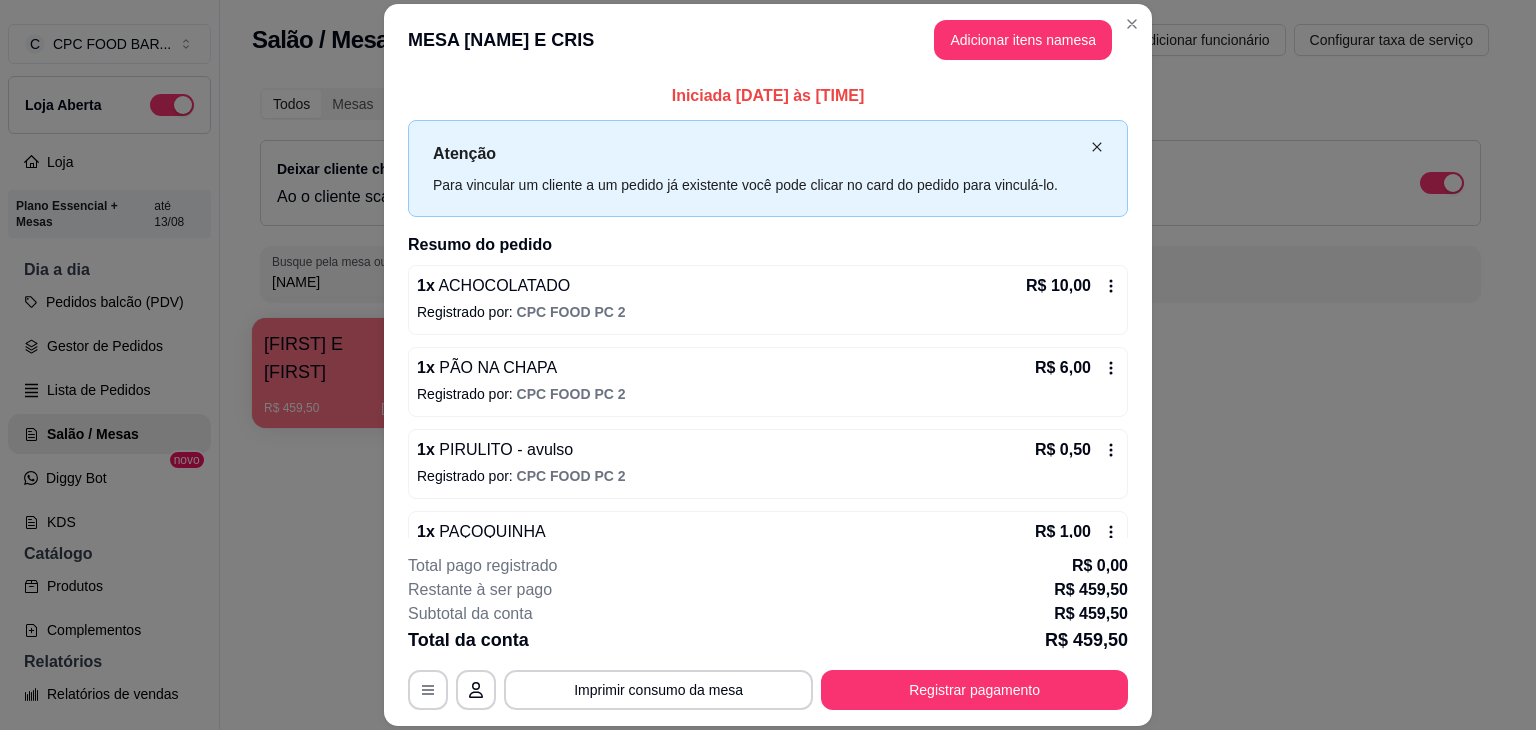 click 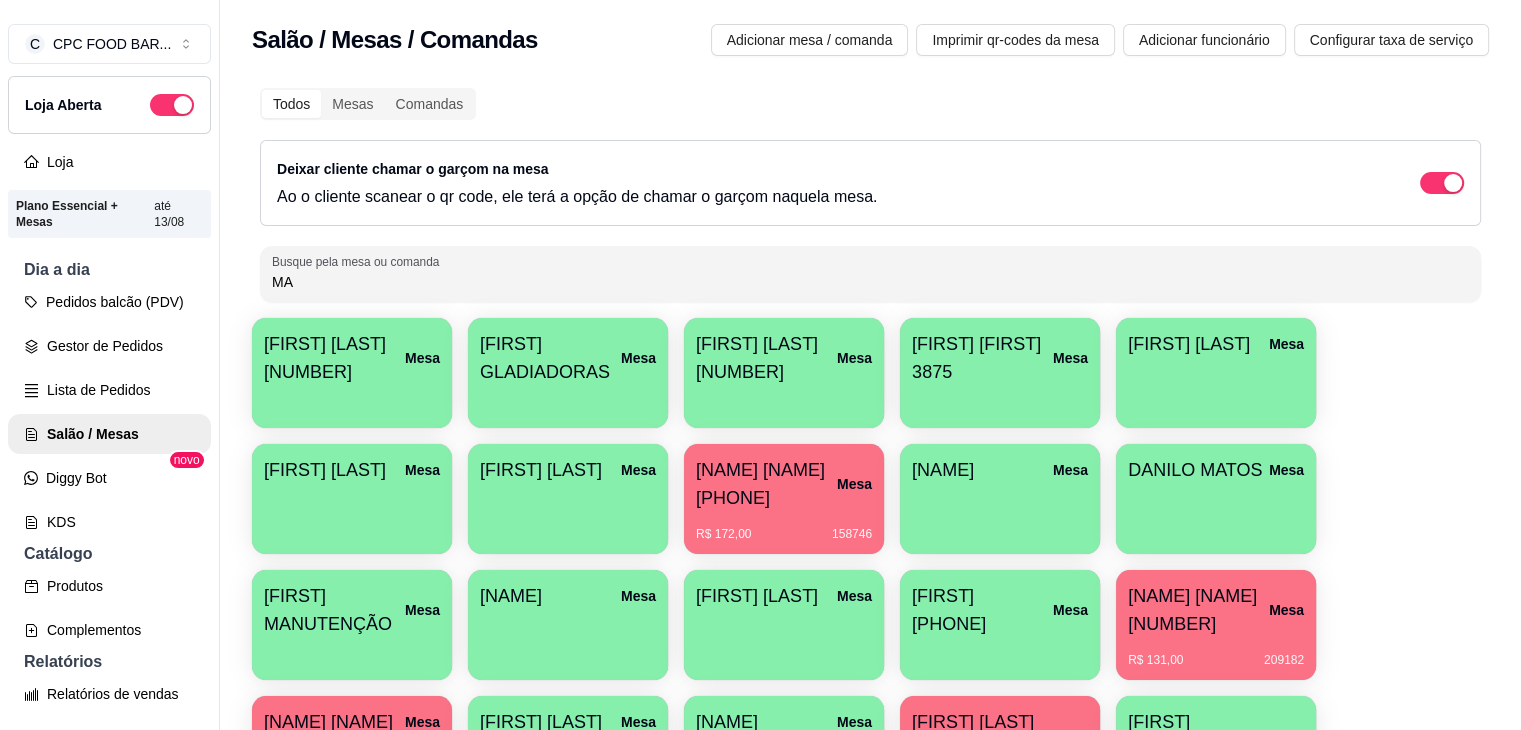 type on "M" 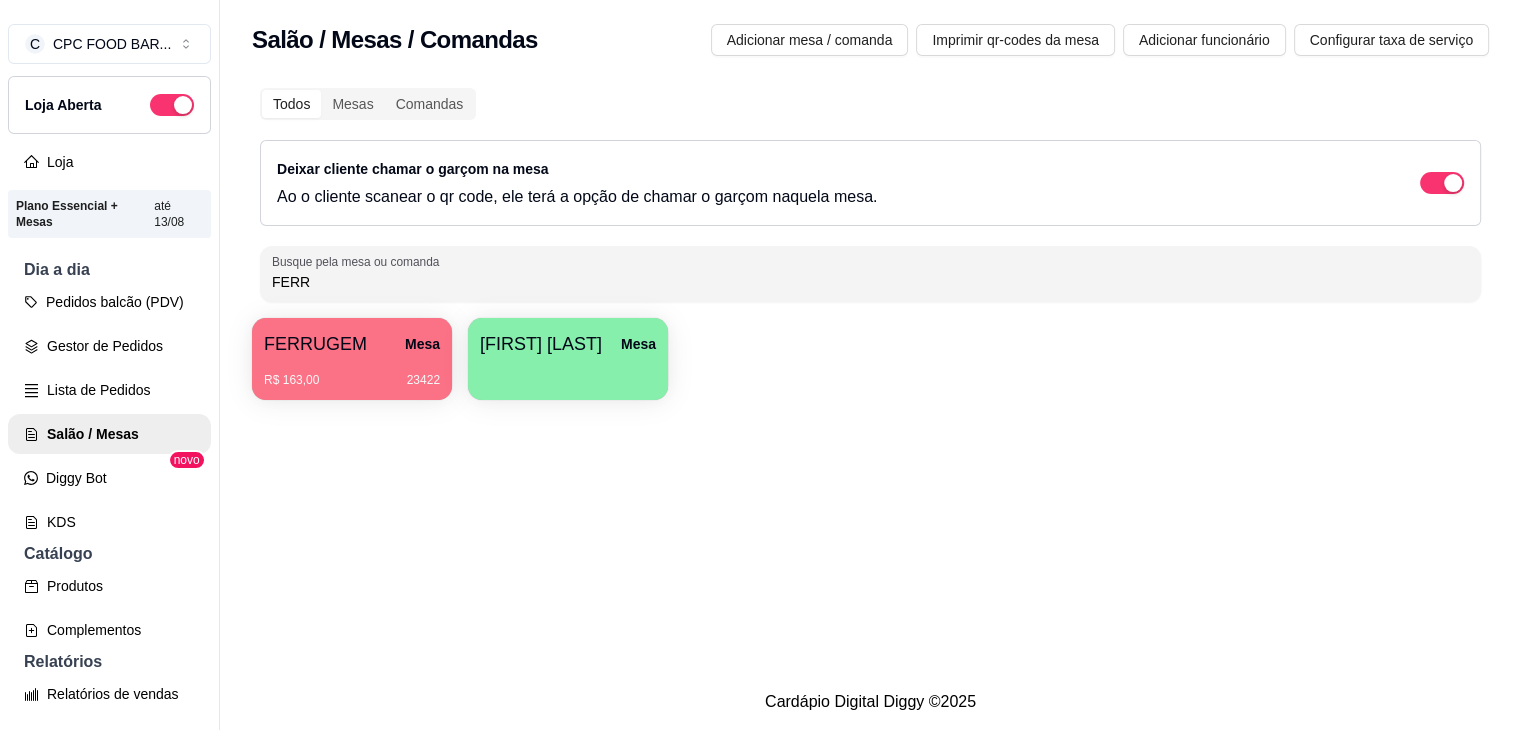 click on "FERR" at bounding box center (870, 282) 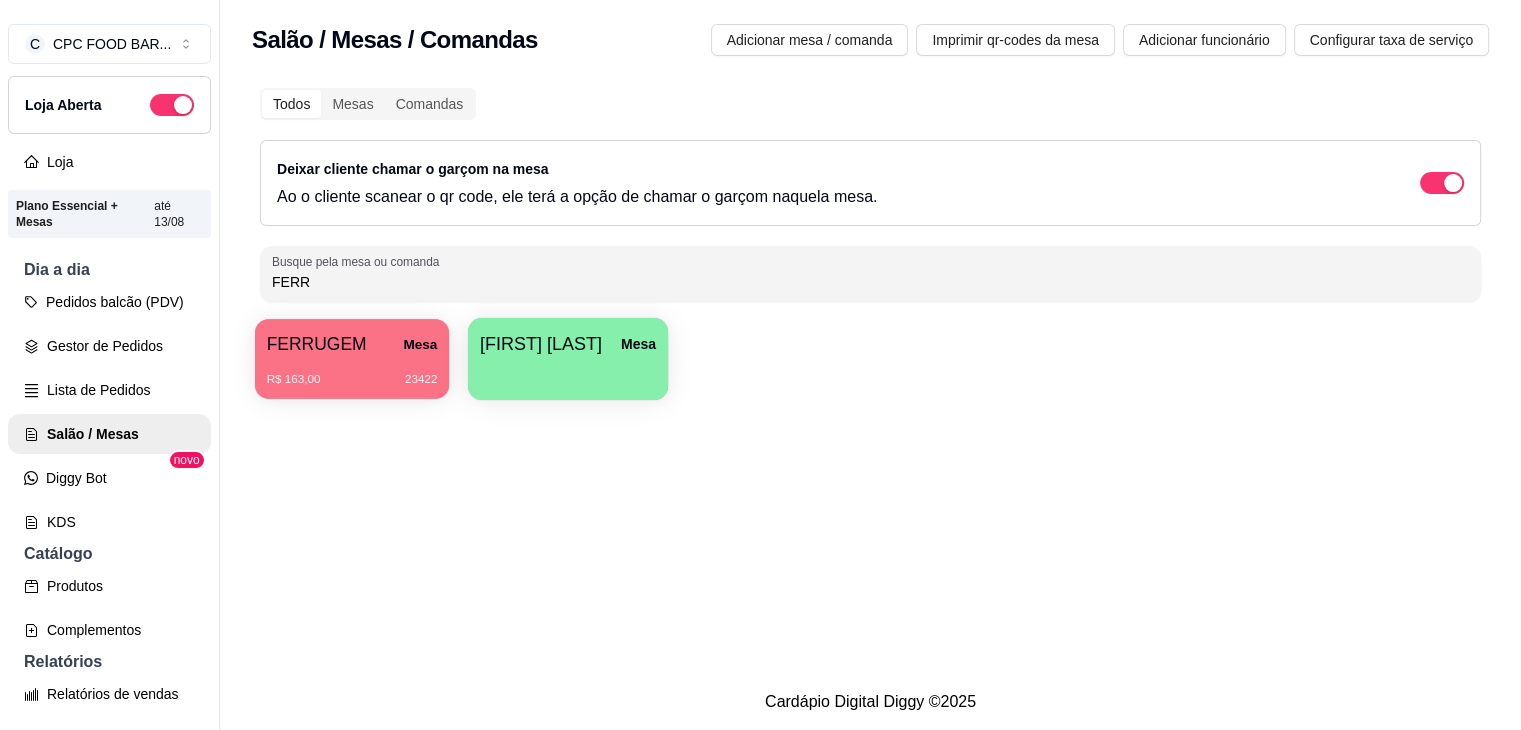 click on "[FIRST]  Mesa" at bounding box center [352, 344] 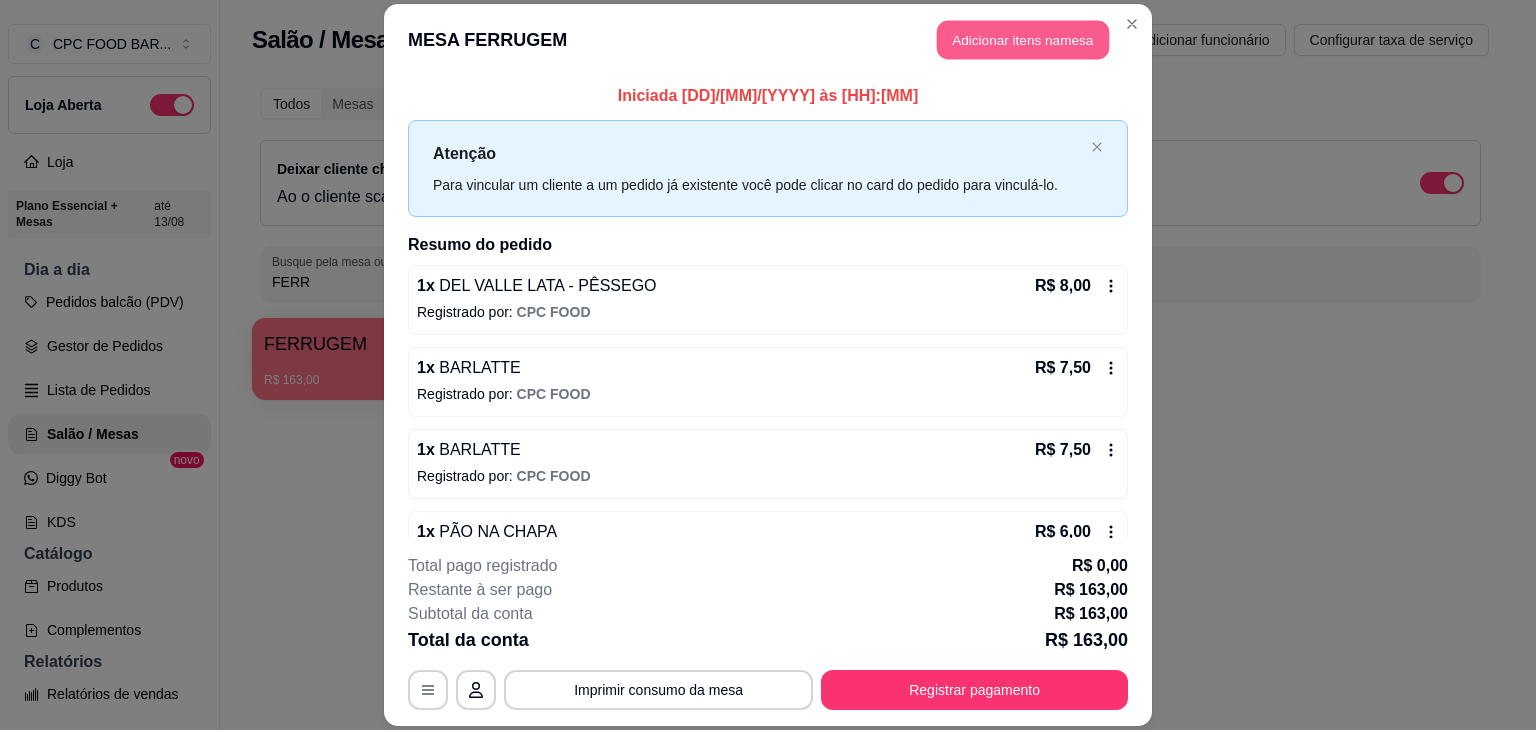 click on "Adicionar itens na  mesa" at bounding box center [1023, 39] 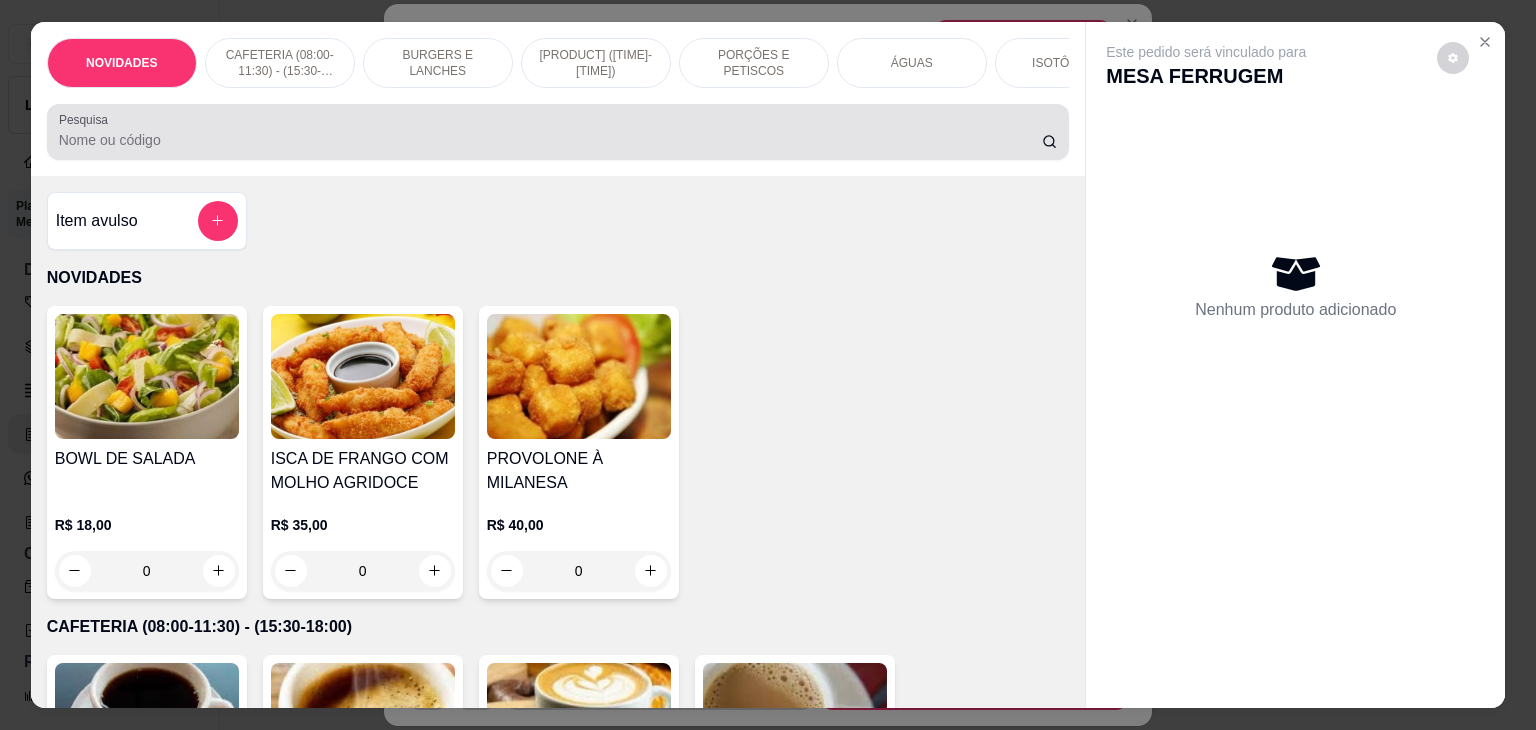 click on "Pesquisa" at bounding box center [550, 140] 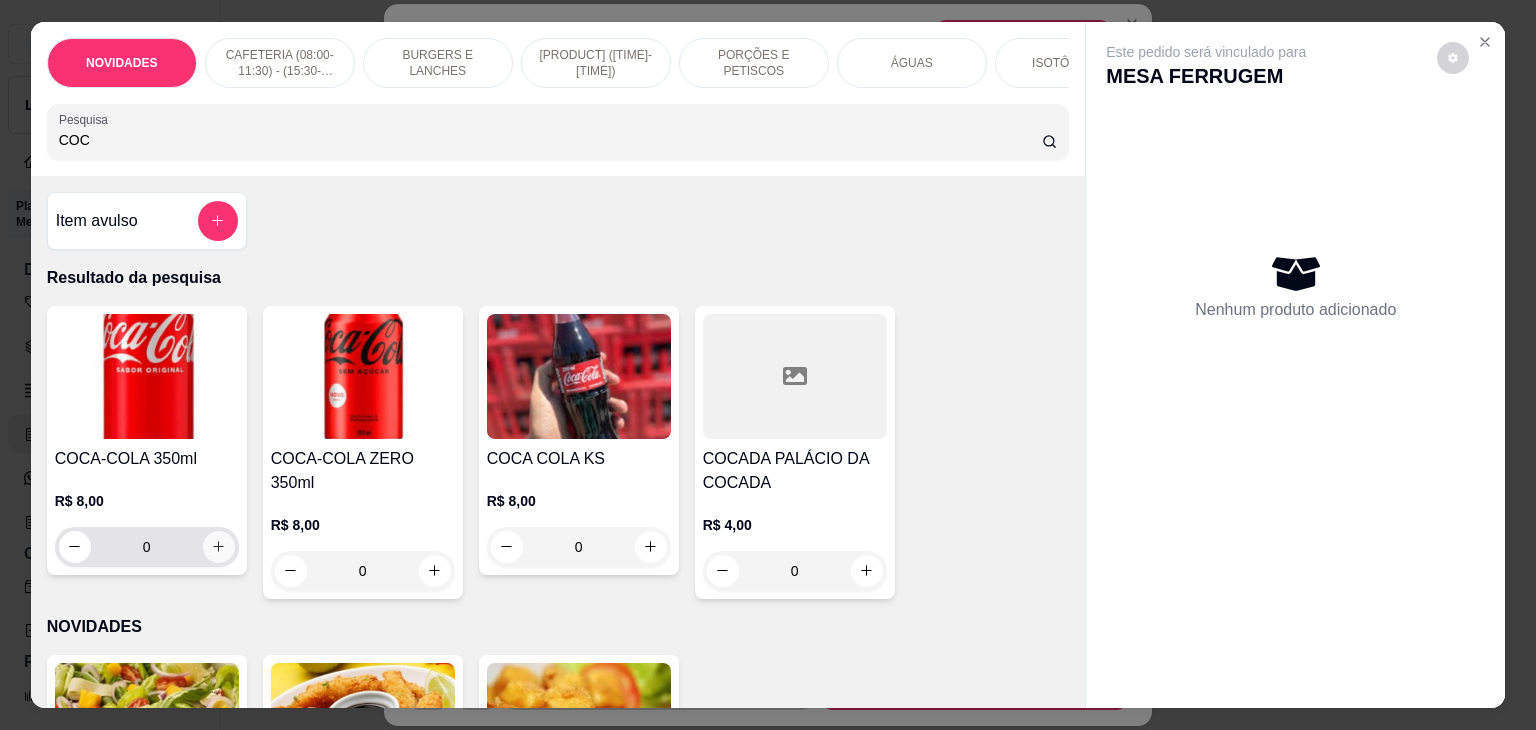 type on "COC" 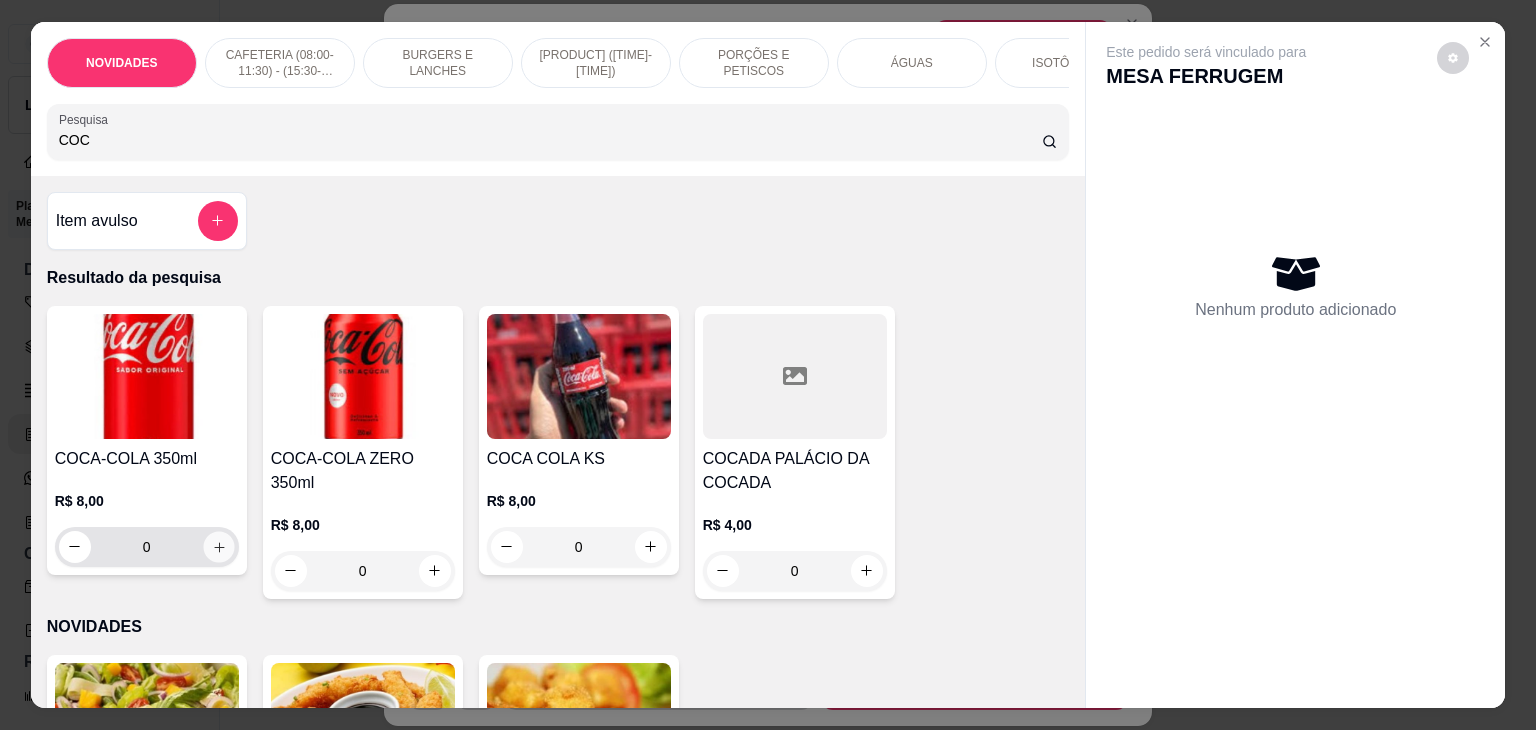 click at bounding box center [218, 546] 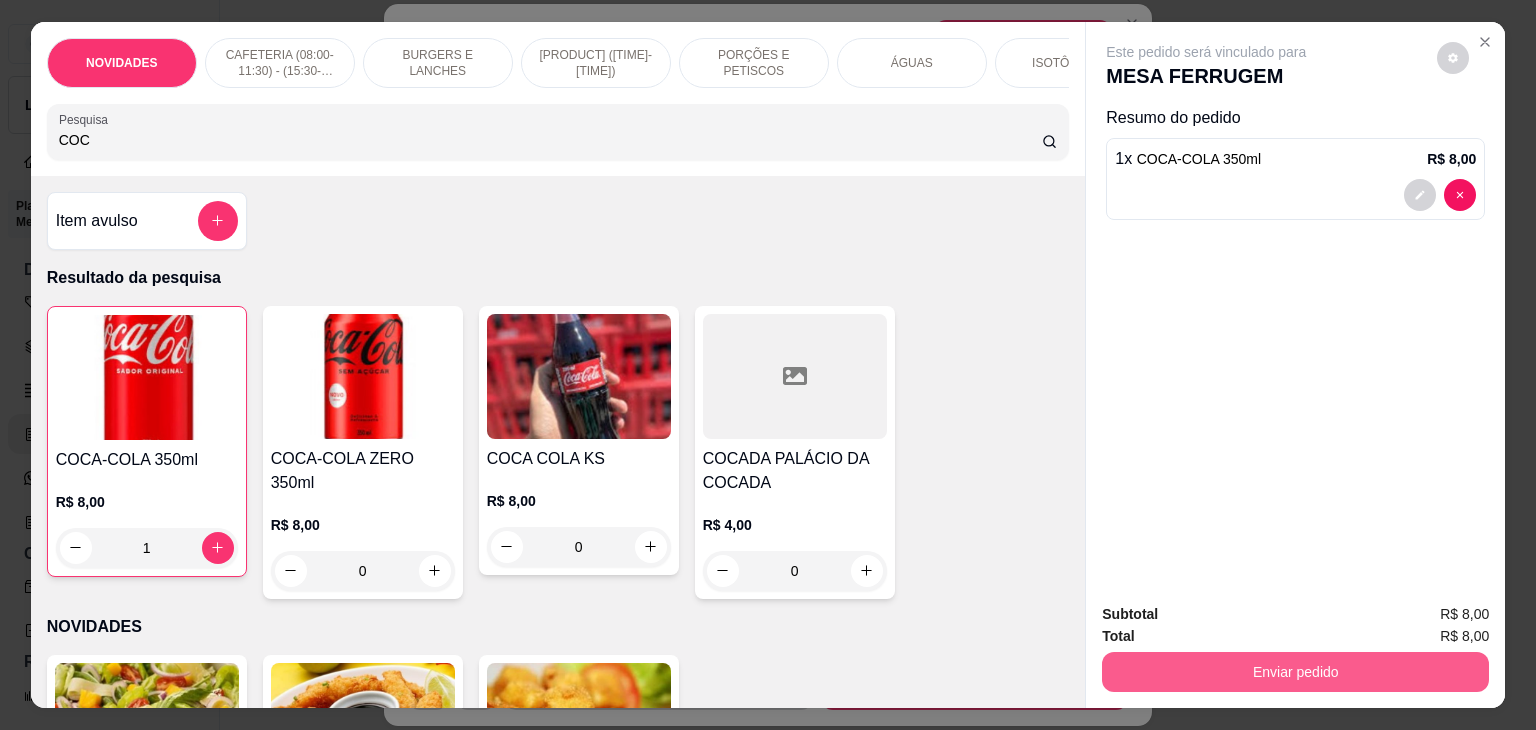 click on "Enviar pedido" at bounding box center (1295, 672) 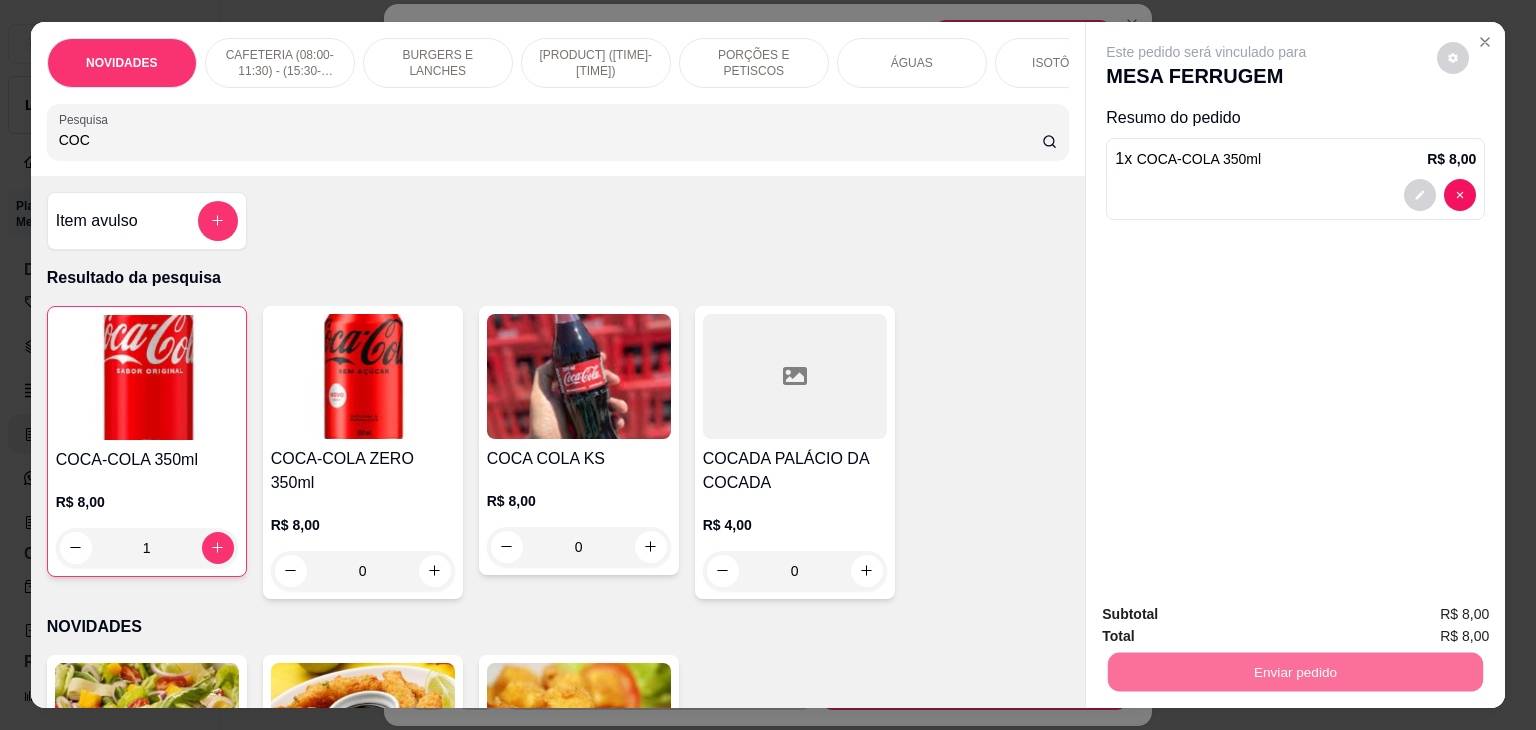 click on "Não registrar e enviar pedido" at bounding box center (1229, 614) 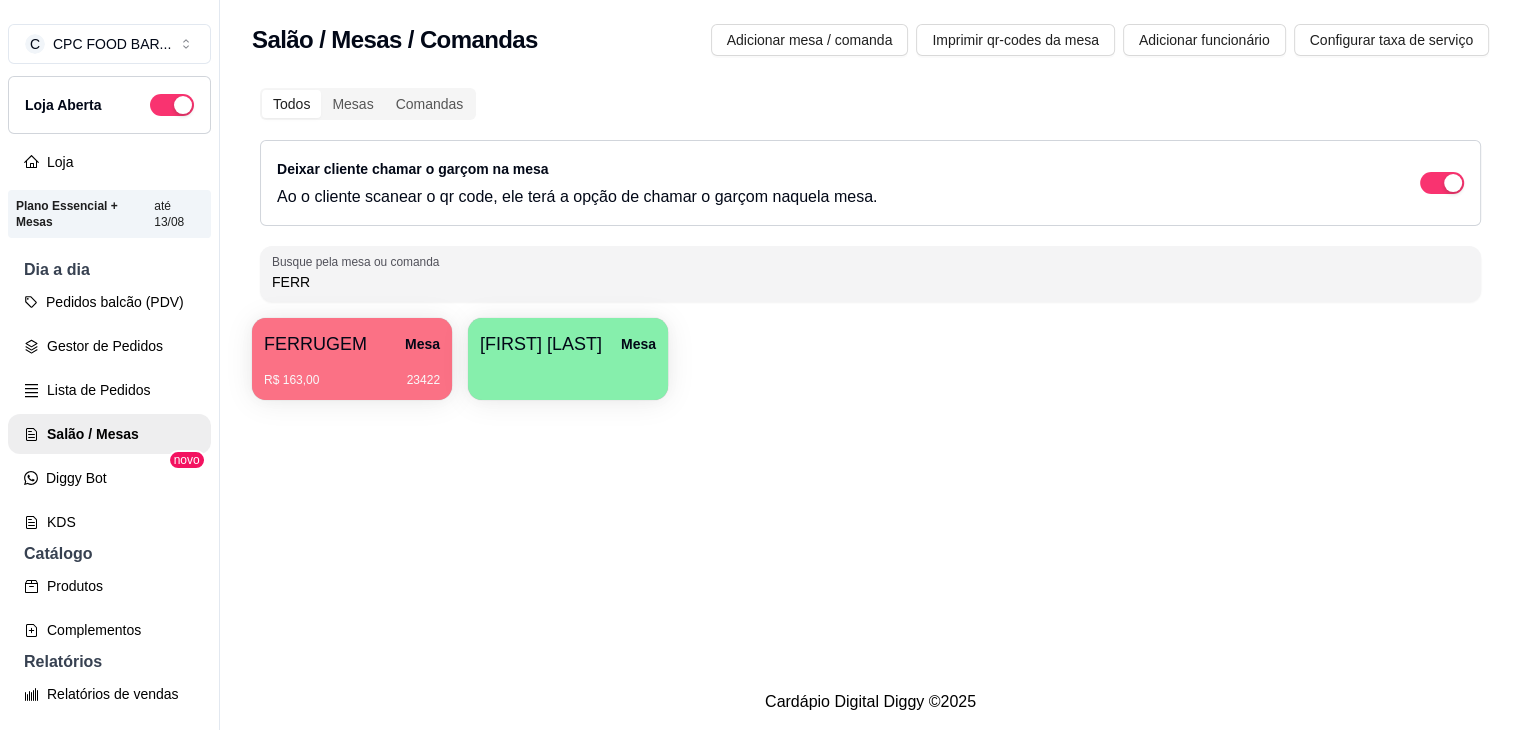 click on "FERR" at bounding box center [870, 282] 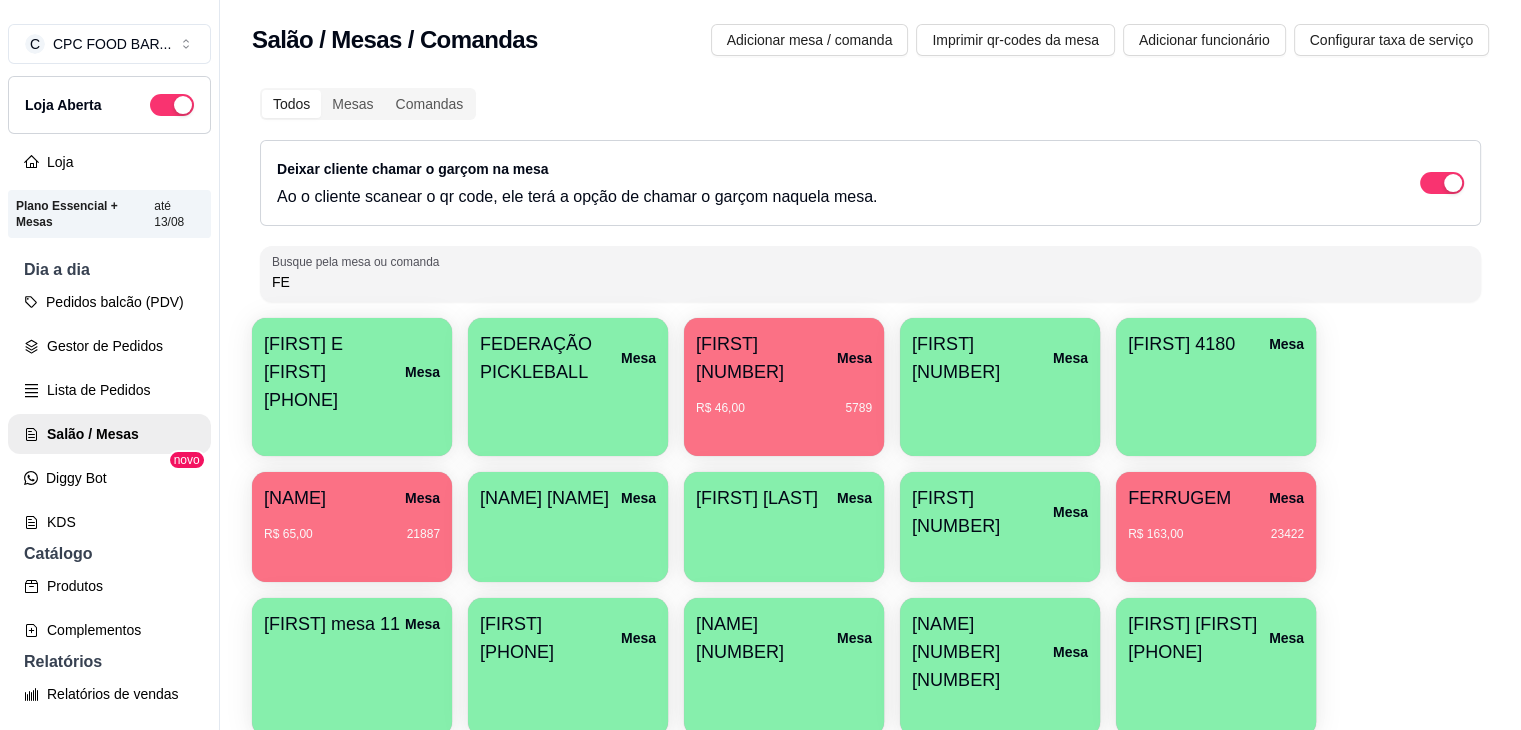 type on "F" 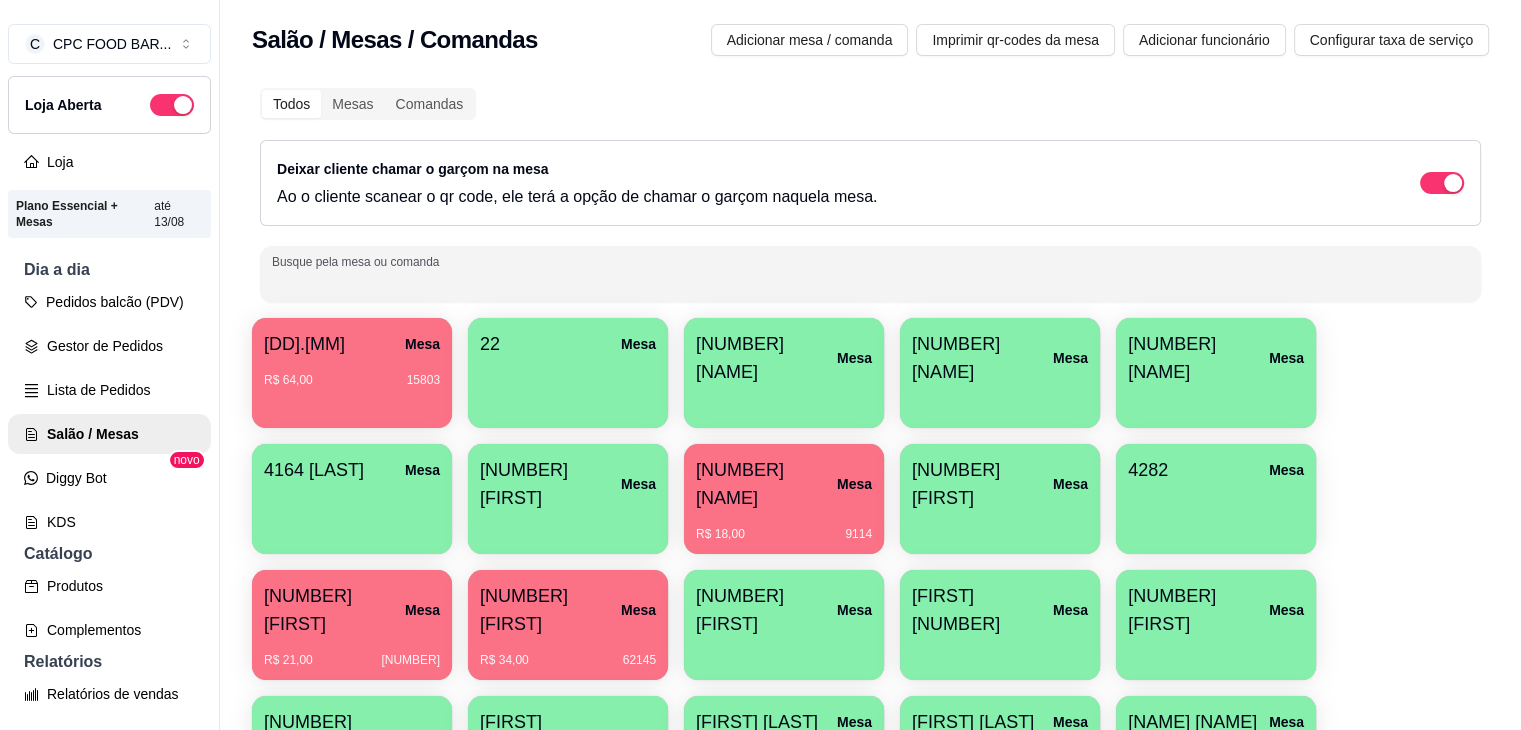 click on "21.07 Mesa R$ 64,00 15803 22 Mesa 3425 HIGAO Mesa 3807 CARLA Mesa 3923 Ludimila Mesa 4164 BERNARDES Mesa 4199 AFONSO Mesa 4246 ANDRÉ LUIS Mesa R$ 18,00 9114 4280 Walter Mesa 4282 Mesa 4290 CHARLIE Mesa R$ 21,00 90840 4319 EDUARDO Mesa R$ 34,00 62145 4341 CLEBER Mesa 4342 Paulo Mesa 6319 DANILA Mesa 7413 LUZIA Mesa ADRIANA 11987193555 Mesa ADRIANA ARBITRAGEM Mesa ADRIANA CARDOSO Mesa ADRIANA RIBEIRO Mesa ADRIANO / KAREN 3940 Mesa R$ 301,00 3243 AISSA Mesa ALAN TAY Mesa ALBERTO DONIZETTI Mesa ALDO Mesa ALECIO Mesa R$ 118,00 2924 ALECRIM CHURRASCO Mesa ALEMÃO CHURRASCO Mesa ALESSANDRA PORTARIA Mesa ALESSANDRA STAR Mesa ALEX 4309 Mesa R$ 41,00 Mesa 69296 ALEXANDRA 3951 Mesa ALEXANDRA 4310 Mesa R$ 33,00 11750 ALEXANDRE 303 Mesa ALEXANDRE 3913 Mesa R$ 218,00 27826 ALEXANDRE 4004 Mesa R$ 79,00 147118 ALINE AUADA 4274 Mesa ALINE CARVALHO Mesa ALINE ESPORTISTA Mesa ALINE GONZAGA 4287 Mesa R$ 180,50 158937 ALINE MARTINS 1343 Mesa ALLAN THAIS Mesa ALTAIR CHURRASCO Mesa ALTAIR CHURRASCO WALTER Mesa Mesa 64" at bounding box center (870, 10502) 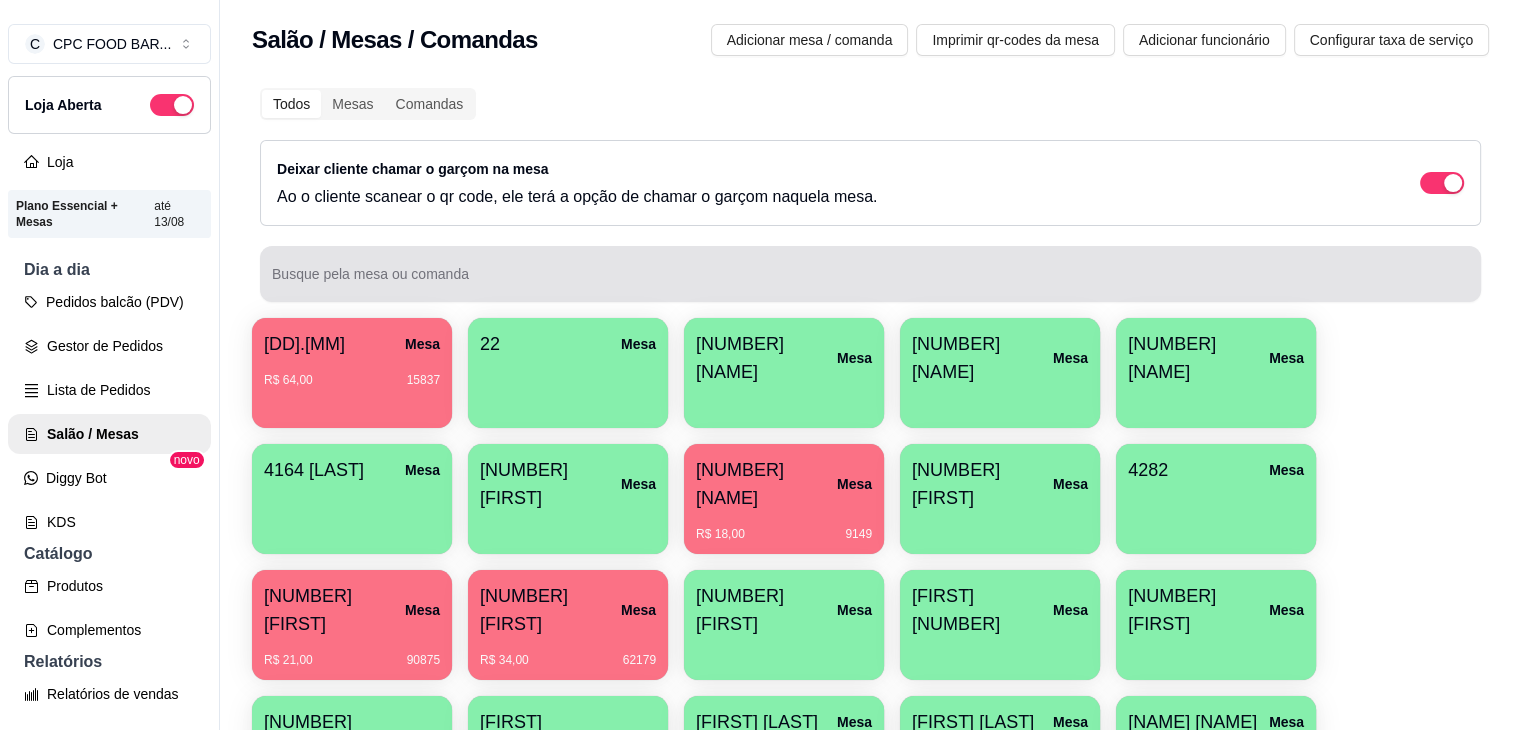 click on "Busque pela mesa ou comanda" at bounding box center [870, 282] 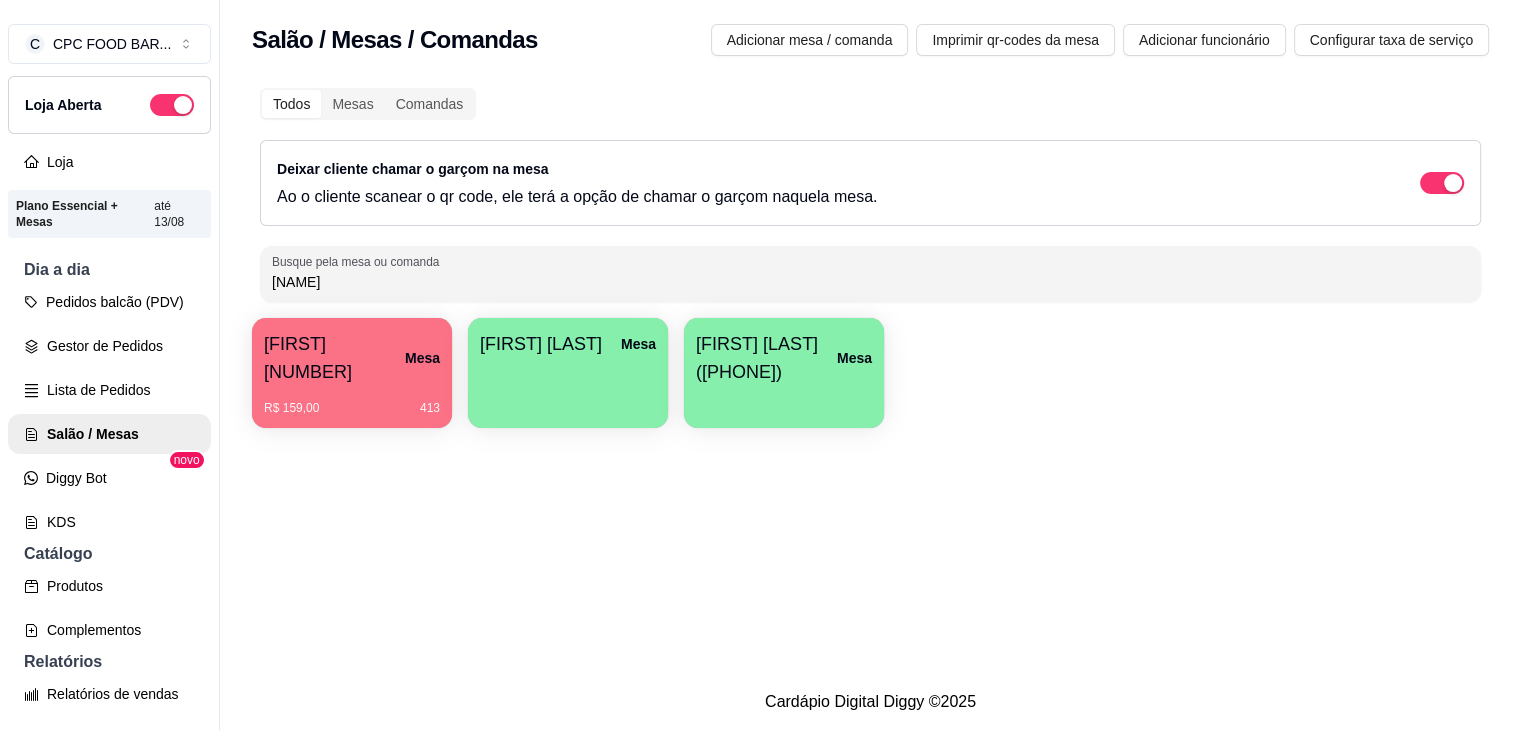 type on "[NAME]" 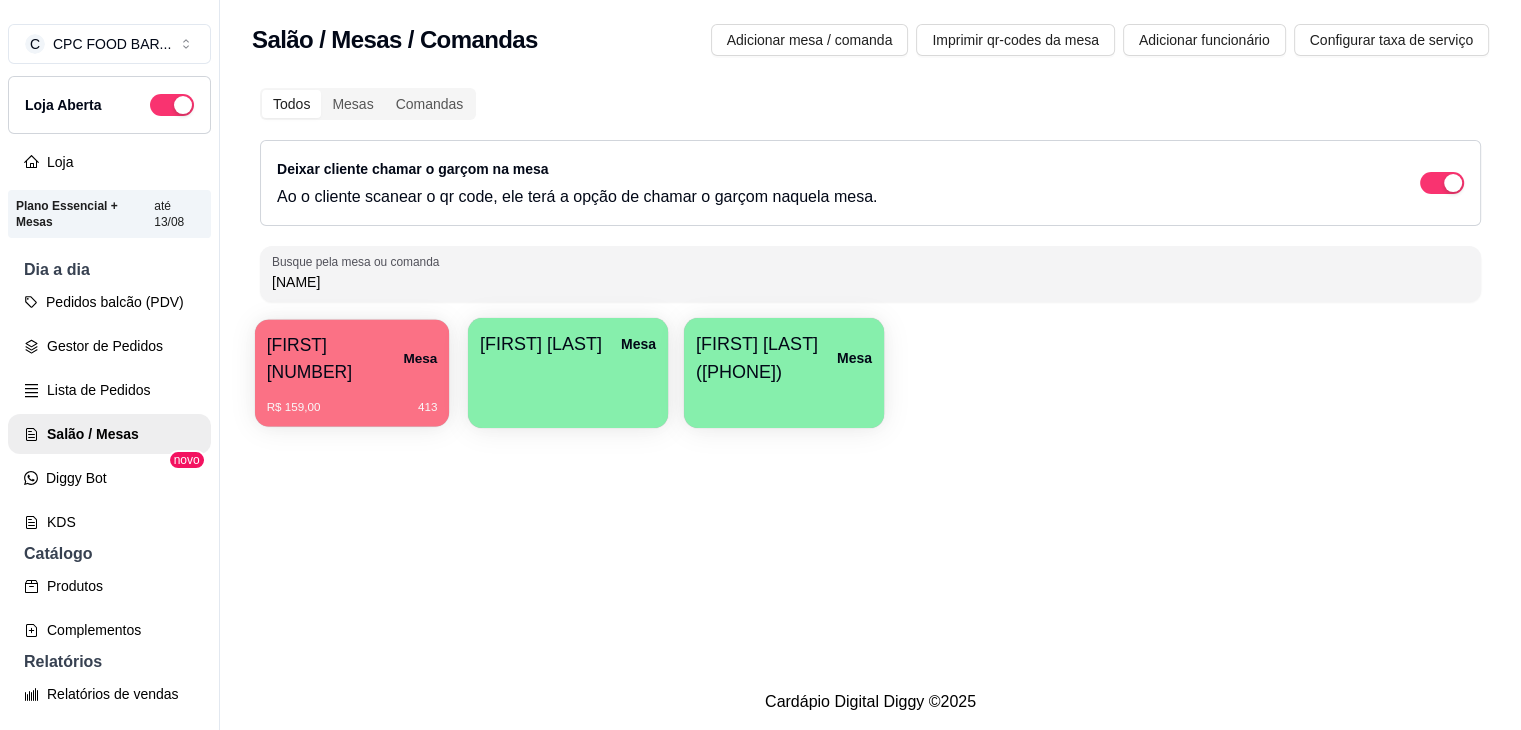 click on "[FIRST] 3821 Mesa R$ 159,00 413" at bounding box center (352, 373) 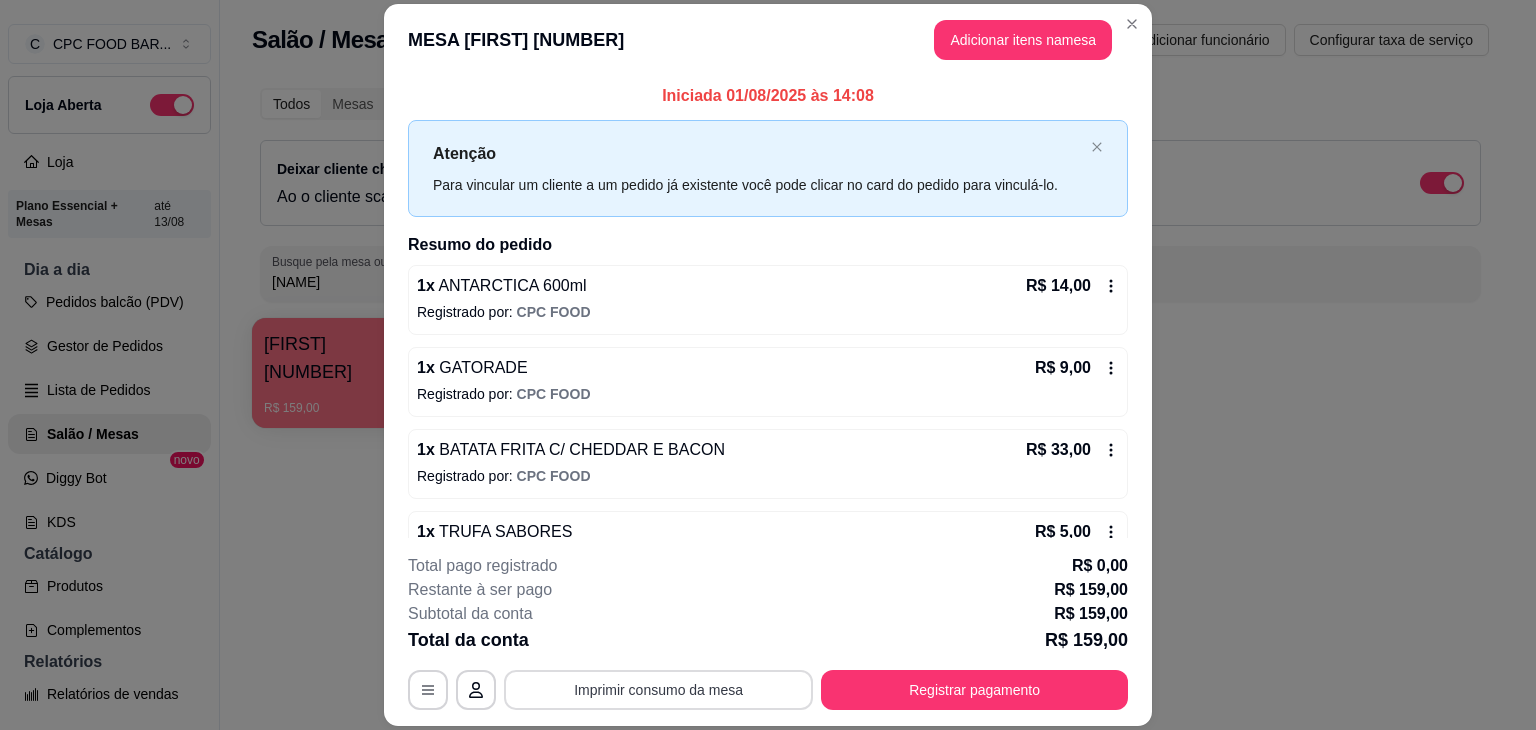 click on "Imprimir consumo da mesa" at bounding box center [658, 690] 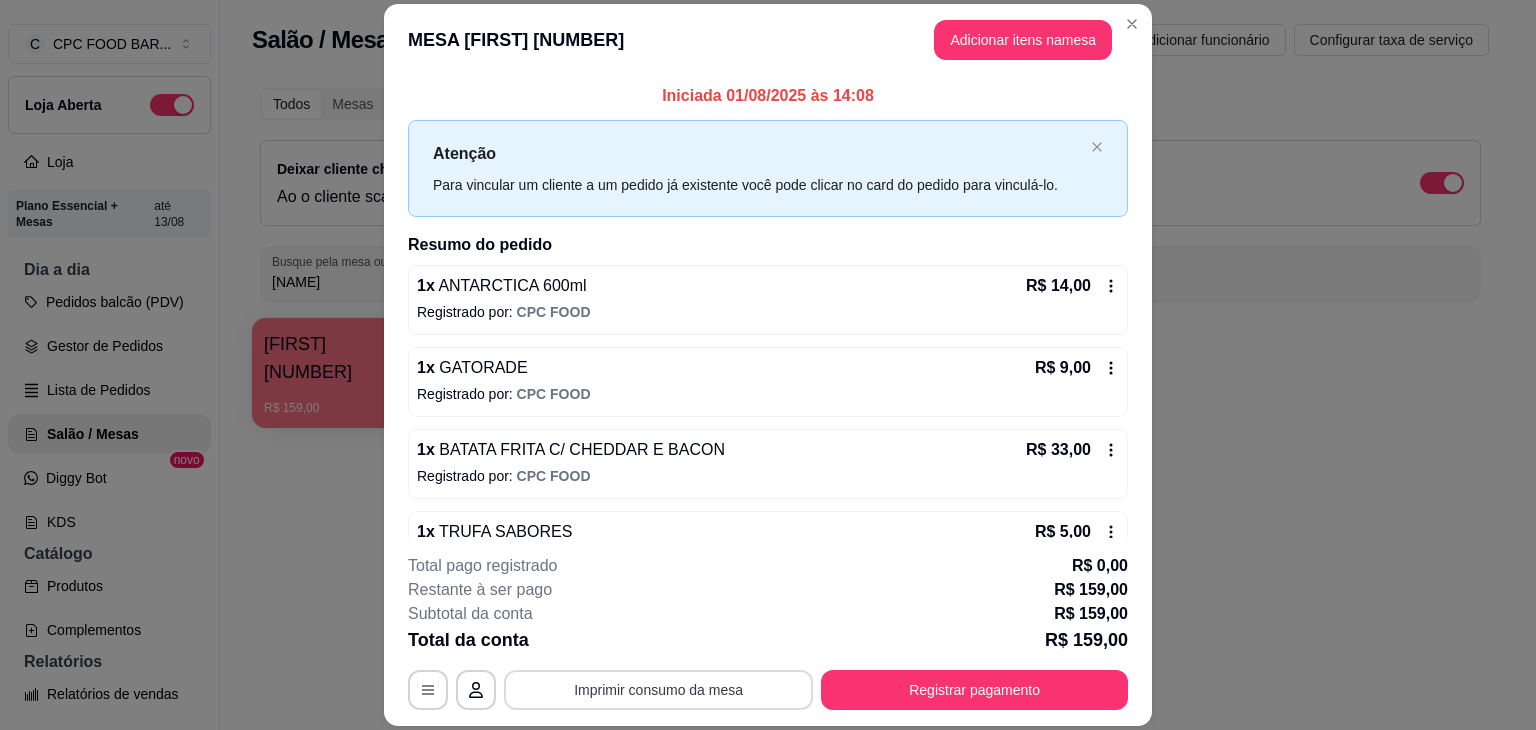 scroll, scrollTop: 0, scrollLeft: 0, axis: both 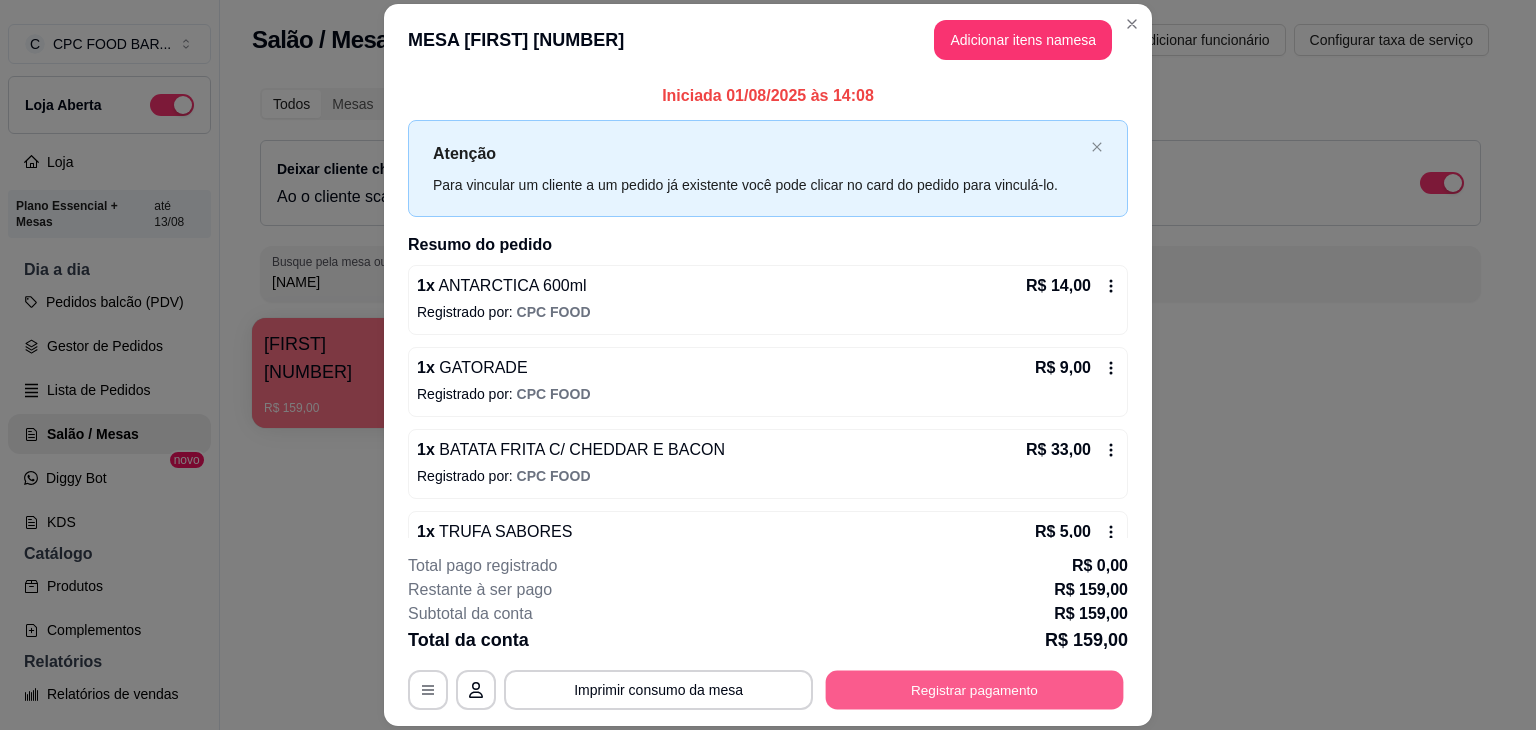 click on "Registrar pagamento" at bounding box center (975, 690) 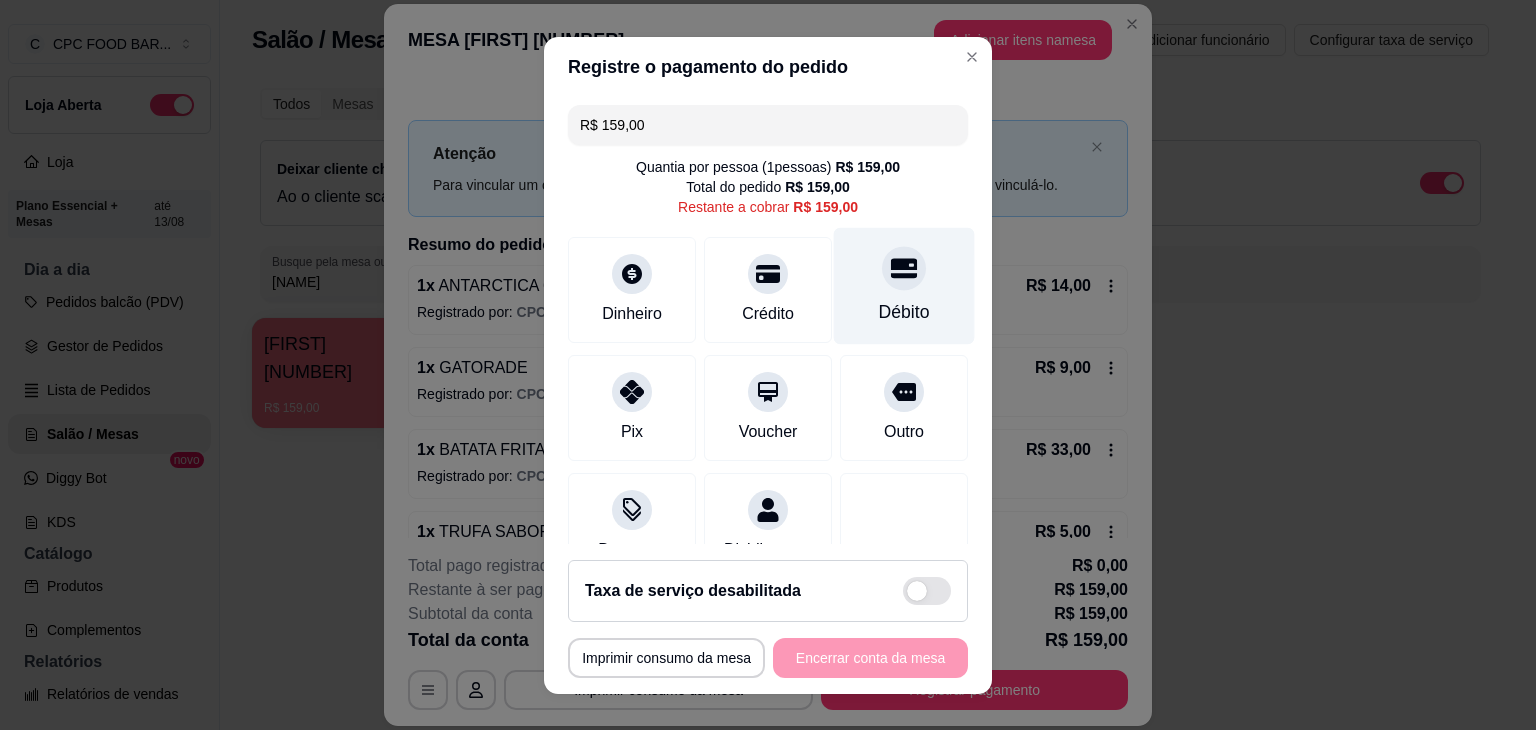 click 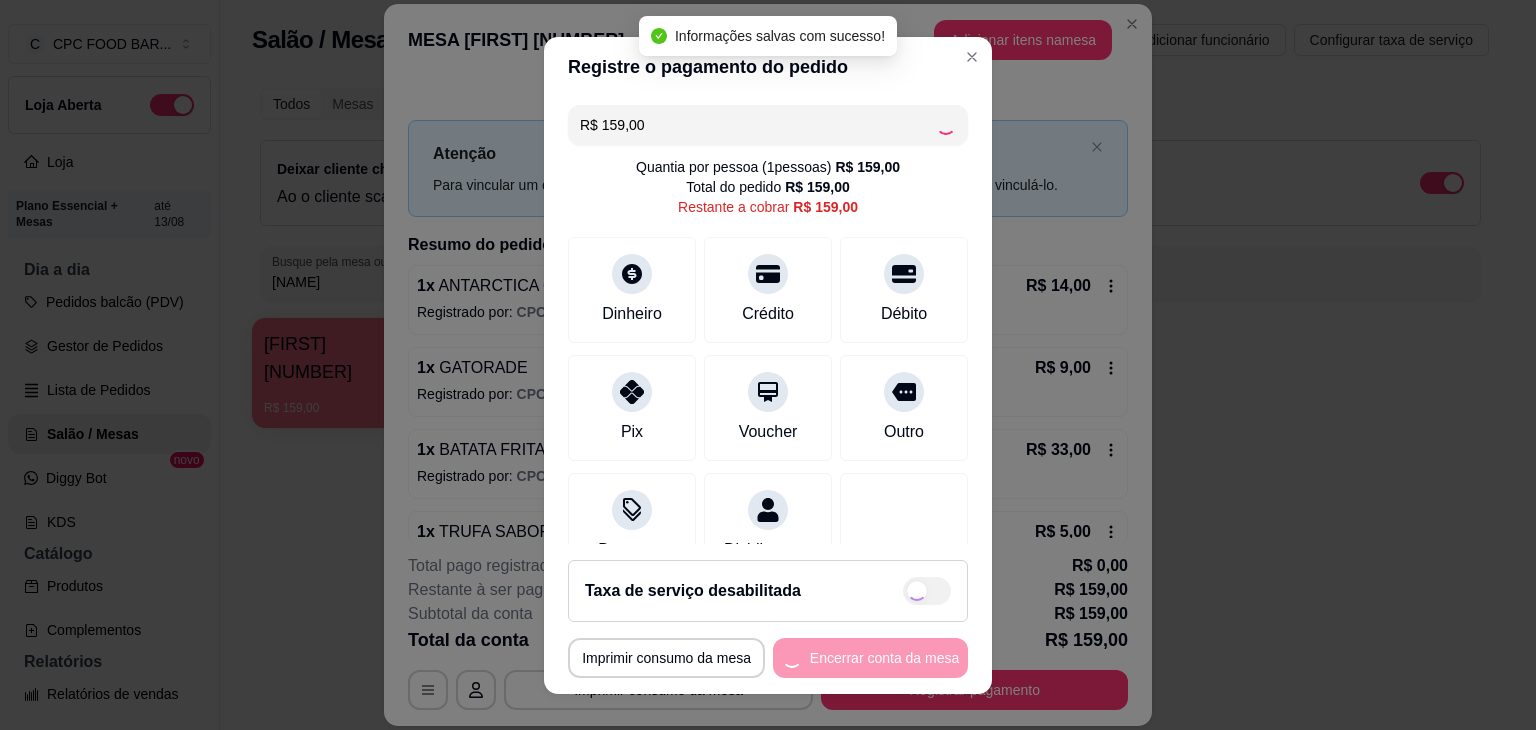 type on "R$ 0,00" 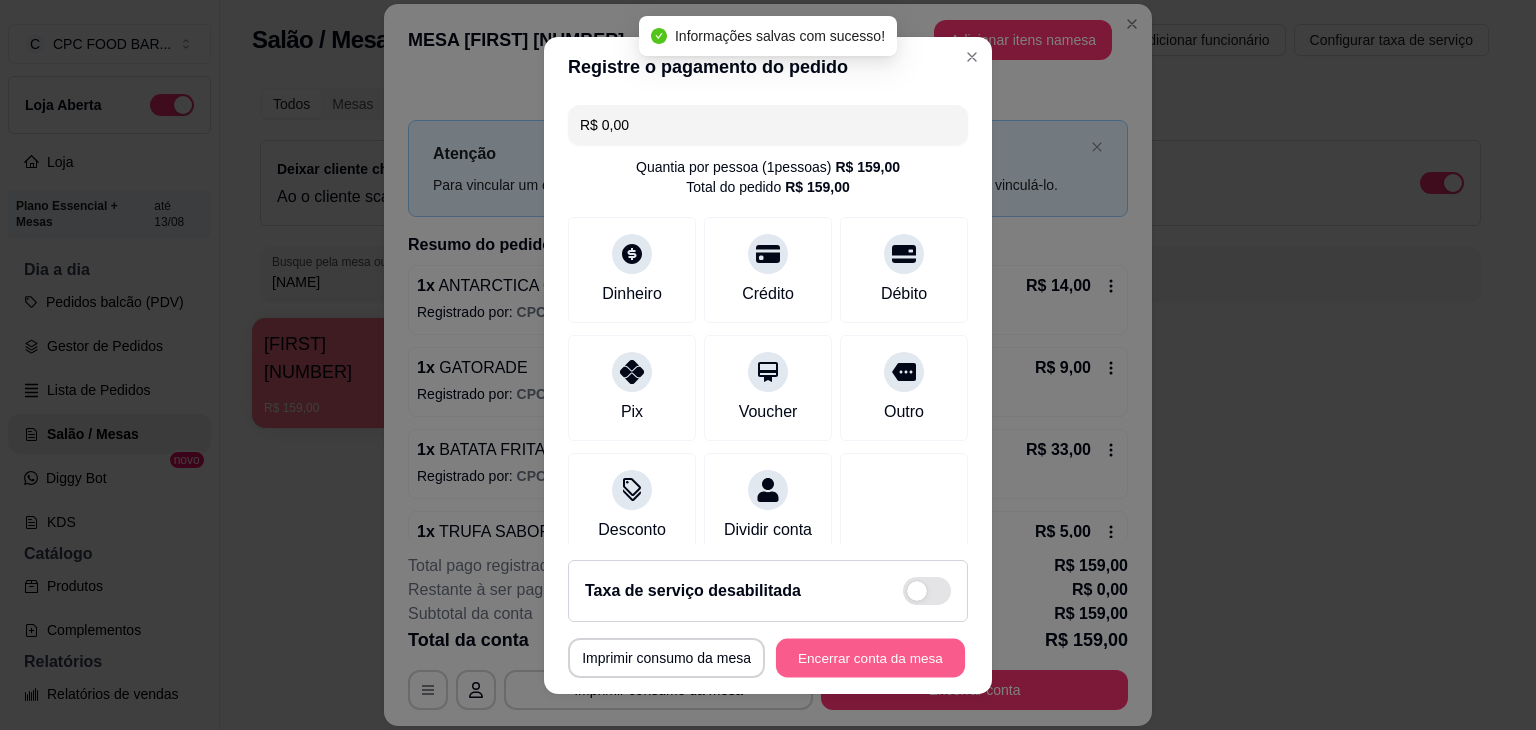 click on "Encerrar conta da mesa" at bounding box center (870, 657) 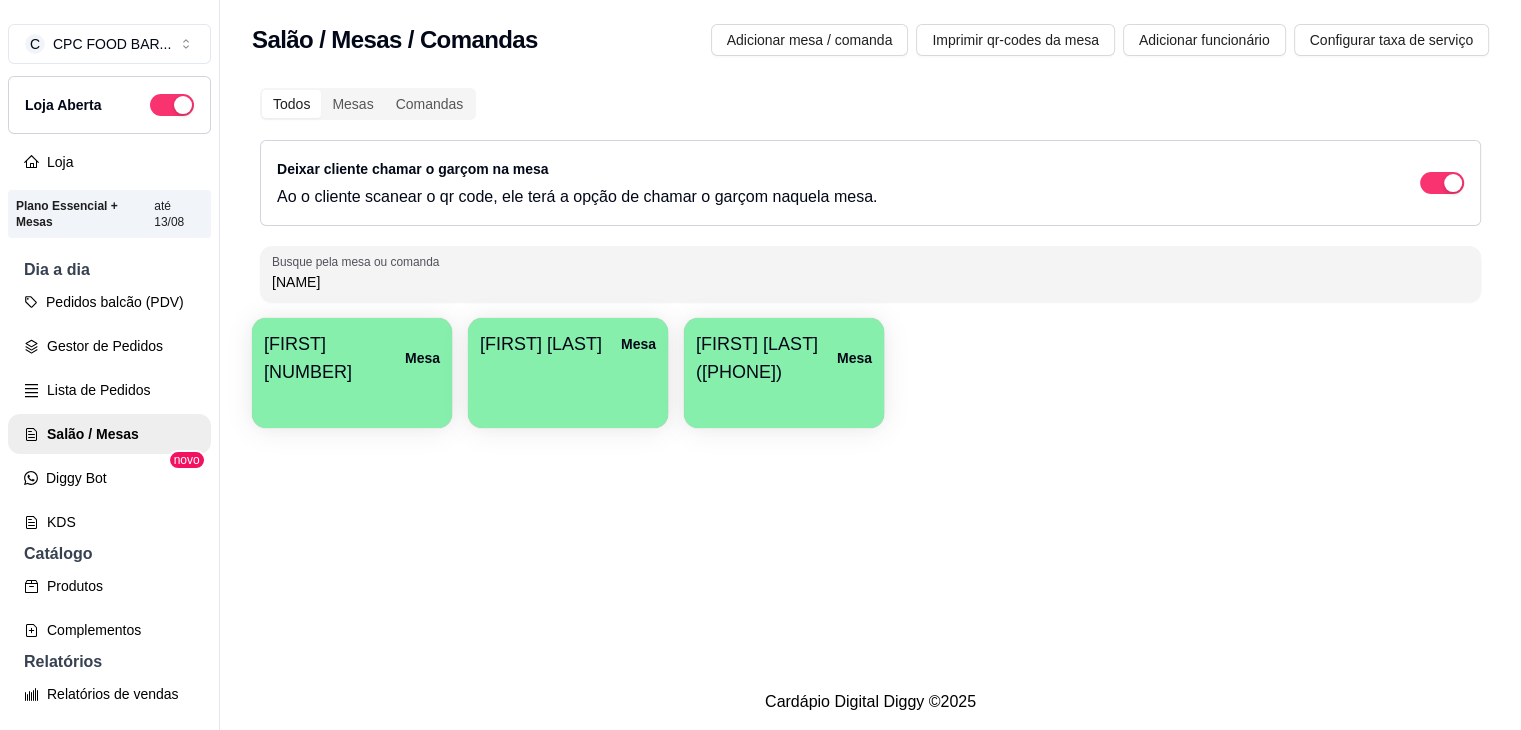 drag, startPoint x: 305, startPoint y: 279, endPoint x: 245, endPoint y: 279, distance: 60 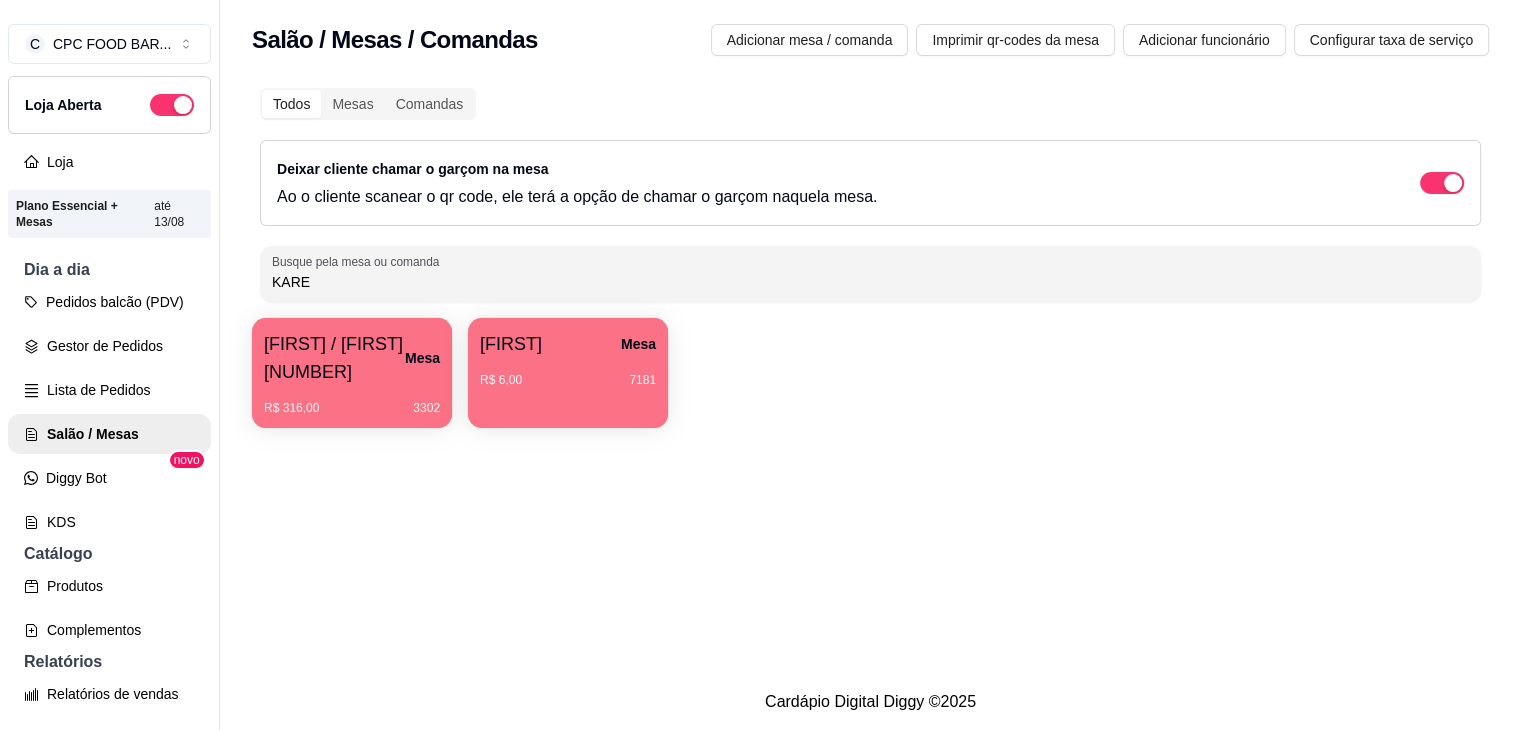 type on "KARE" 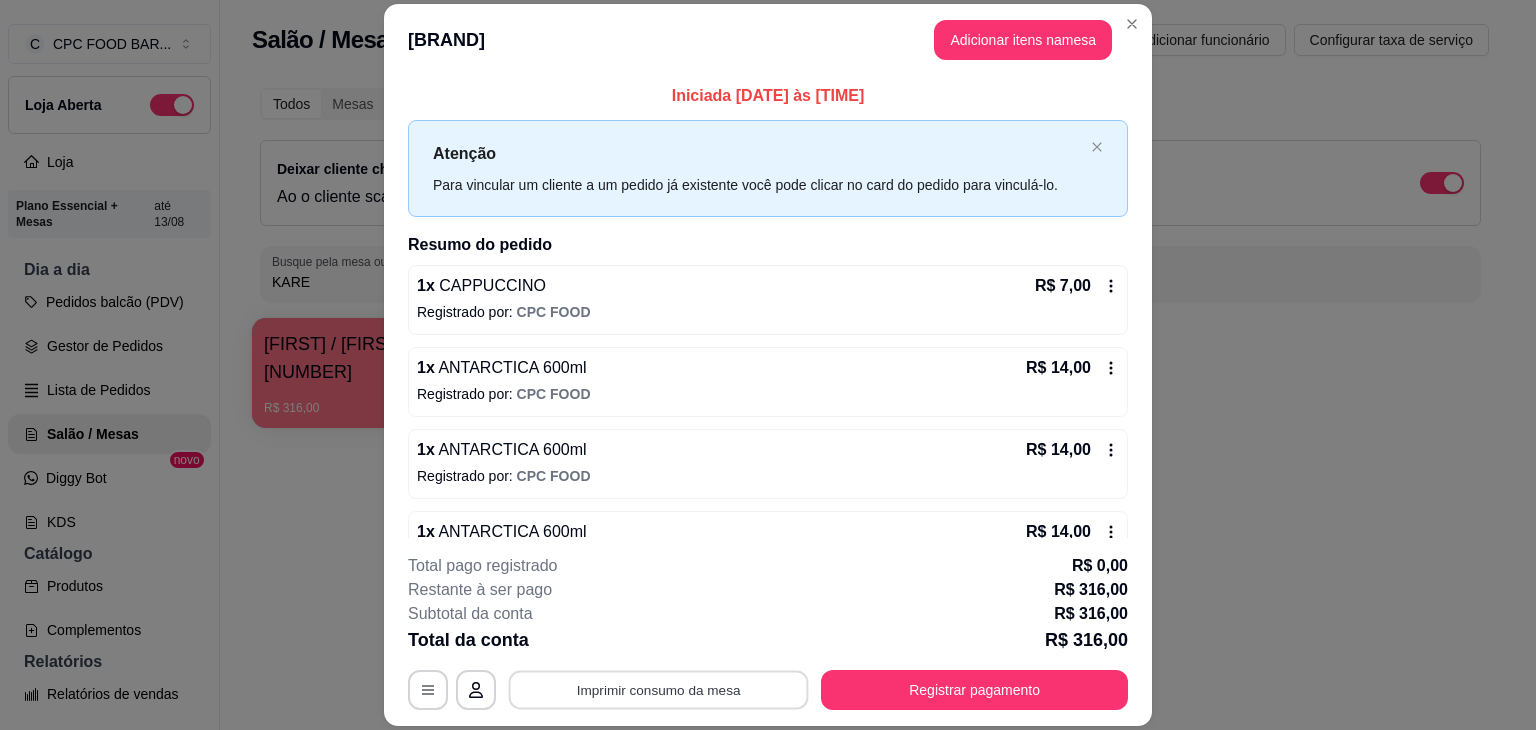 click on "Imprimir consumo da mesa" at bounding box center [659, 690] 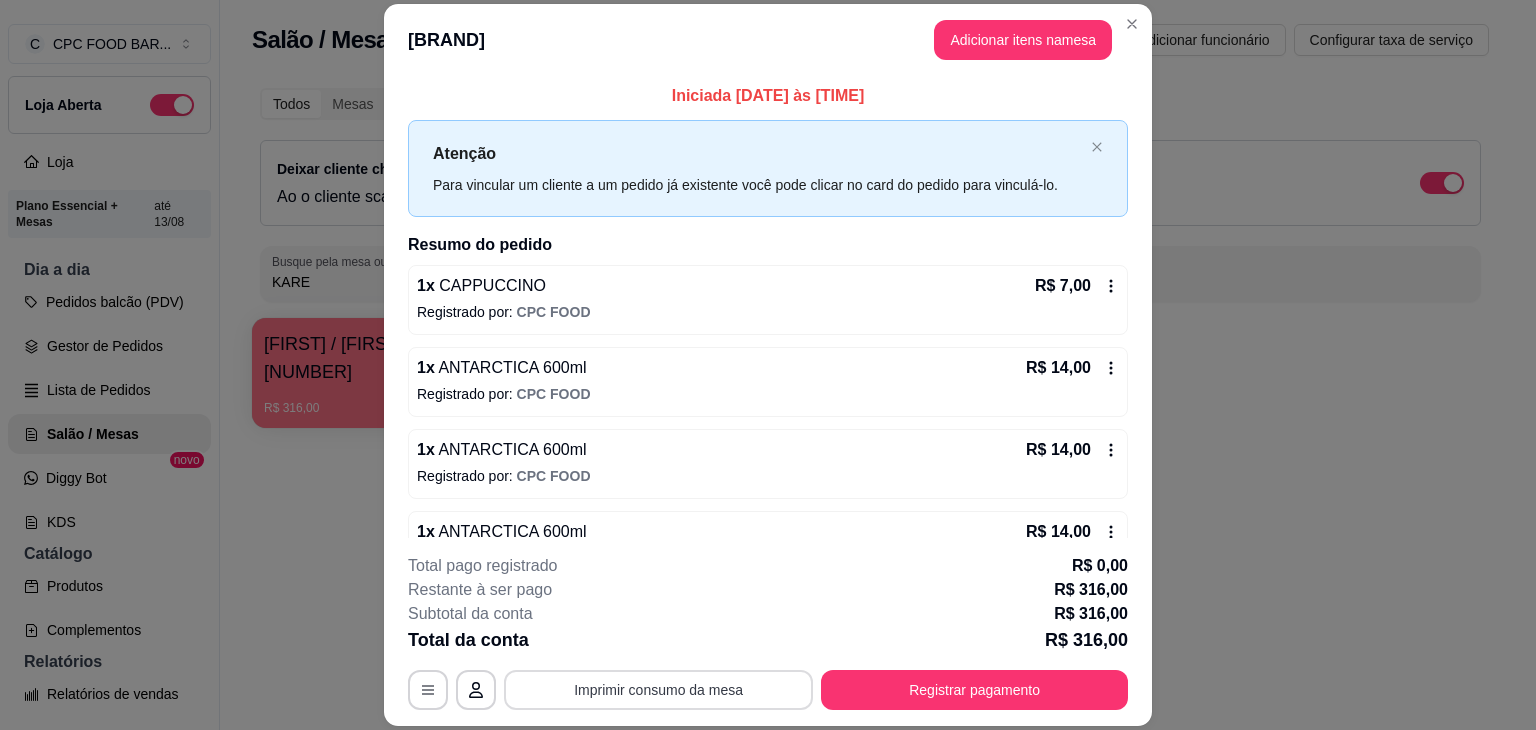 scroll, scrollTop: 0, scrollLeft: 0, axis: both 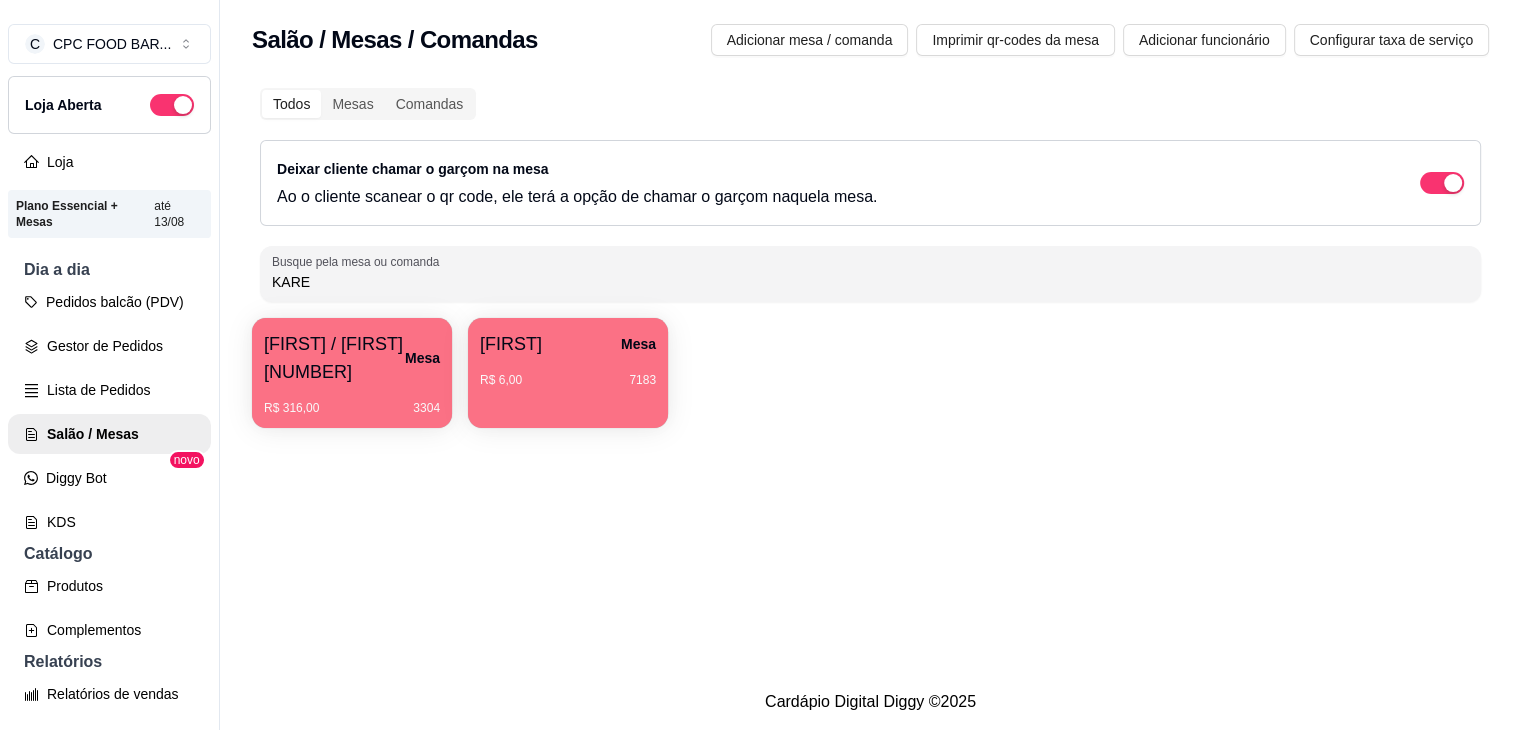 click on "[FIRST] / [FIRST] [NUMBER]" at bounding box center (334, 358) 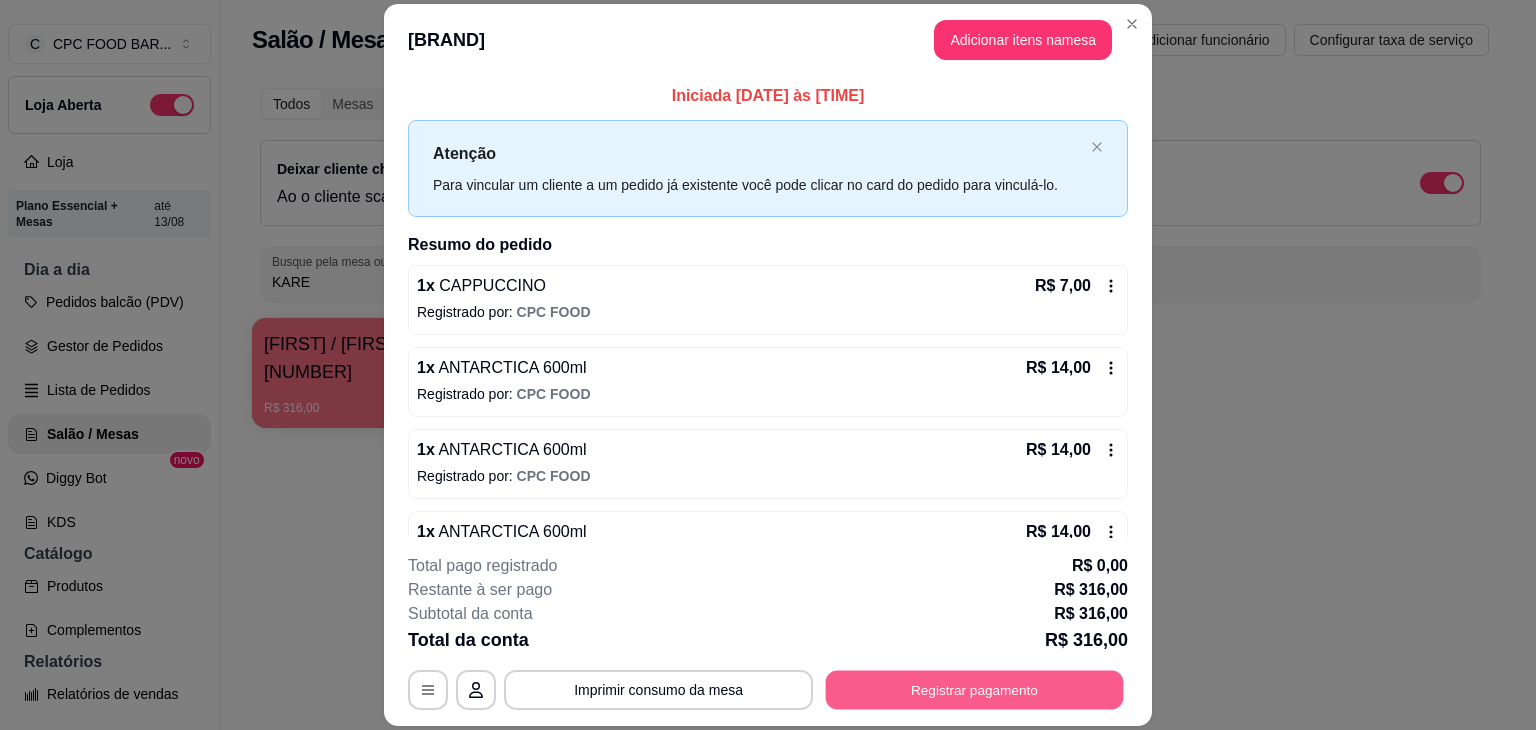 click on "Registrar pagamento" at bounding box center [975, 690] 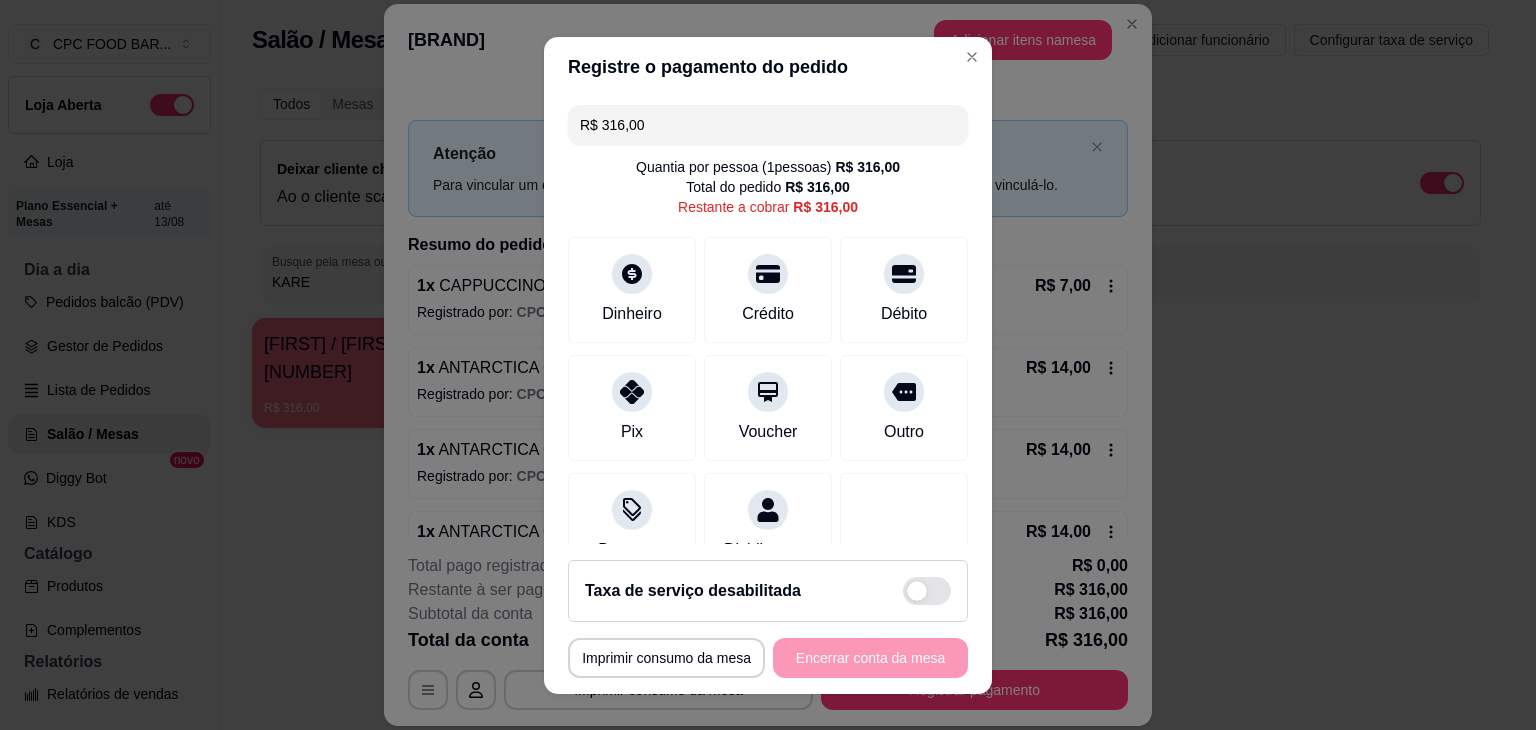 drag, startPoint x: 648, startPoint y: 114, endPoint x: 535, endPoint y: 115, distance: 113.004425 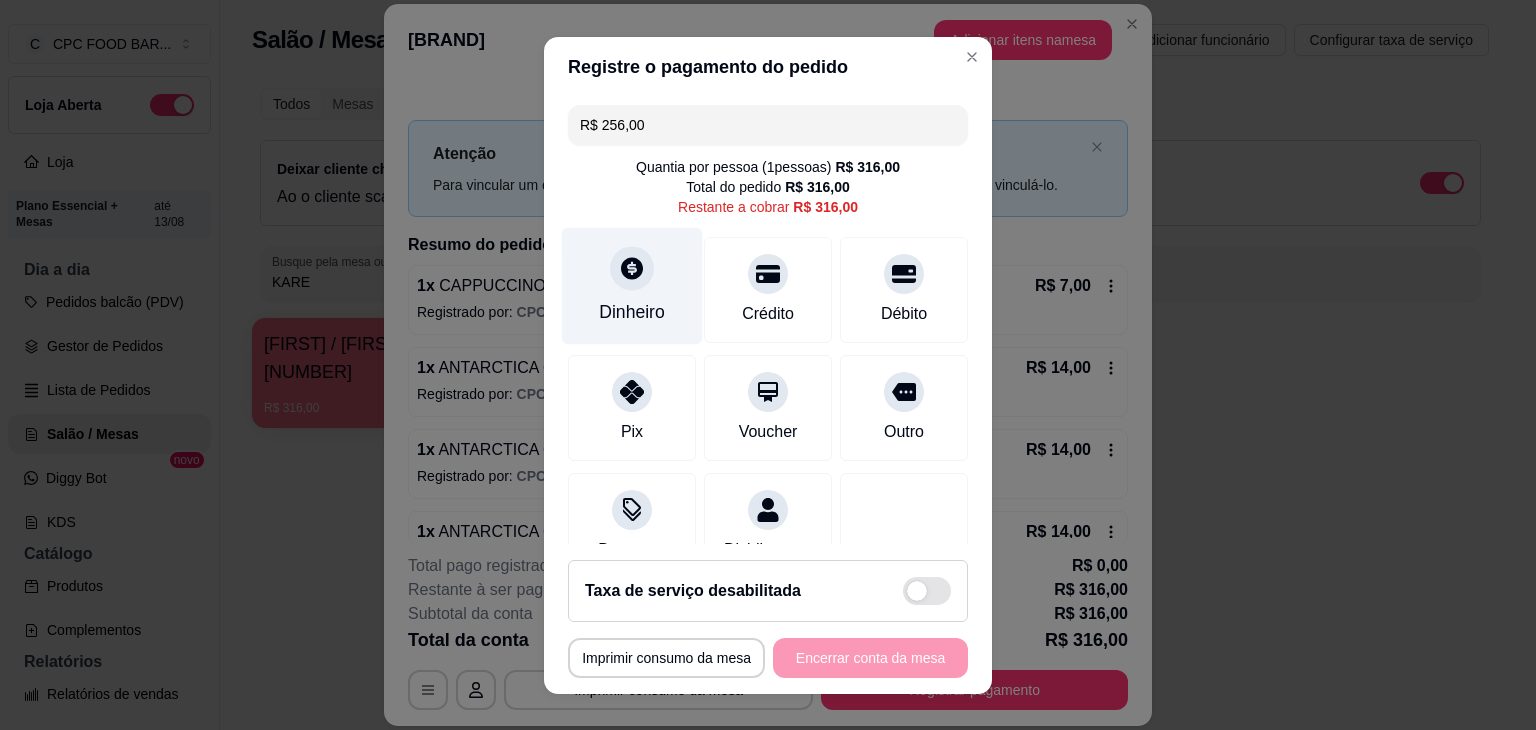 click 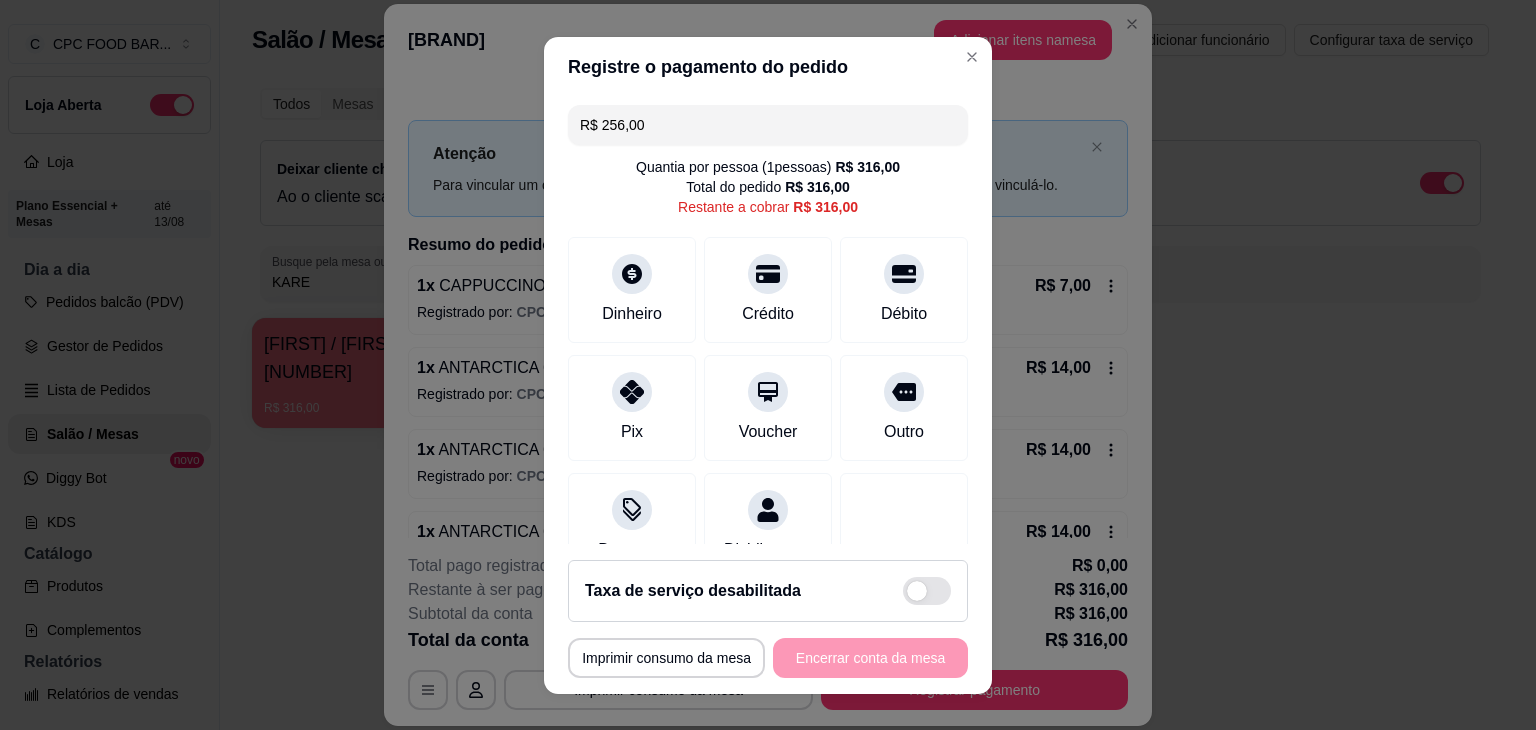 drag, startPoint x: 655, startPoint y: 127, endPoint x: 551, endPoint y: 117, distance: 104.47966 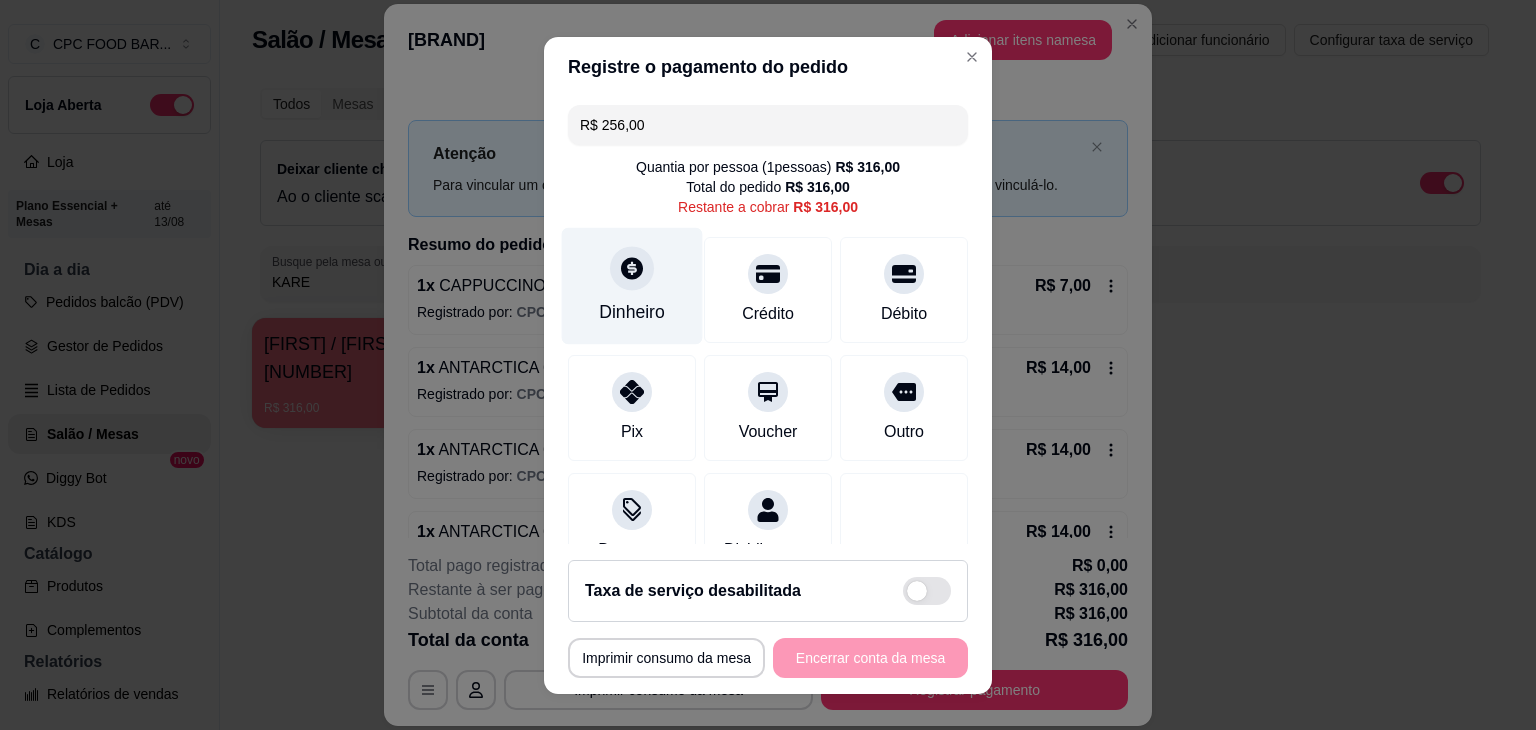 click on "Dinheiro" at bounding box center [632, 285] 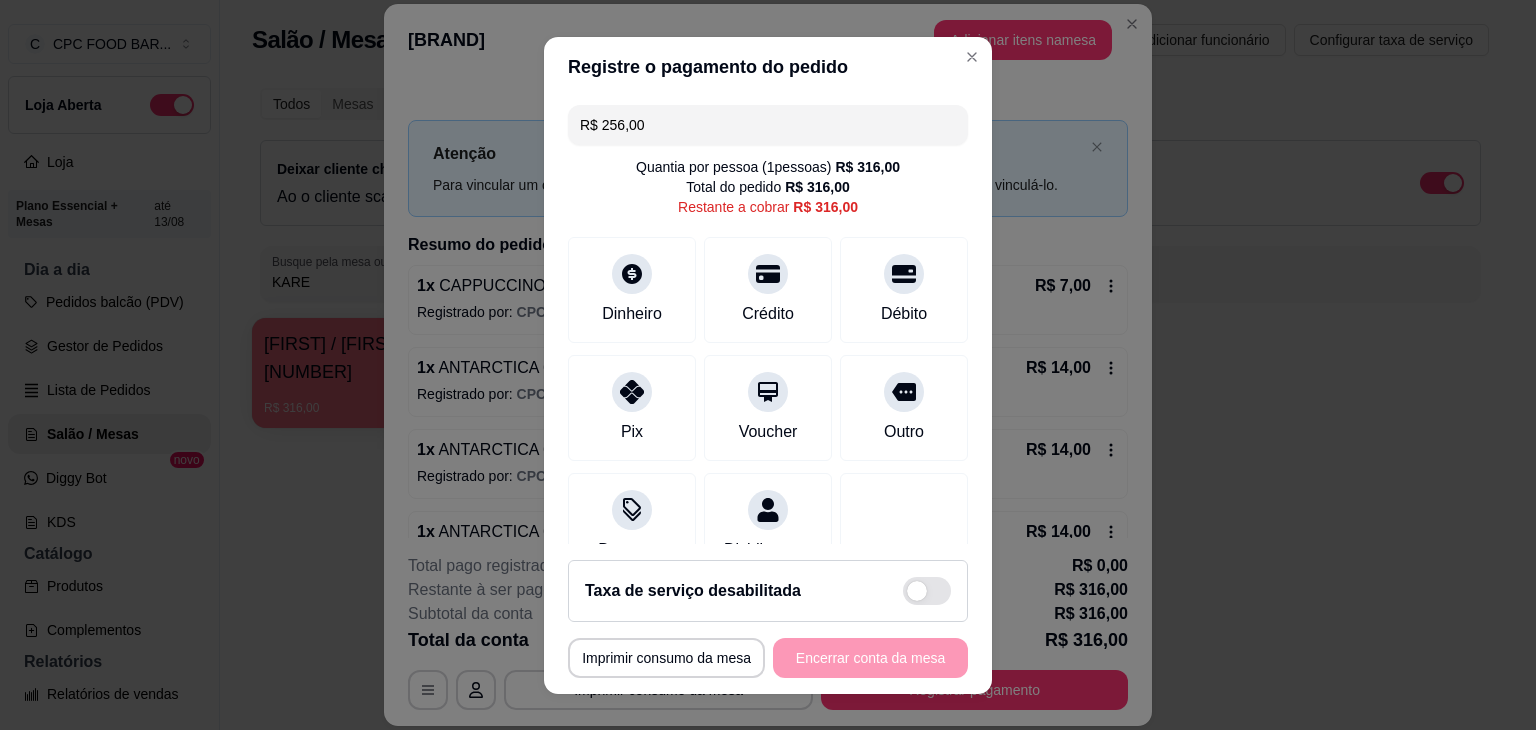 drag, startPoint x: 698, startPoint y: 125, endPoint x: 227, endPoint y: 119, distance: 471.0382 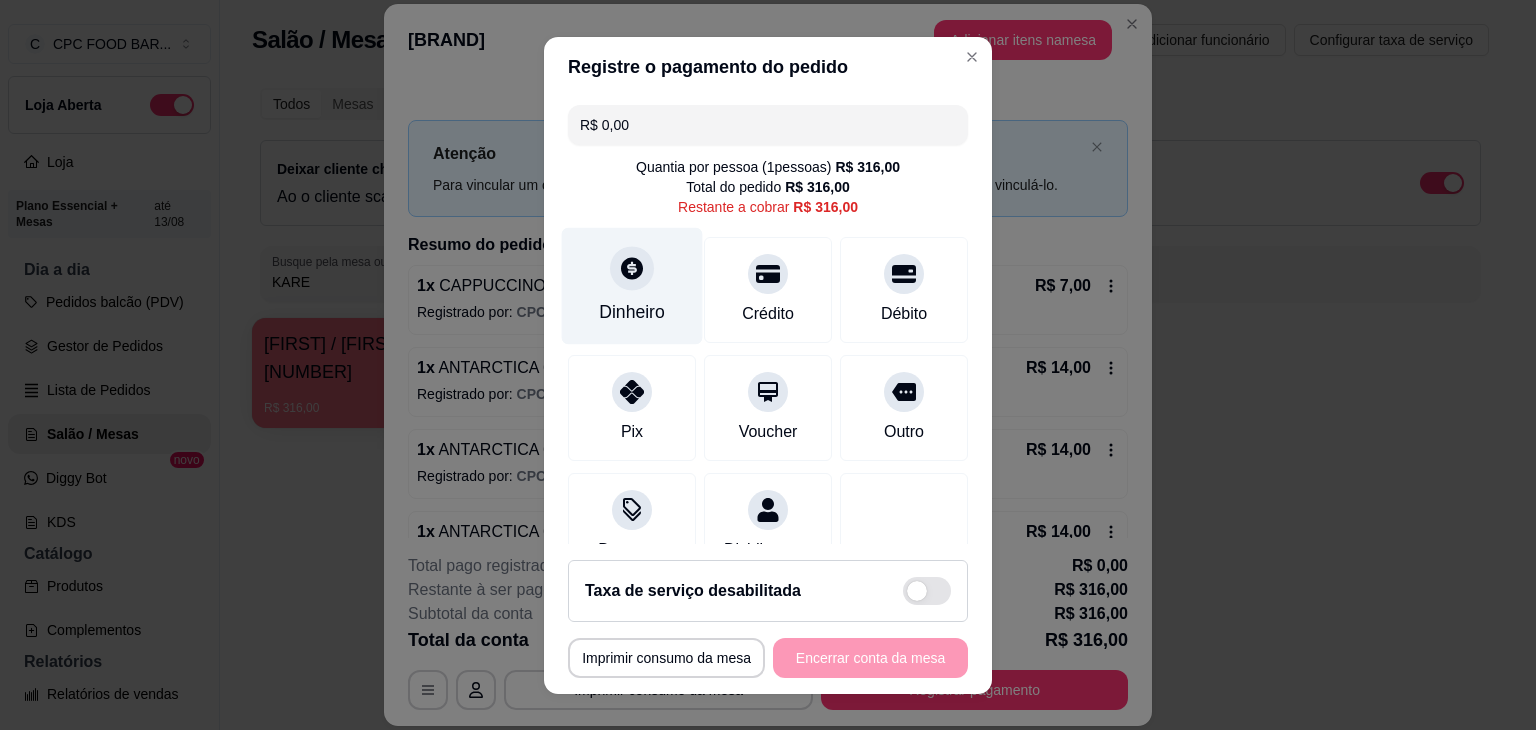 type on "R$ 0,00" 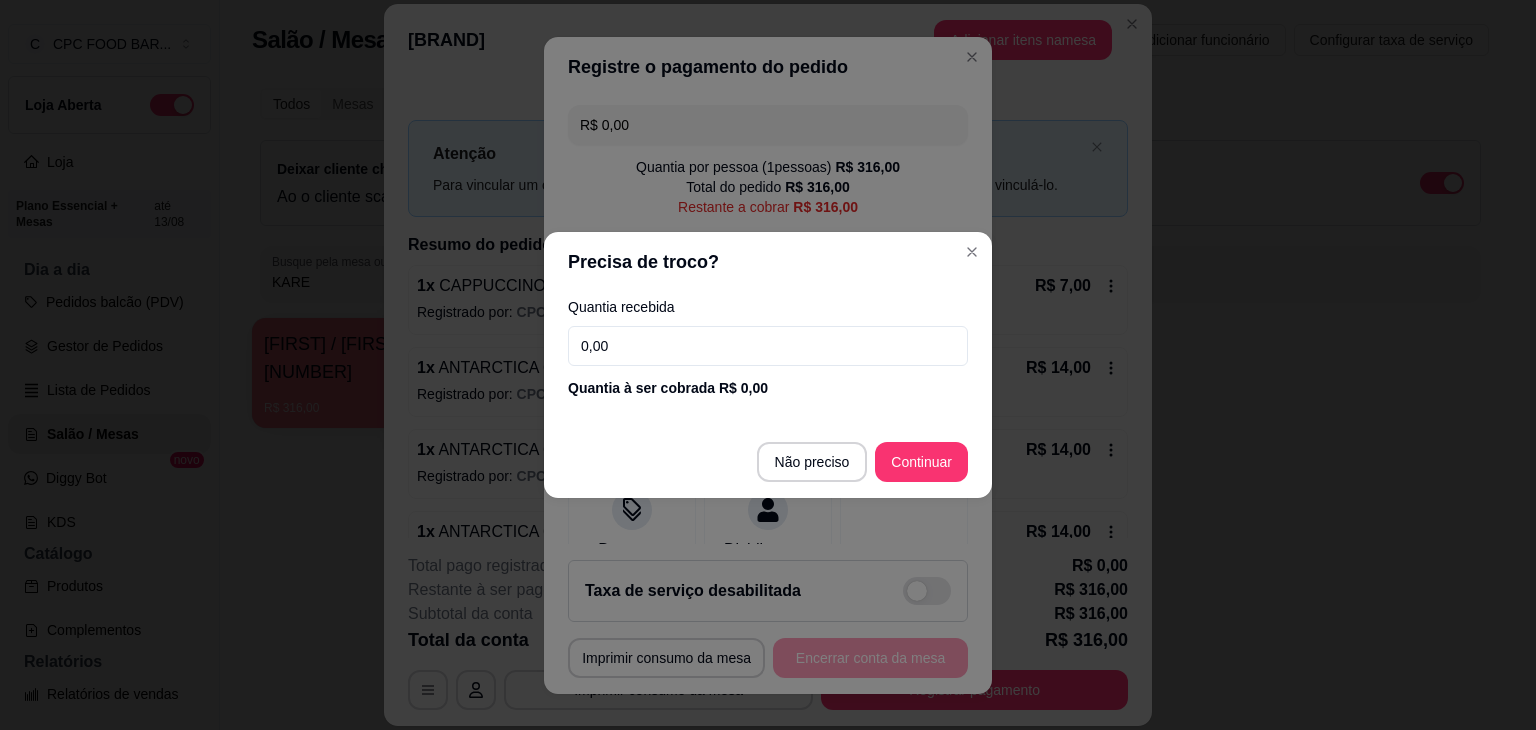 drag, startPoint x: 634, startPoint y: 353, endPoint x: 567, endPoint y: 347, distance: 67.26812 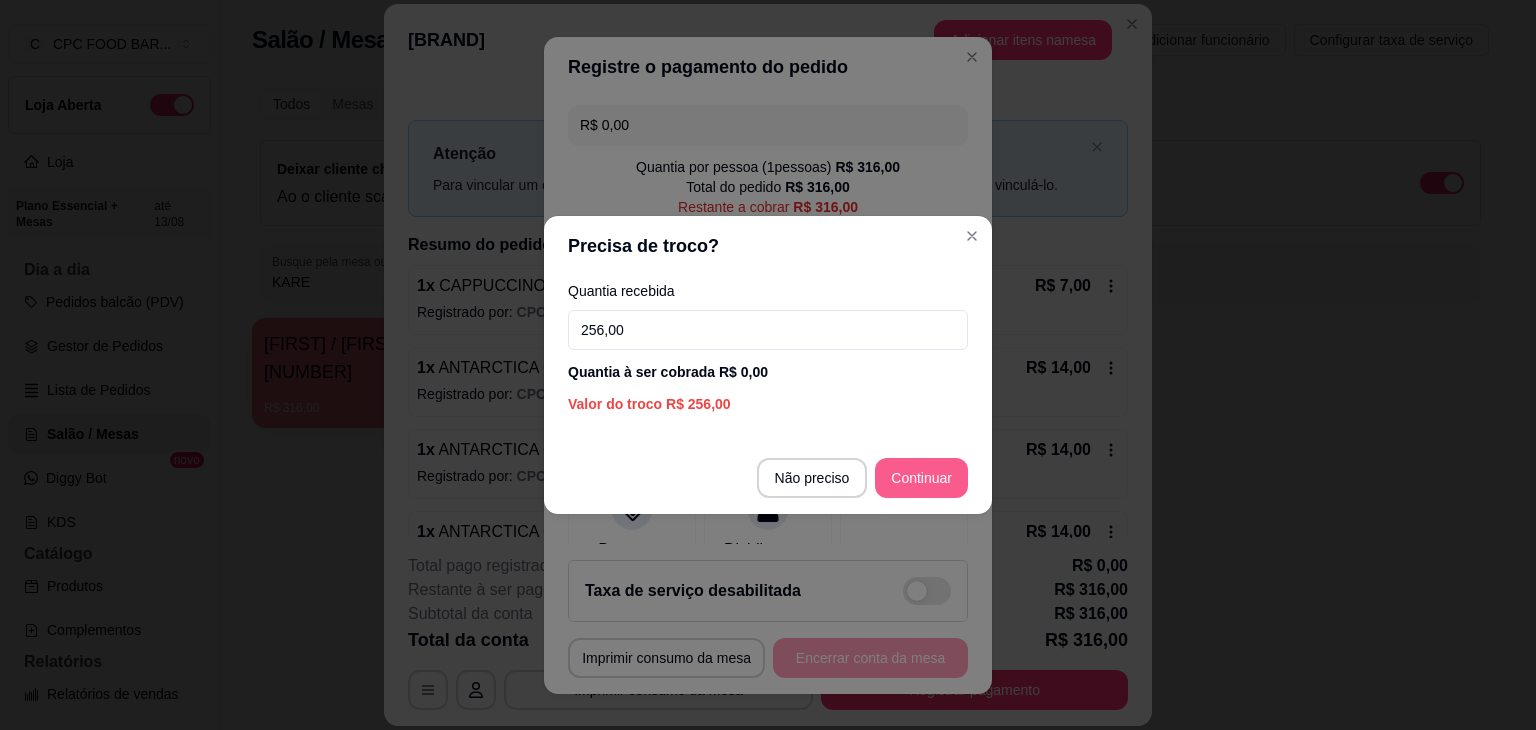 type on "256,00" 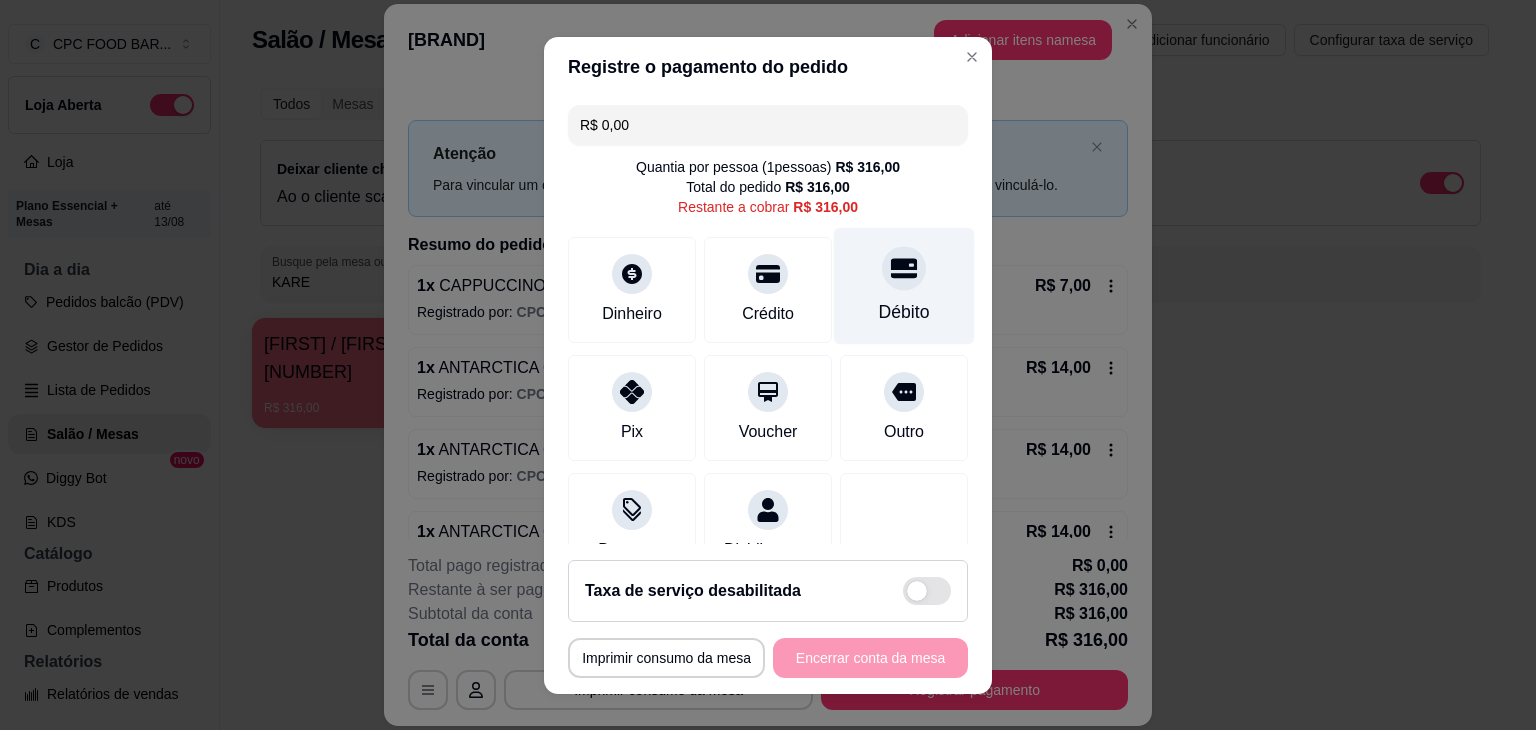 click 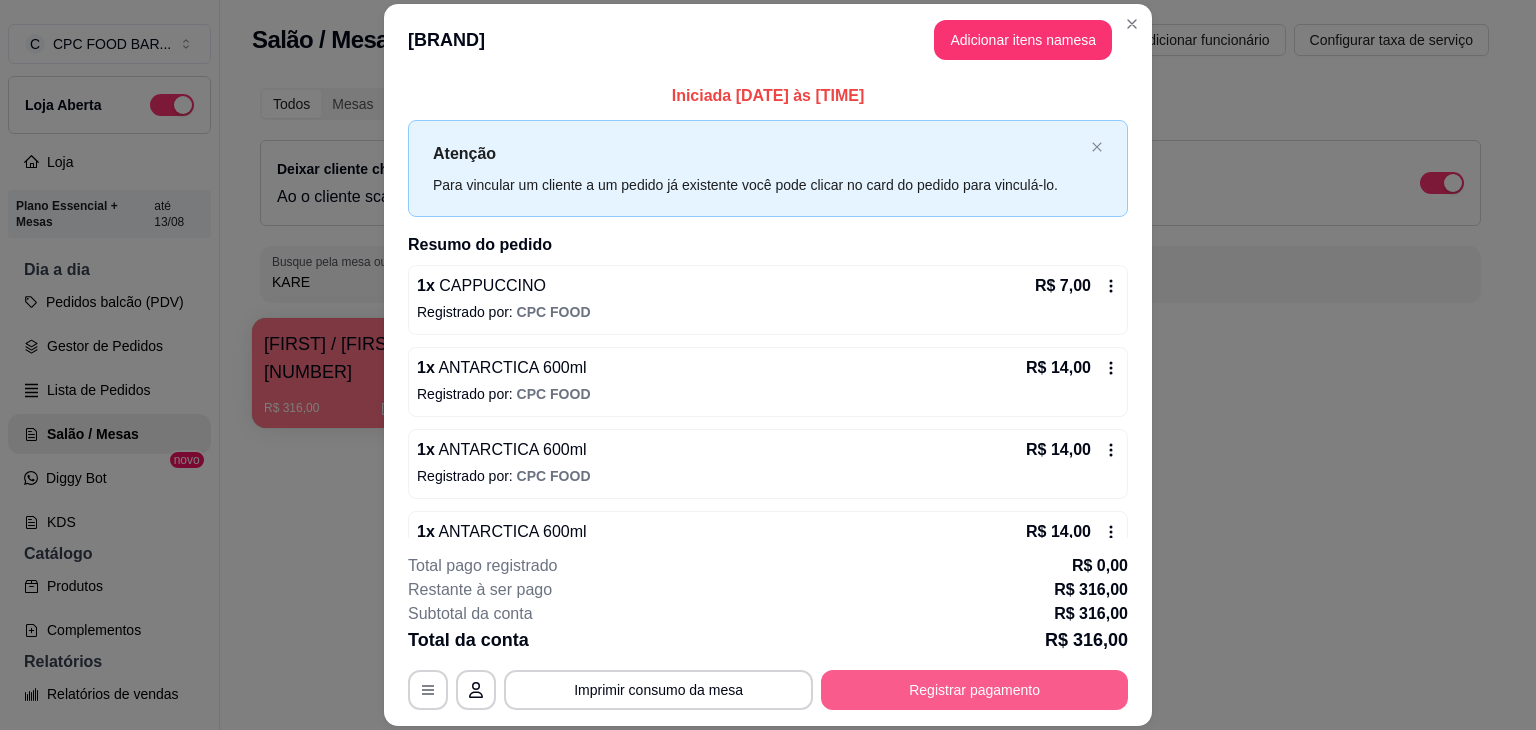 click on "Registrar pagamento" at bounding box center (974, 690) 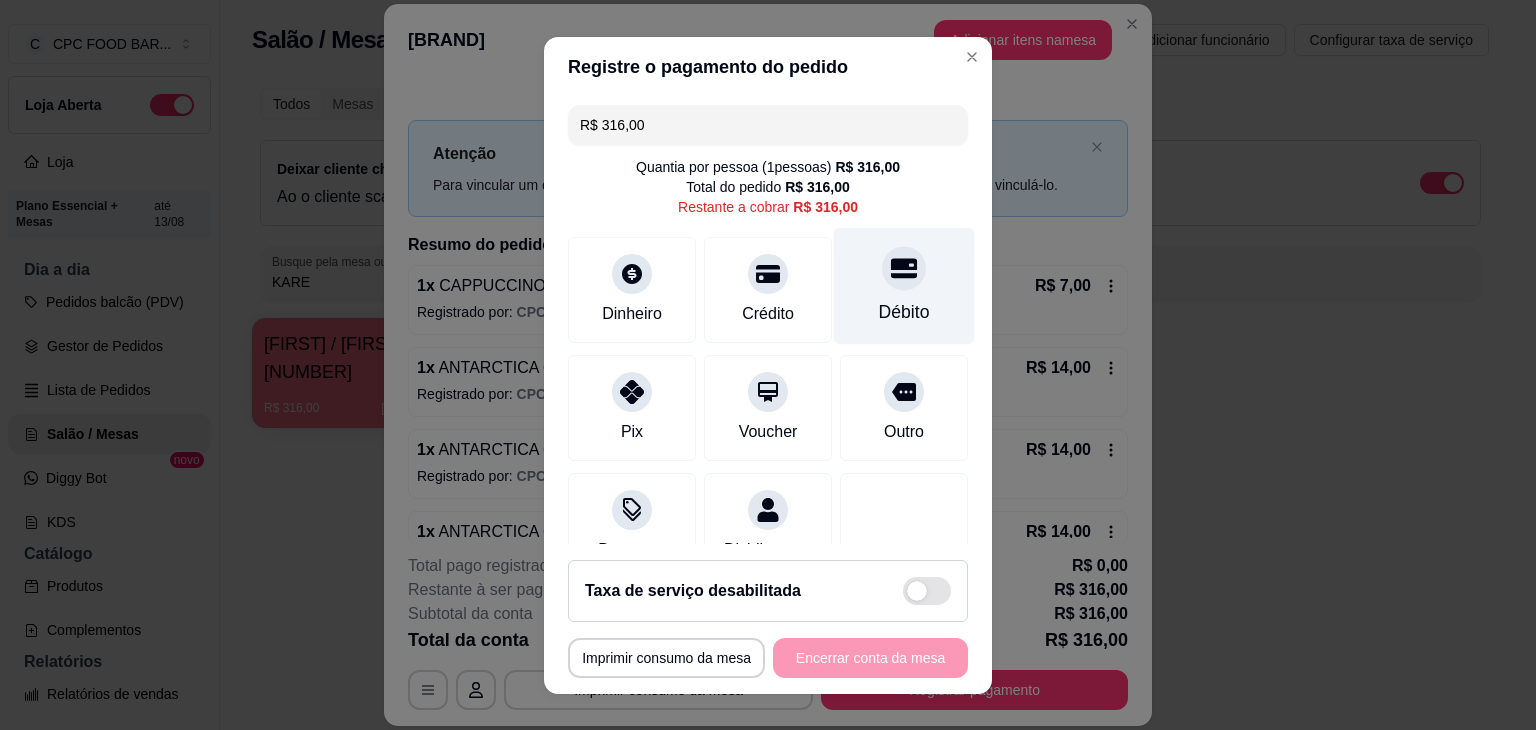 click on "Débito" at bounding box center (904, 285) 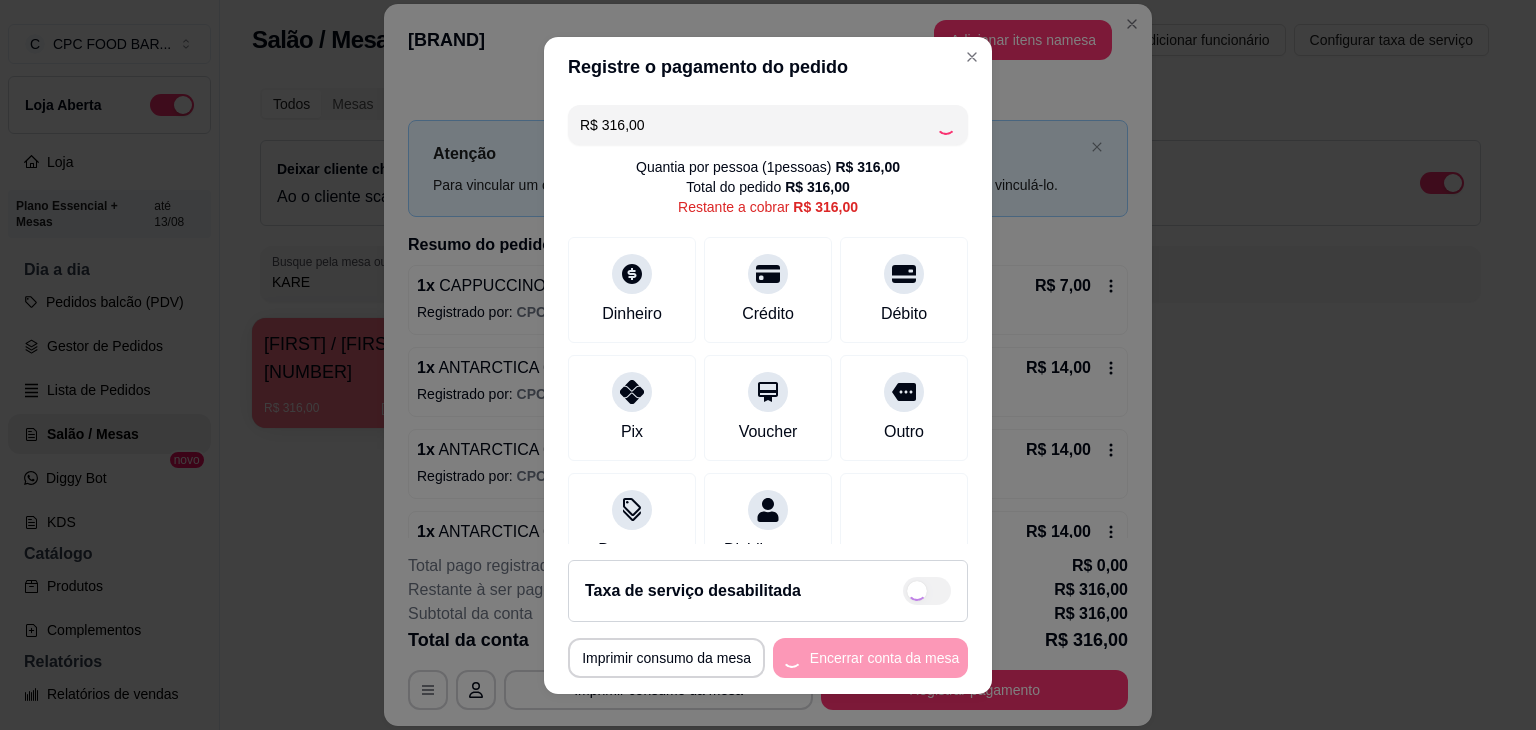 type on "R$ 0,00" 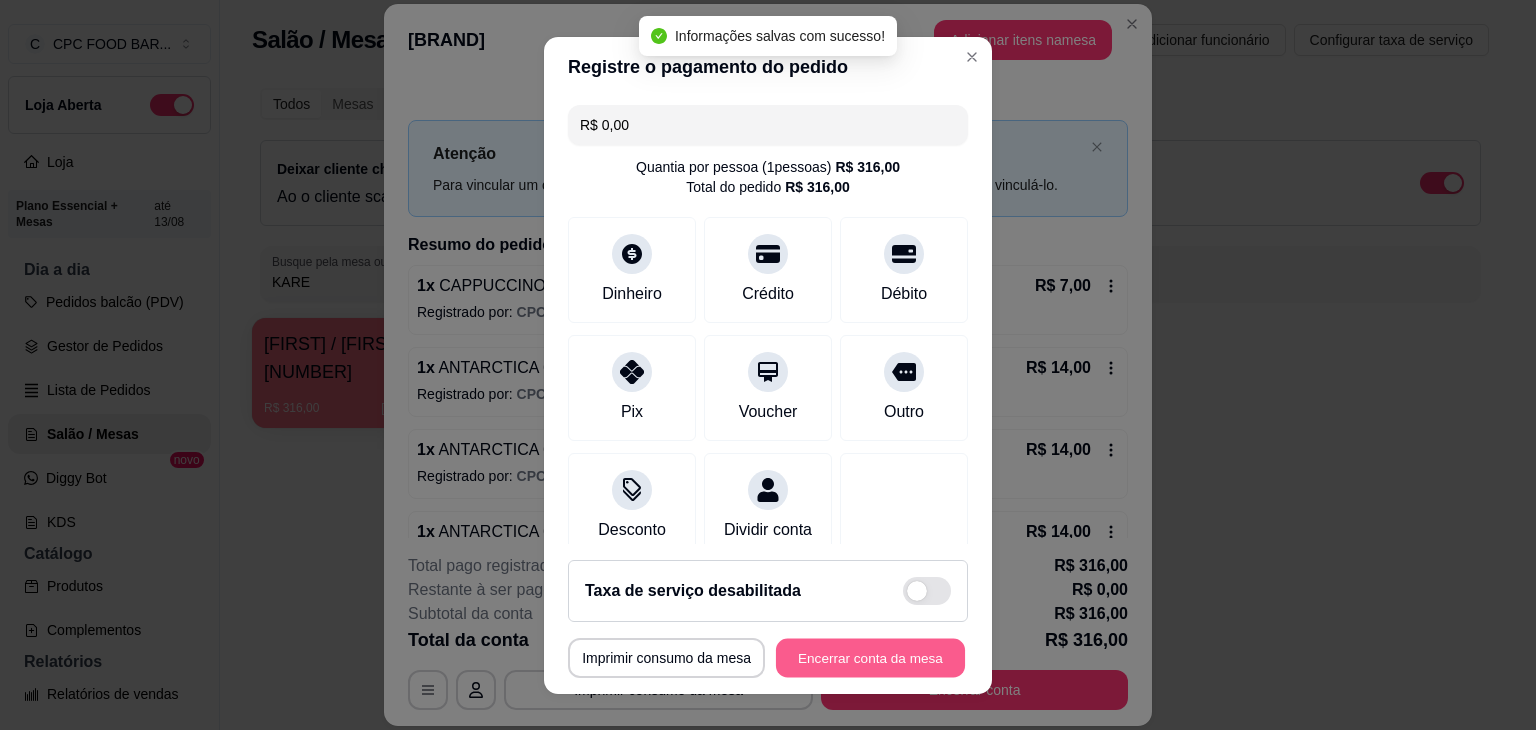 click on "Encerrar conta da mesa" at bounding box center (870, 657) 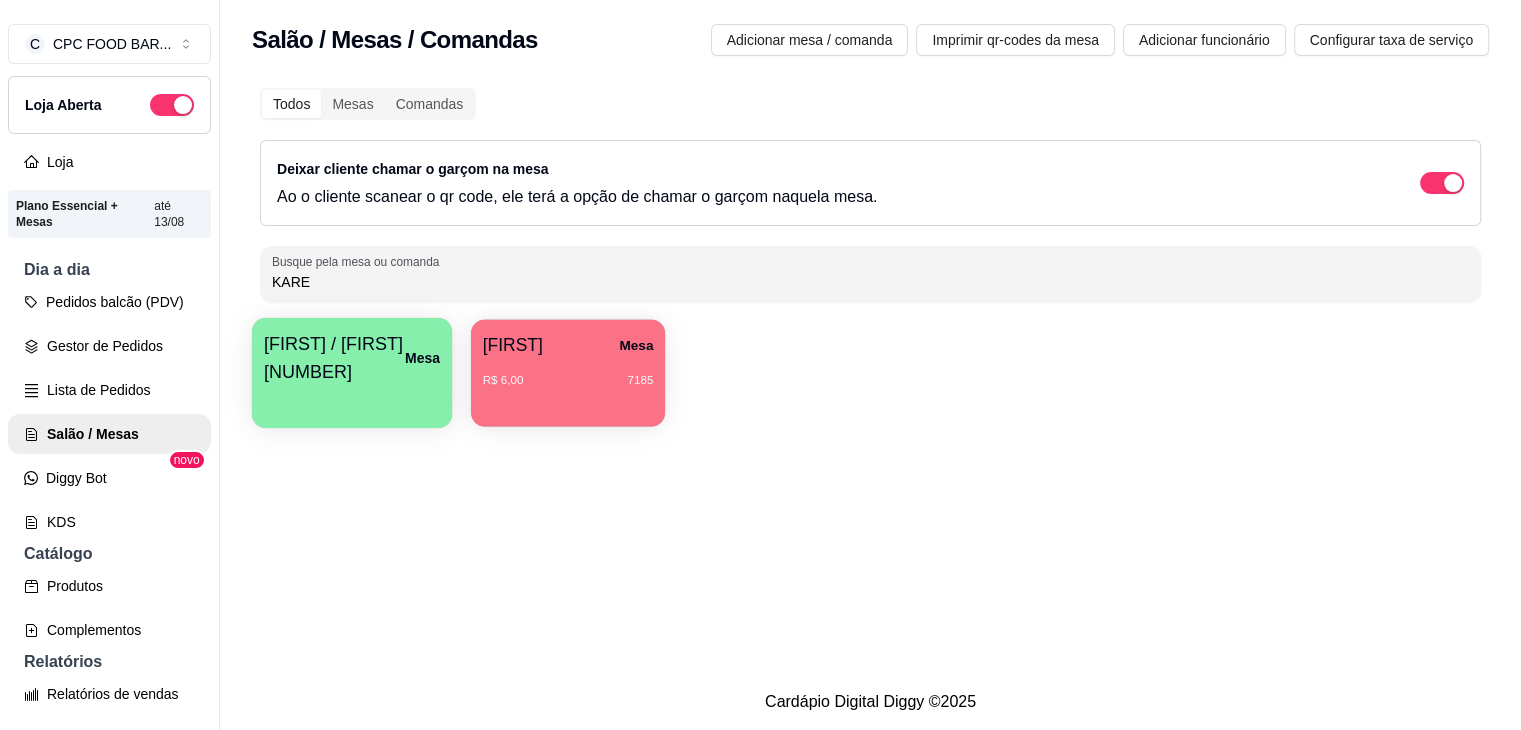 click on "[FIRST] Mesa" at bounding box center (568, 344) 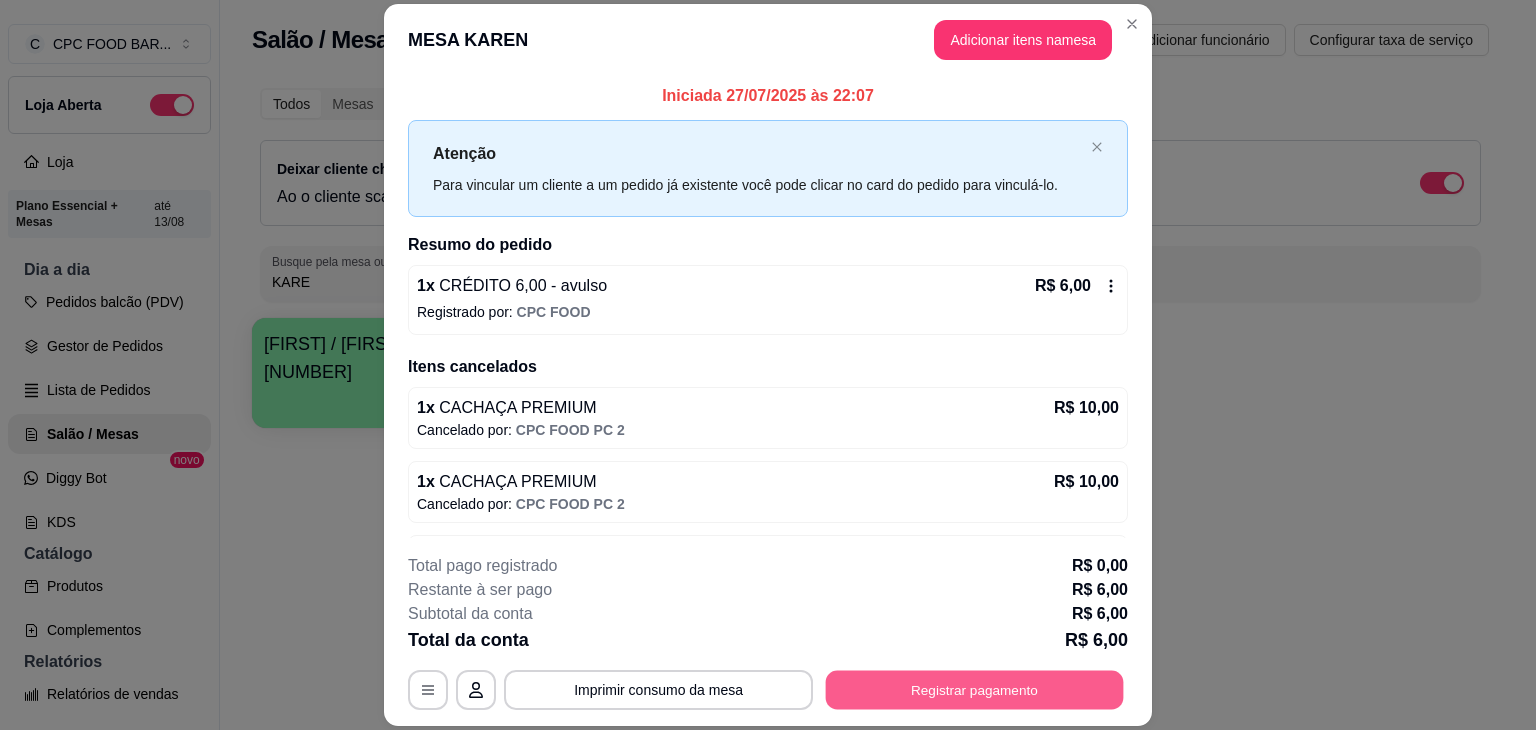click on "Registrar pagamento" at bounding box center [975, 690] 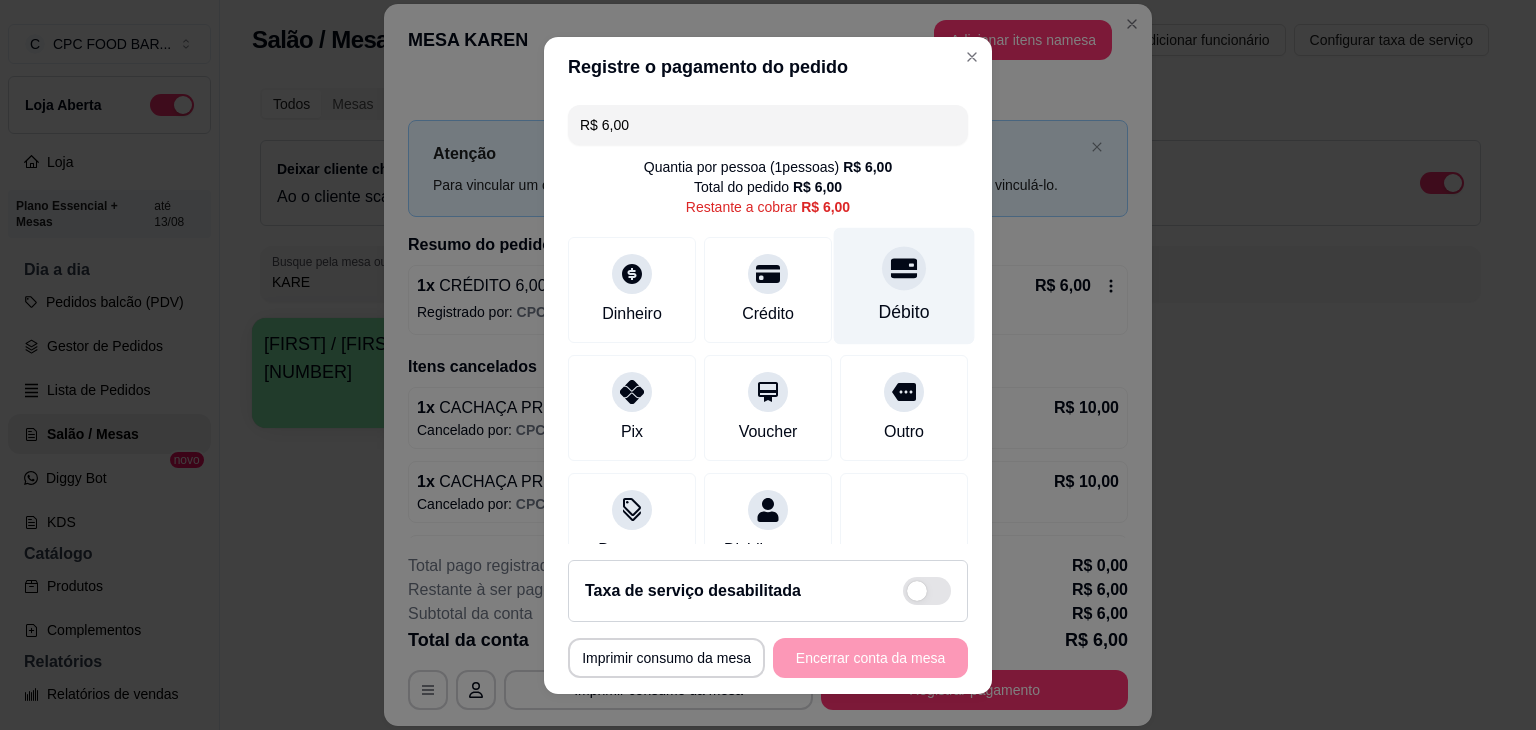 click on "Débito" at bounding box center [904, 285] 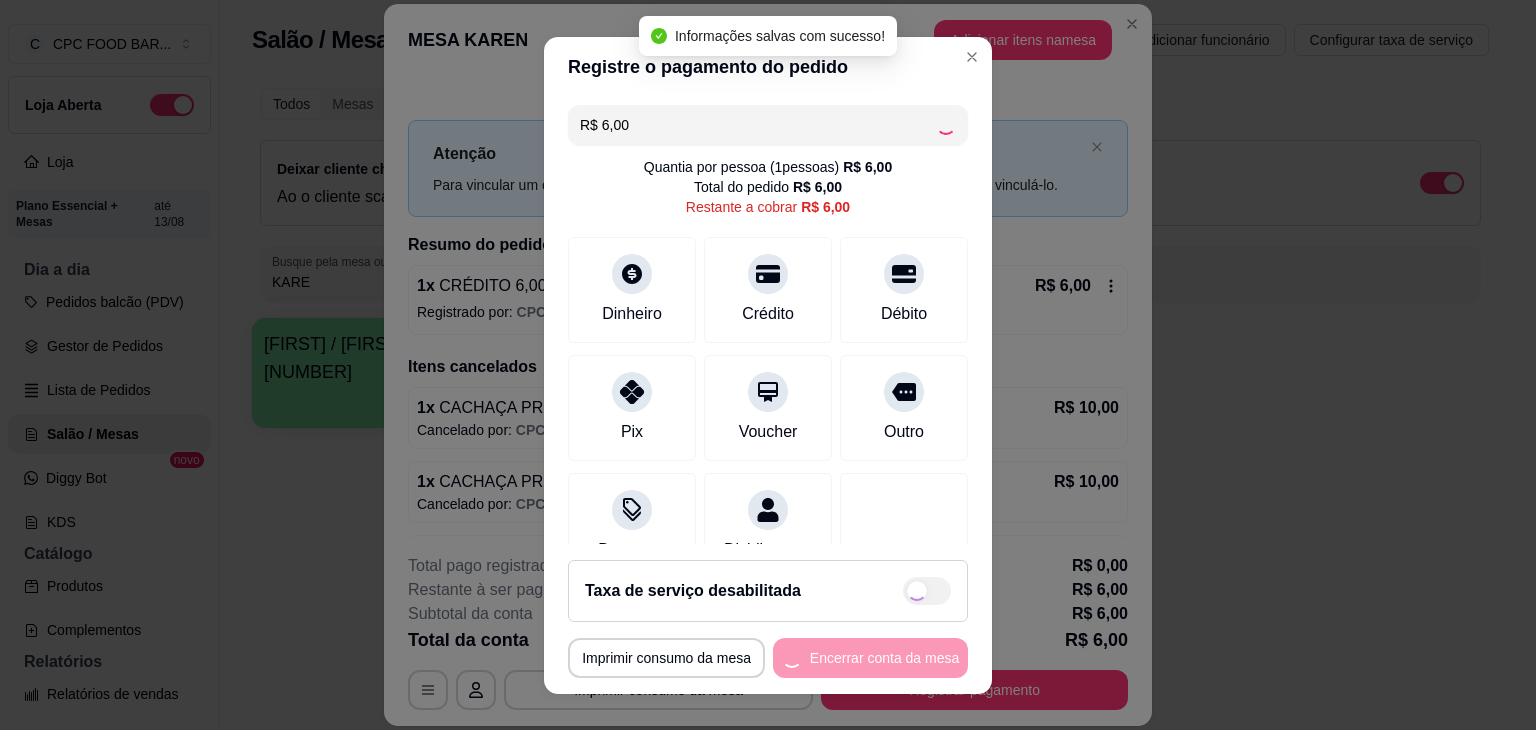 type on "R$ 0,00" 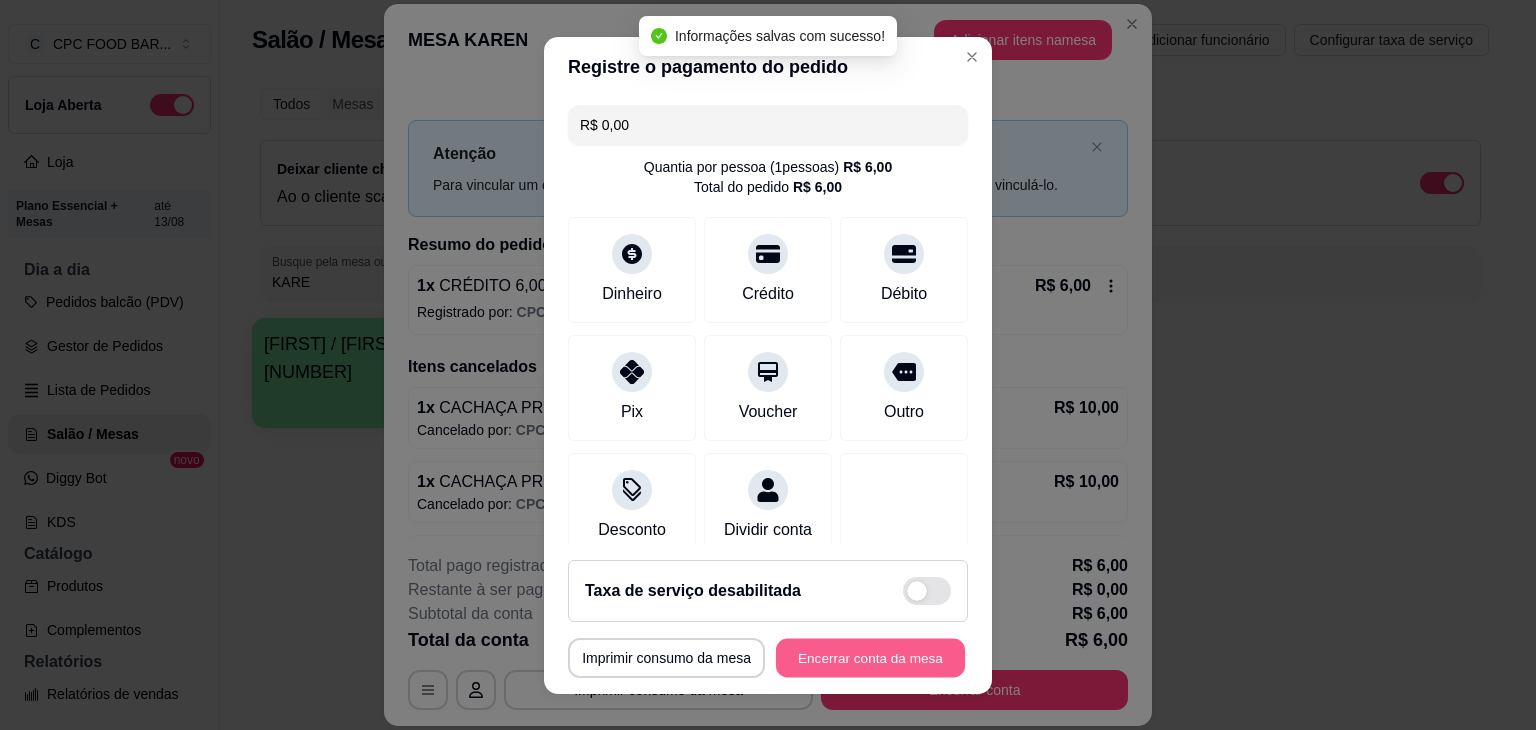 click on "Encerrar conta da mesa" at bounding box center (870, 657) 